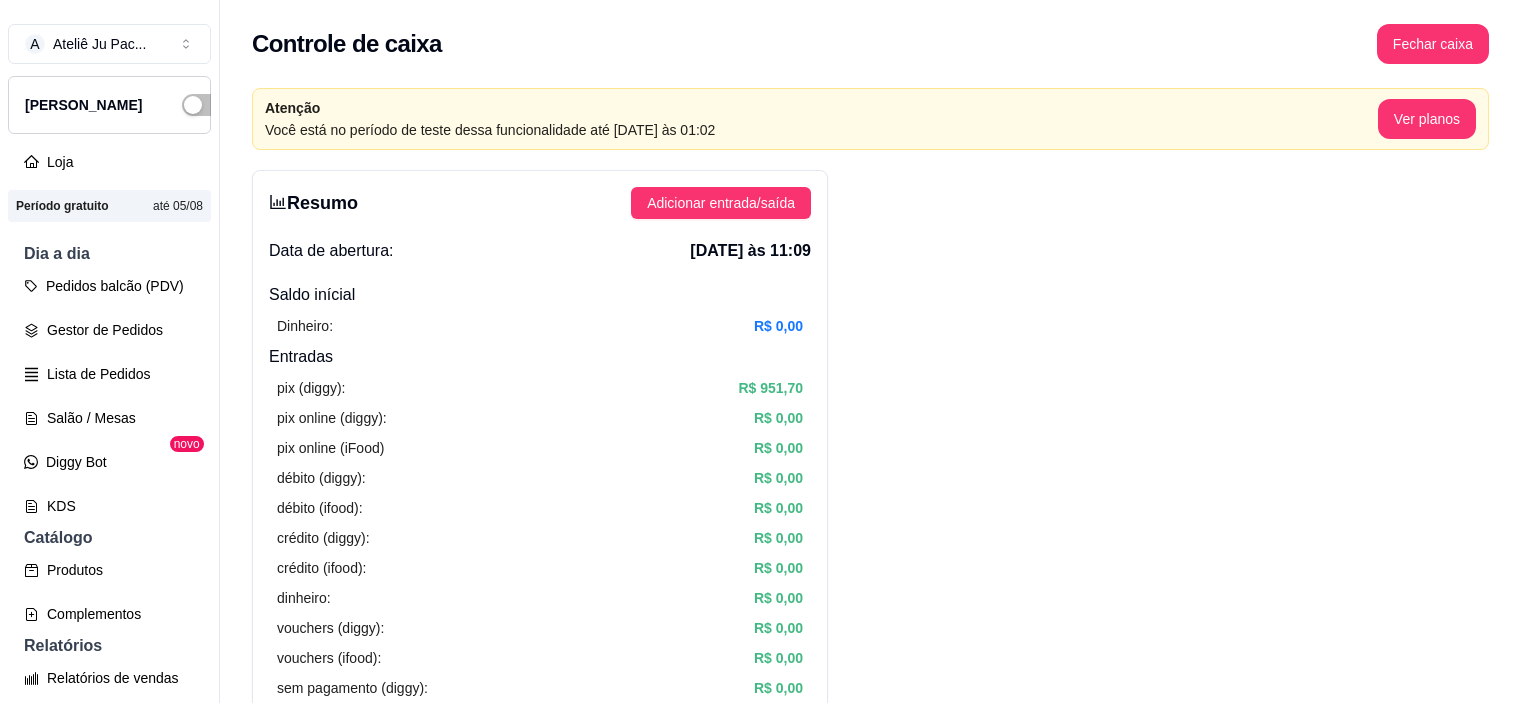 scroll, scrollTop: 0, scrollLeft: 0, axis: both 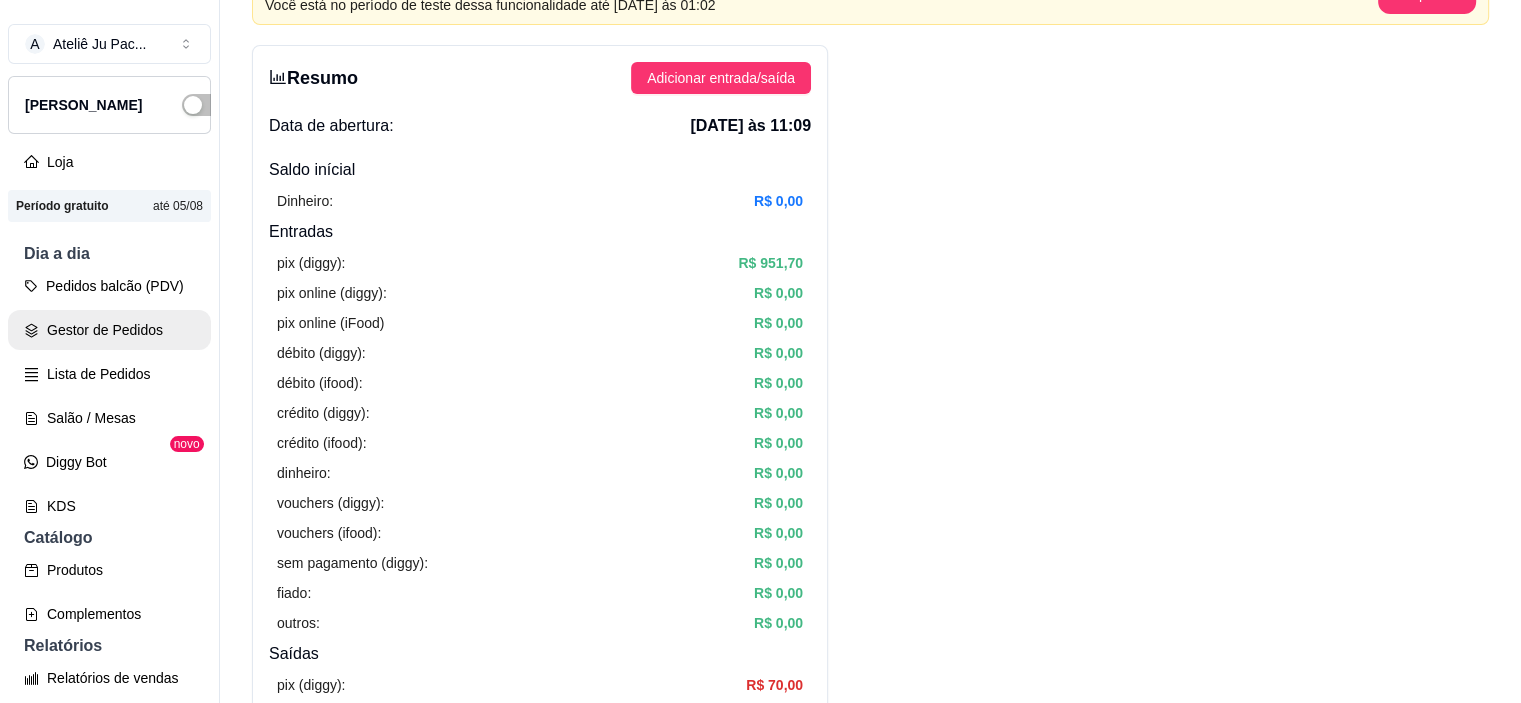 click on "Gestor de Pedidos" at bounding box center [109, 330] 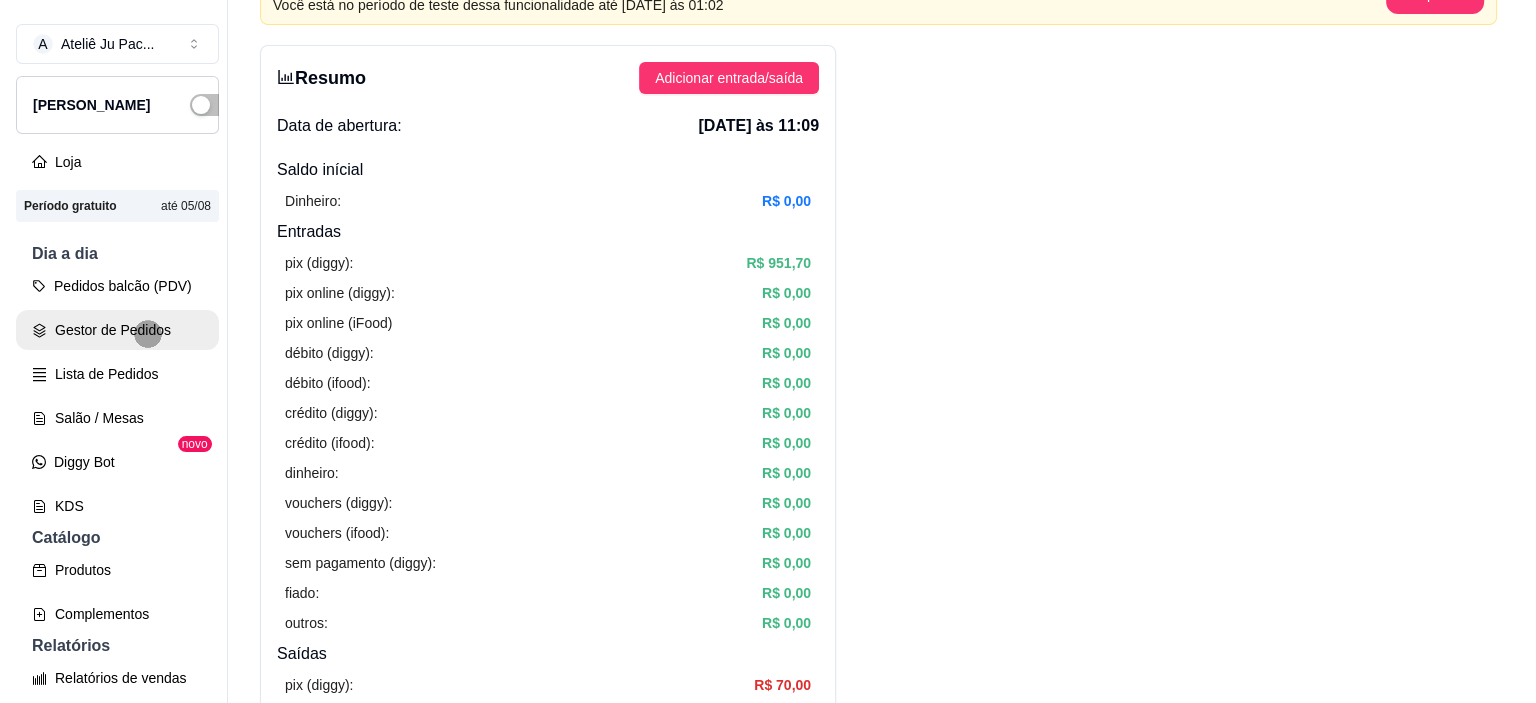 scroll, scrollTop: 0, scrollLeft: 0, axis: both 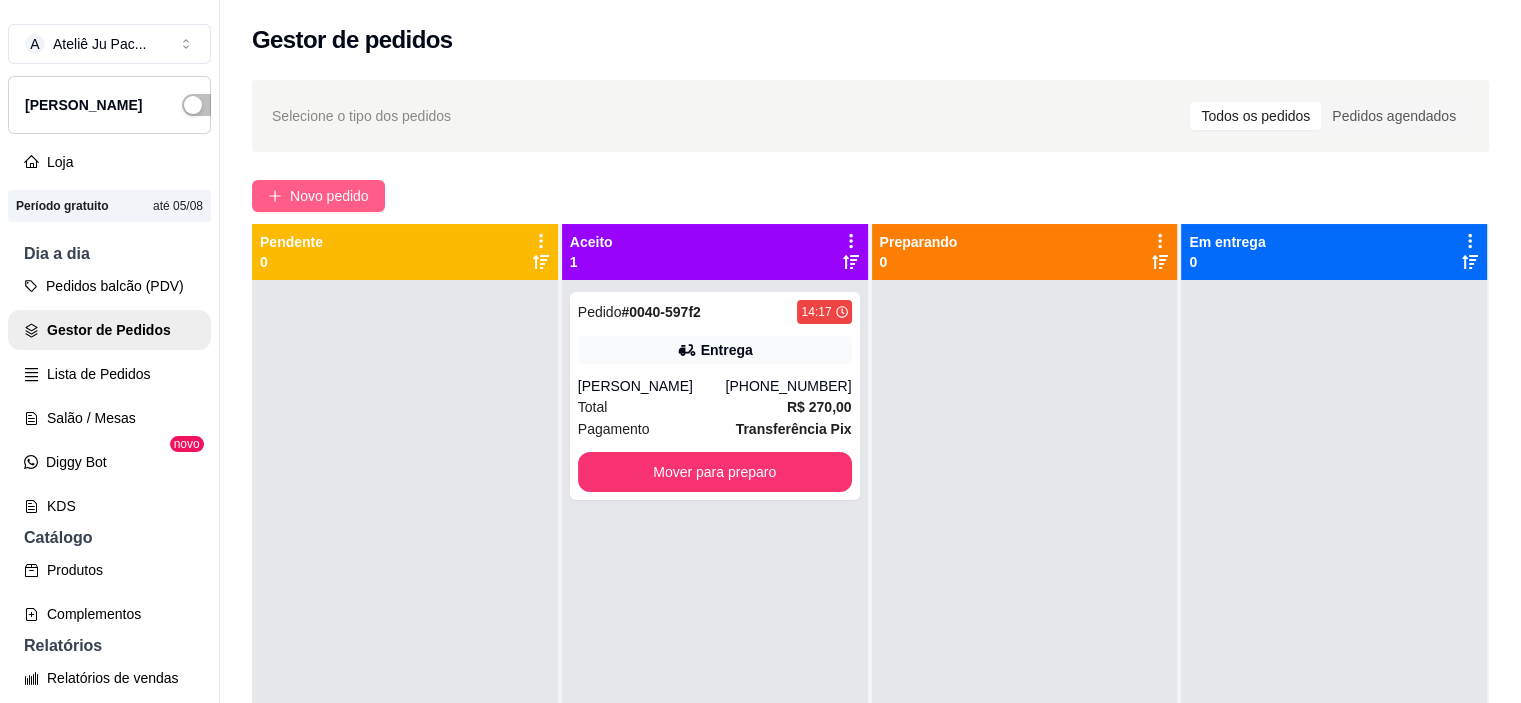 click on "Novo pedido" at bounding box center (318, 196) 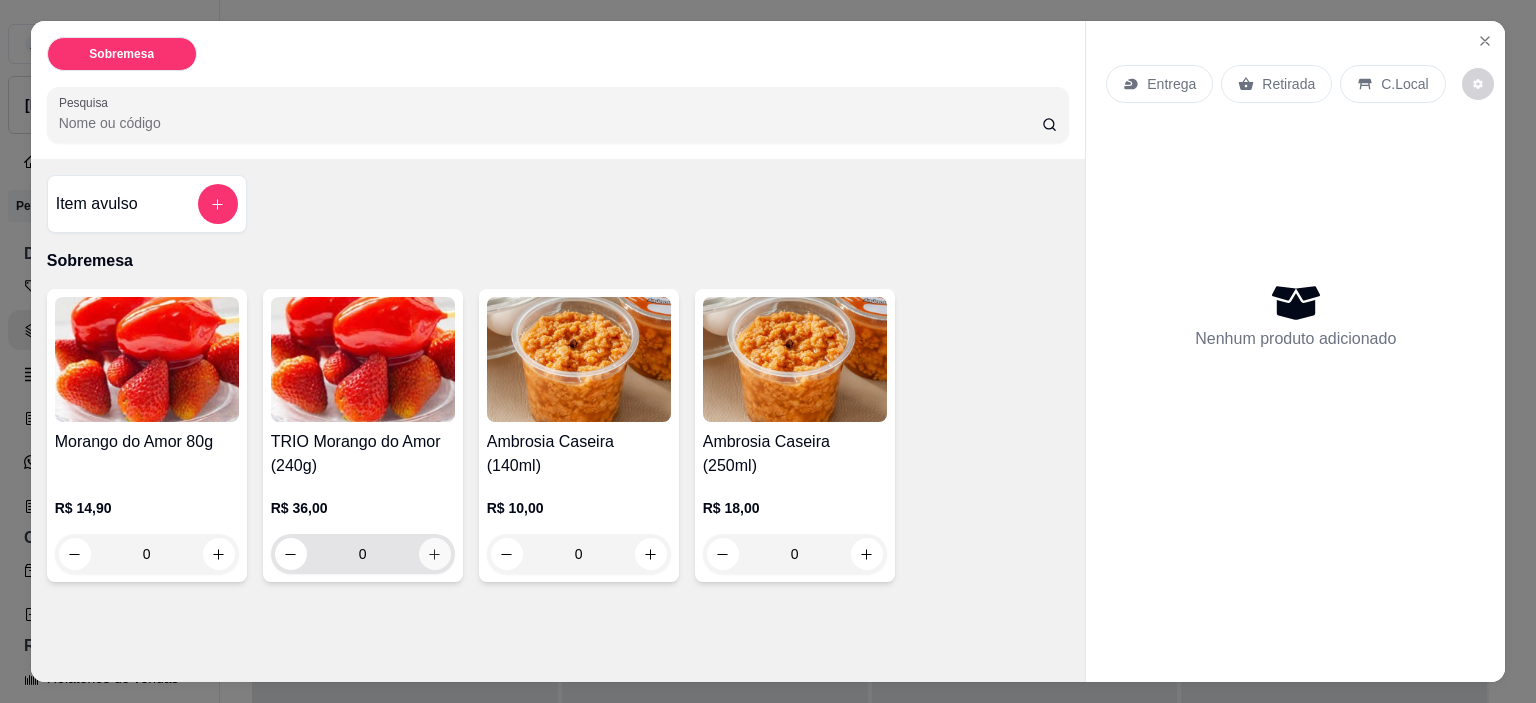 click 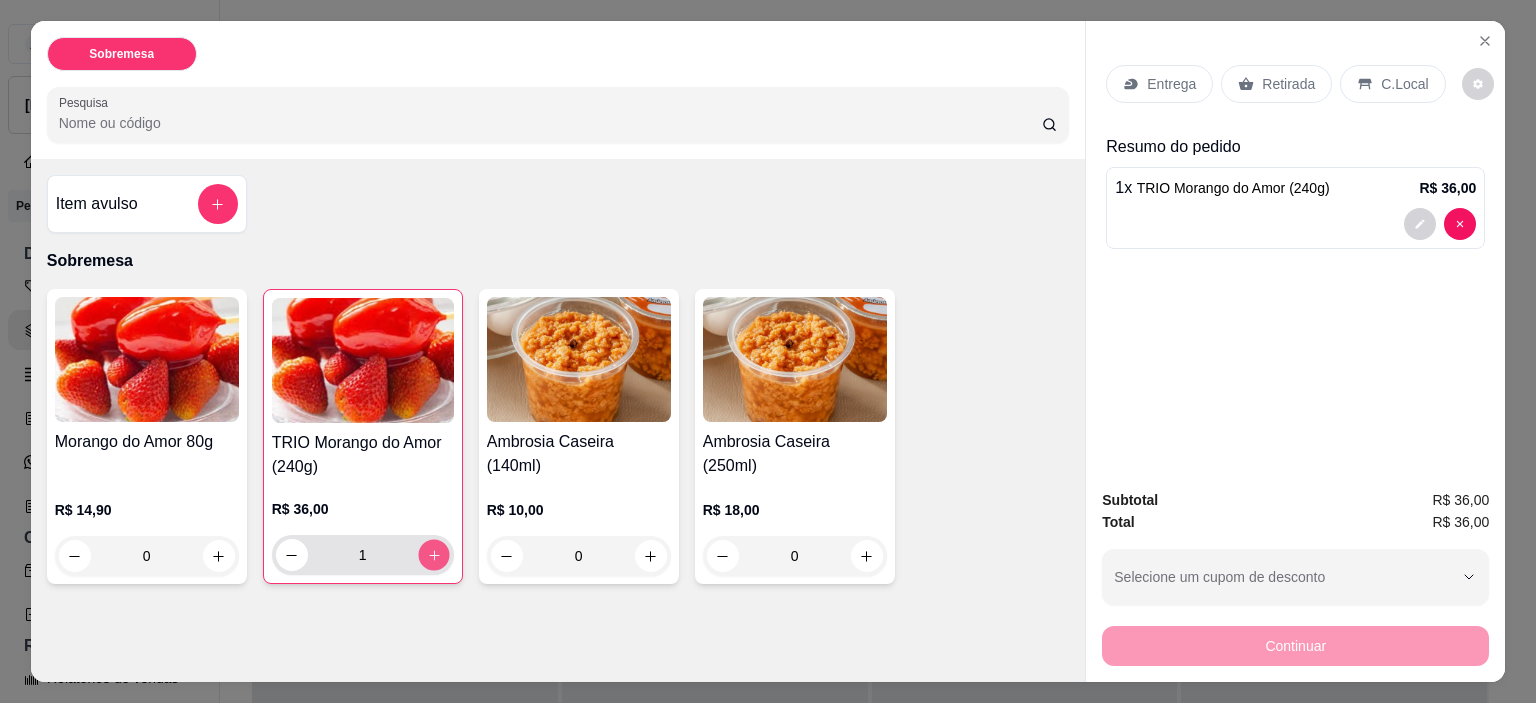 click 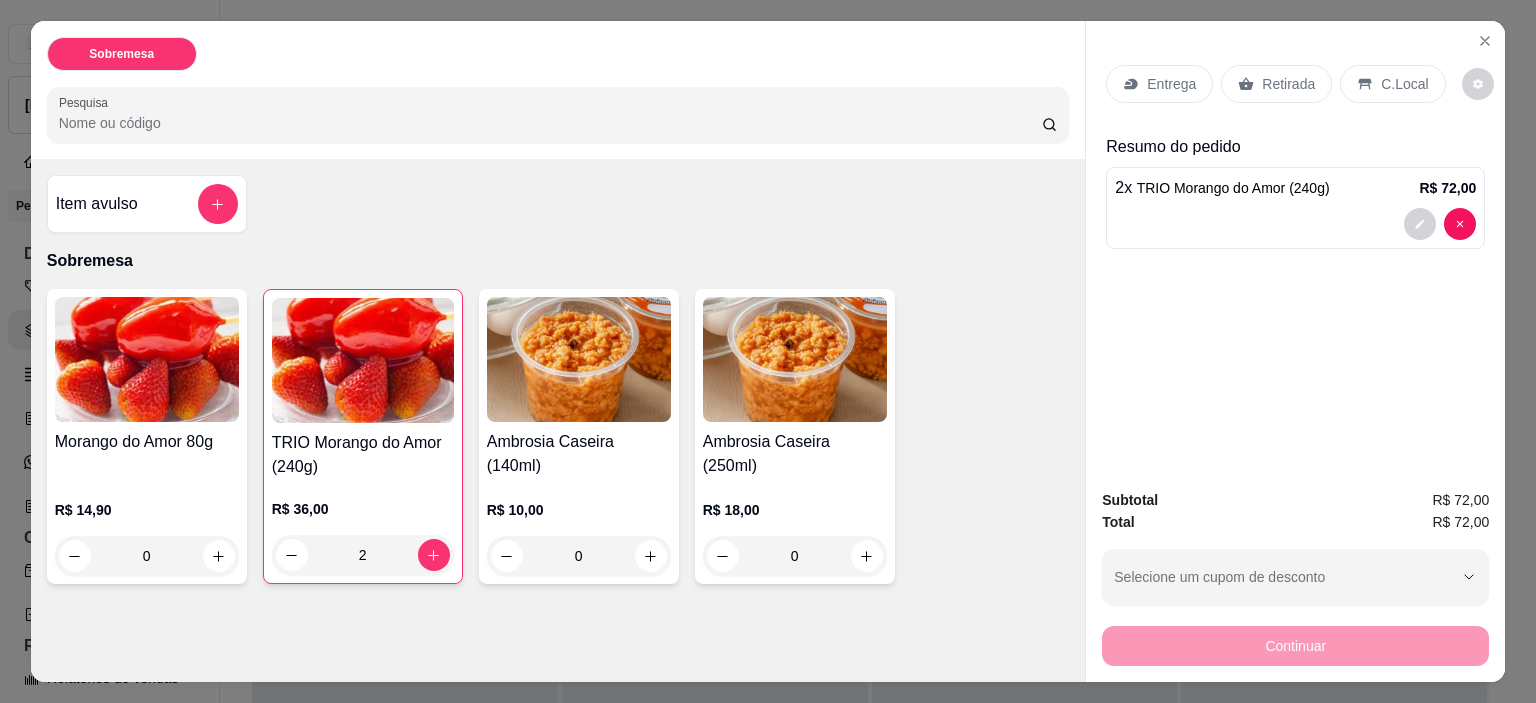 click on "Entrega" at bounding box center (1171, 84) 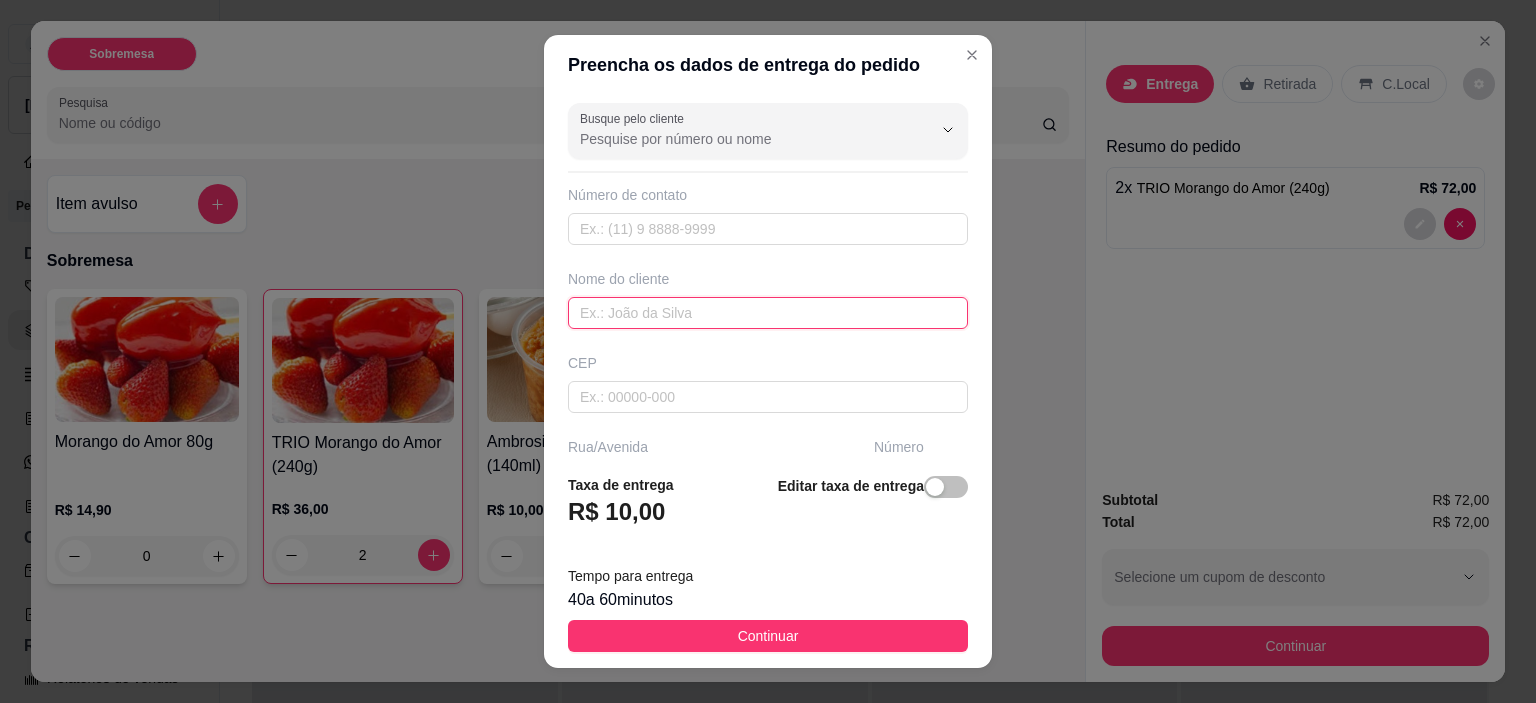 click at bounding box center (768, 313) 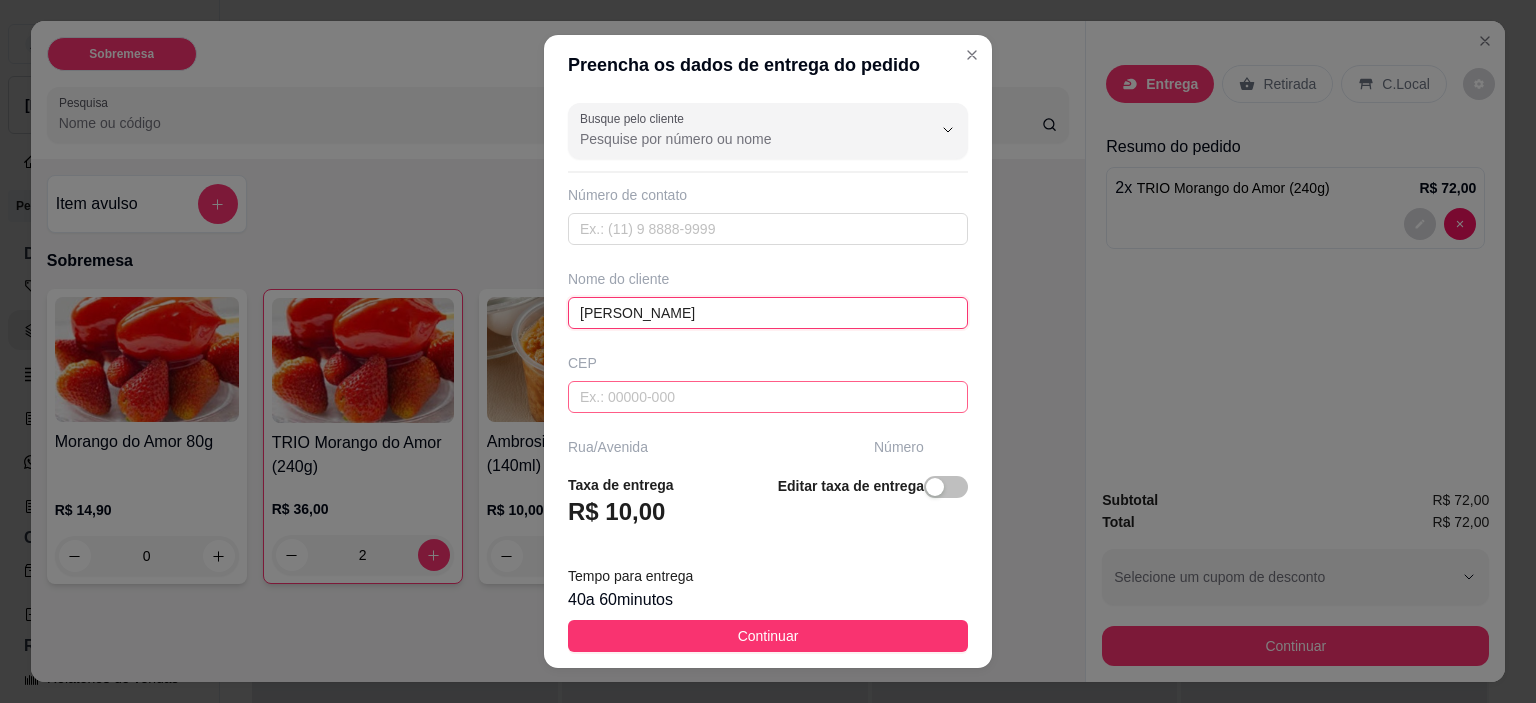 type on "[PERSON_NAME]" 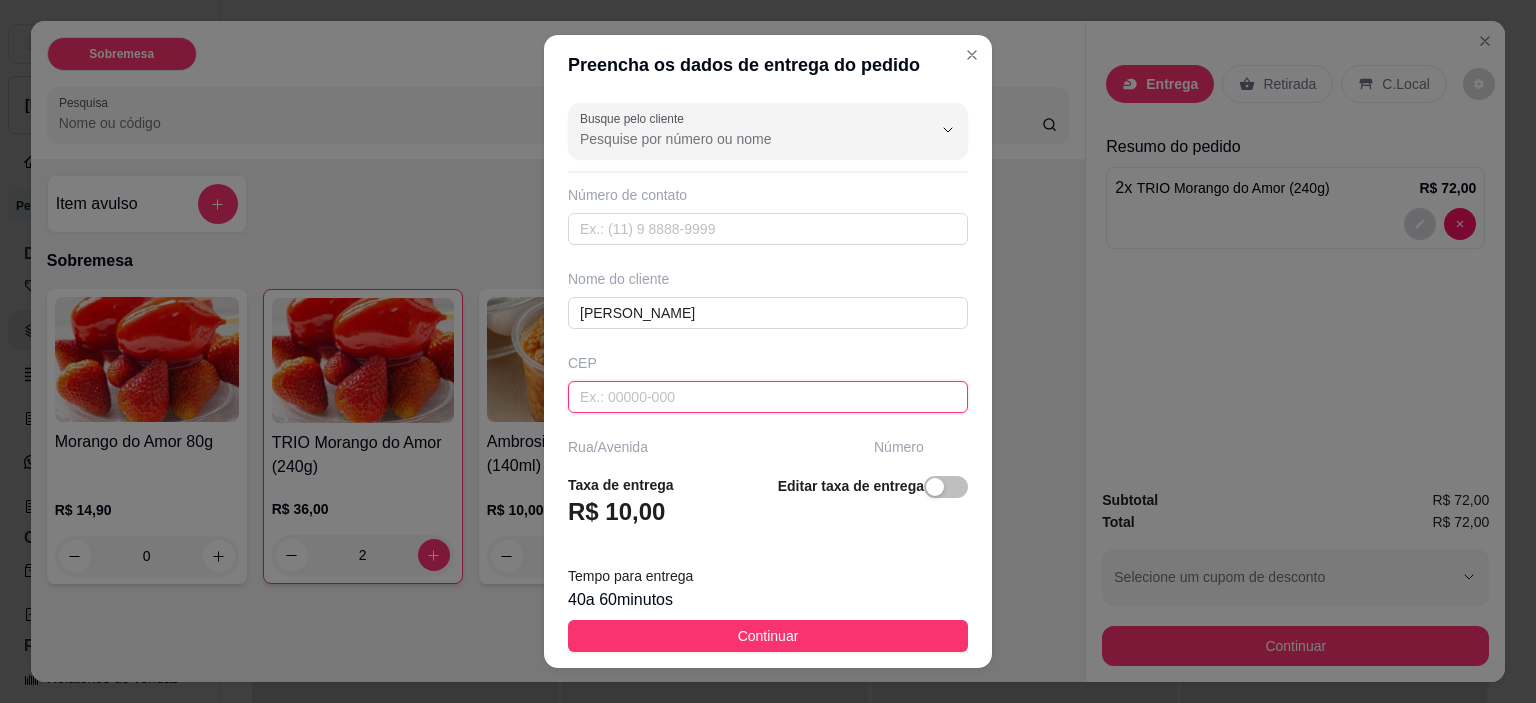 click at bounding box center (768, 397) 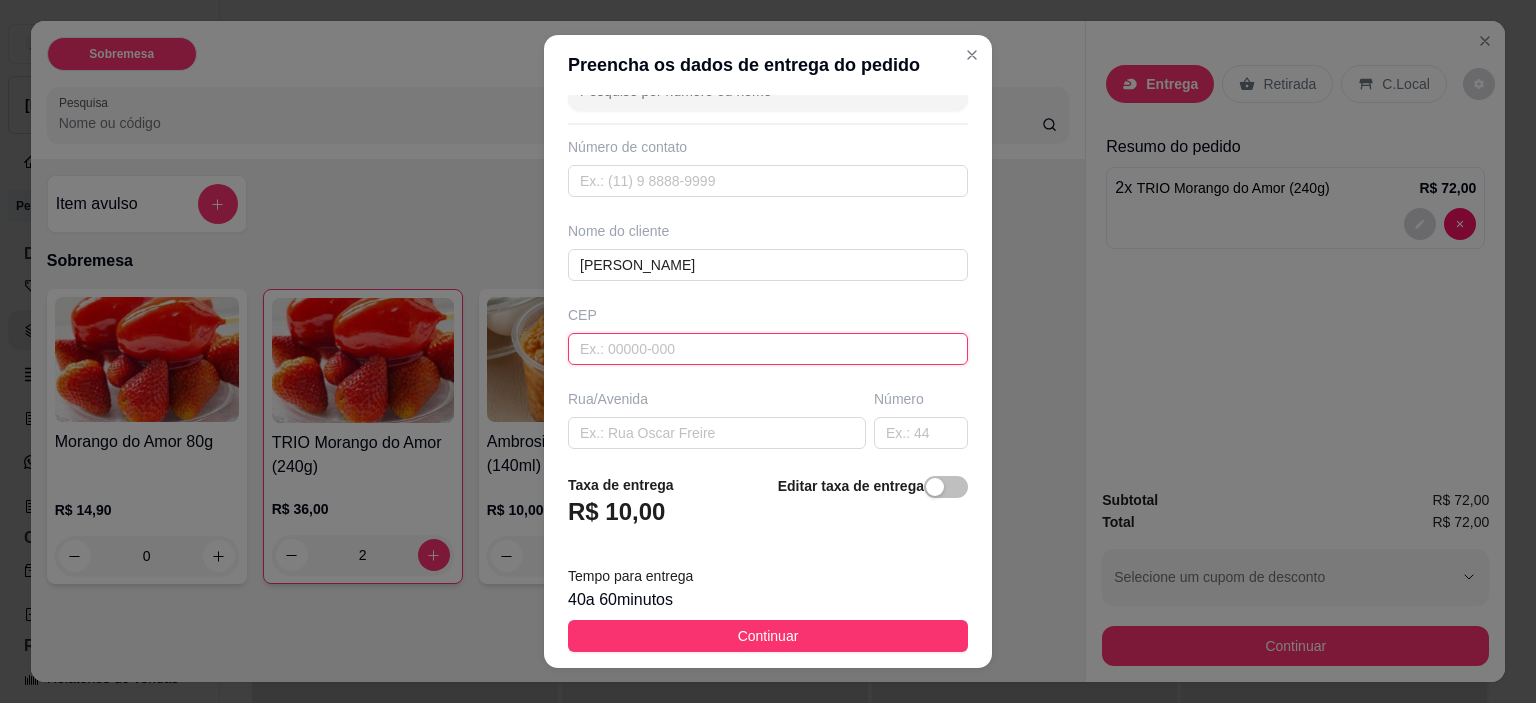 scroll, scrollTop: 0, scrollLeft: 0, axis: both 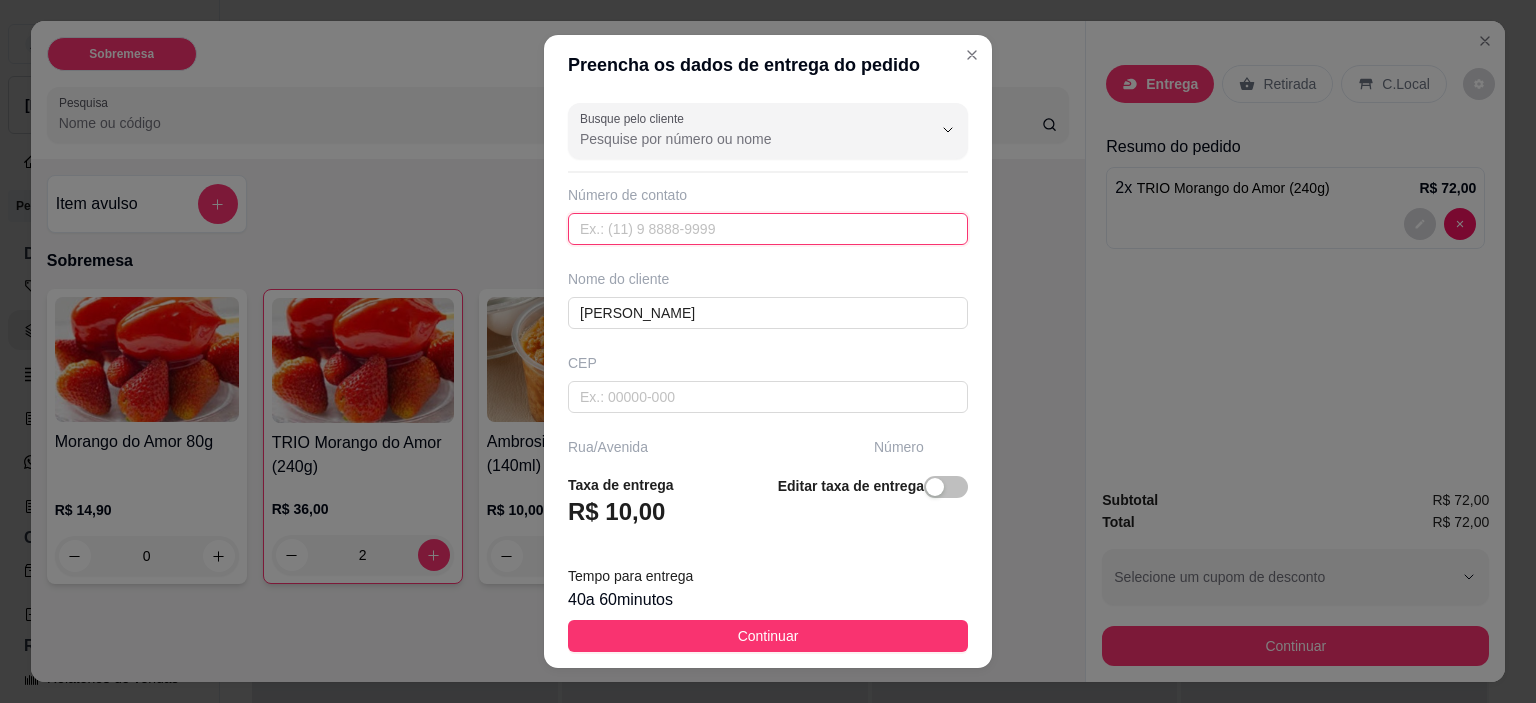 click at bounding box center [768, 229] 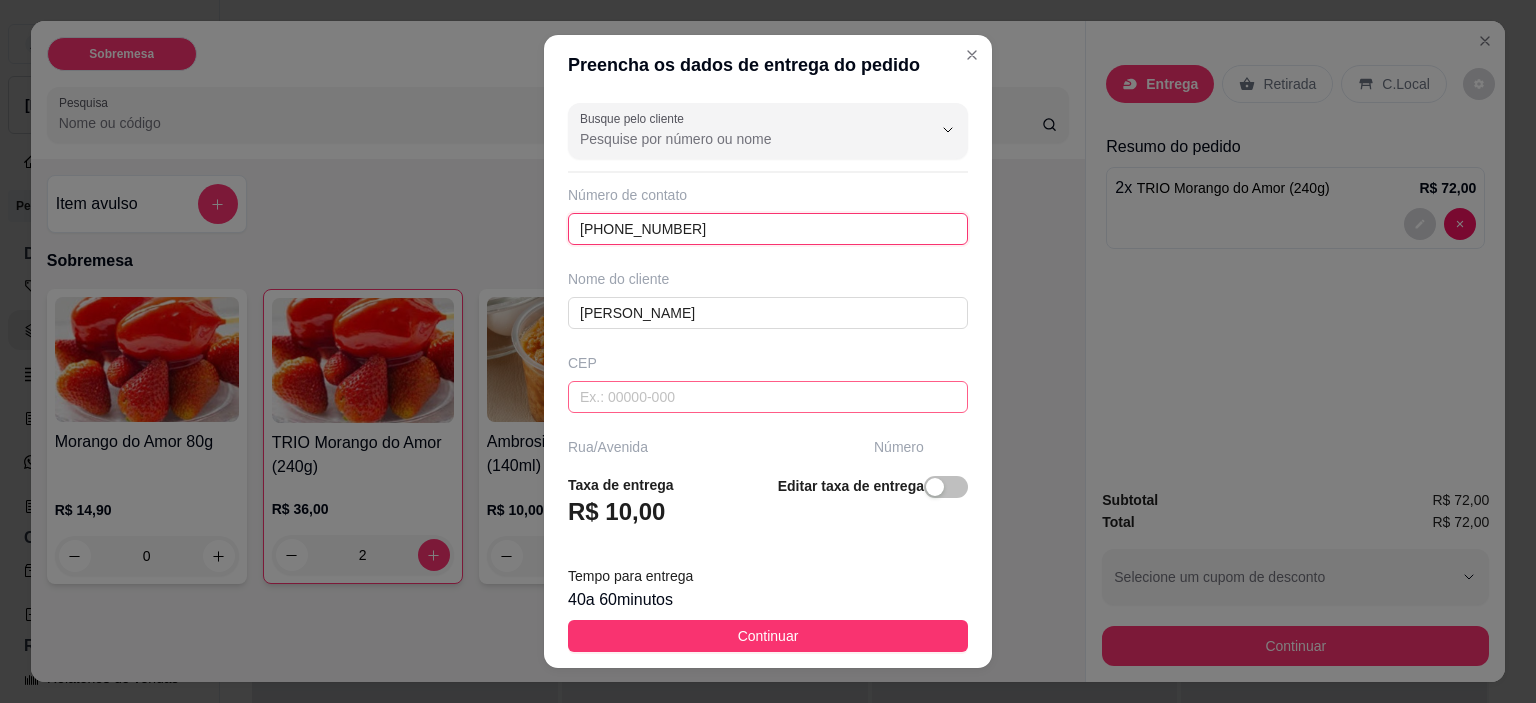 type on "[PHONE_NUMBER]" 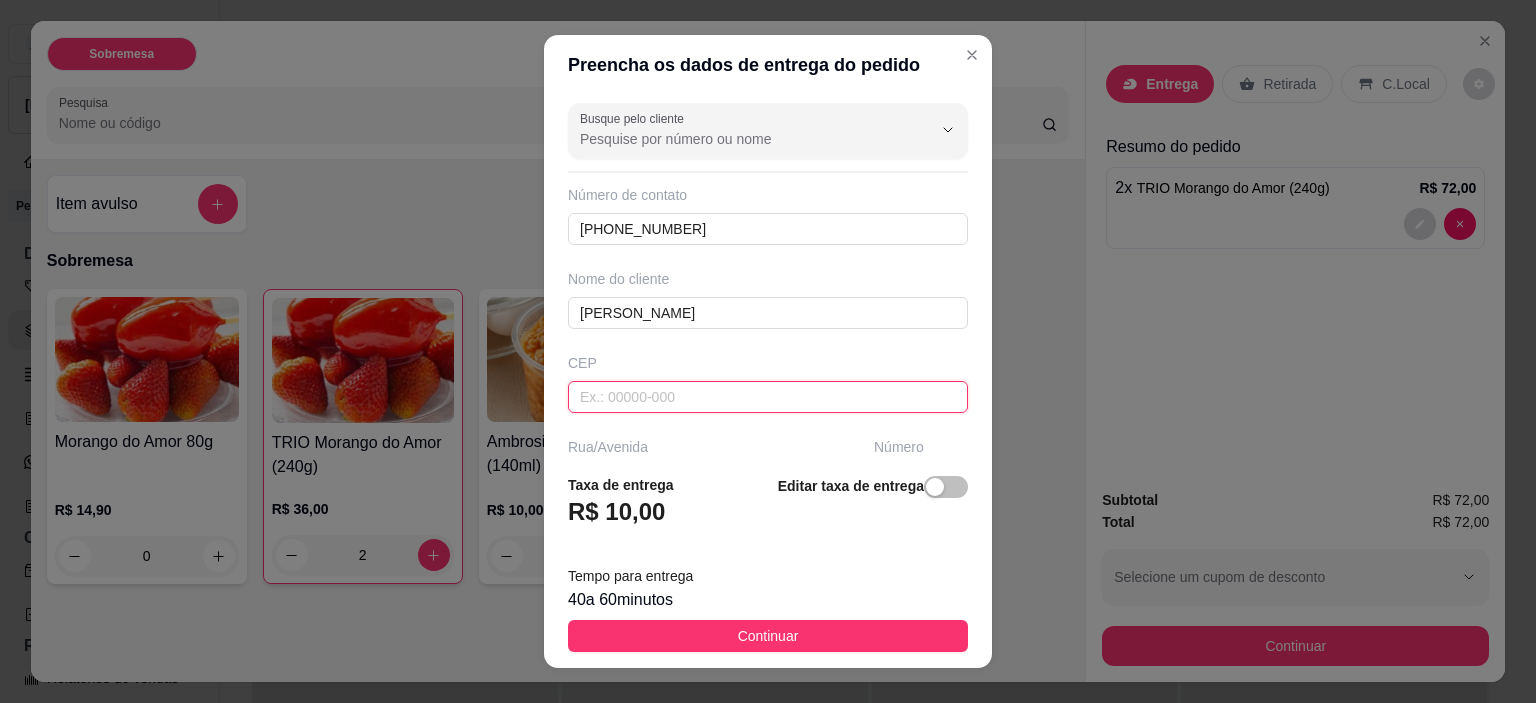 click at bounding box center [768, 397] 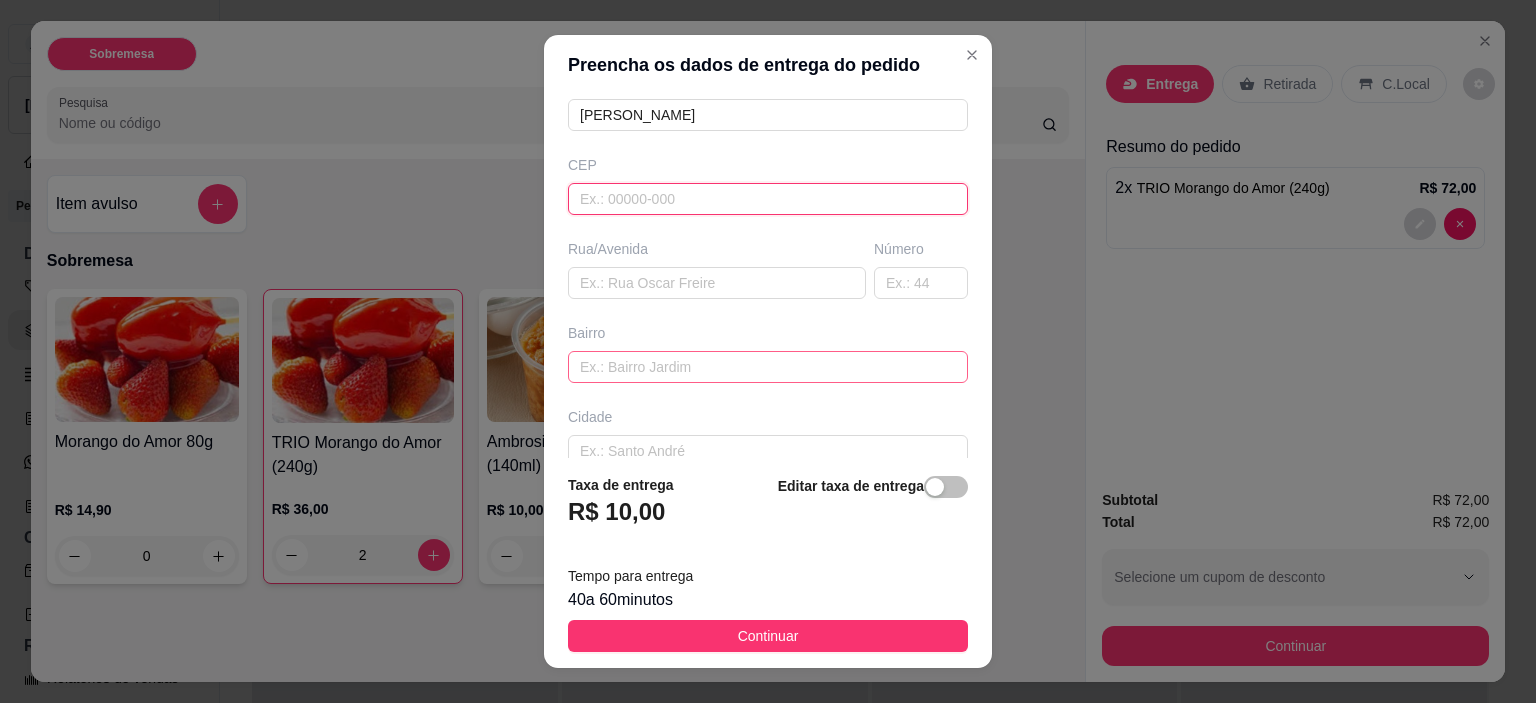 scroll, scrollTop: 200, scrollLeft: 0, axis: vertical 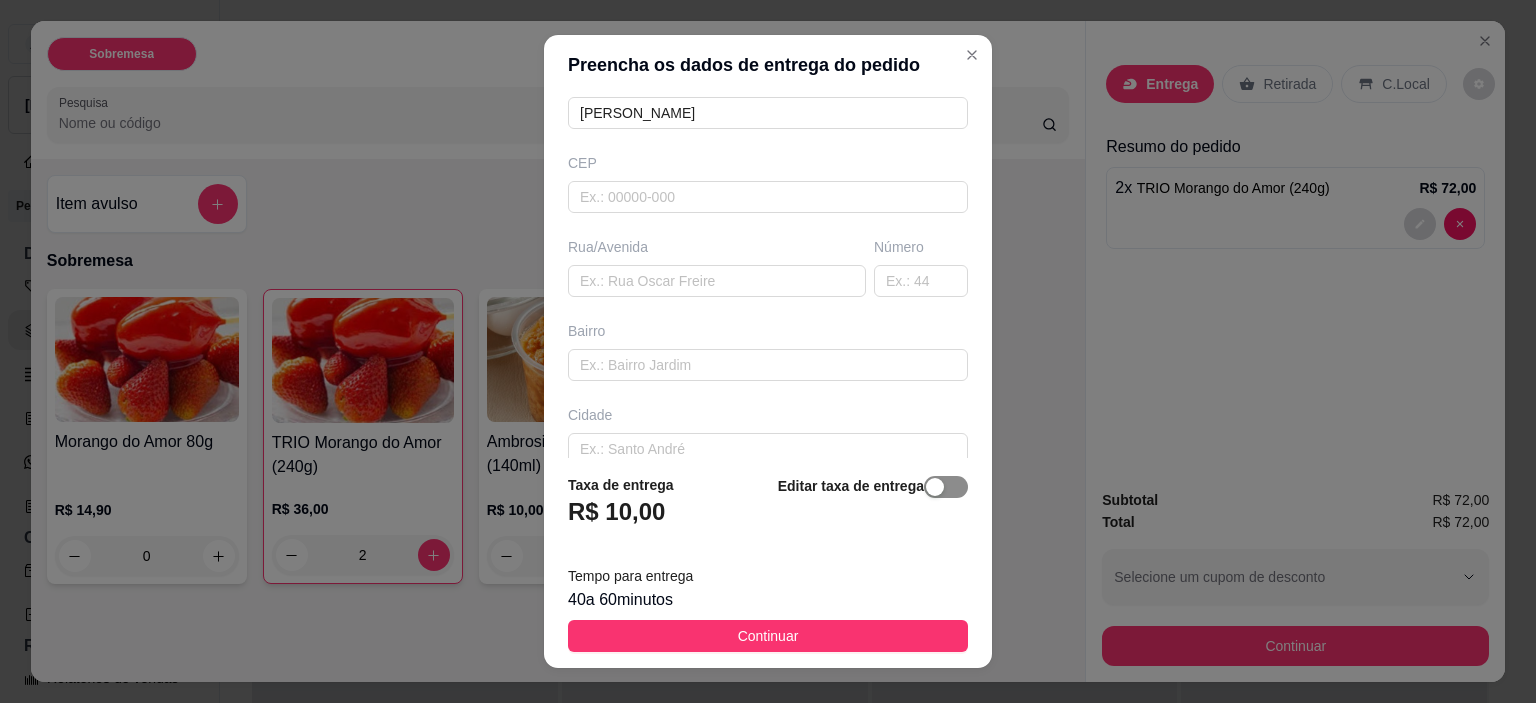 click at bounding box center [935, 487] 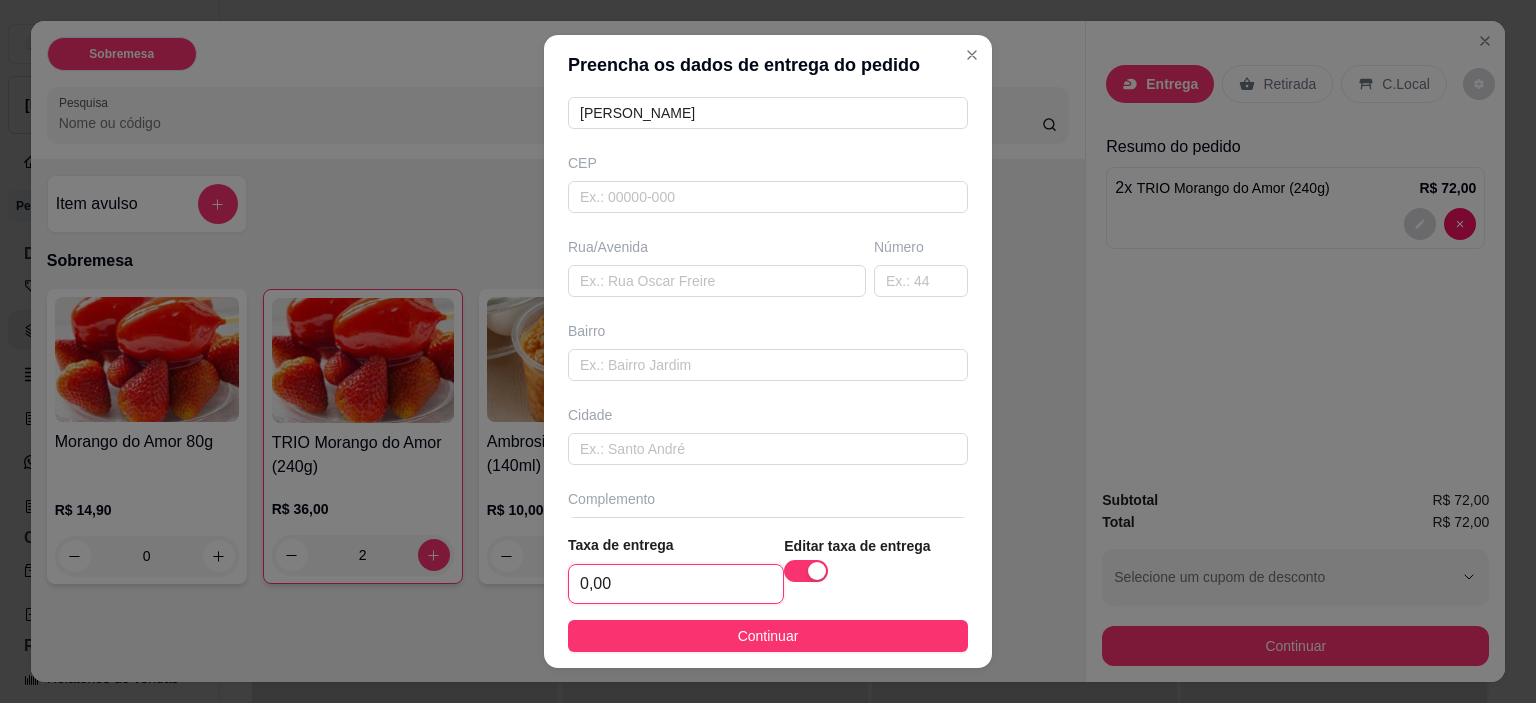 click on "0,00" at bounding box center [676, 584] 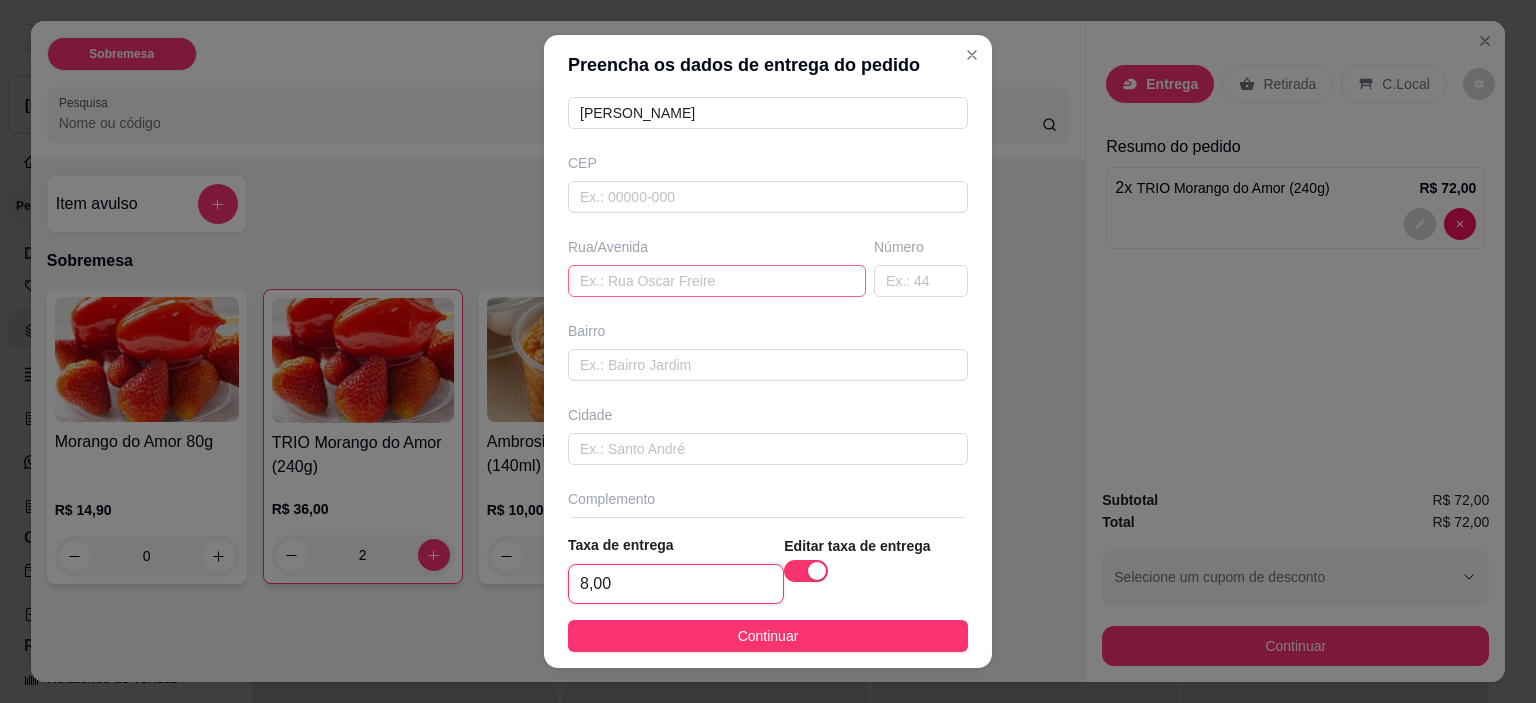 type on "8,00" 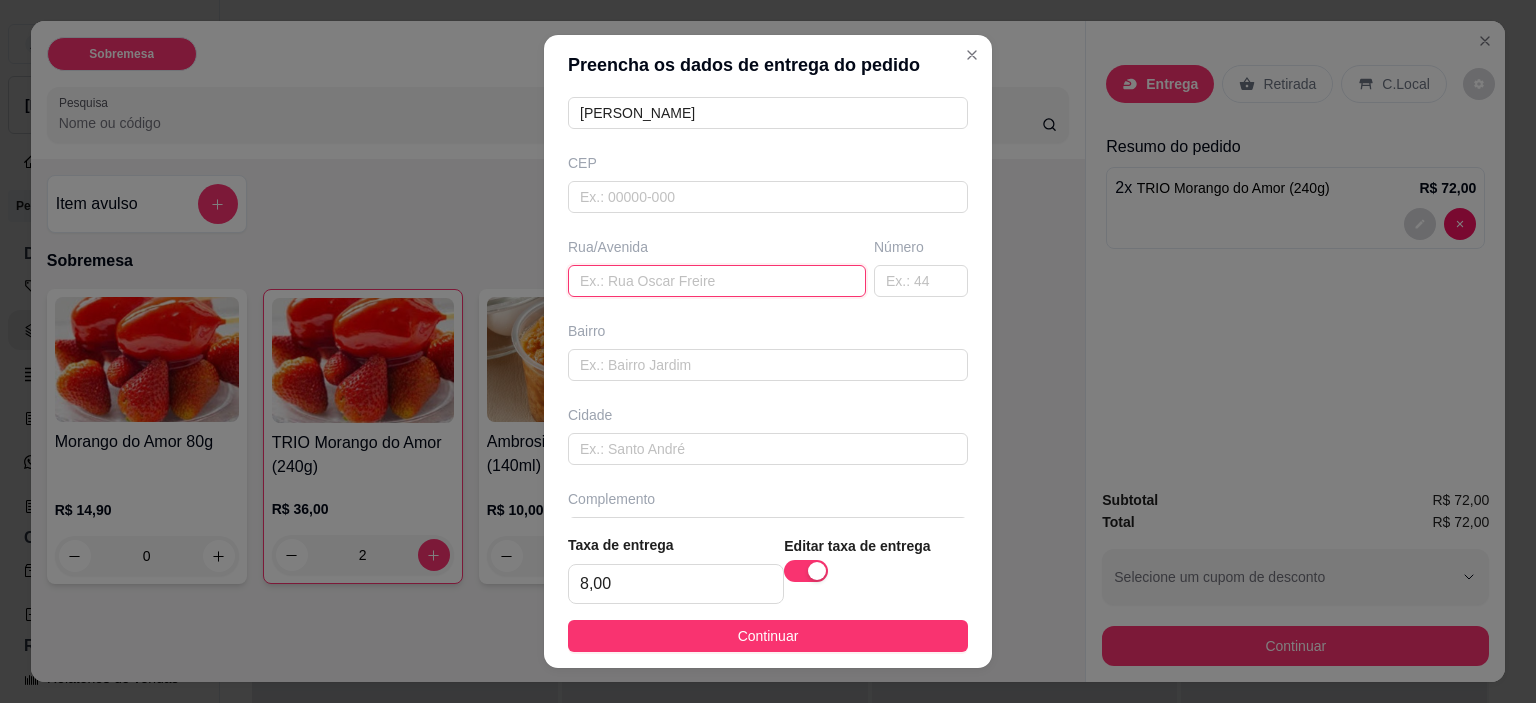 click at bounding box center [717, 281] 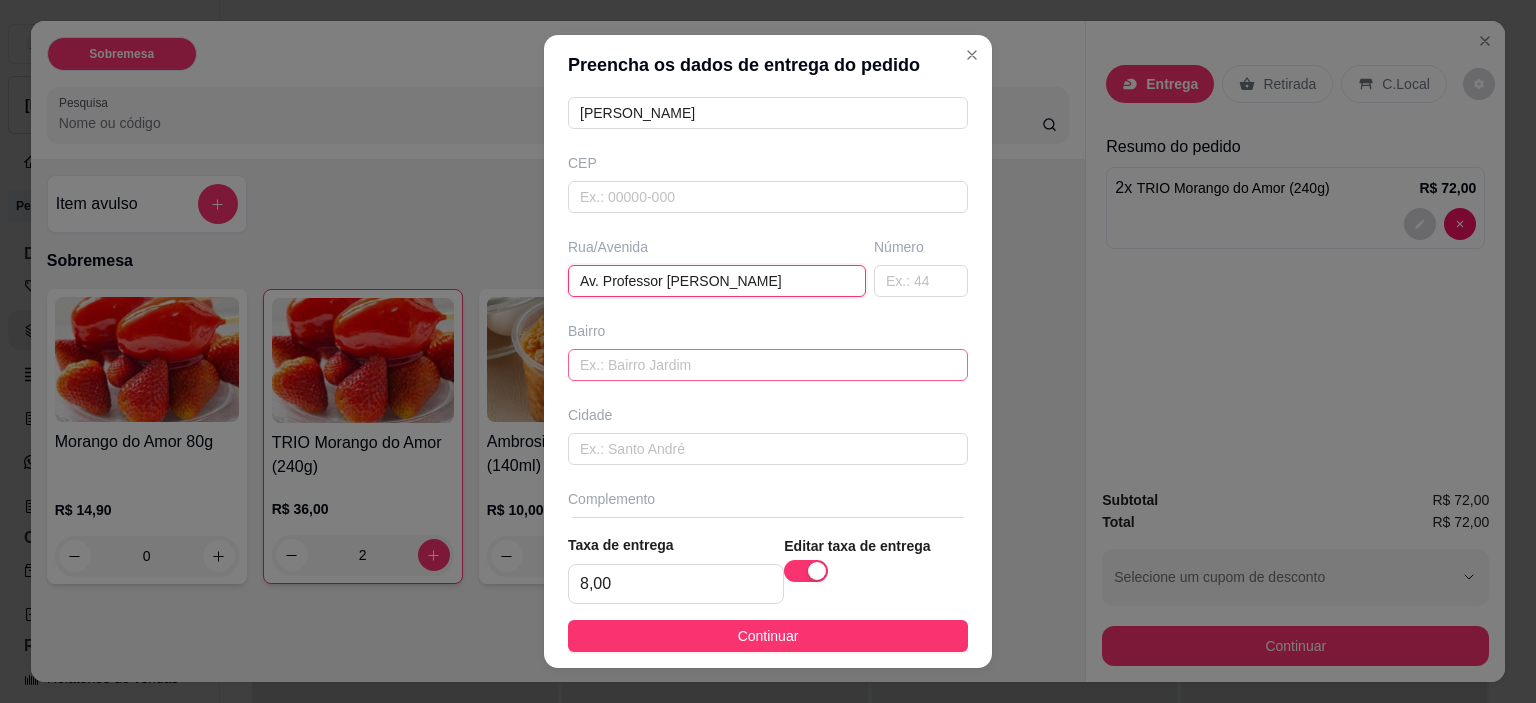 type on "Av. Professor [PERSON_NAME]" 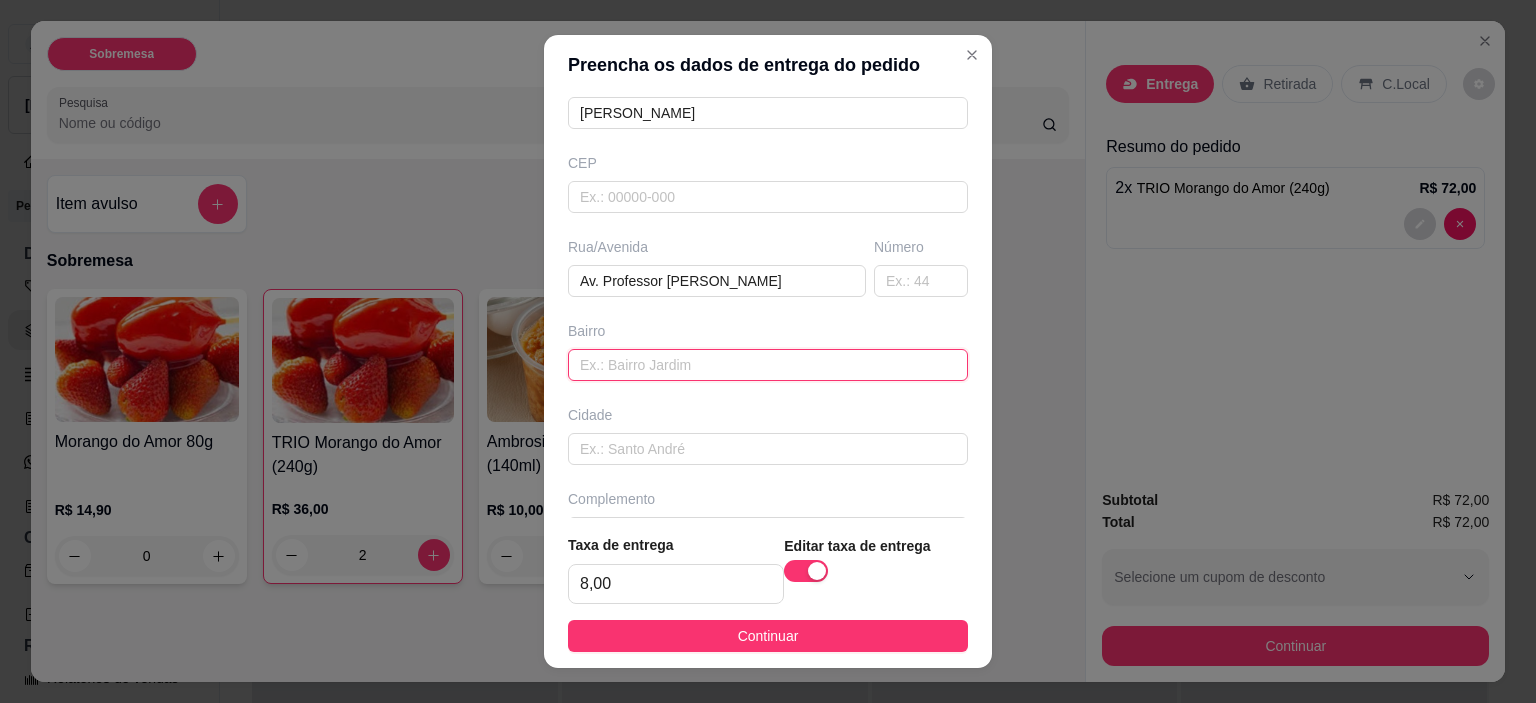 drag, startPoint x: 611, startPoint y: 353, endPoint x: 620, endPoint y: 363, distance: 13.453624 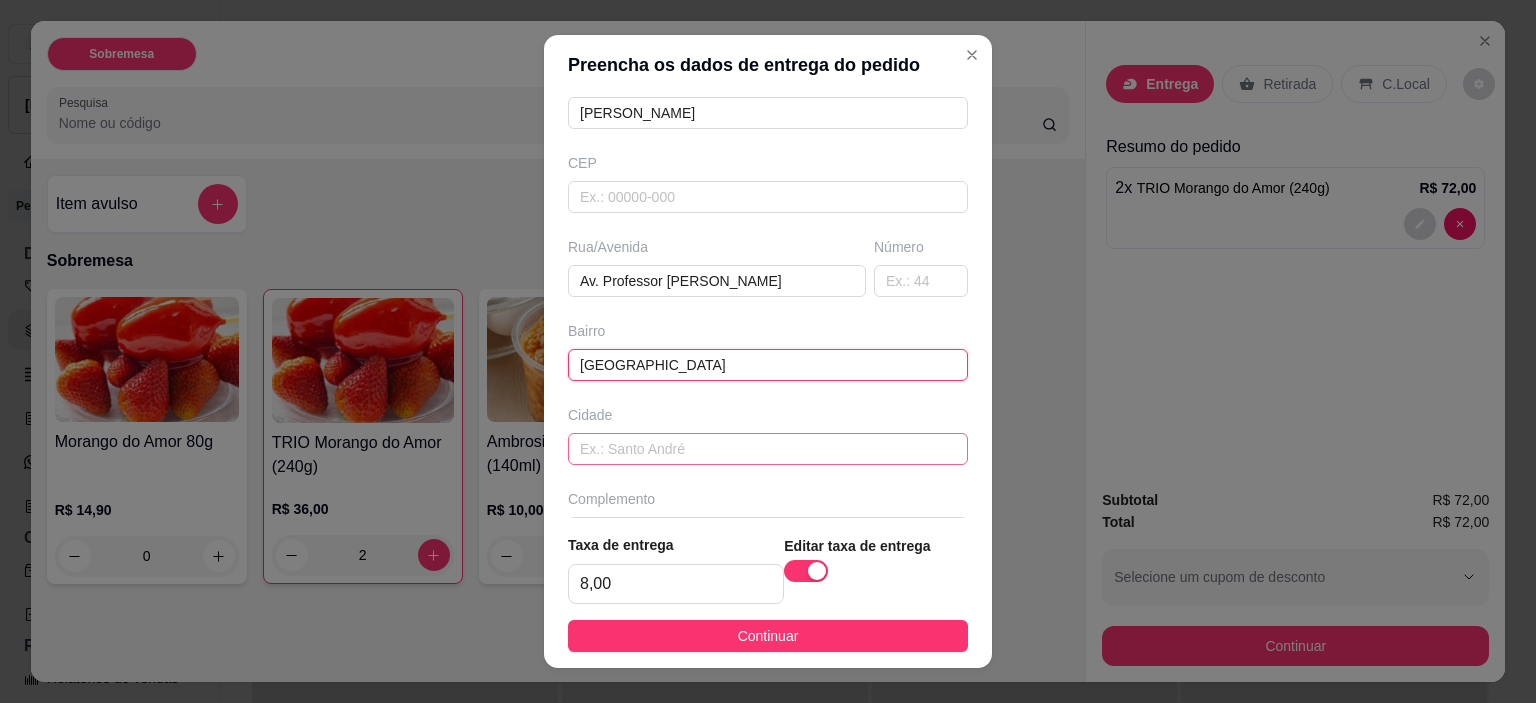 type on "[GEOGRAPHIC_DATA]" 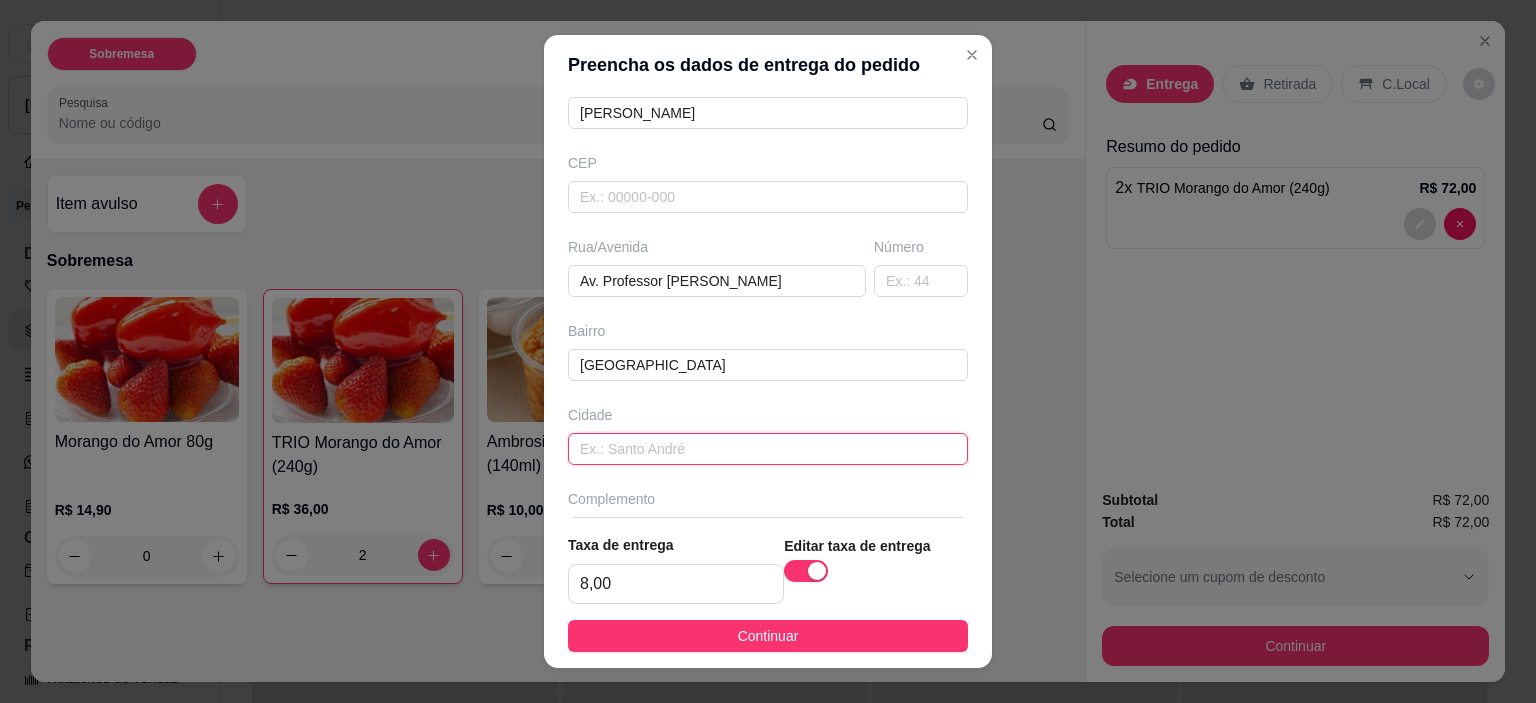 click at bounding box center [768, 449] 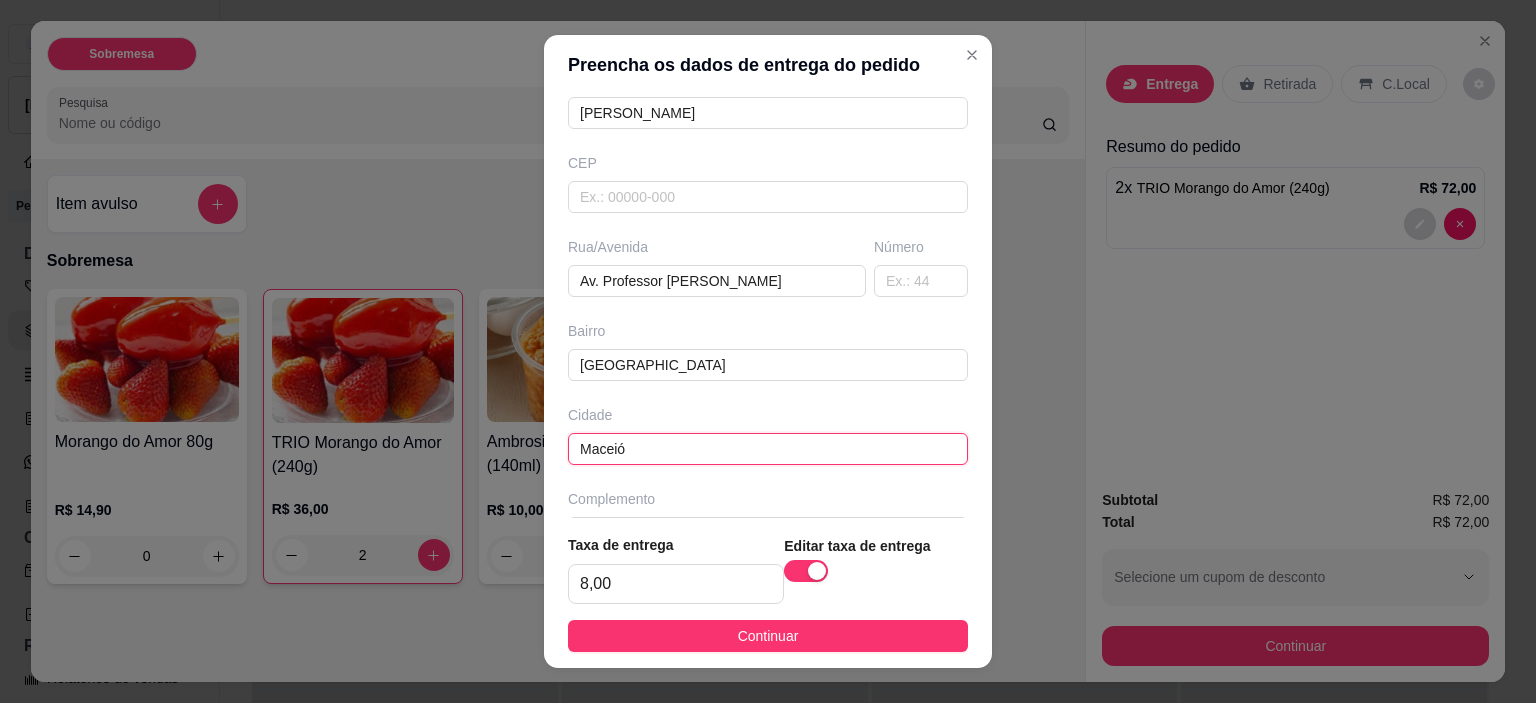 scroll, scrollTop: 247, scrollLeft: 0, axis: vertical 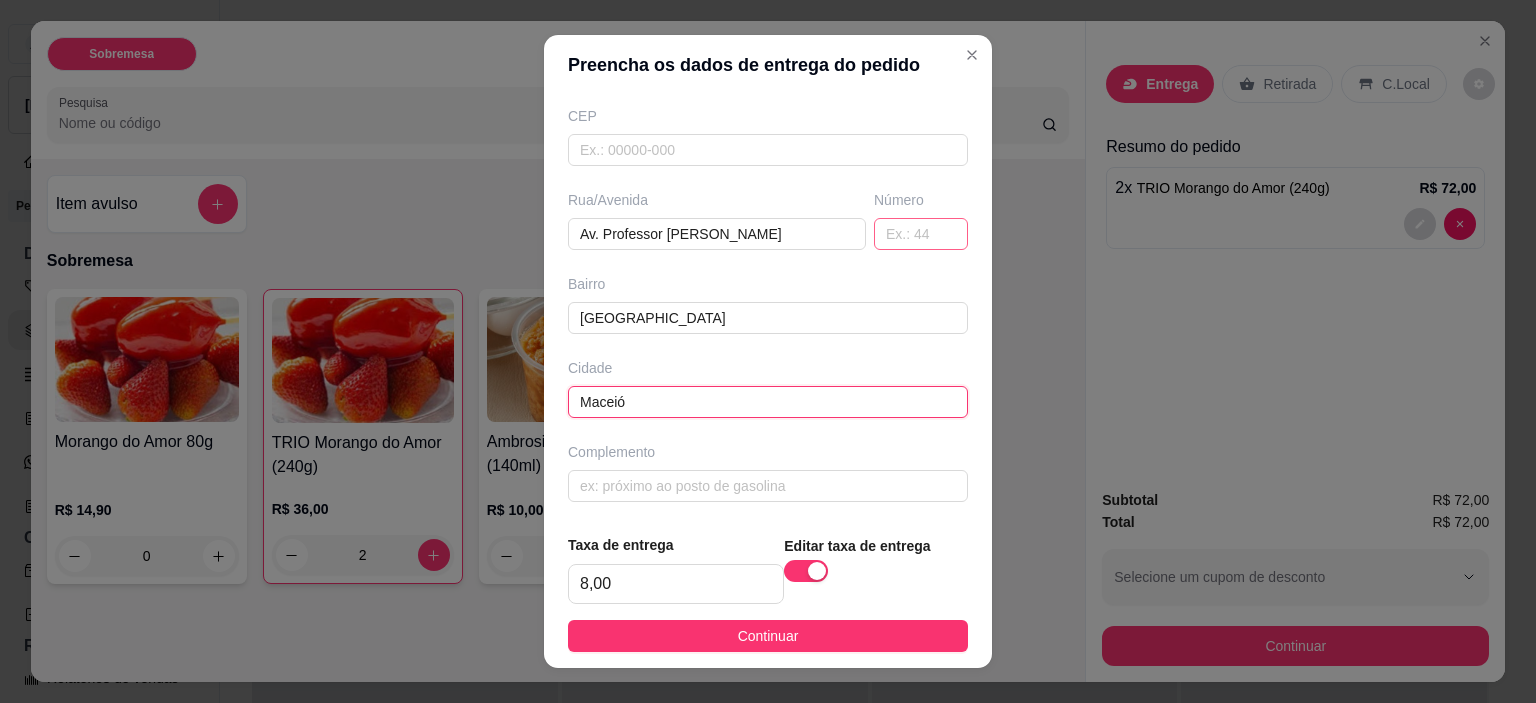 type on "Maceió" 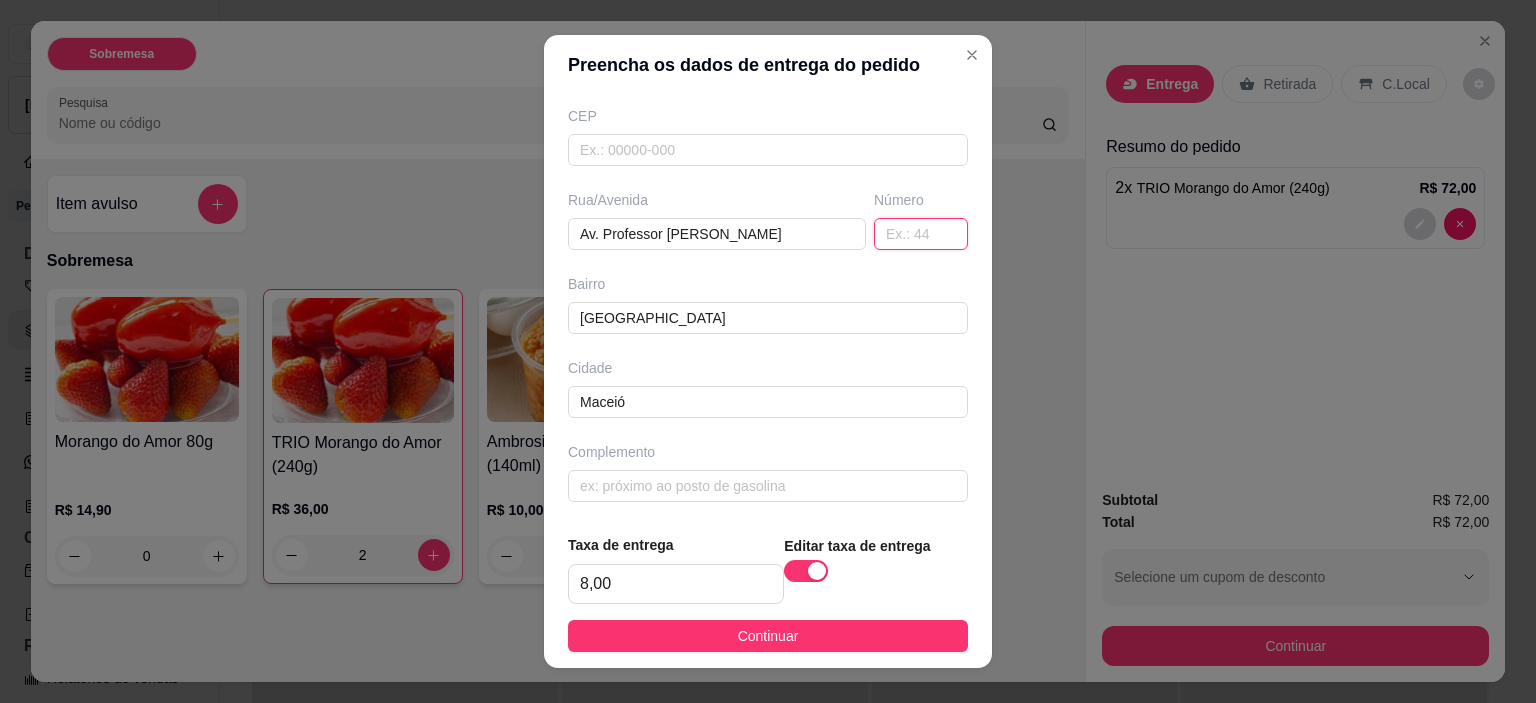 click at bounding box center [921, 234] 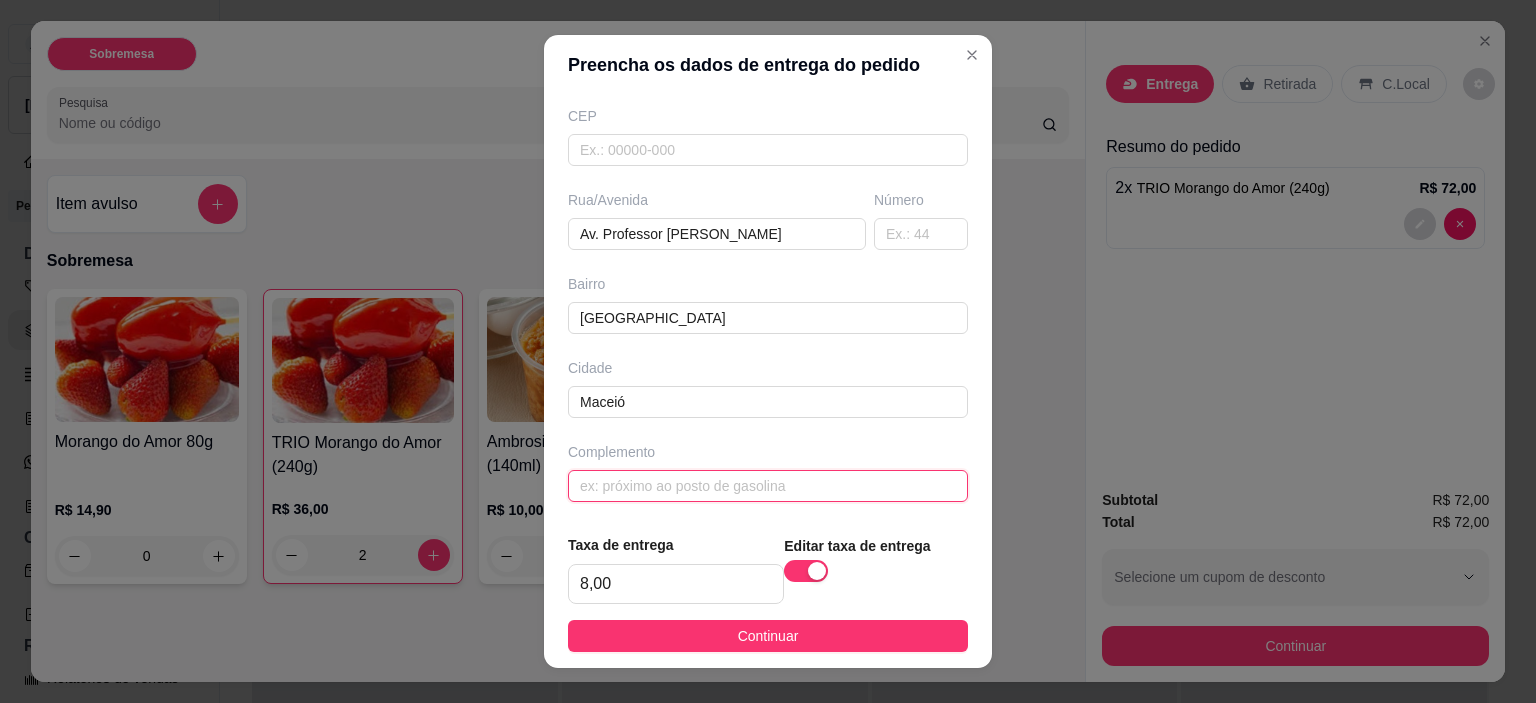 click at bounding box center [768, 486] 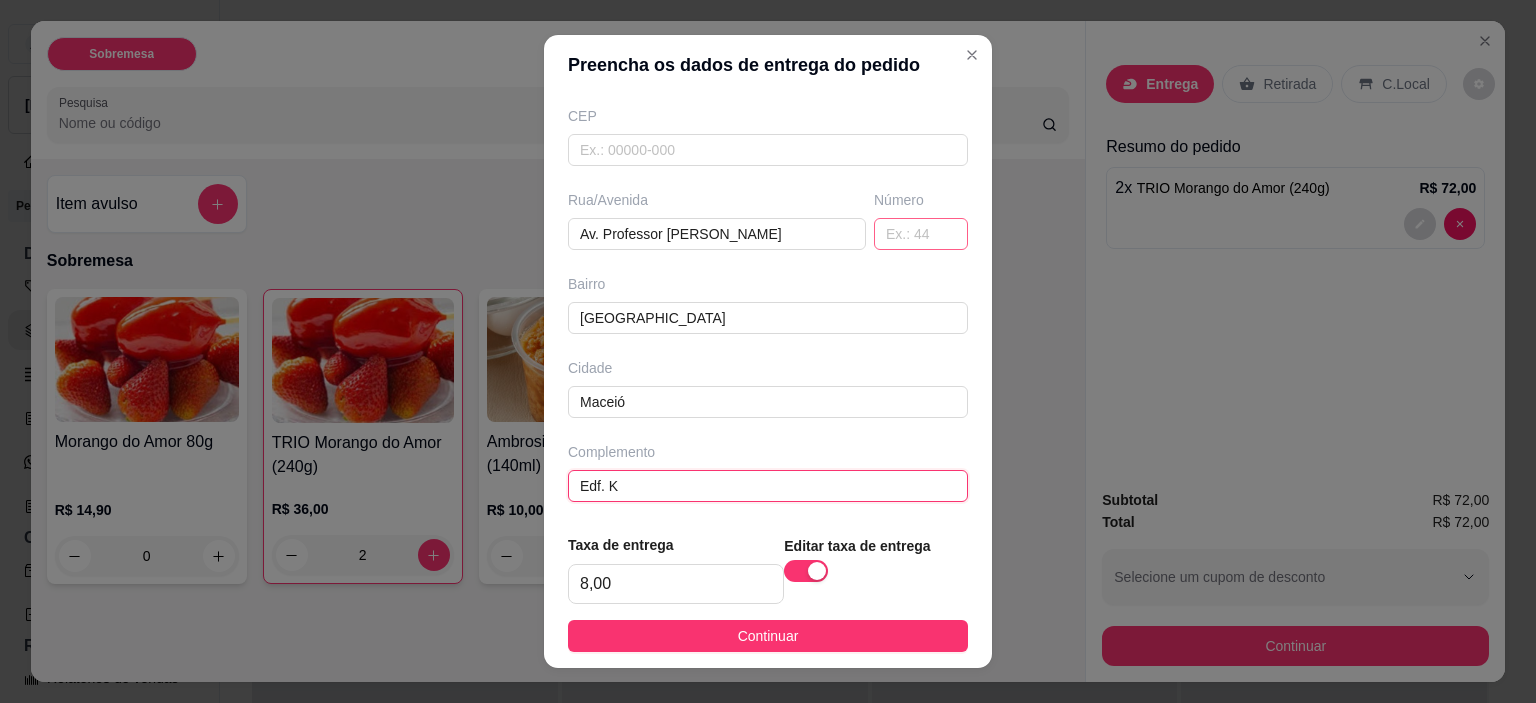 type on "Edf. K" 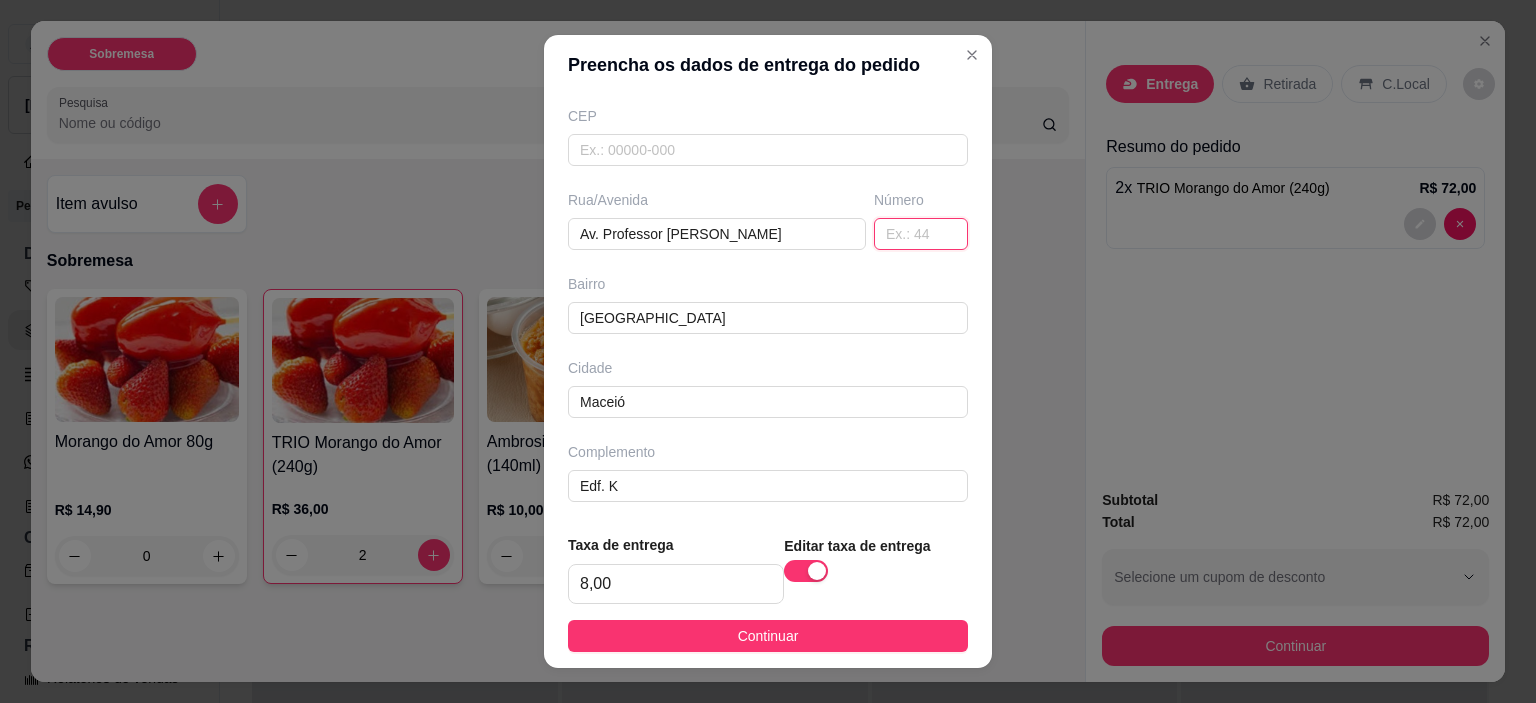 click at bounding box center (921, 234) 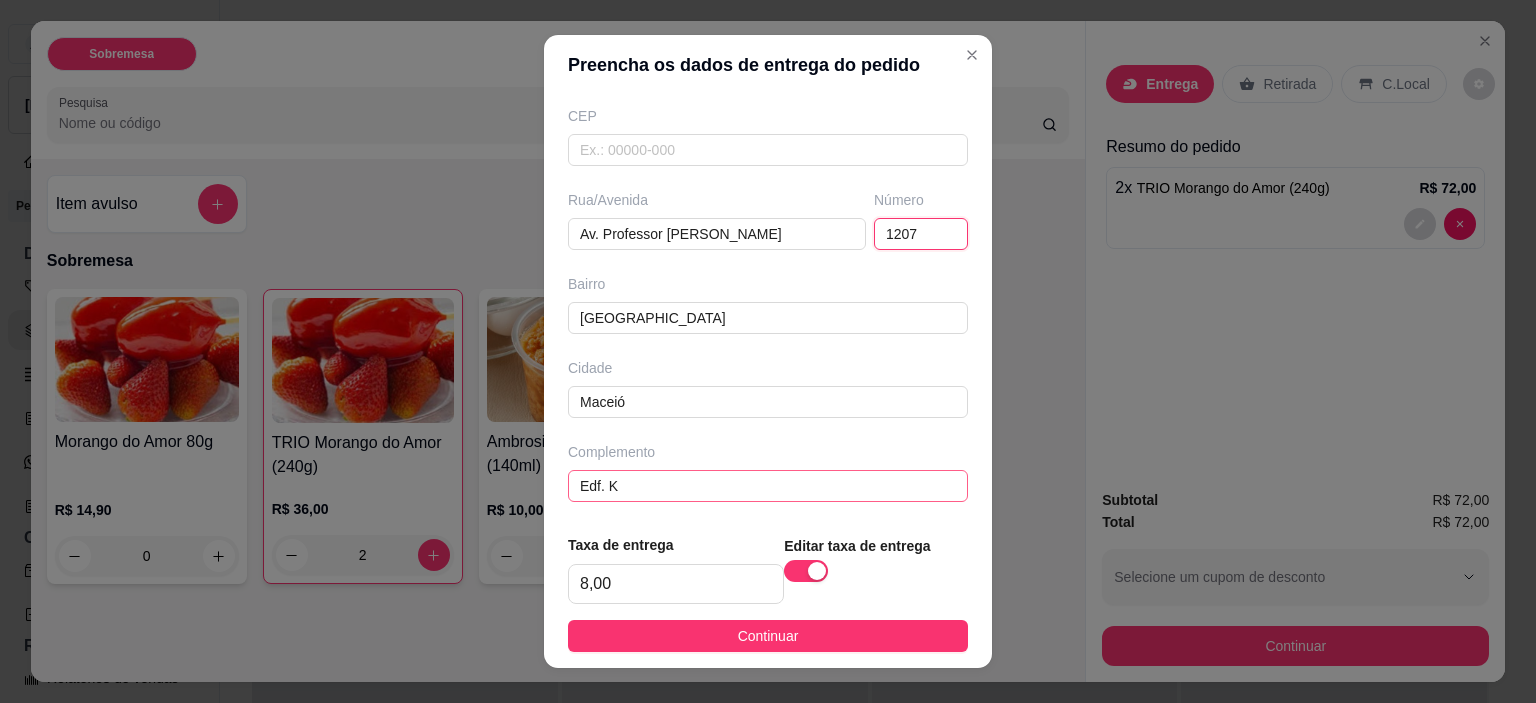 type on "1207" 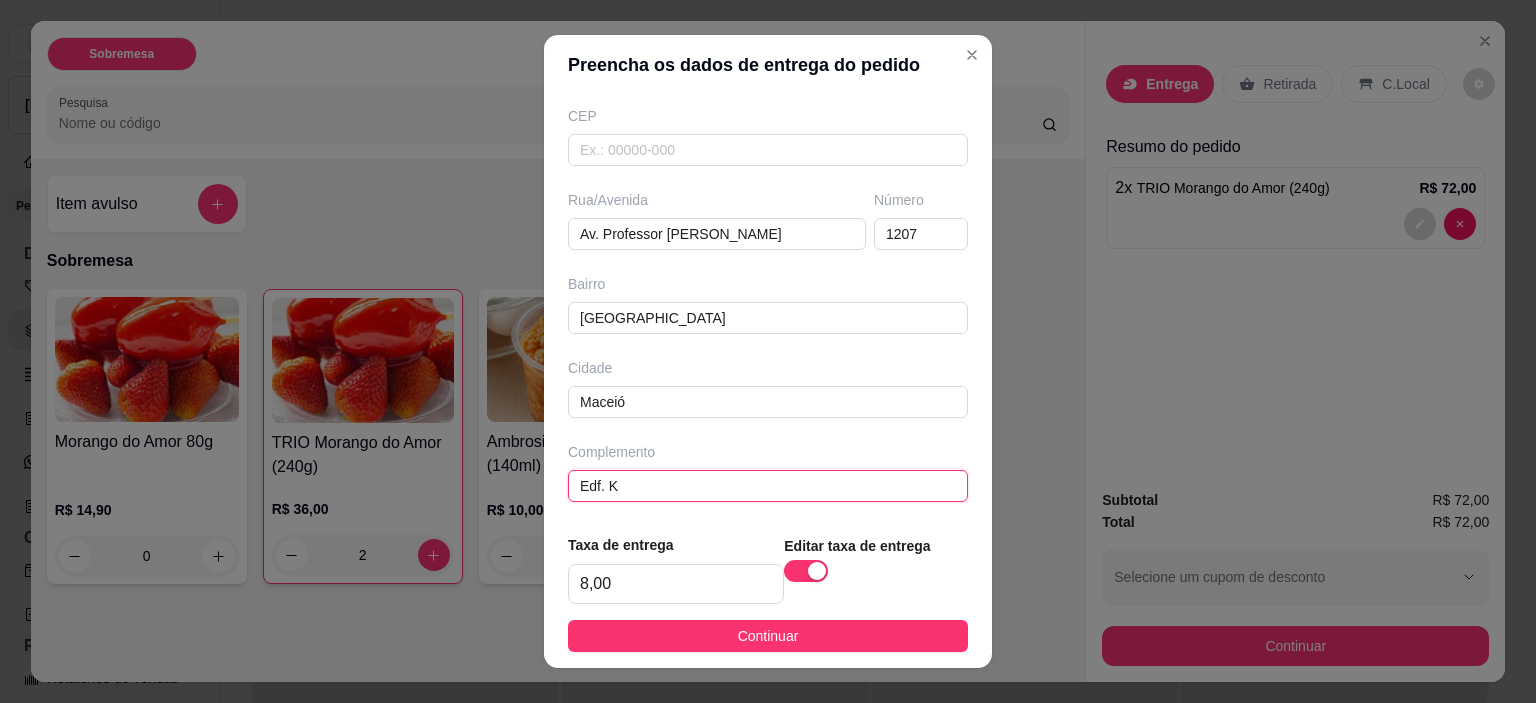 click on "Edf. K" at bounding box center [768, 486] 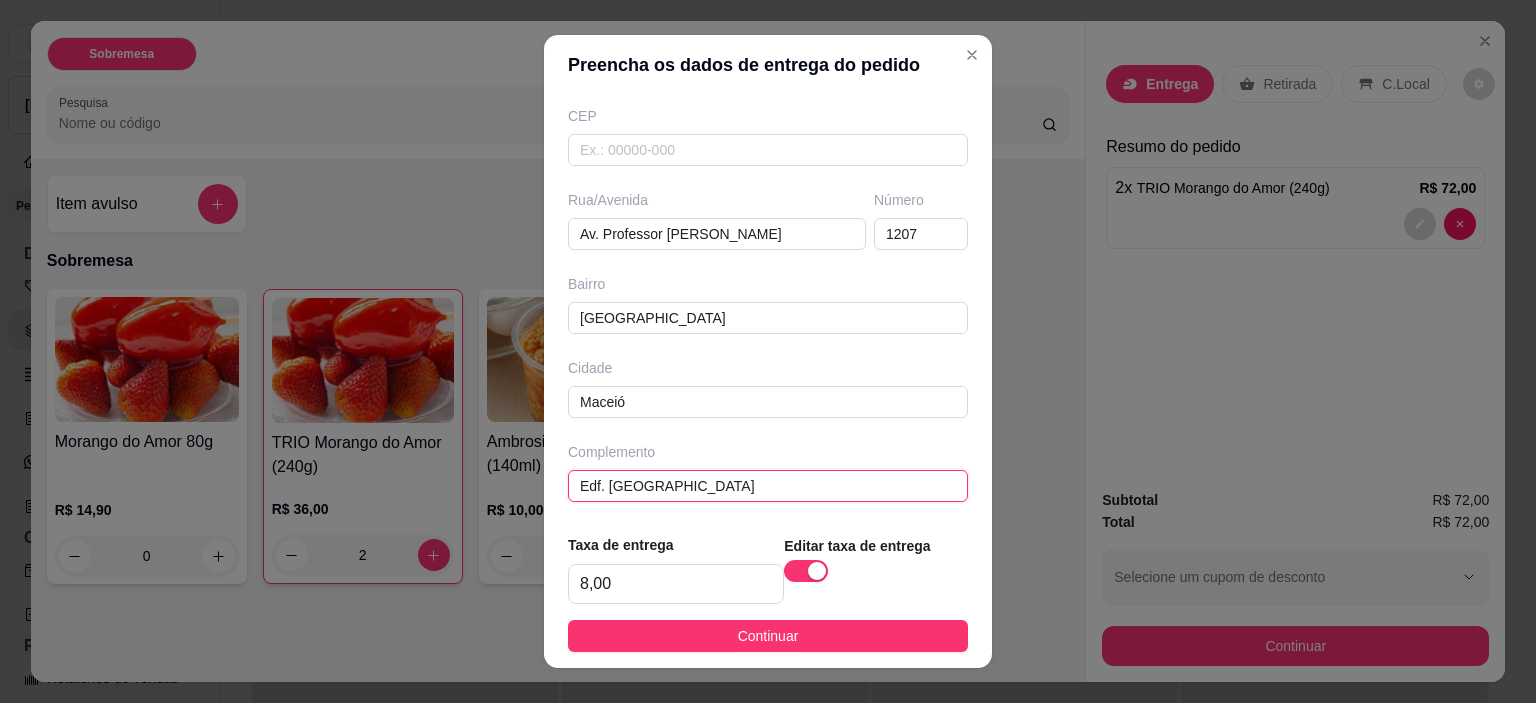 click on "Edf. [GEOGRAPHIC_DATA]" at bounding box center [768, 486] 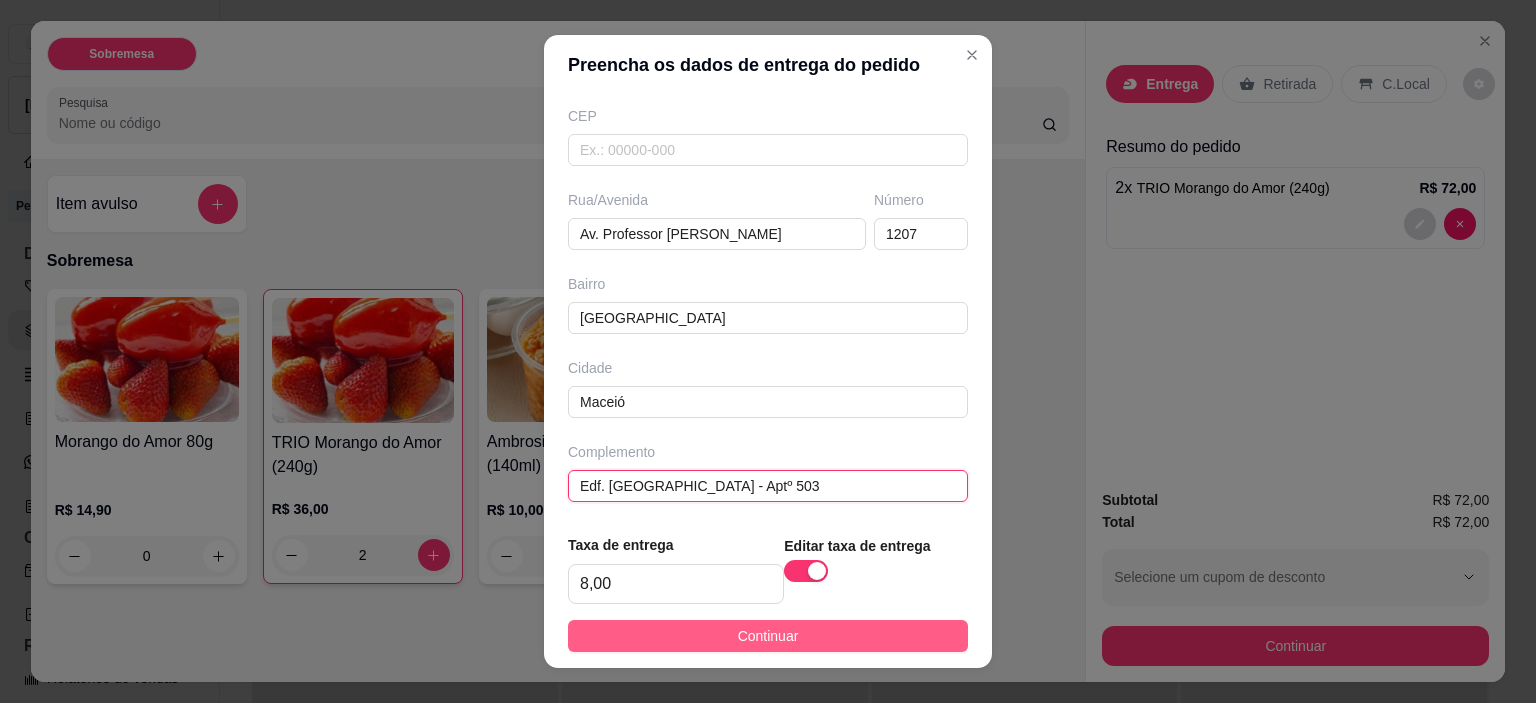 type on "Edf. [GEOGRAPHIC_DATA] - Aptº 503" 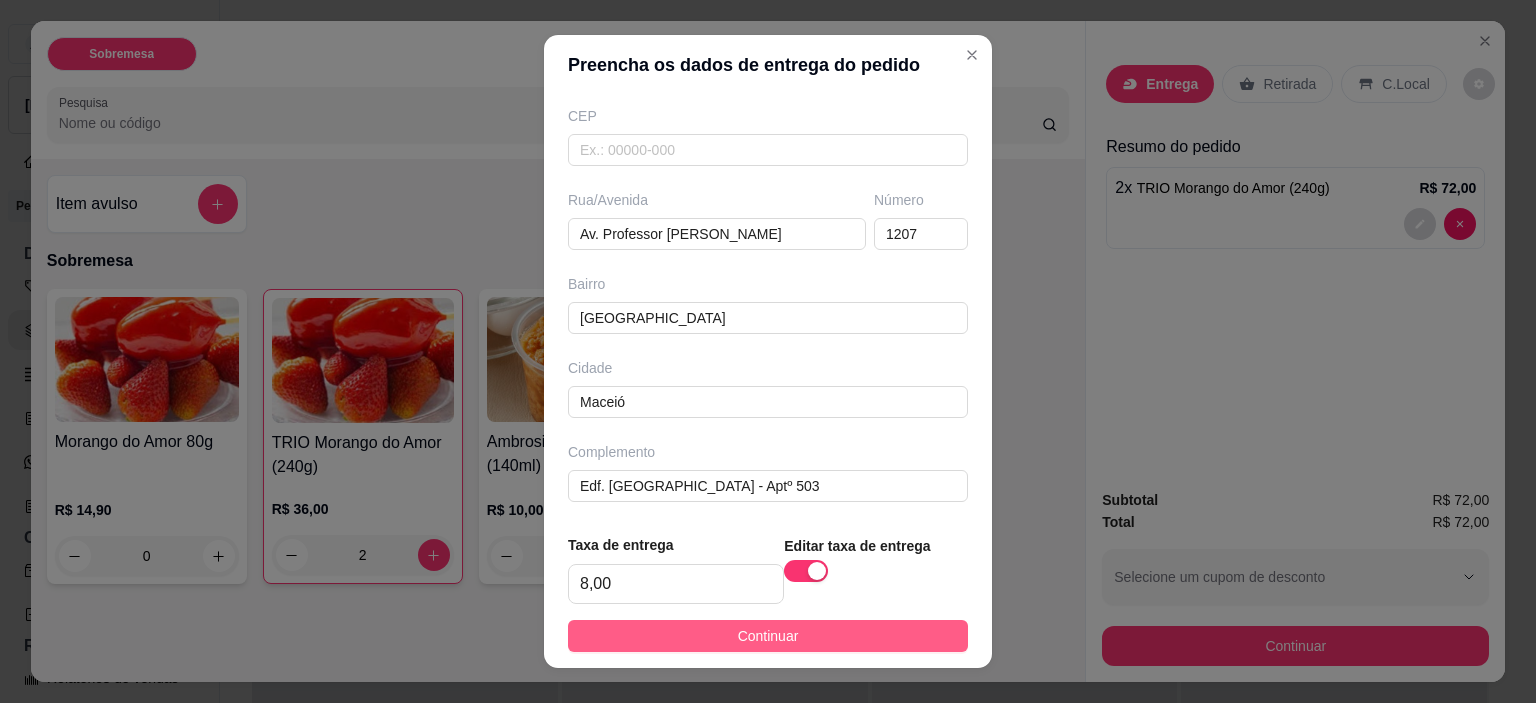 click on "Continuar" at bounding box center (768, 636) 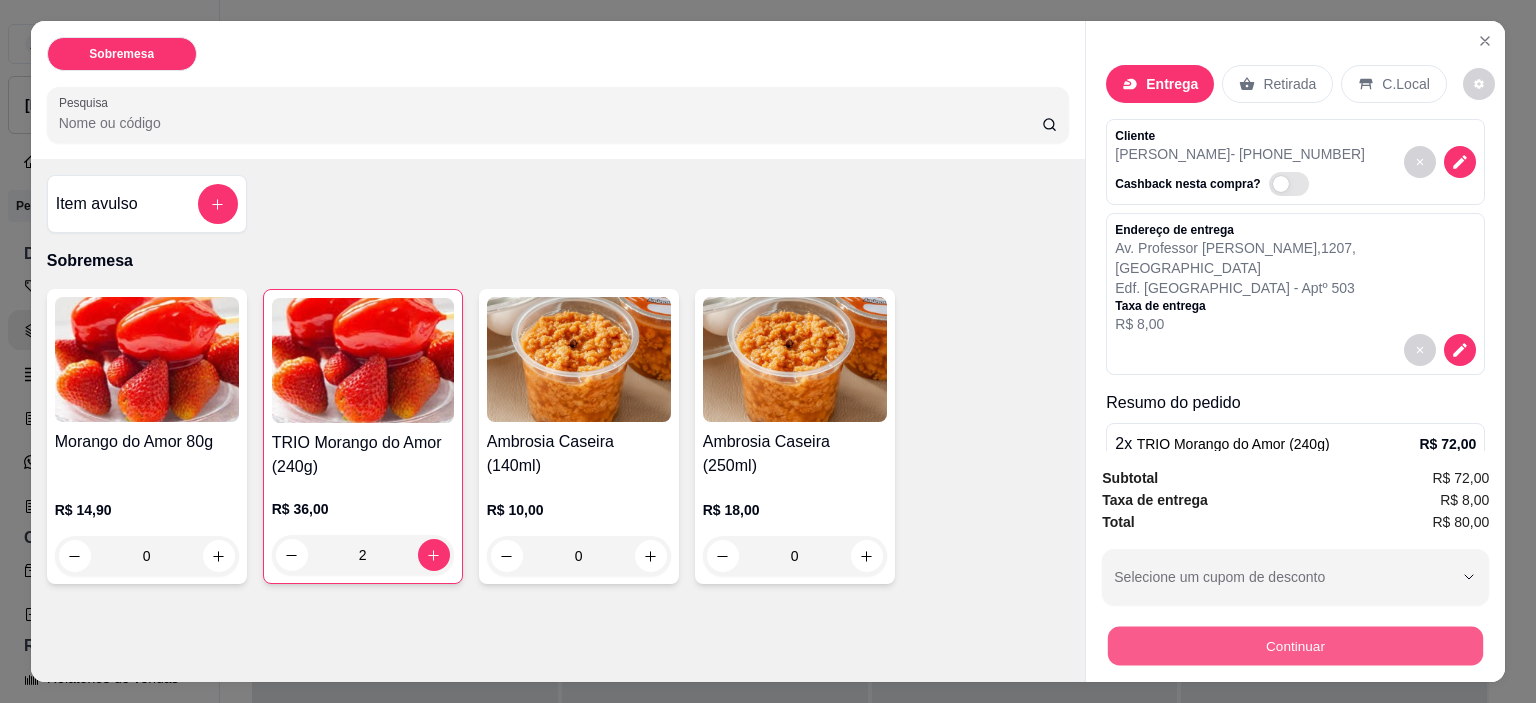 click on "Continuar" at bounding box center [1295, 646] 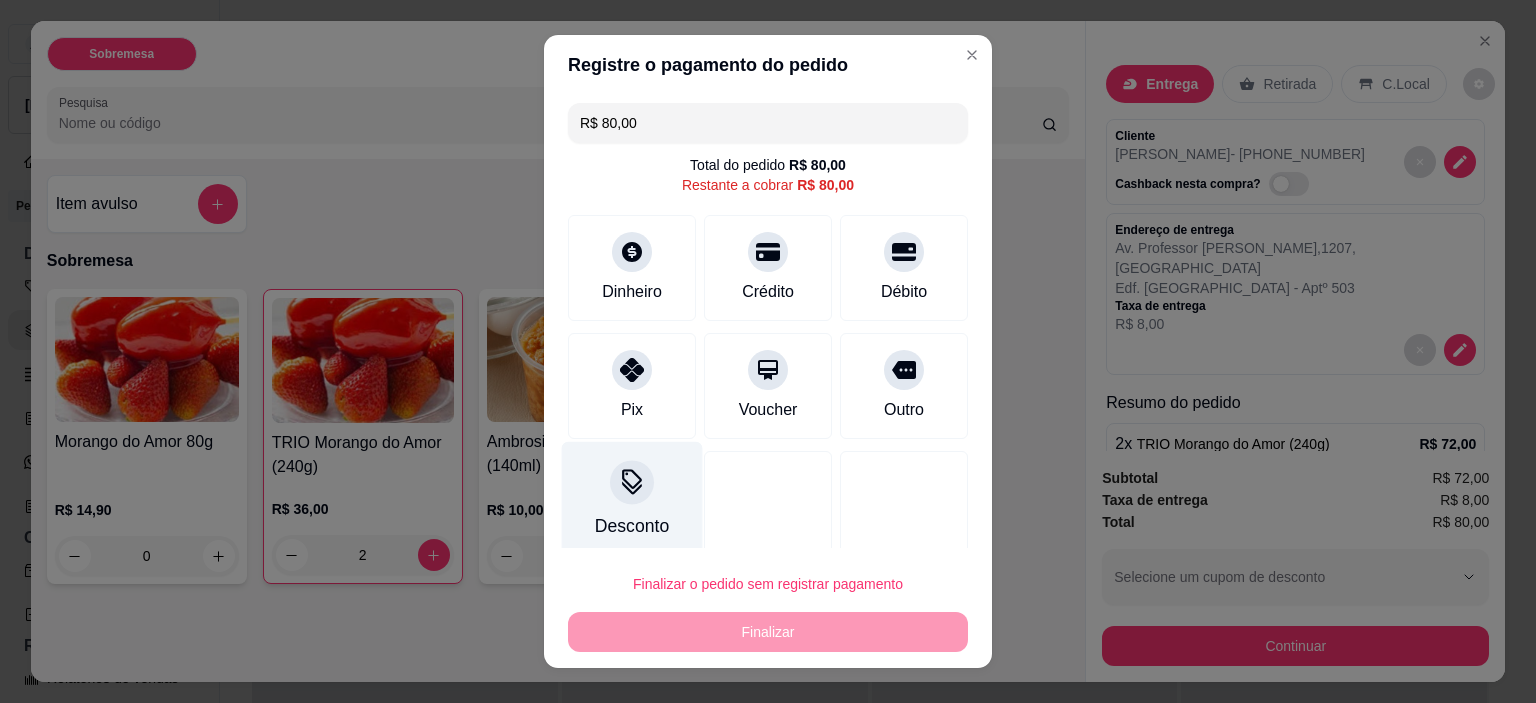 click 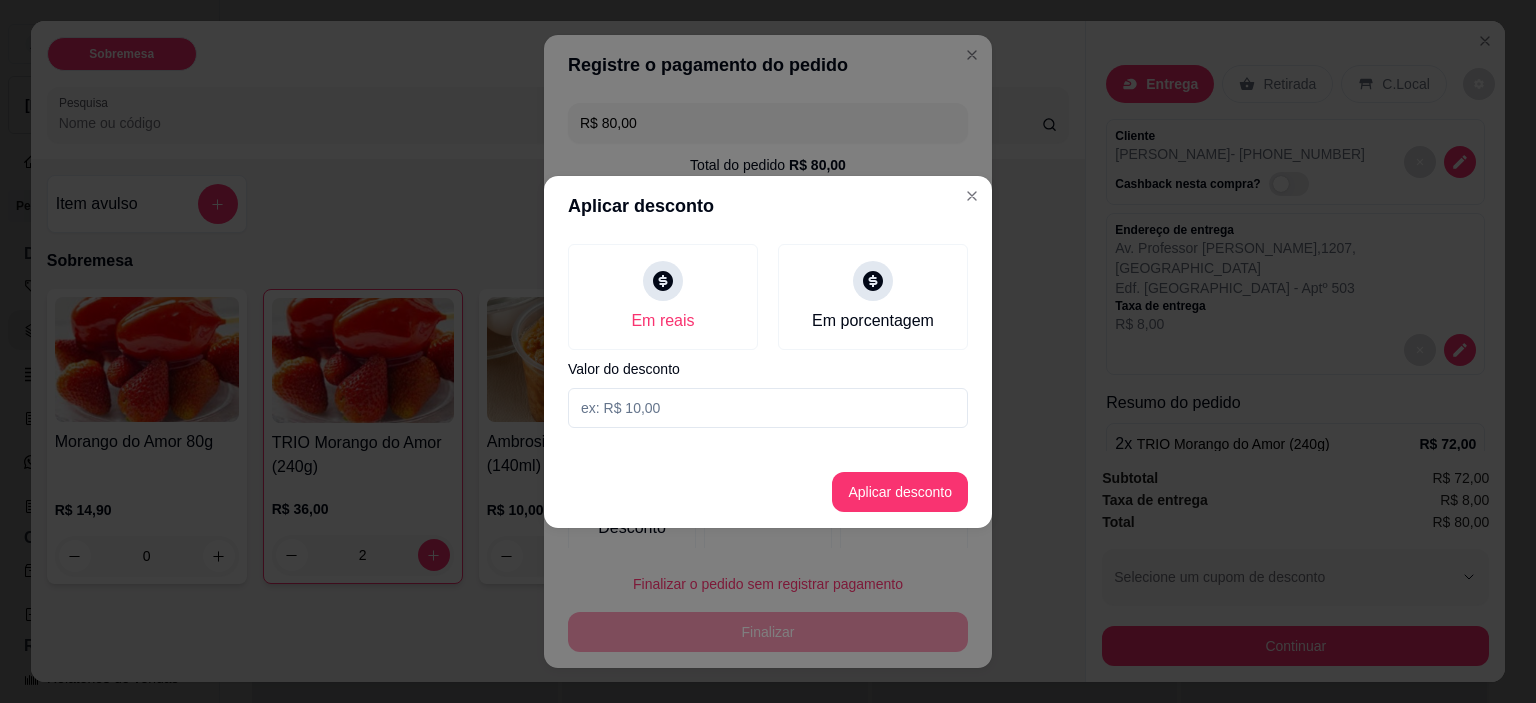 click at bounding box center (768, 408) 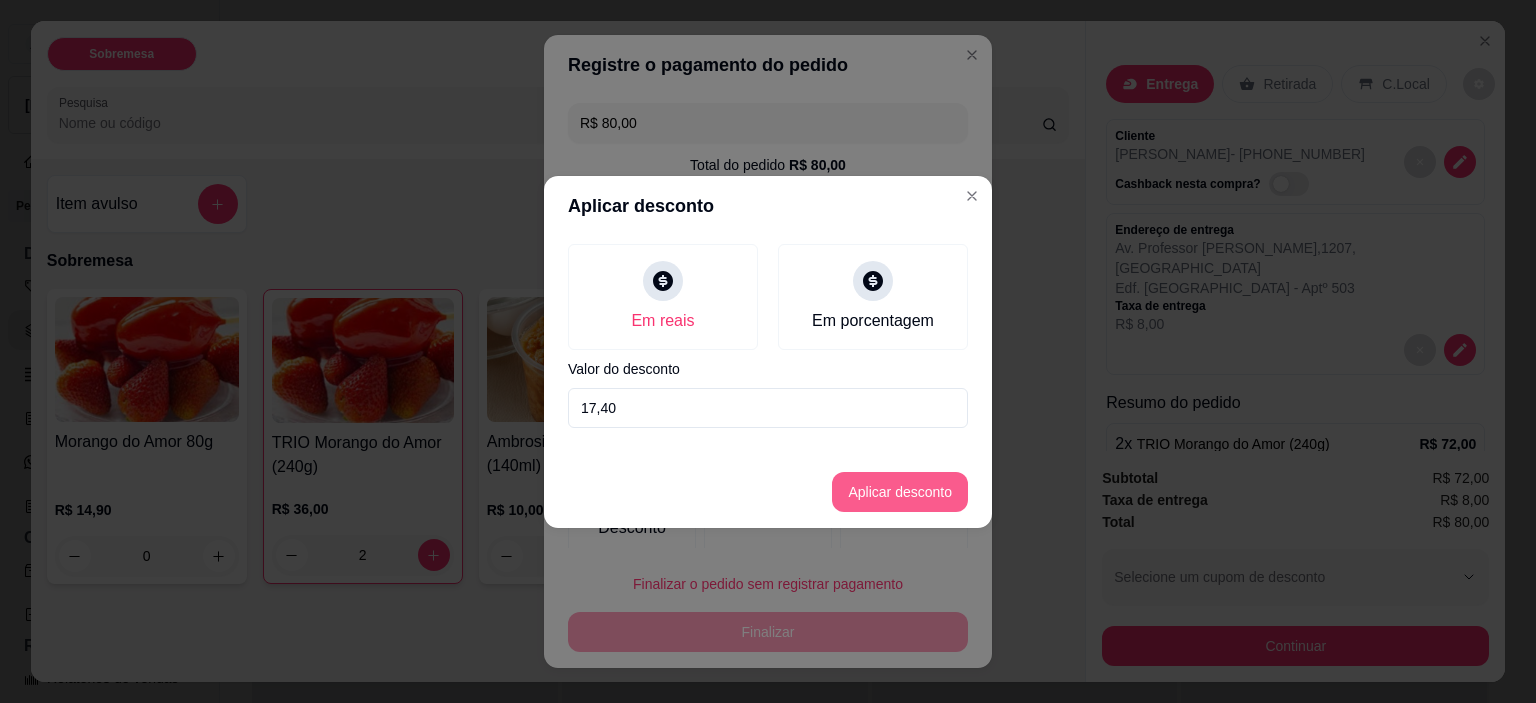 type on "17,40" 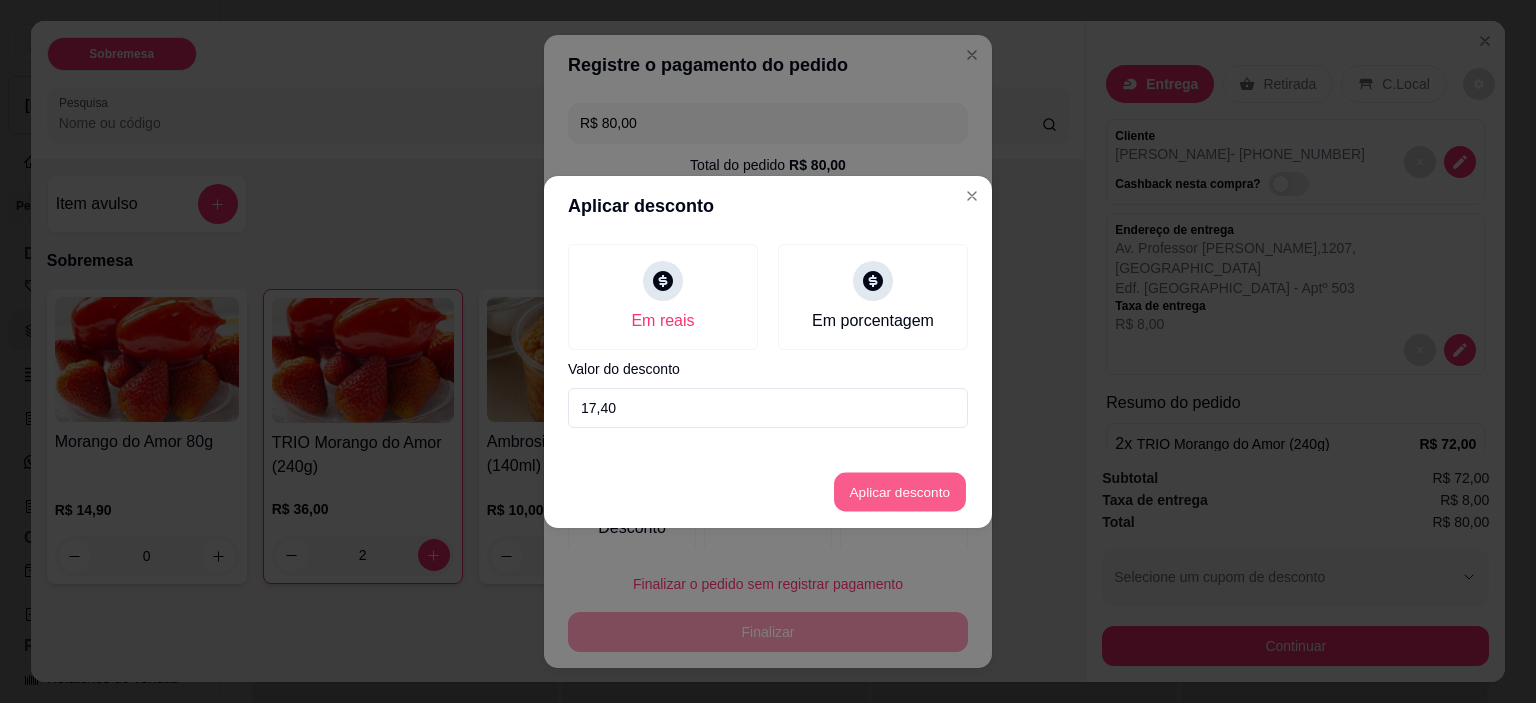 click on "Aplicar desconto" at bounding box center [900, 491] 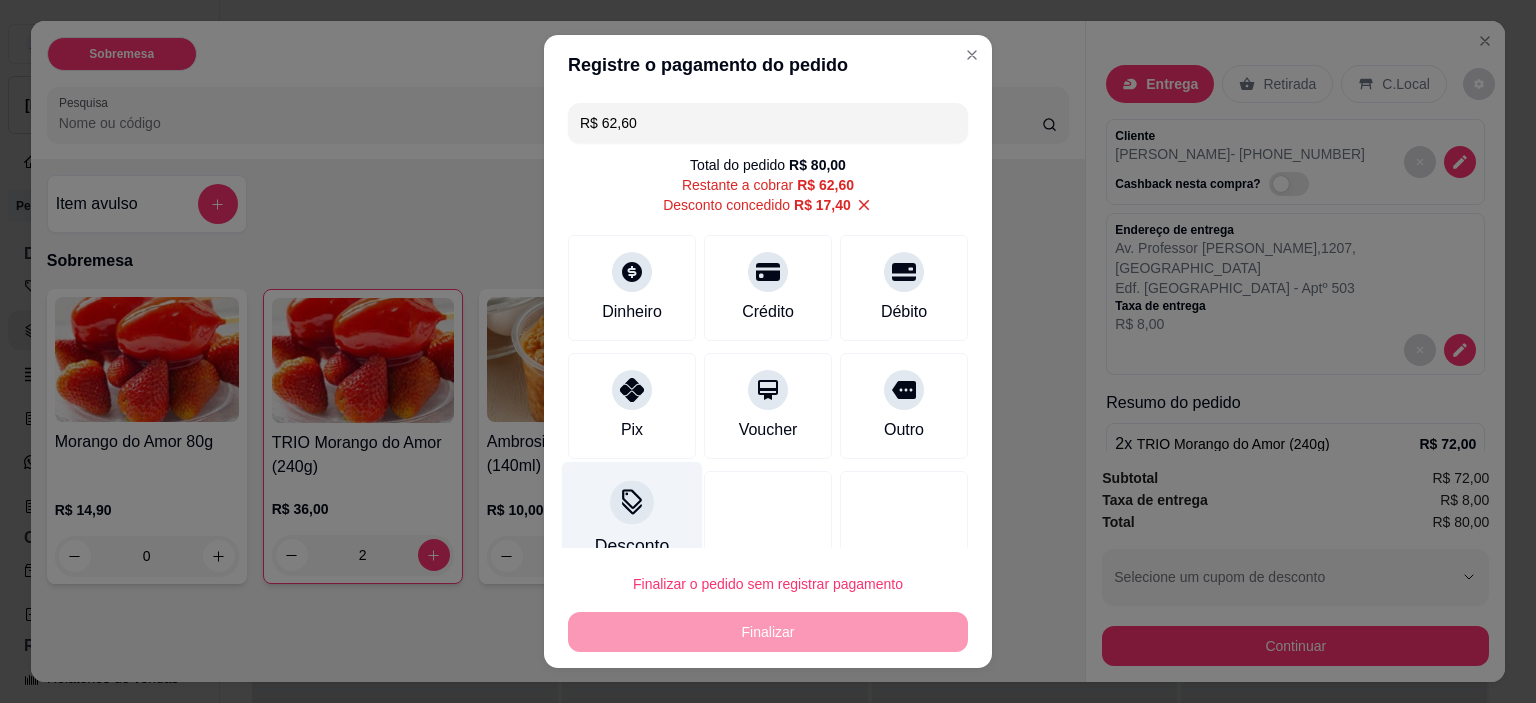 click 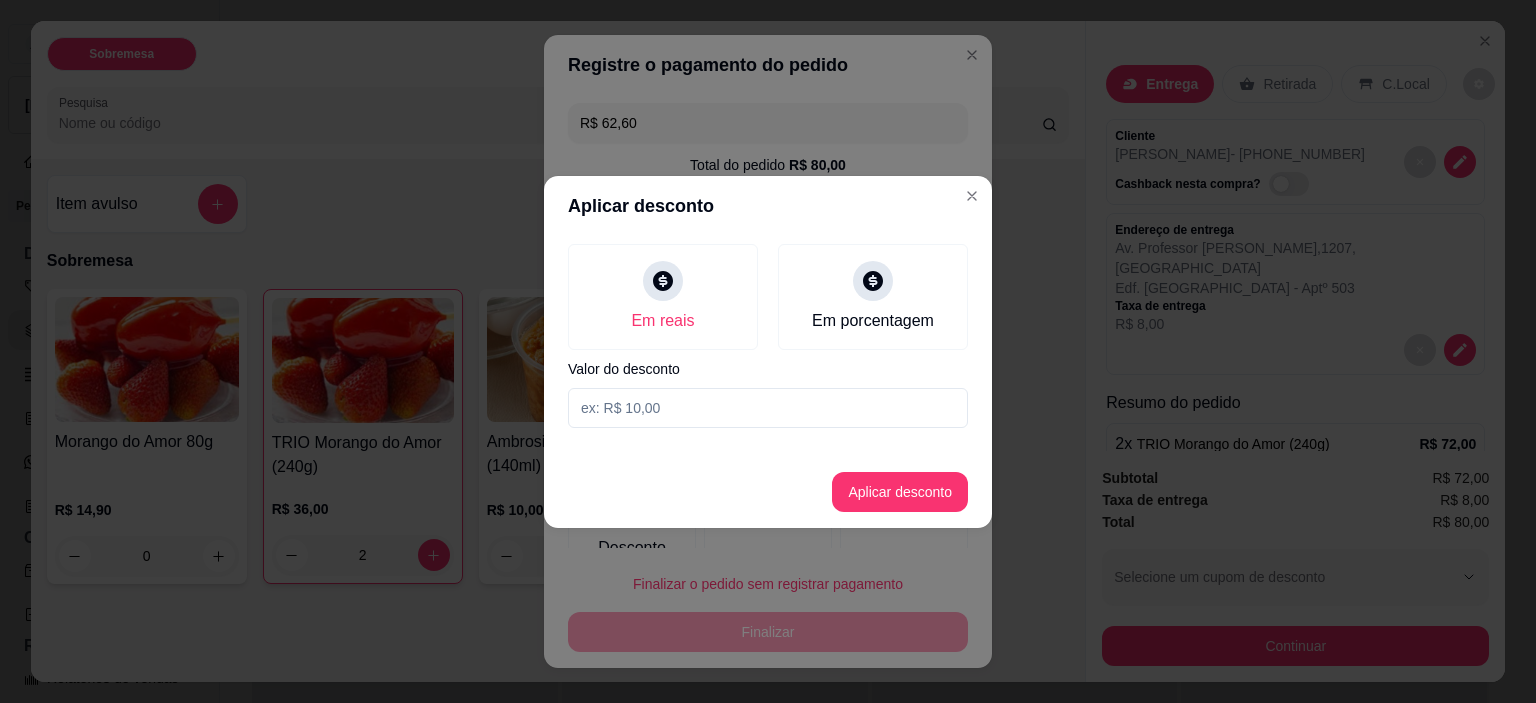 click at bounding box center [768, 408] 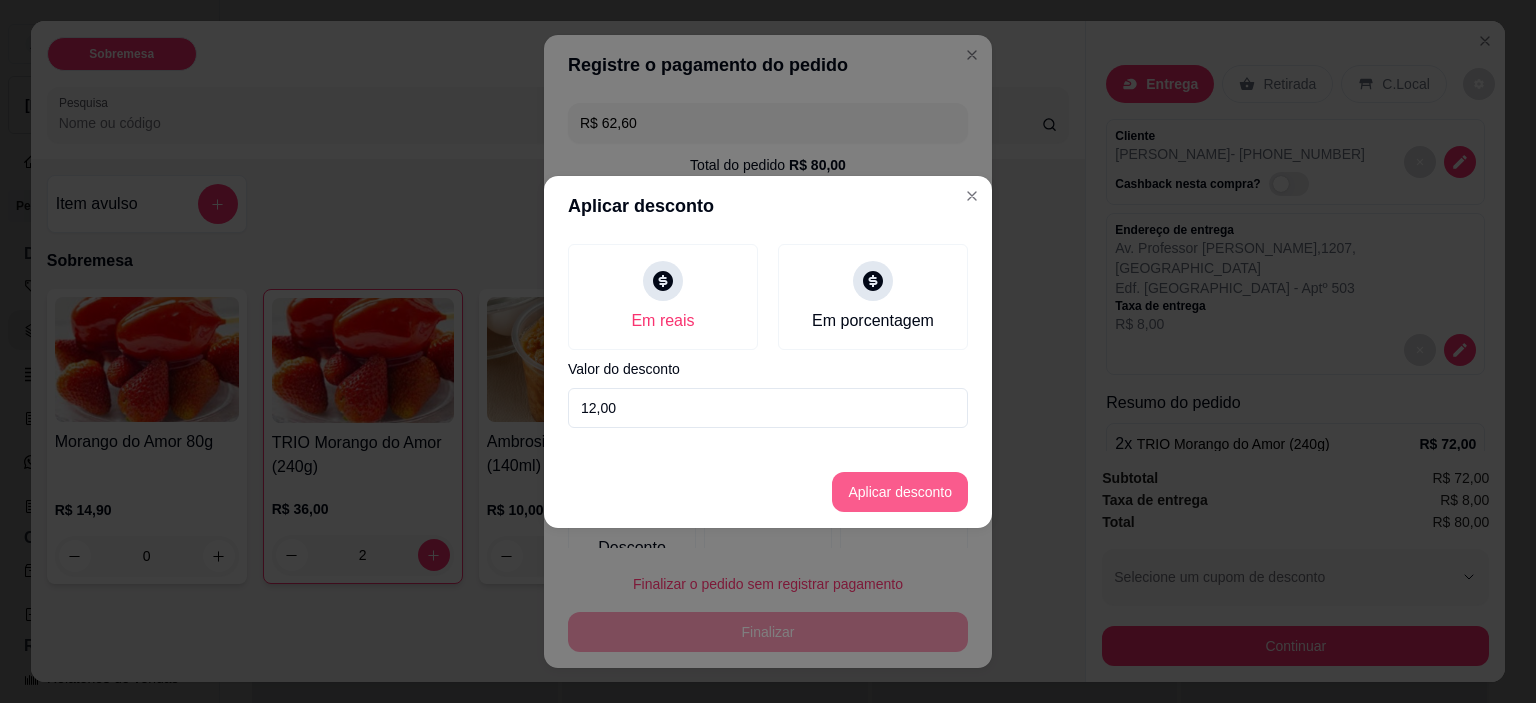 type on "12,00" 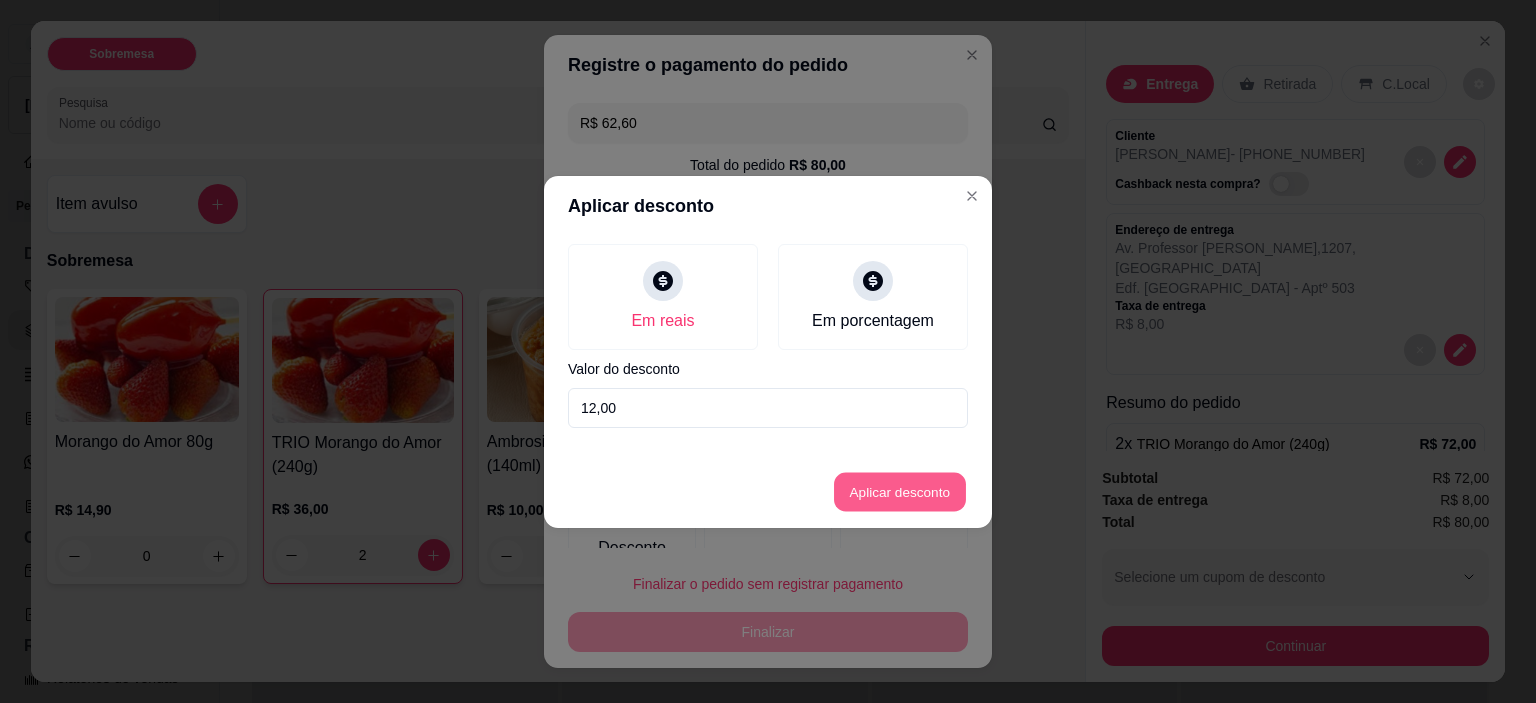 click on "Aplicar desconto" at bounding box center (900, 491) 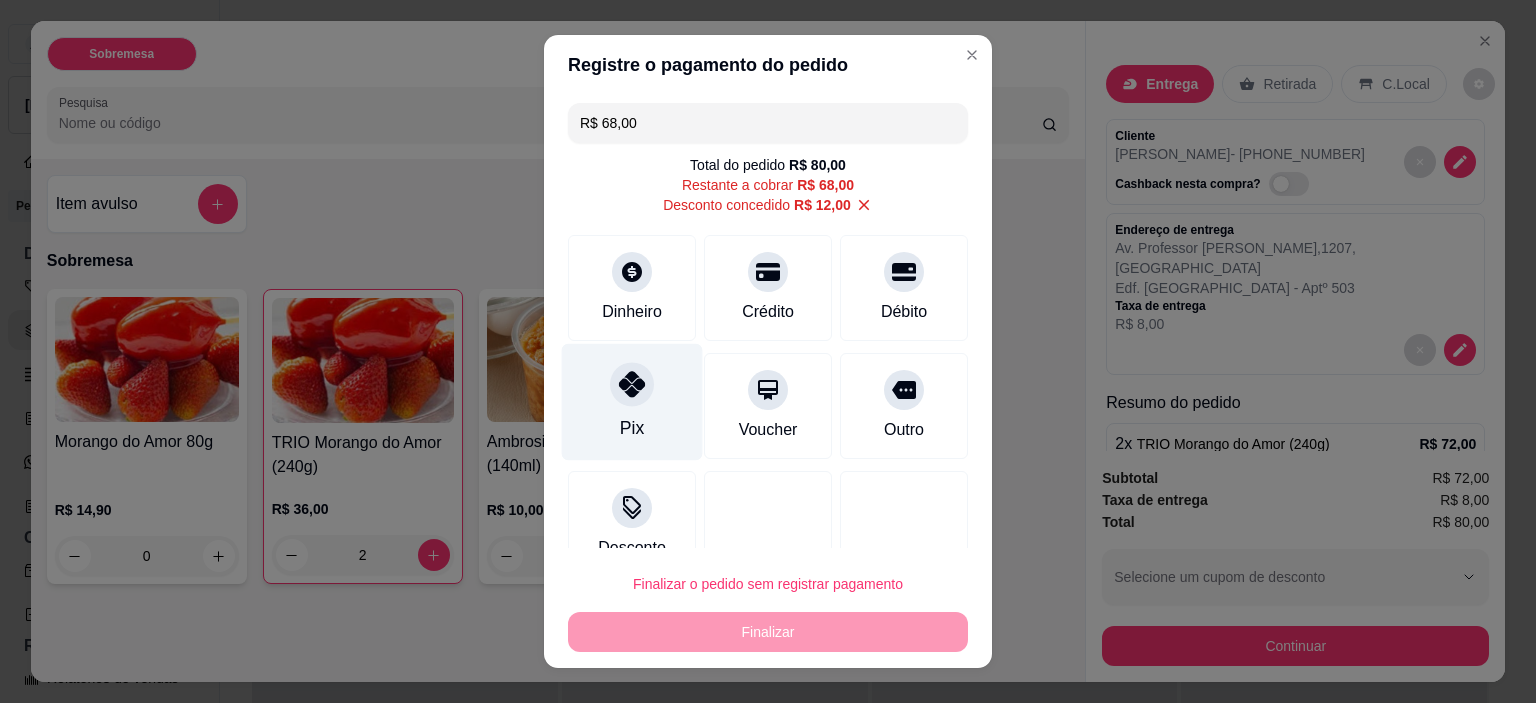 click at bounding box center [632, 385] 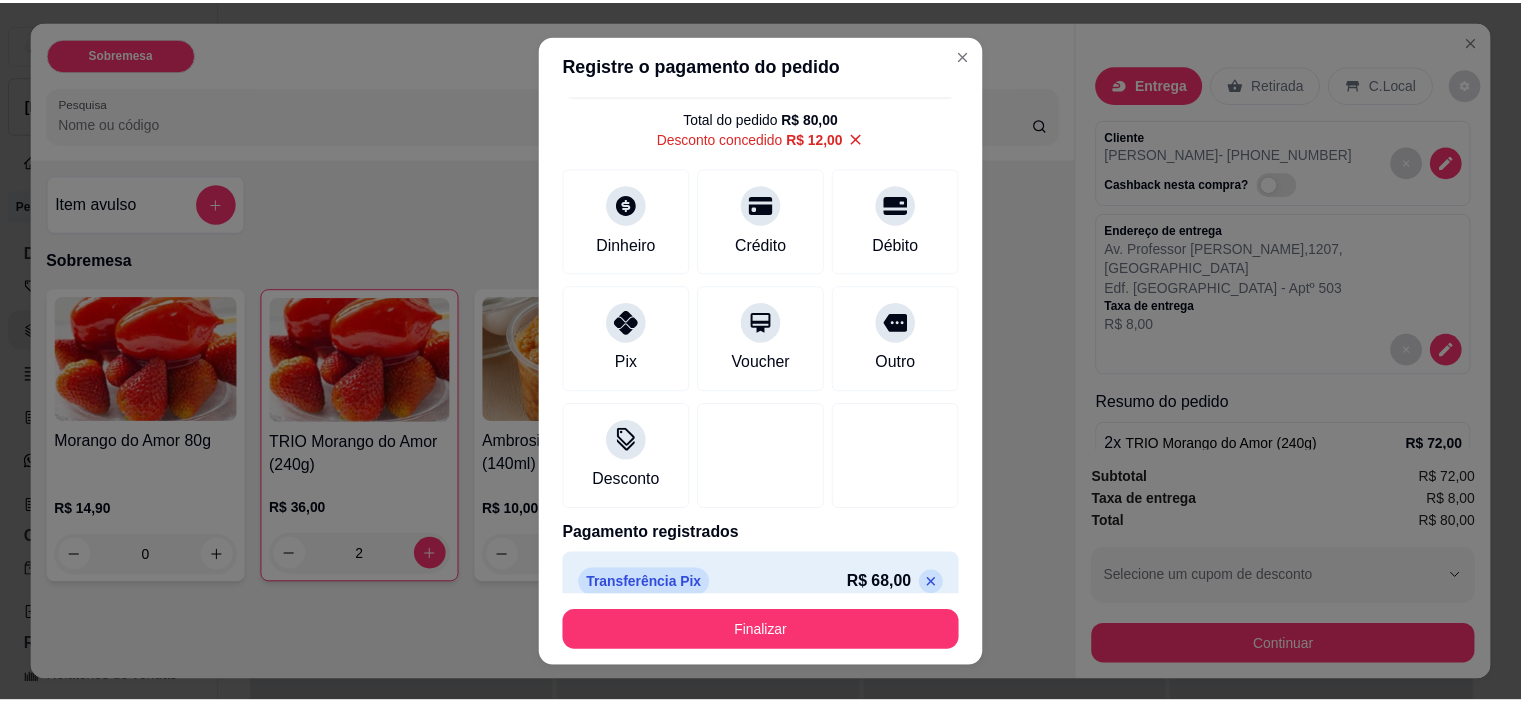 scroll, scrollTop: 72, scrollLeft: 0, axis: vertical 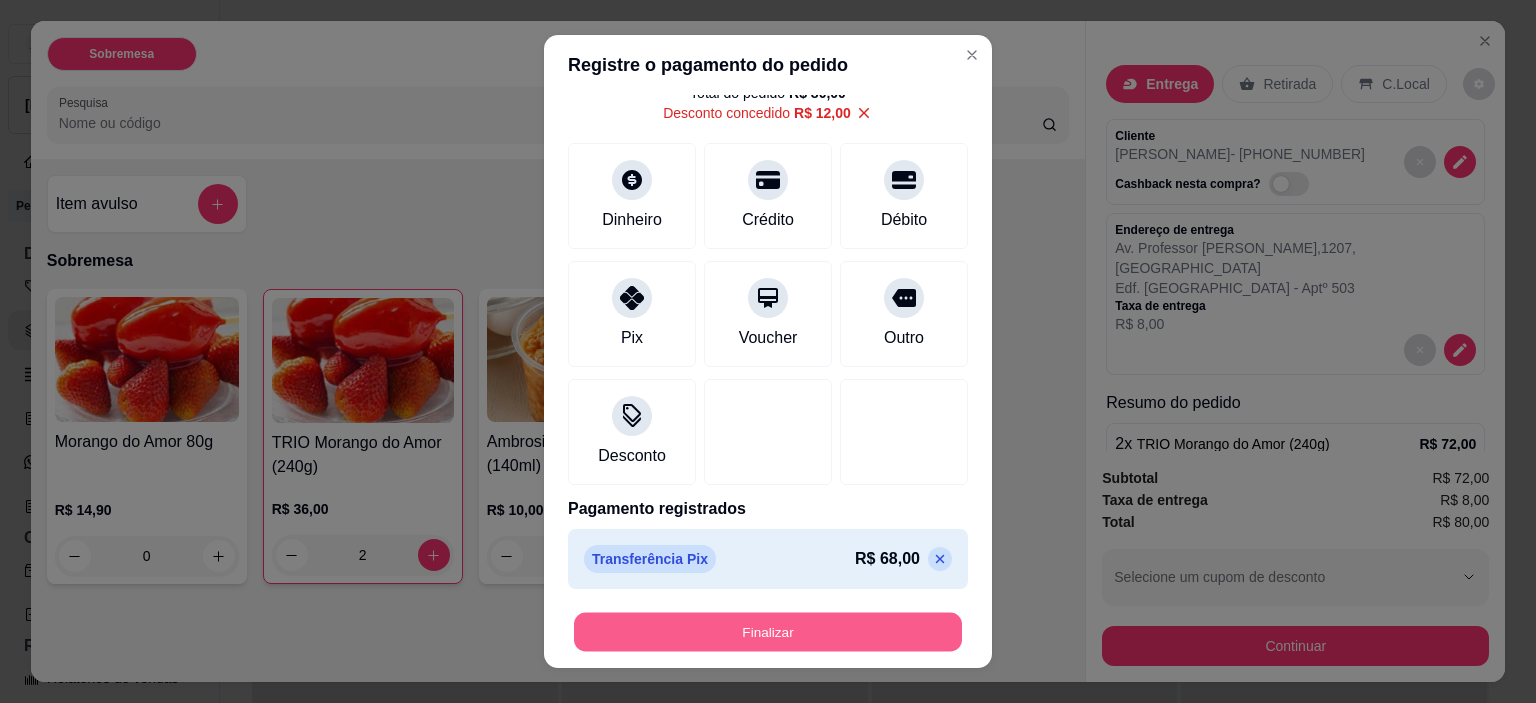 click on "Finalizar" at bounding box center (768, 631) 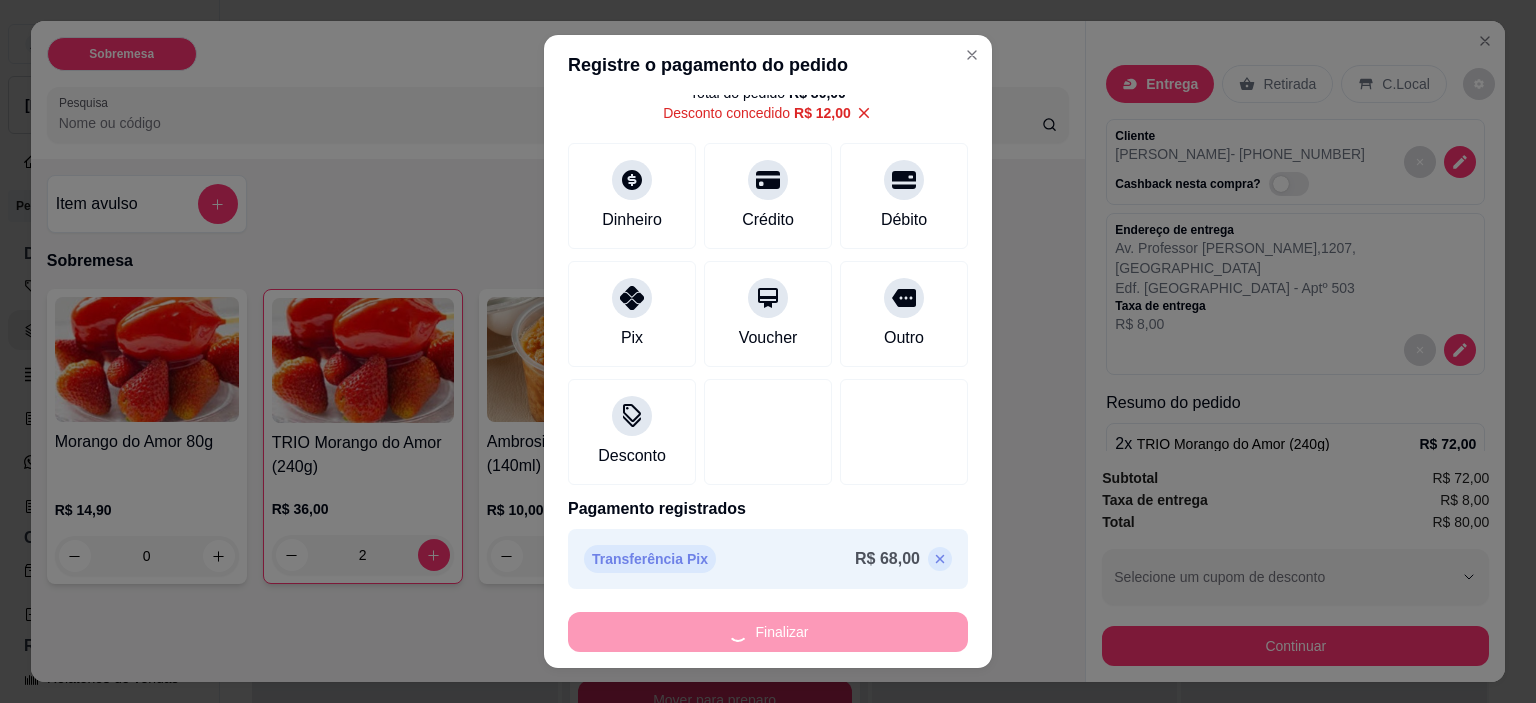 type on "0" 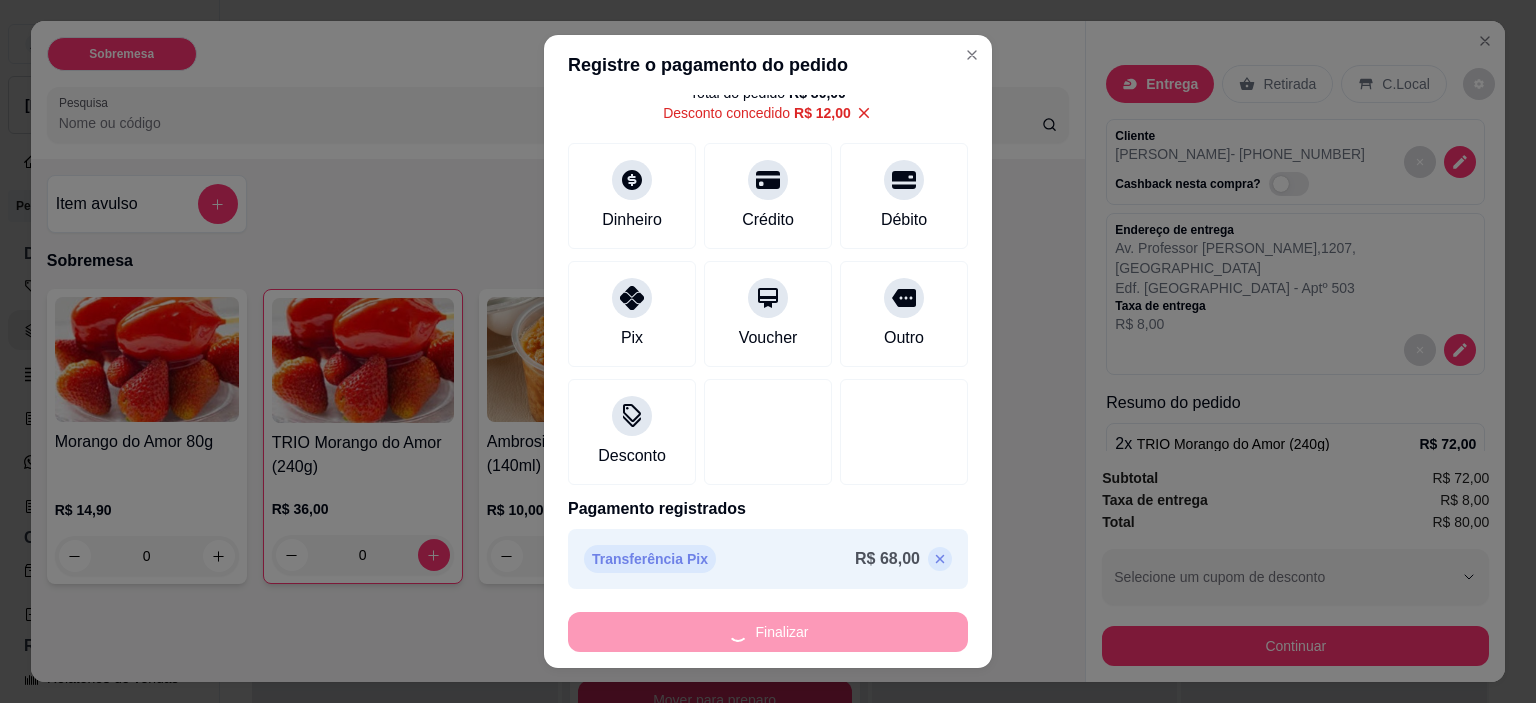 type on "-R$ 80,00" 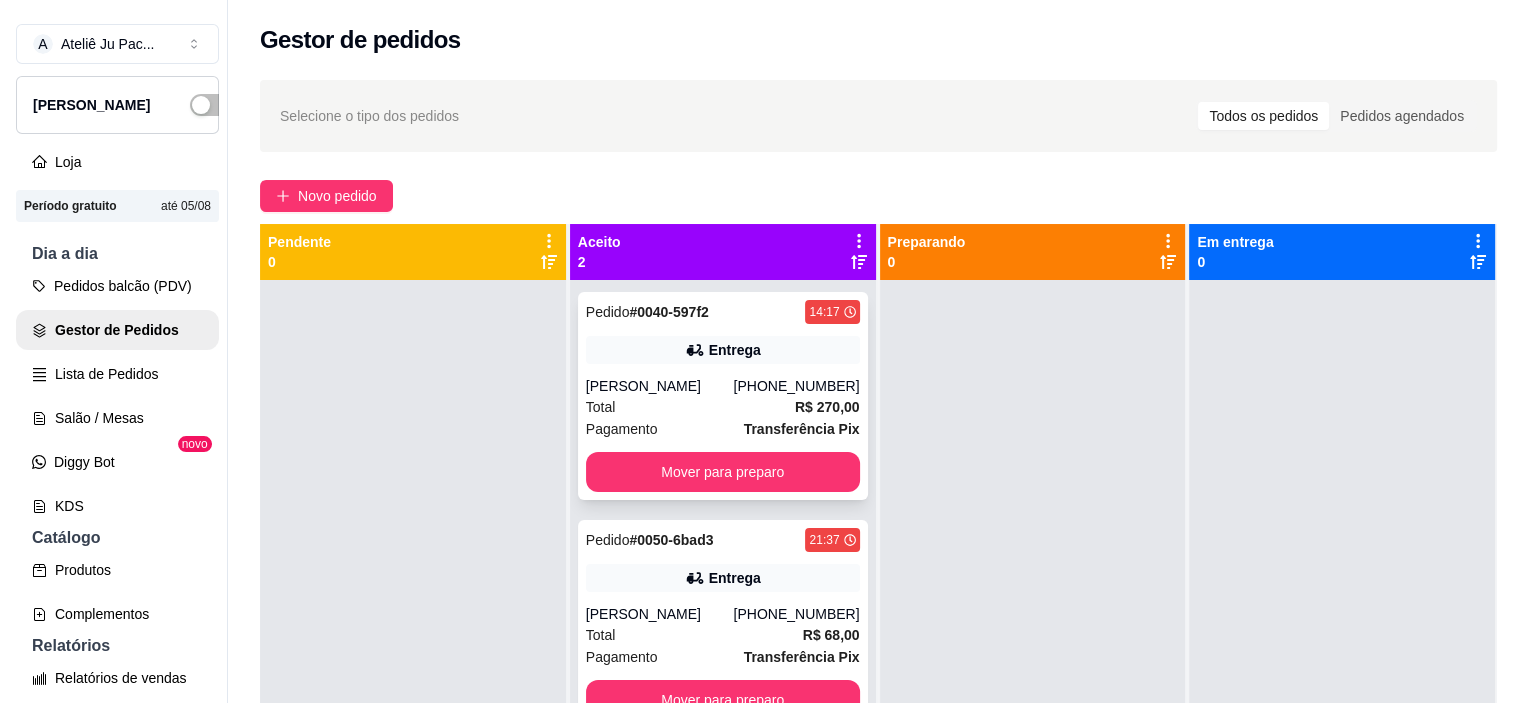 scroll, scrollTop: 56, scrollLeft: 0, axis: vertical 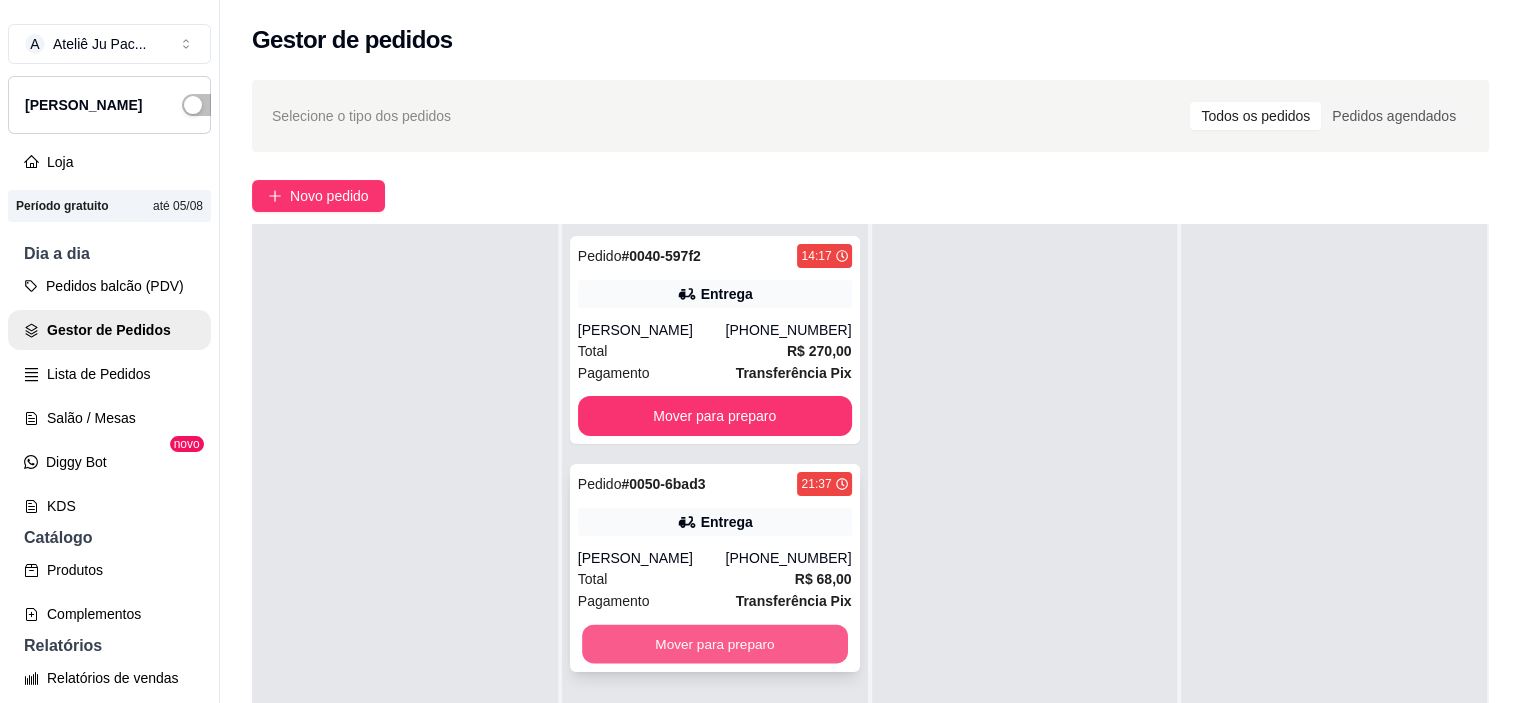 click on "Mover para preparo" at bounding box center [715, 644] 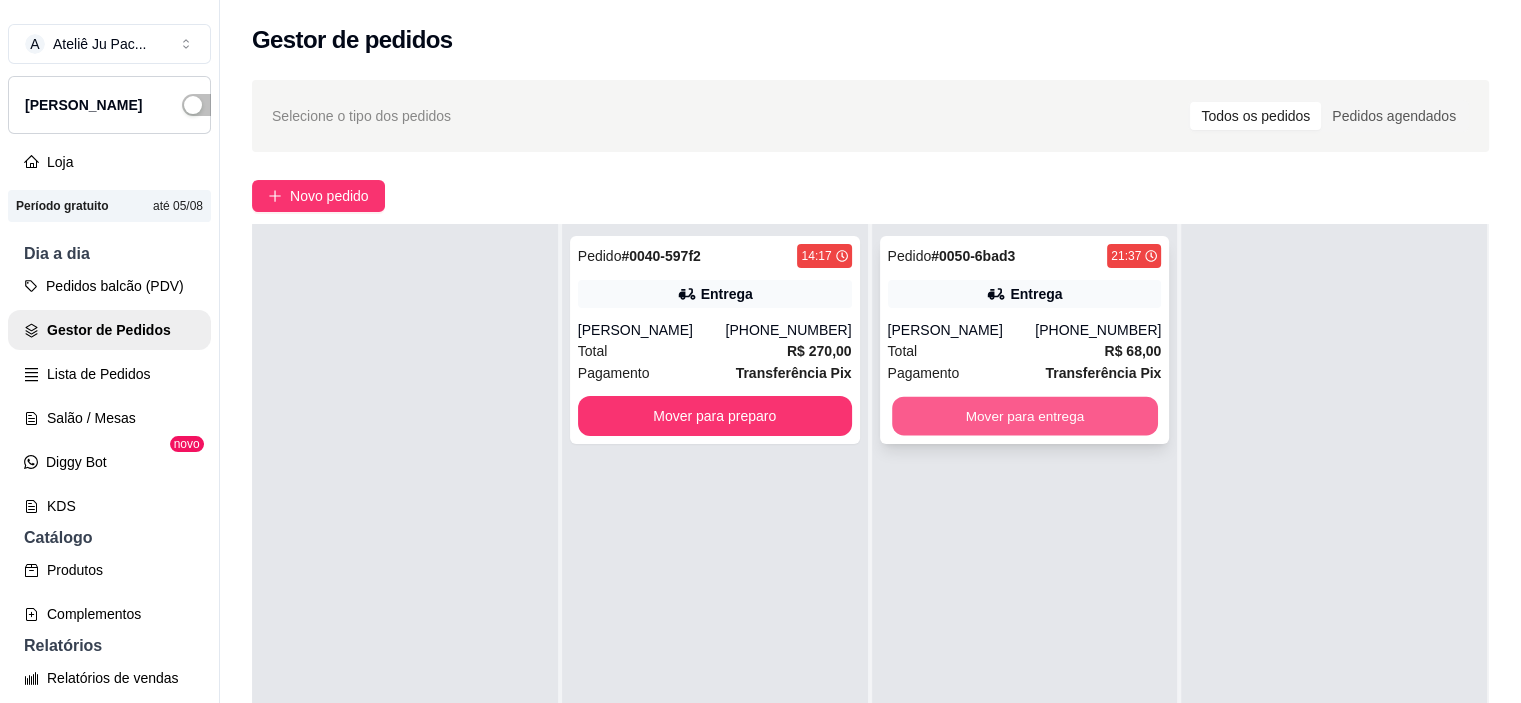 click on "Mover para entrega" at bounding box center (1025, 416) 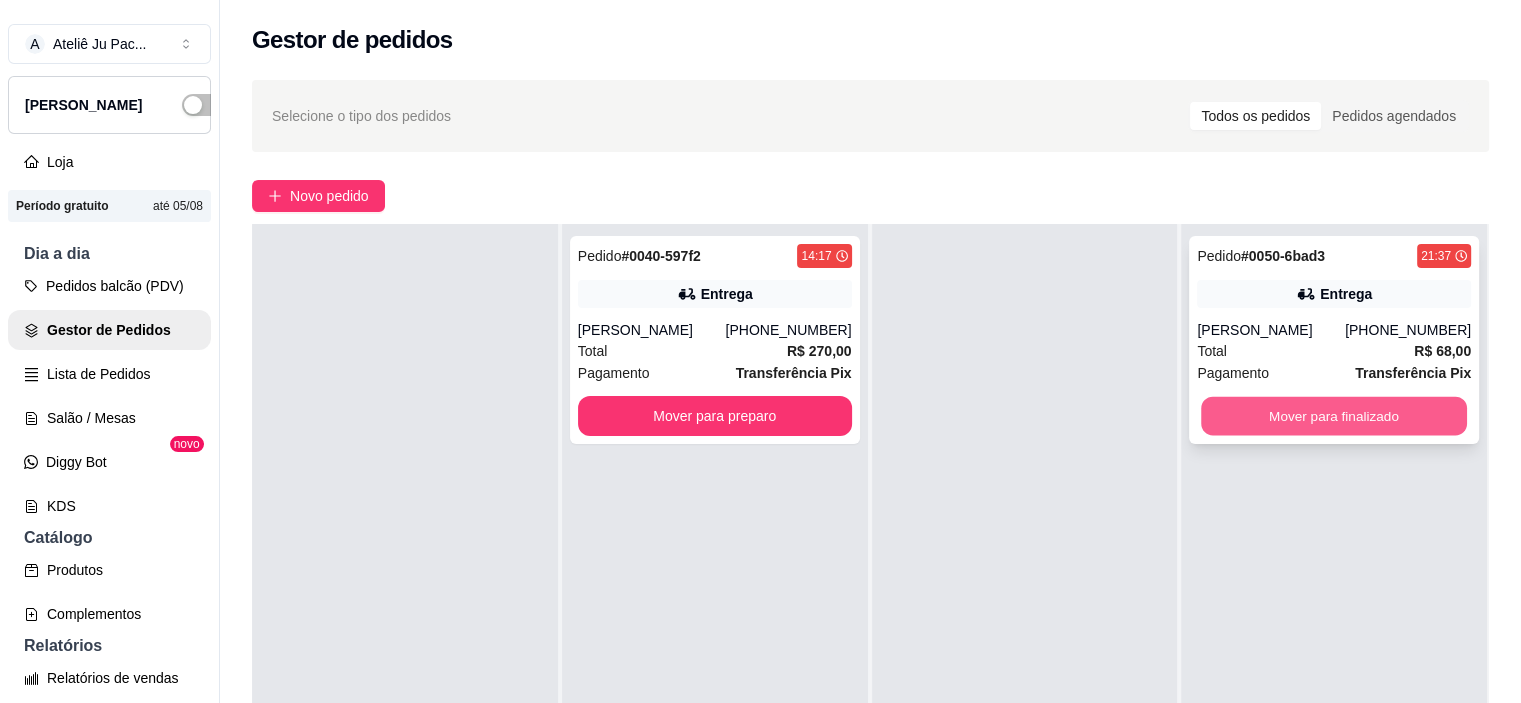 click on "Mover para finalizado" at bounding box center (1334, 416) 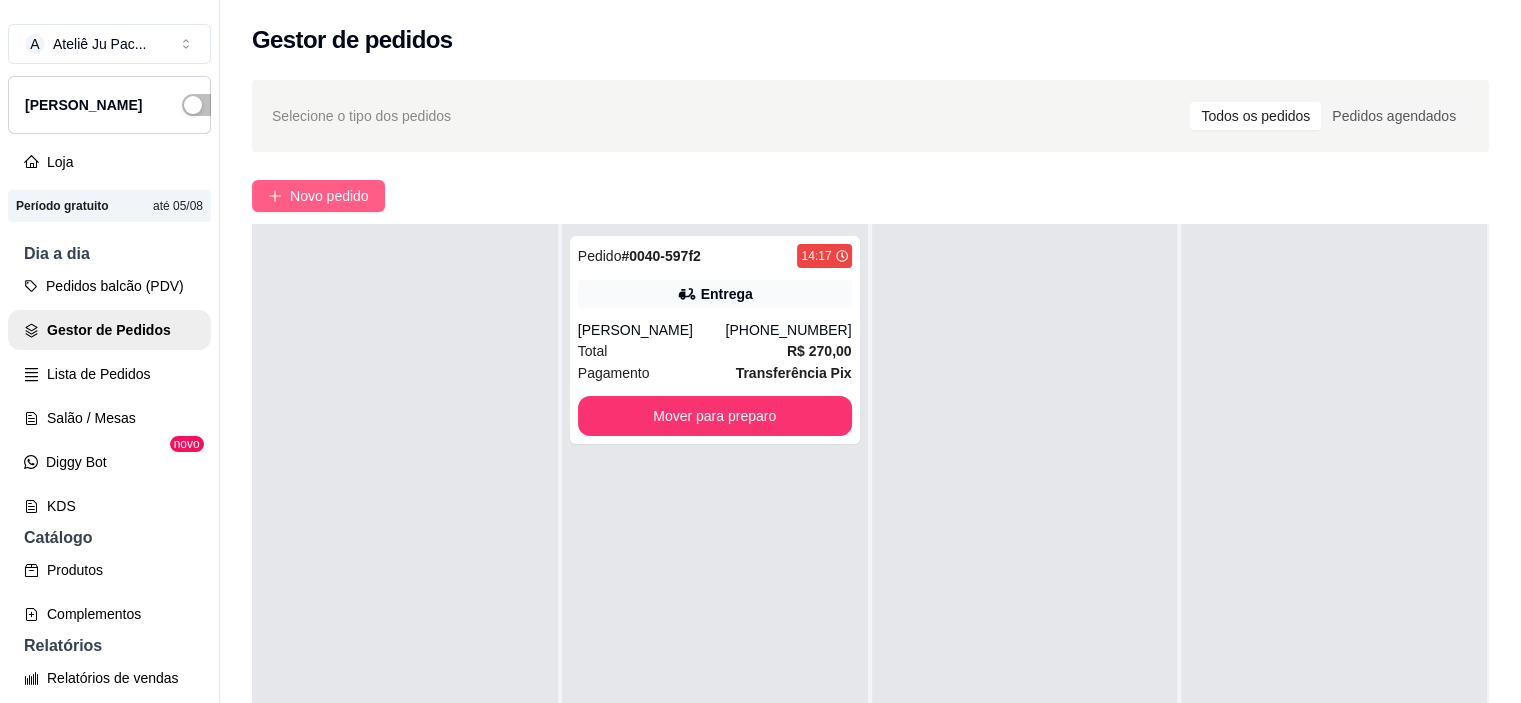 click on "Novo pedido" at bounding box center (329, 196) 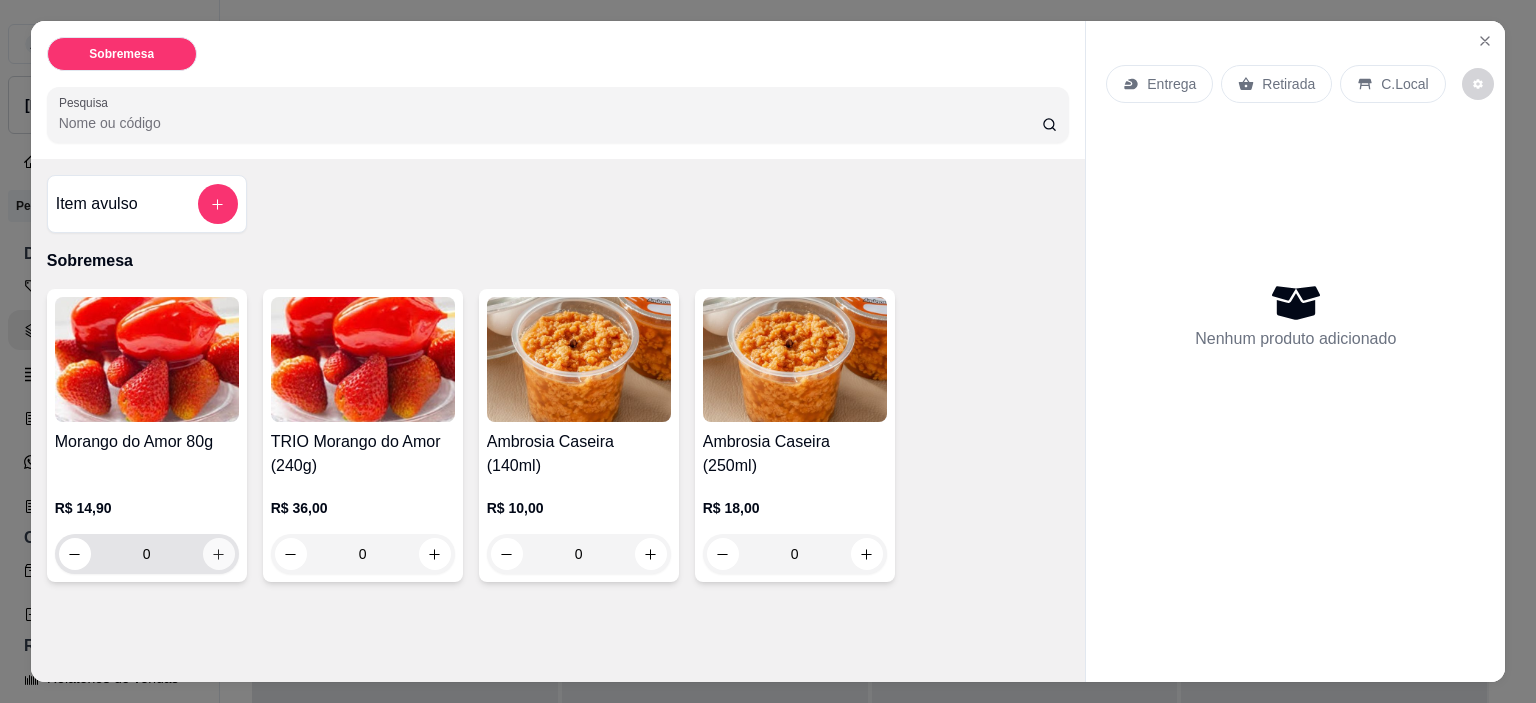 click 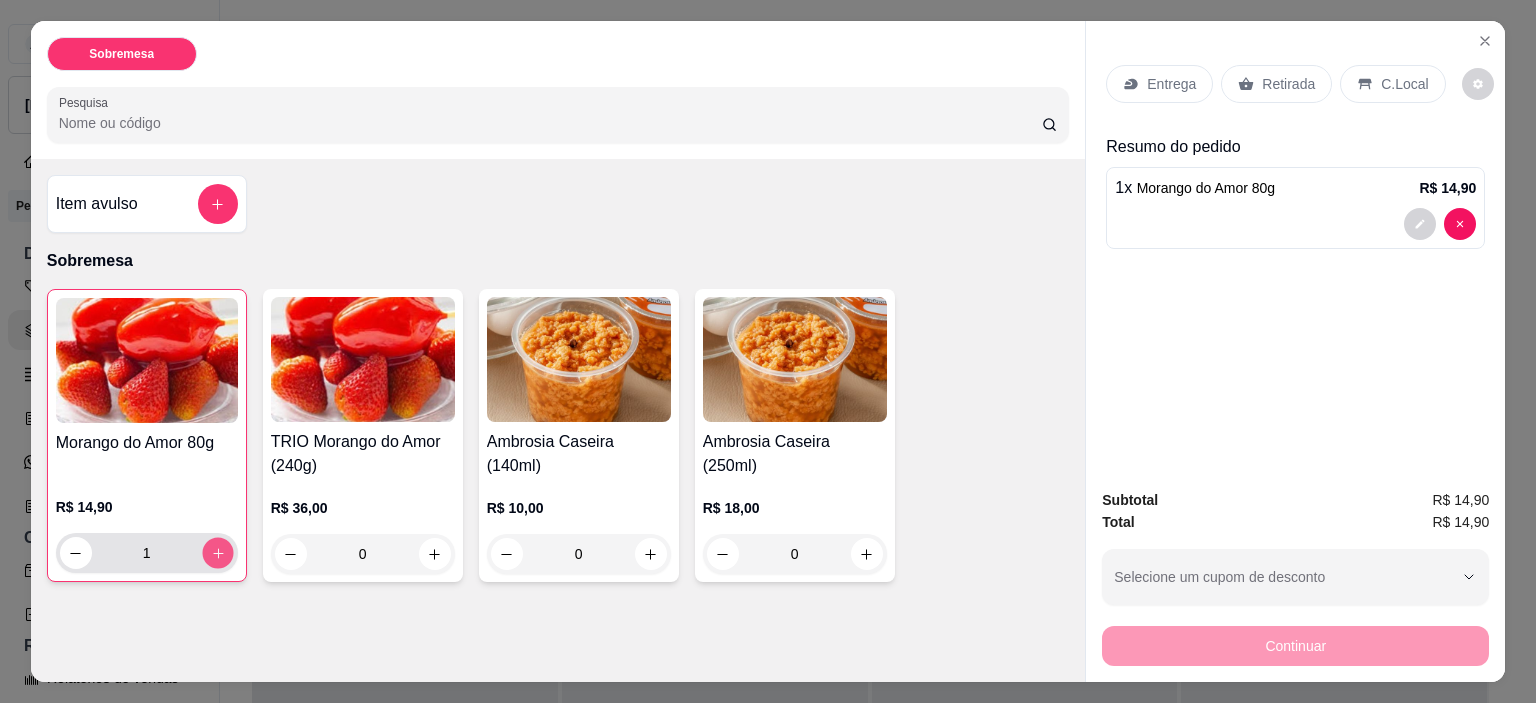 click 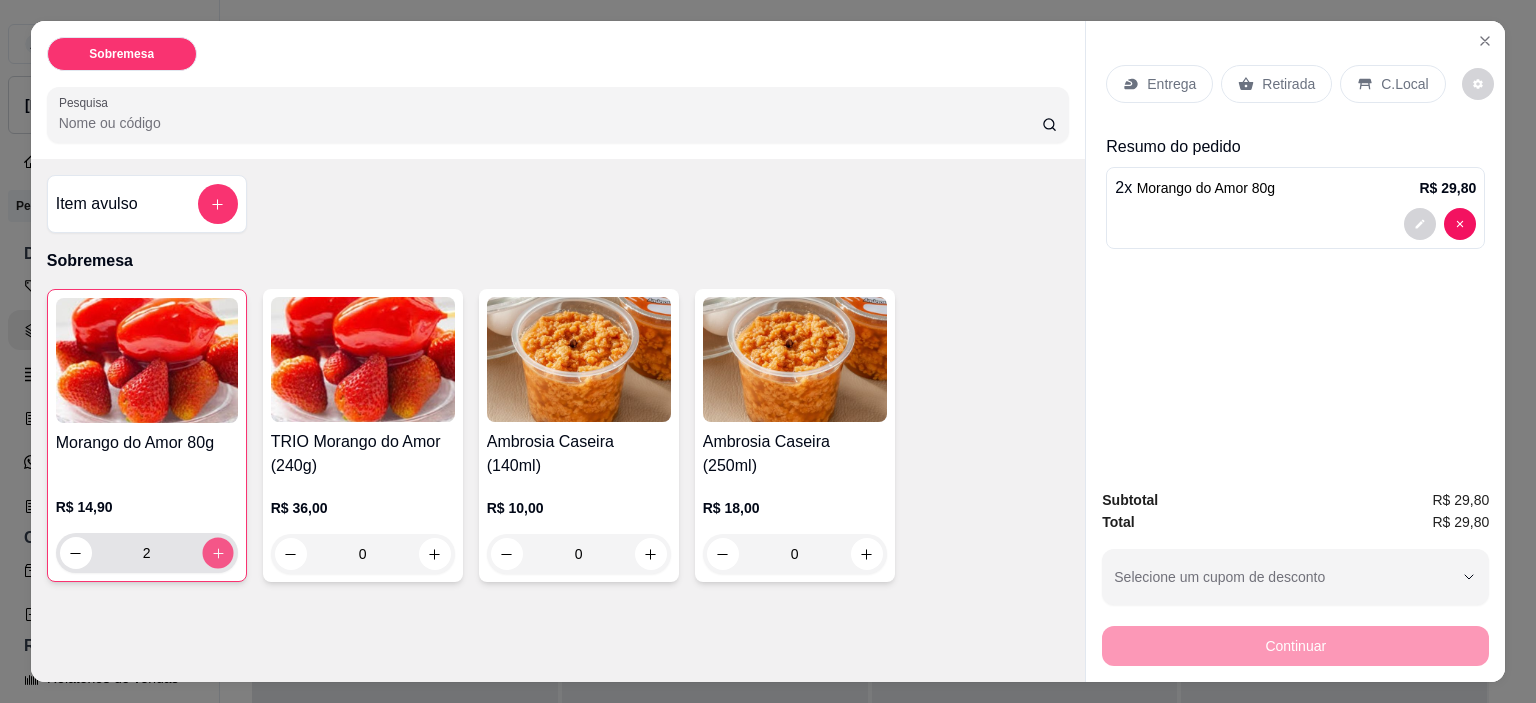click 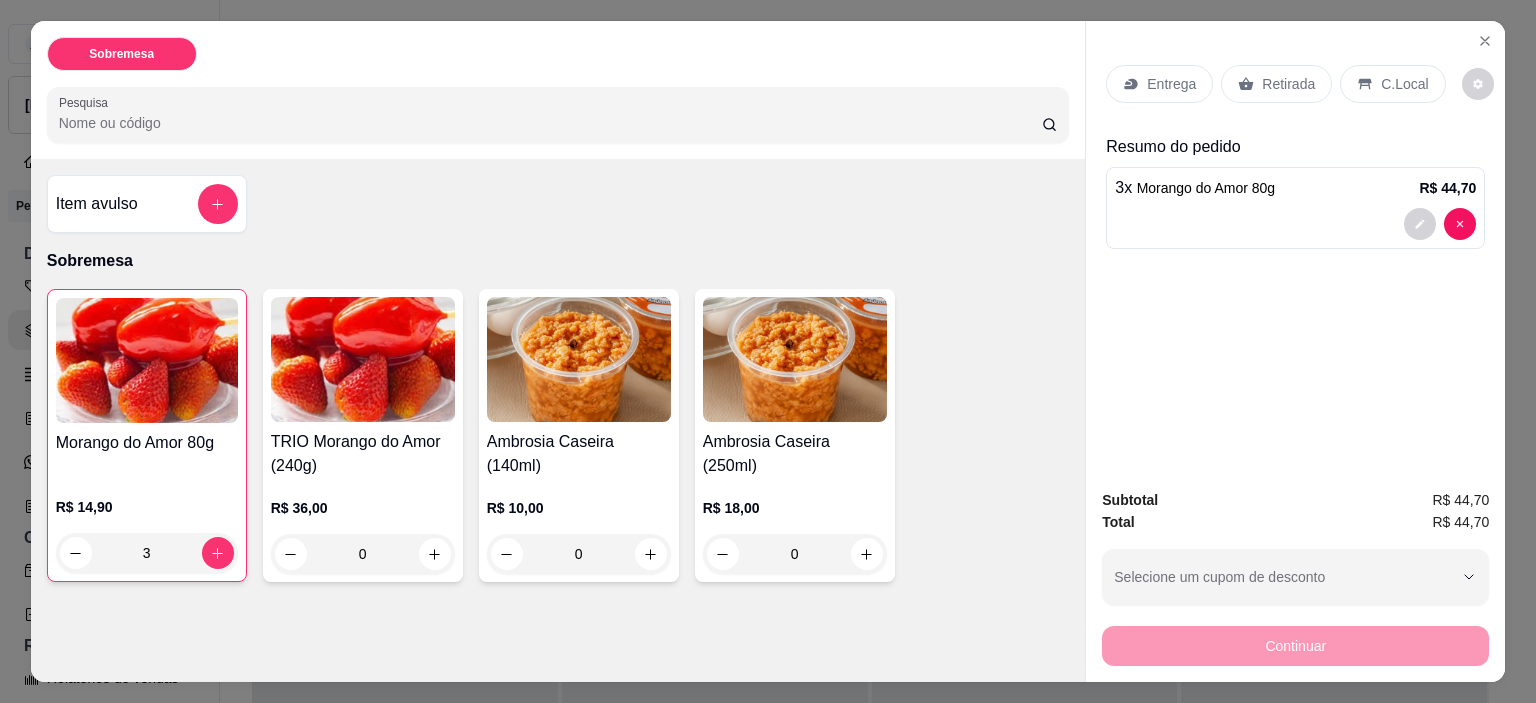 click on "Entrega" at bounding box center (1171, 84) 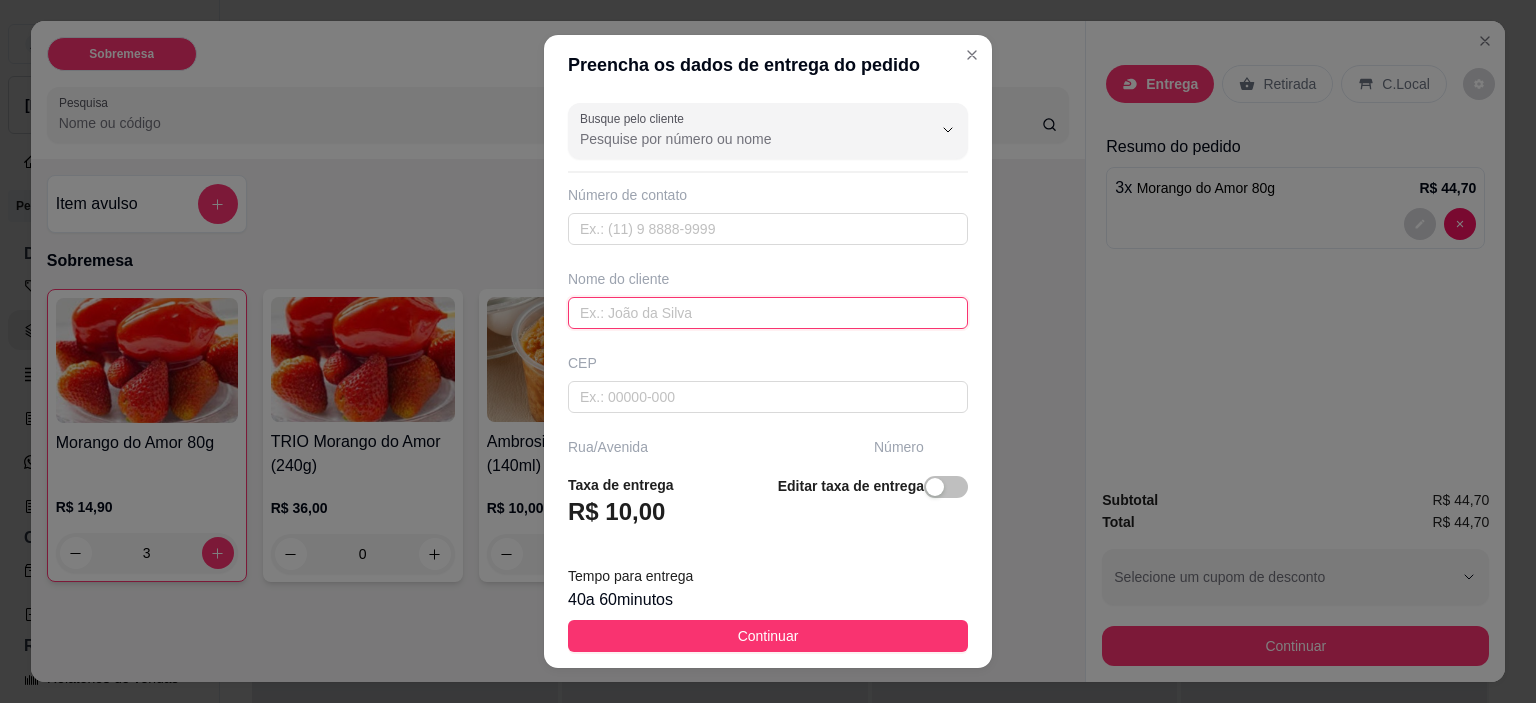 click at bounding box center (768, 313) 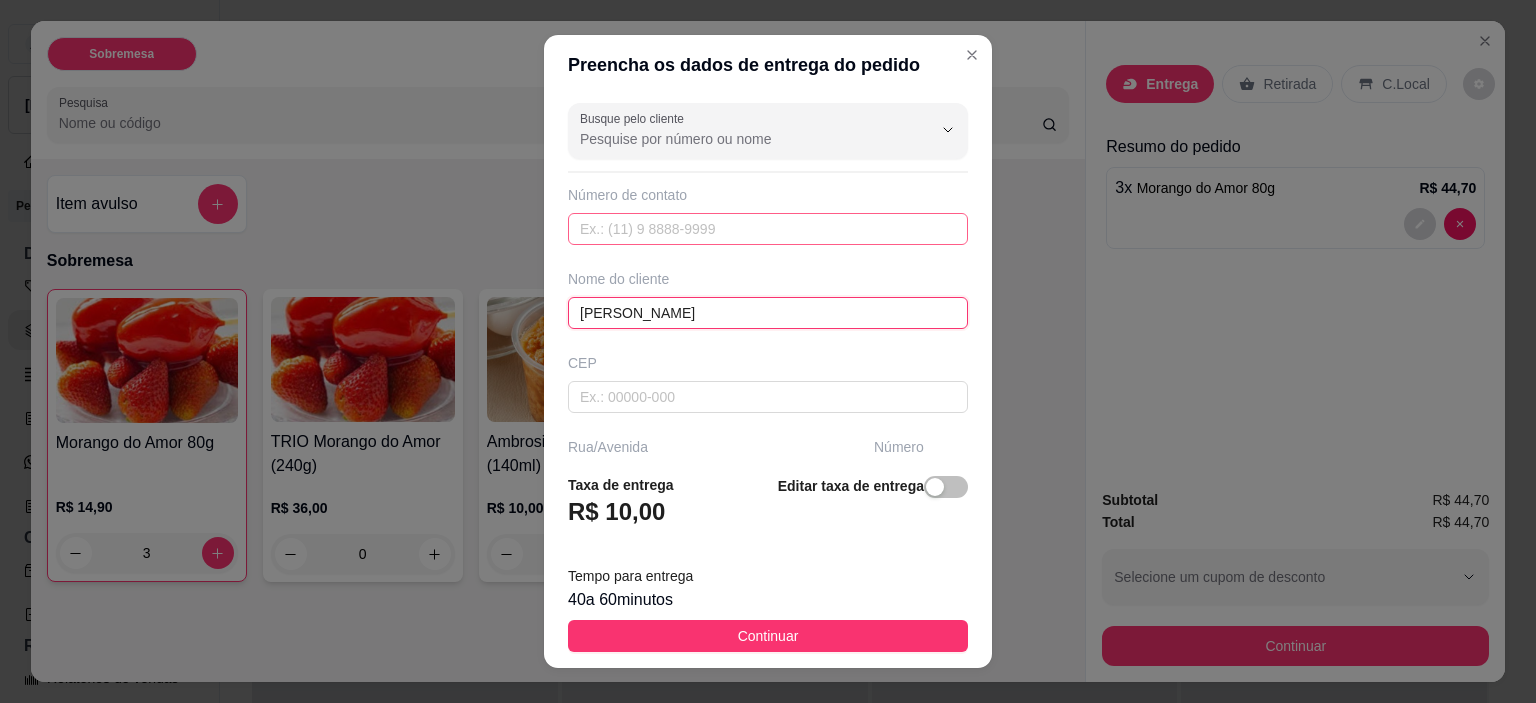 type on "[PERSON_NAME]" 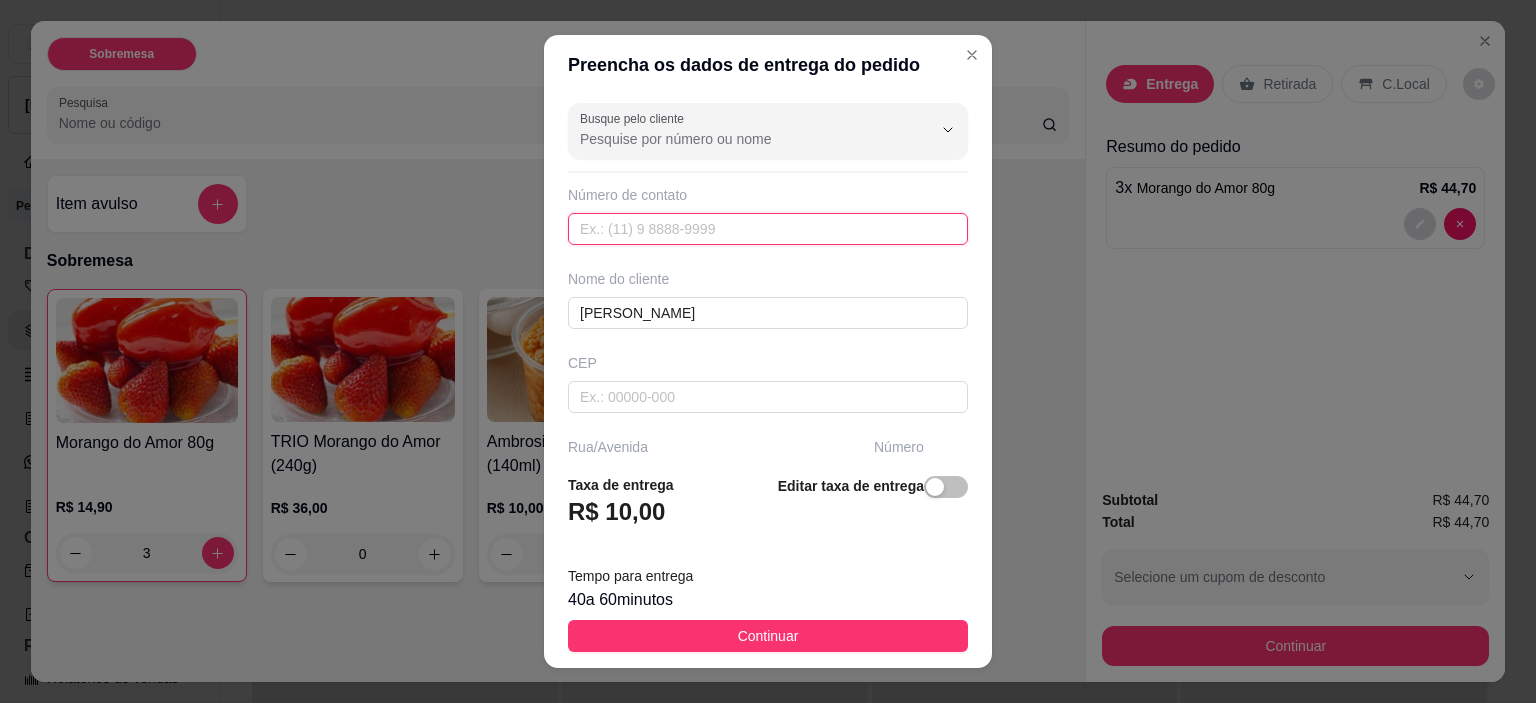 click at bounding box center [768, 229] 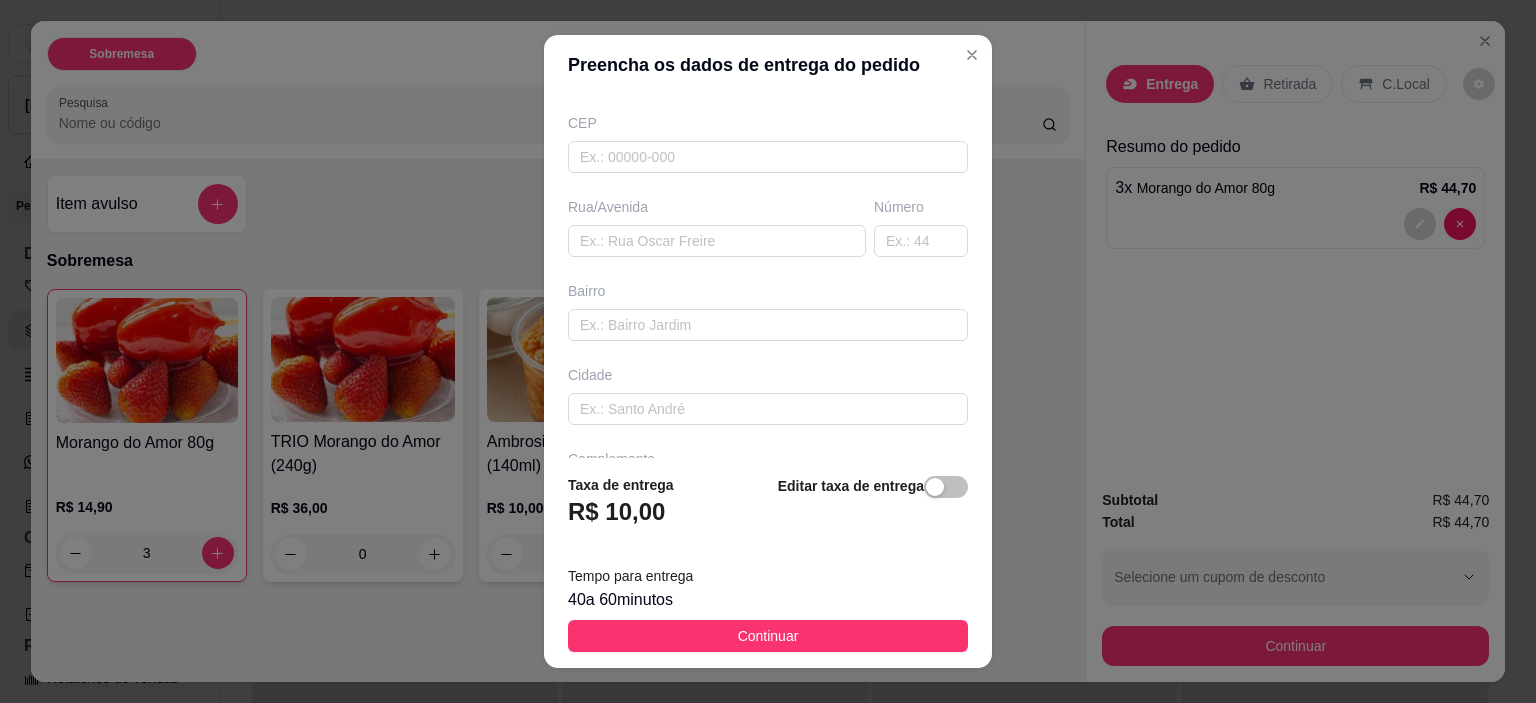 scroll, scrollTop: 300, scrollLeft: 0, axis: vertical 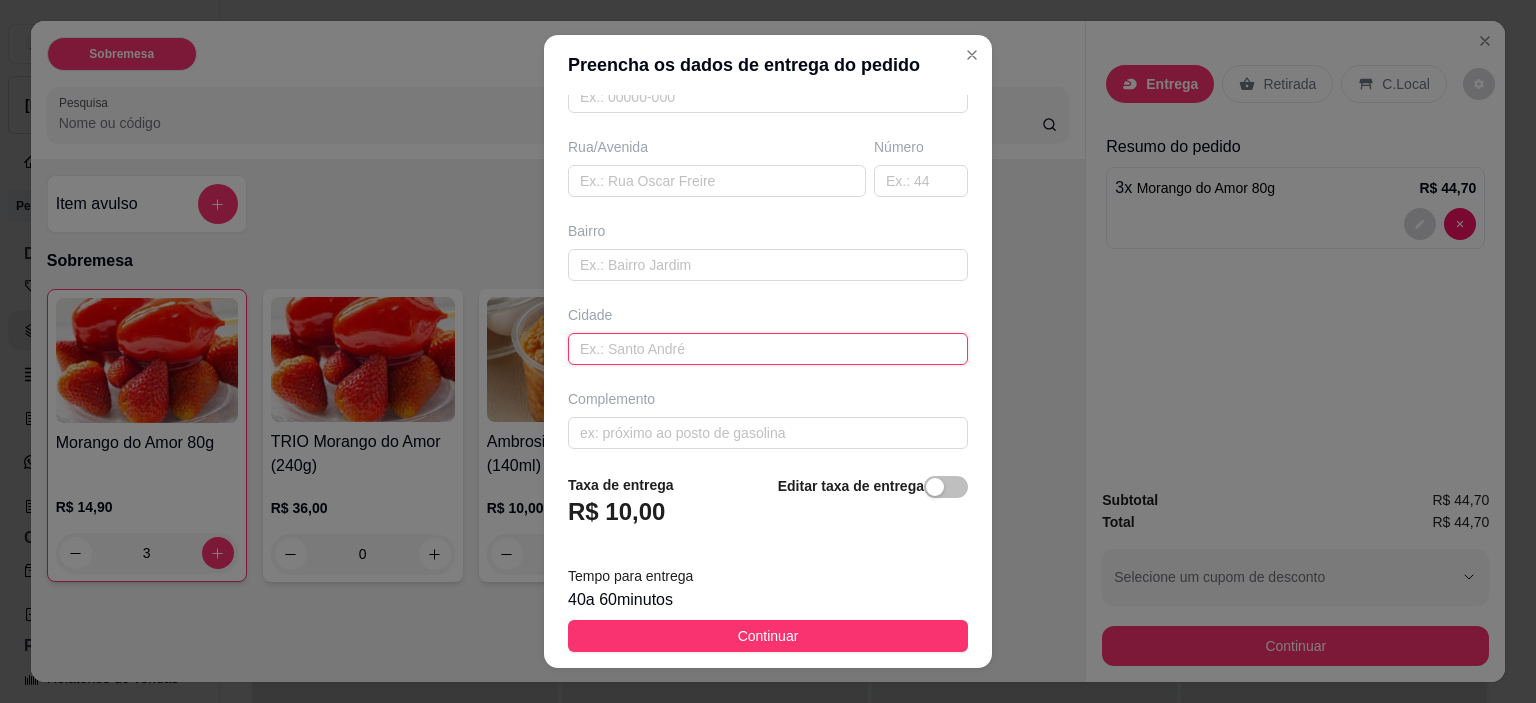 click at bounding box center [768, 349] 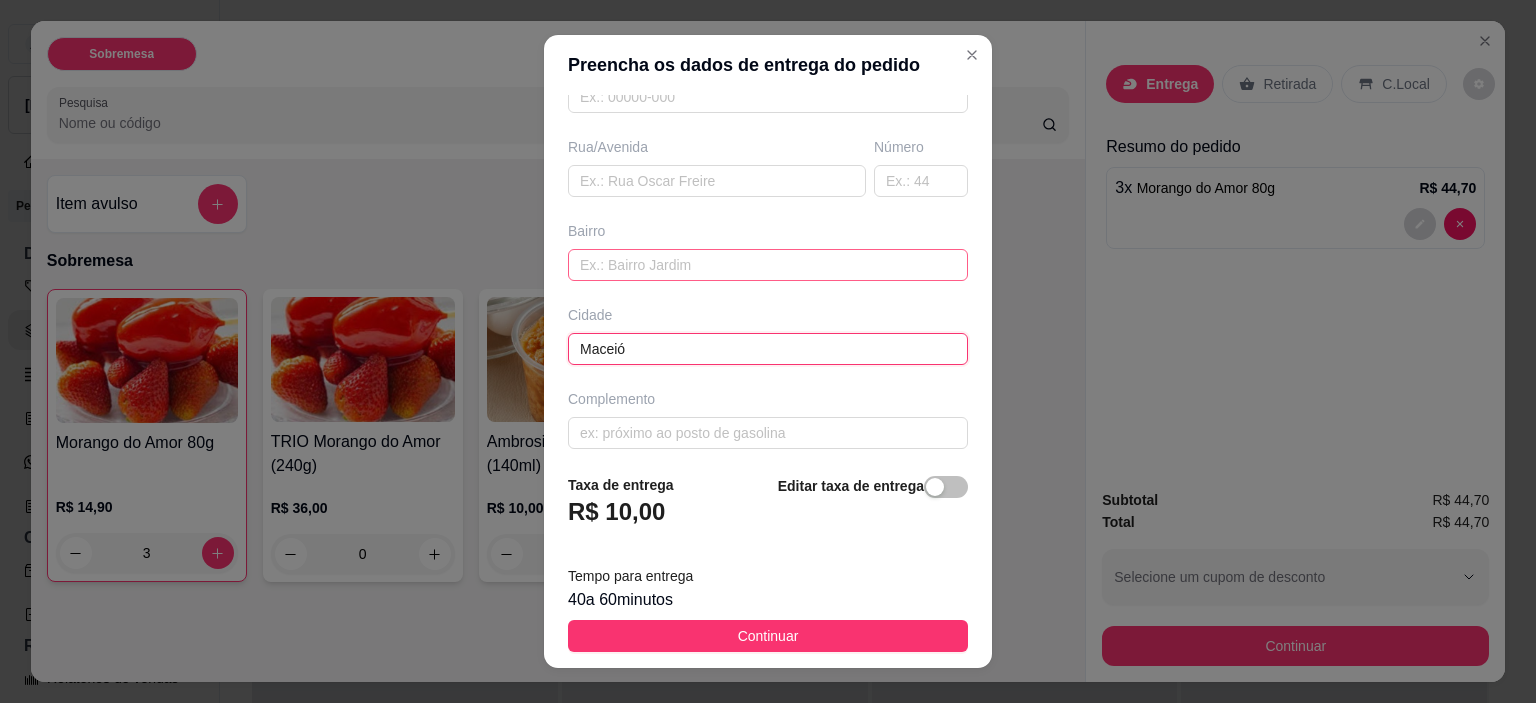 type on "Maceió" 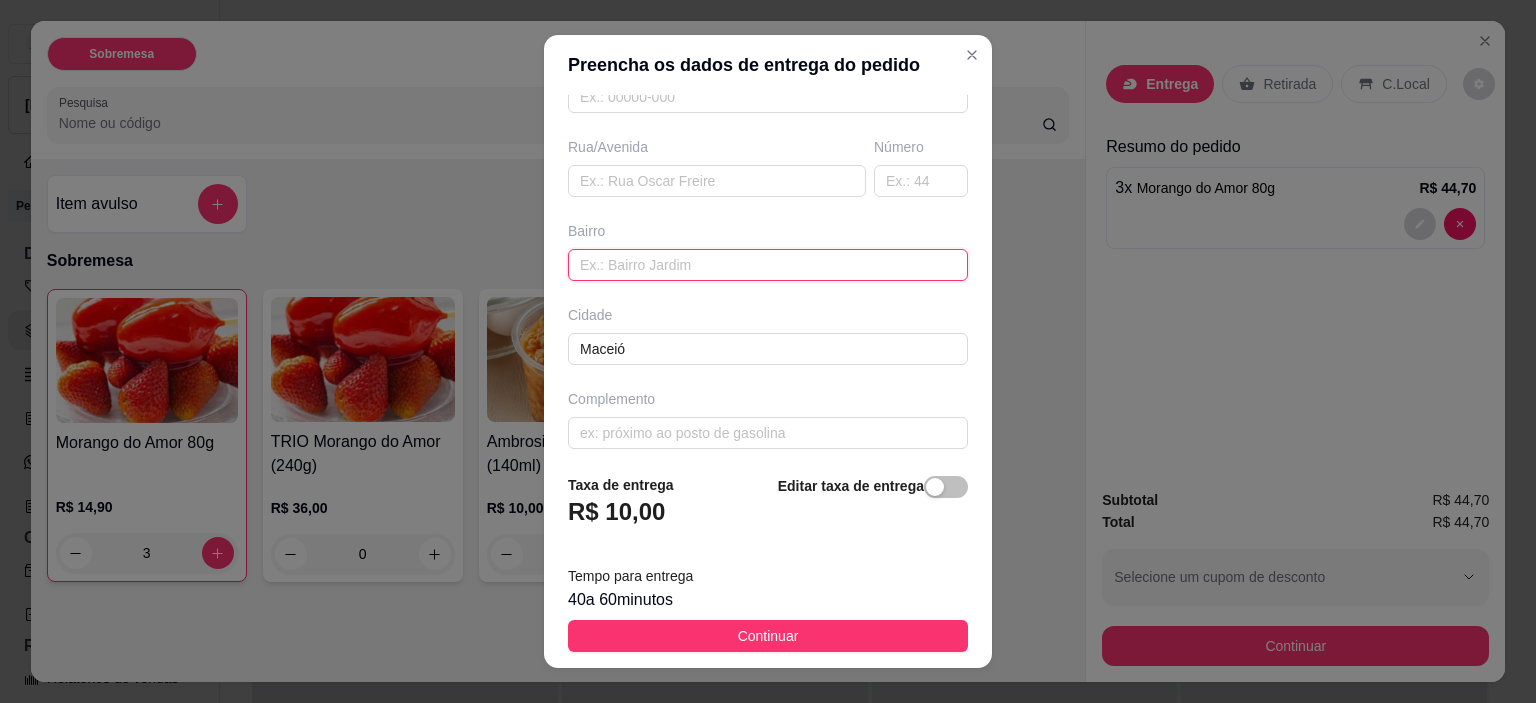 click at bounding box center (768, 265) 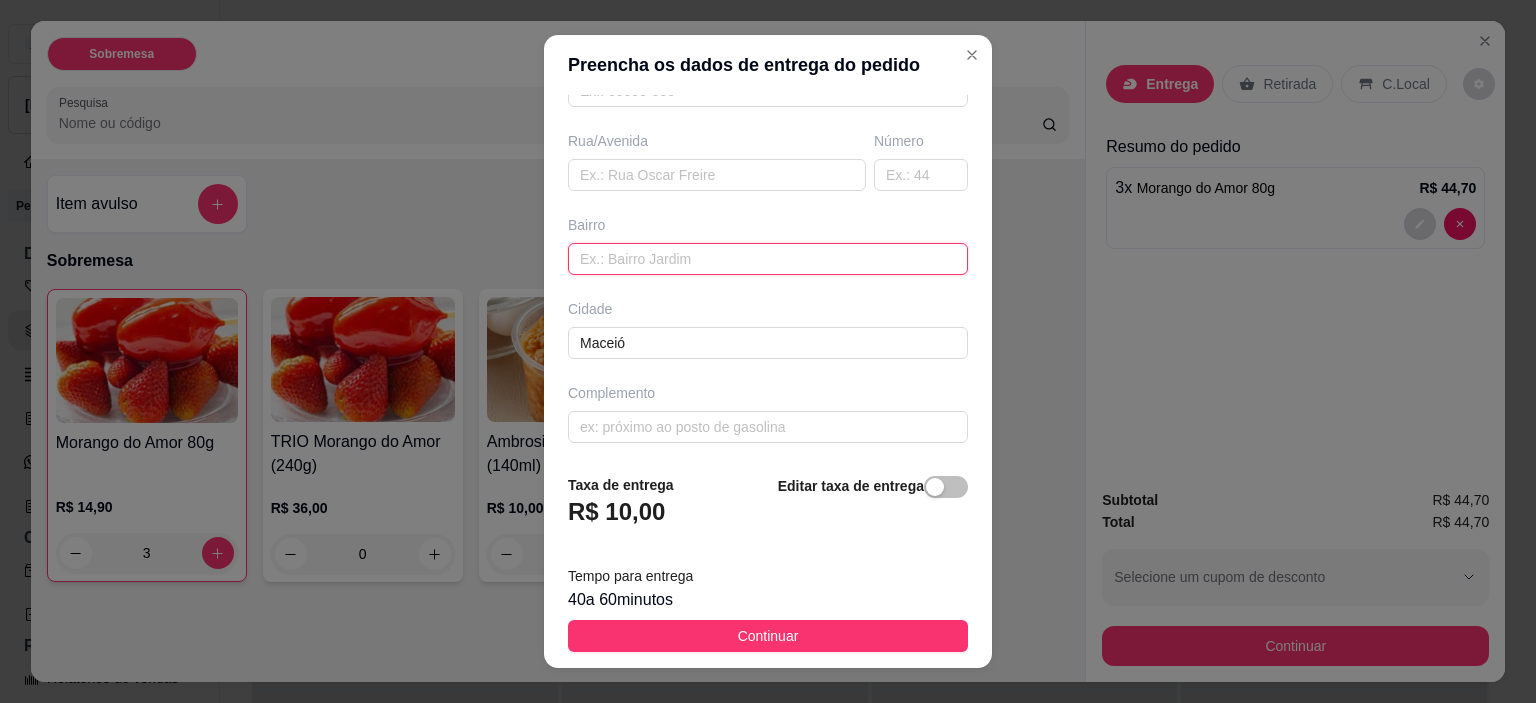 scroll, scrollTop: 307, scrollLeft: 0, axis: vertical 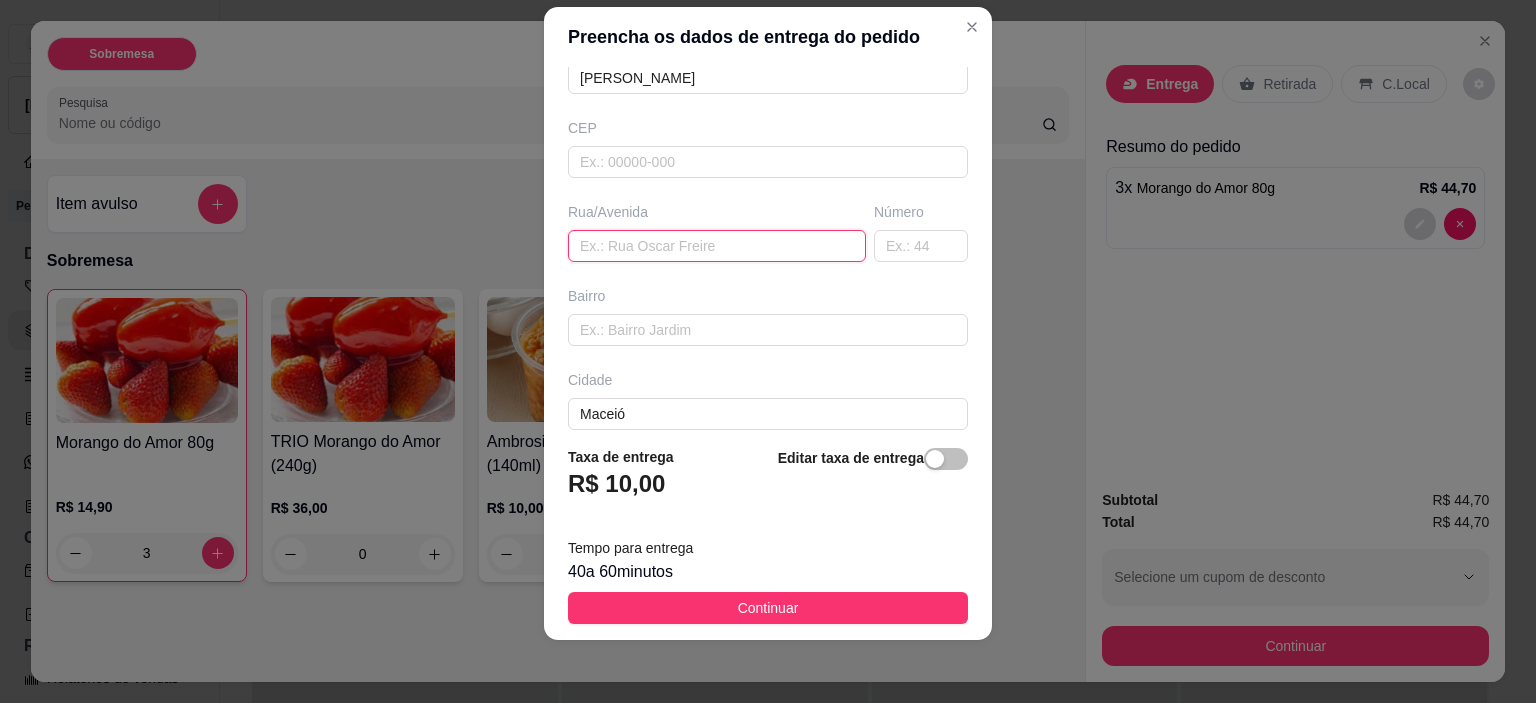 click at bounding box center (717, 246) 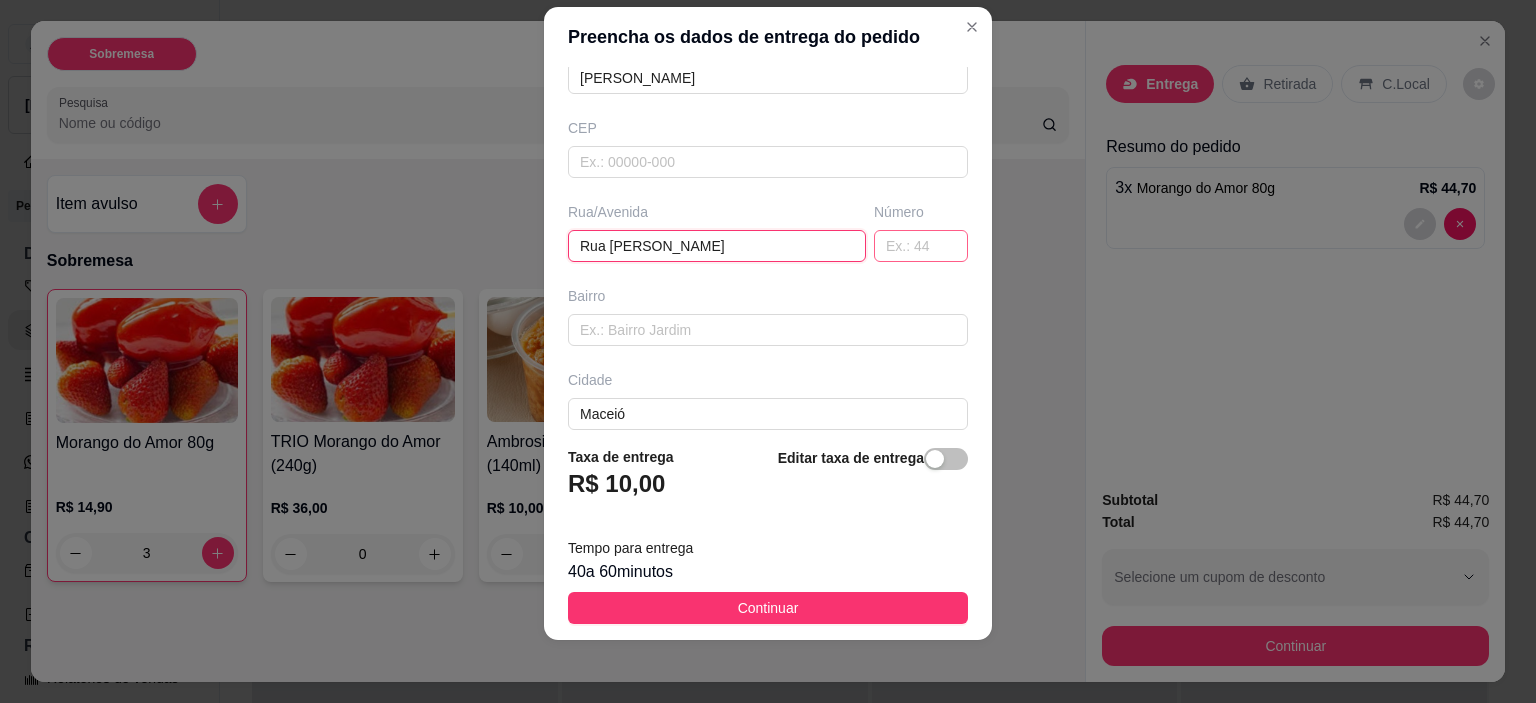 type on "Rua [PERSON_NAME]" 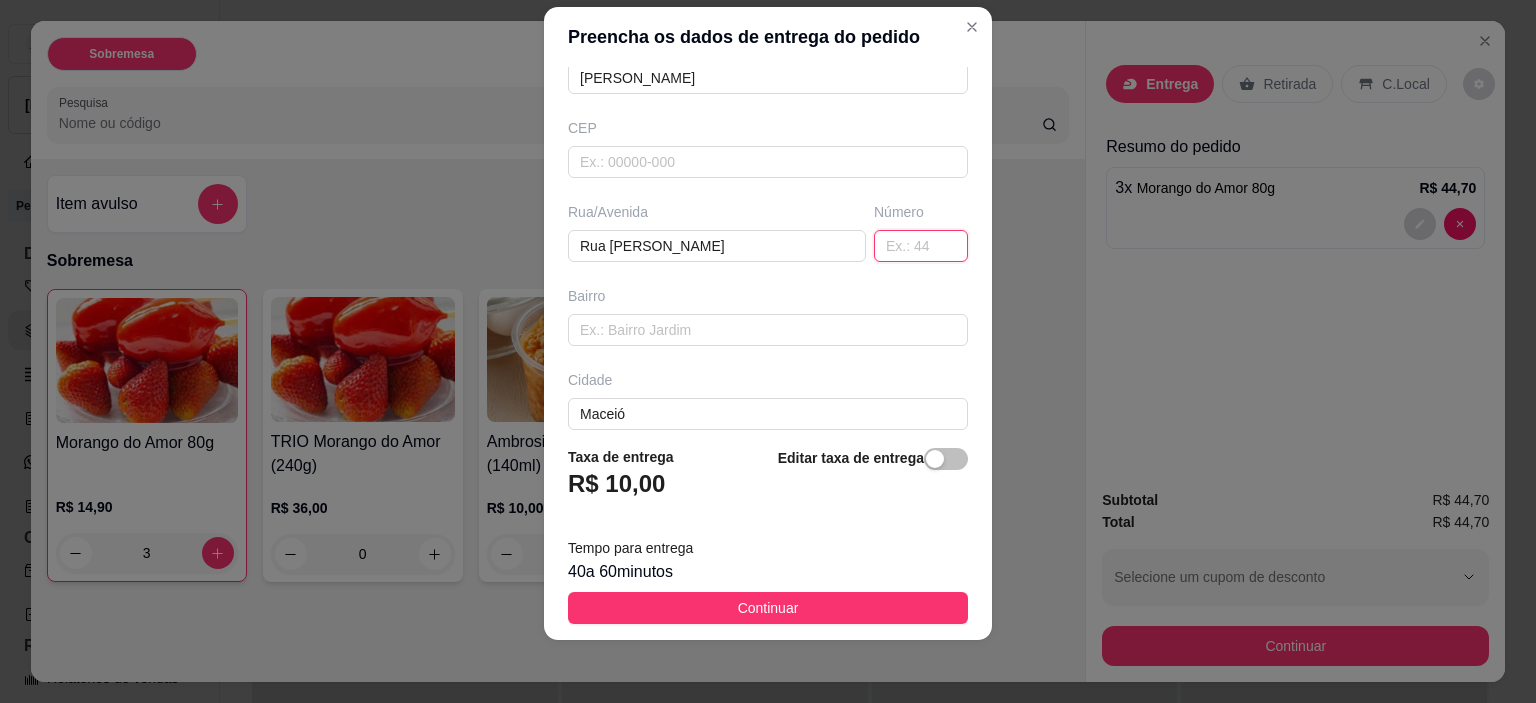 click at bounding box center (921, 246) 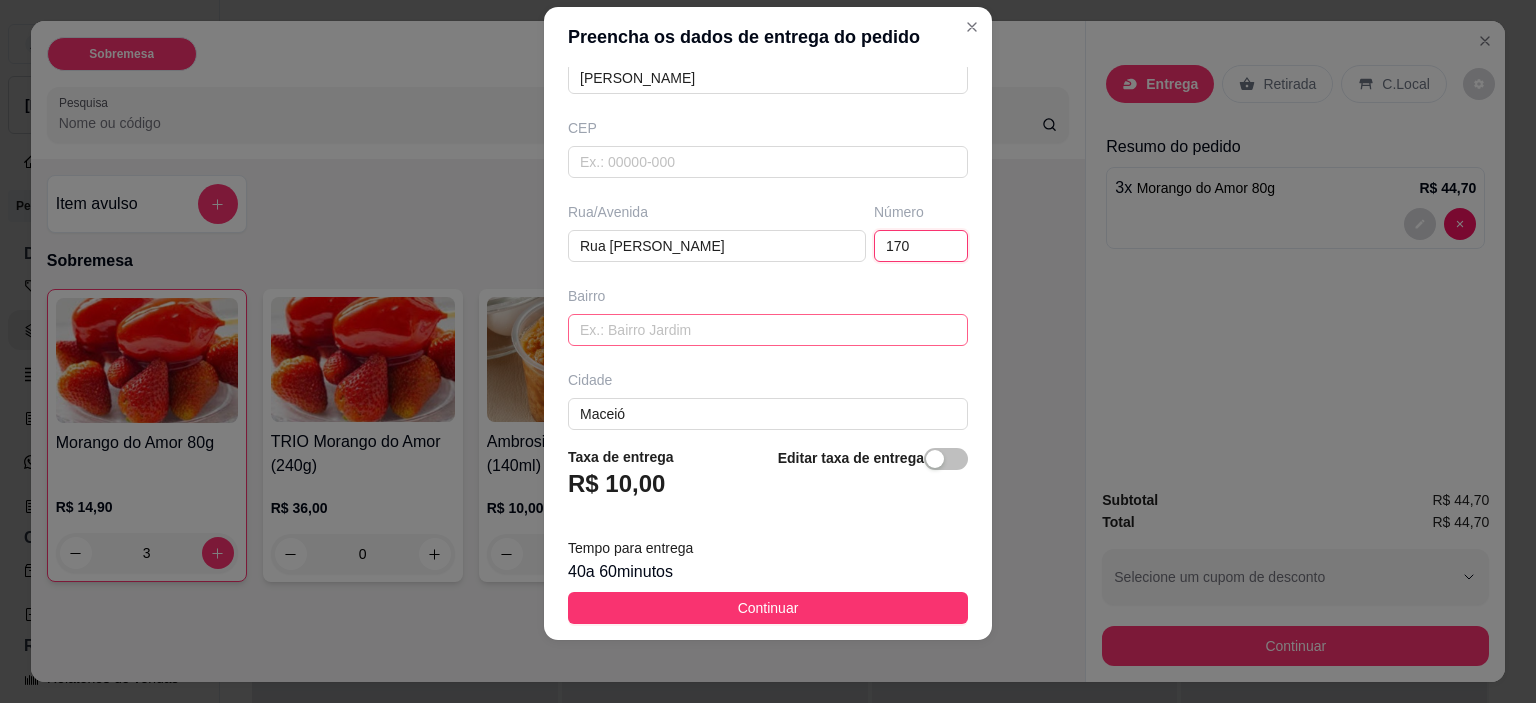 type on "170" 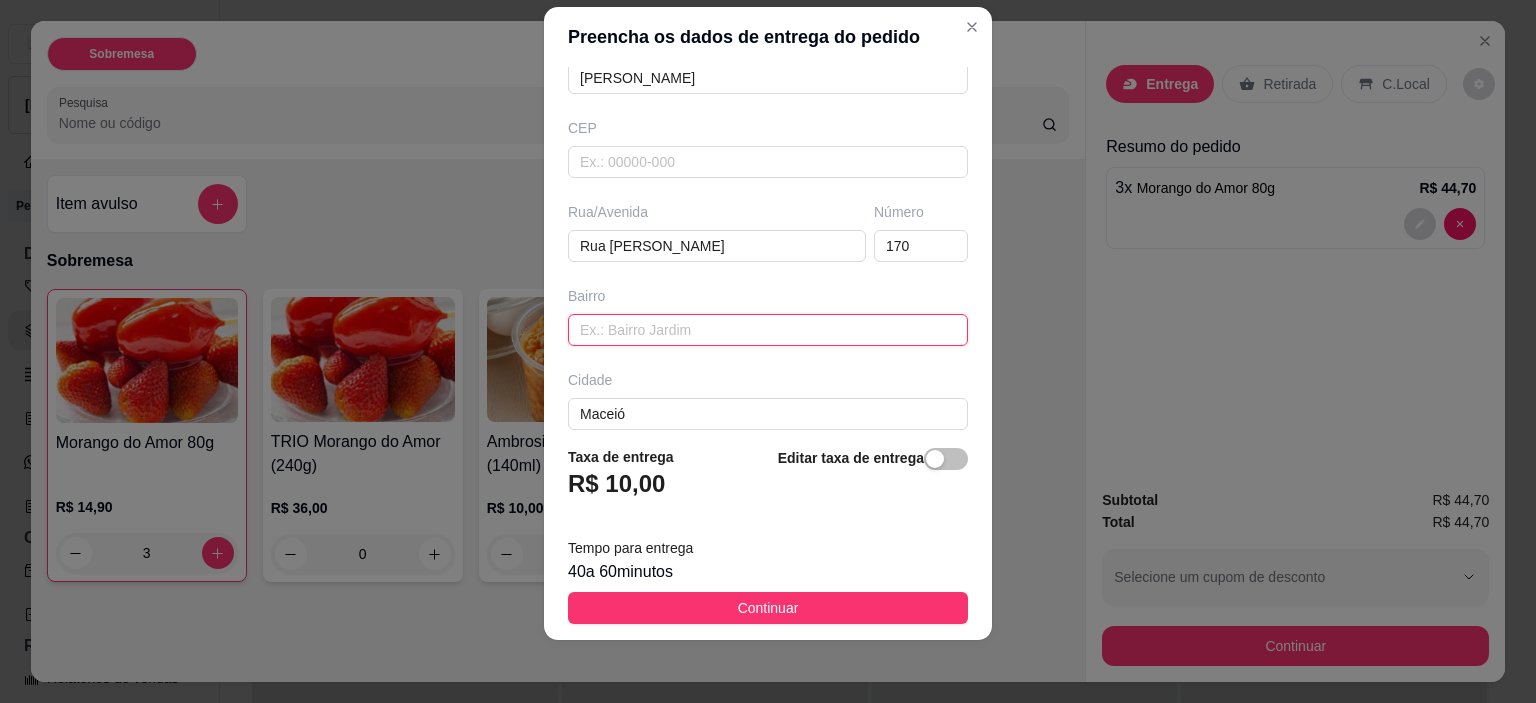 click at bounding box center (768, 330) 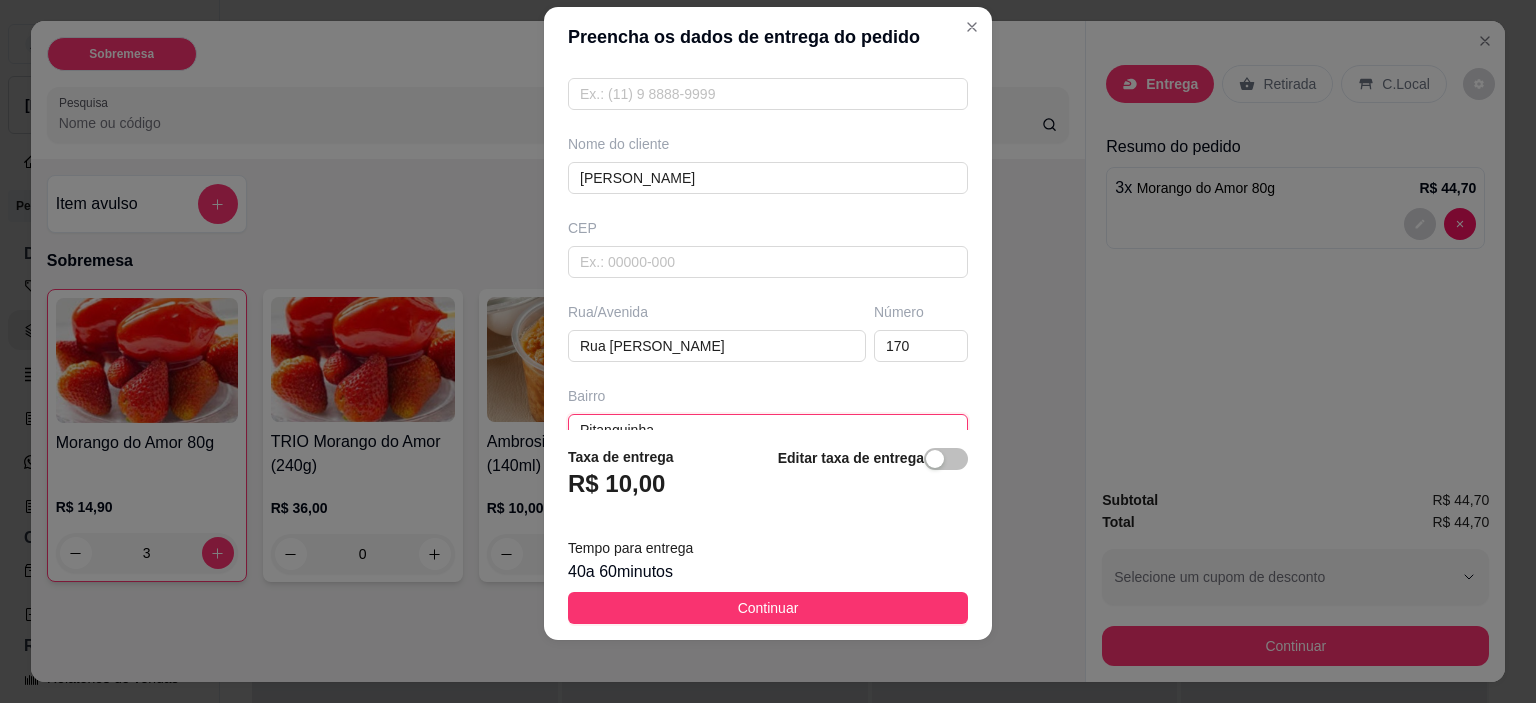 scroll, scrollTop: 7, scrollLeft: 0, axis: vertical 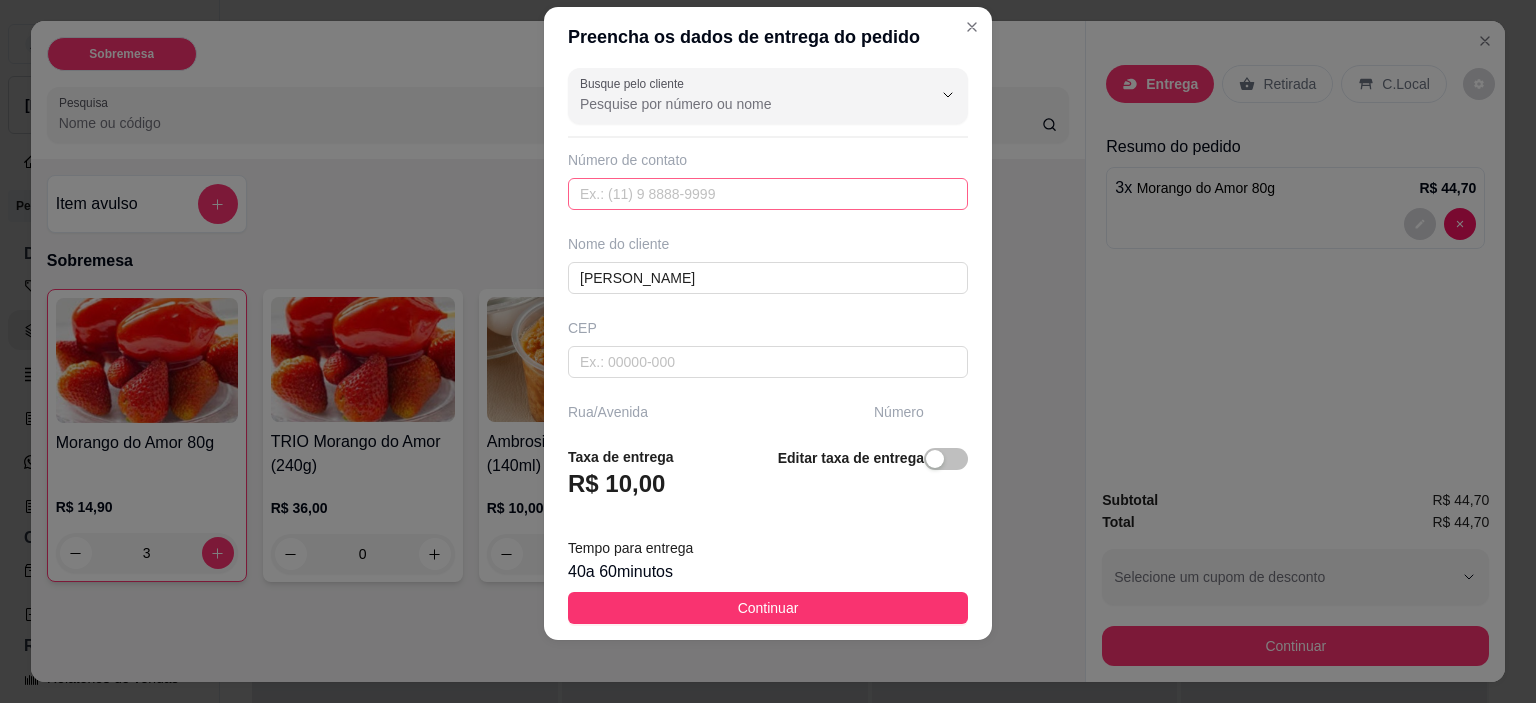 type on "Pitanguinha" 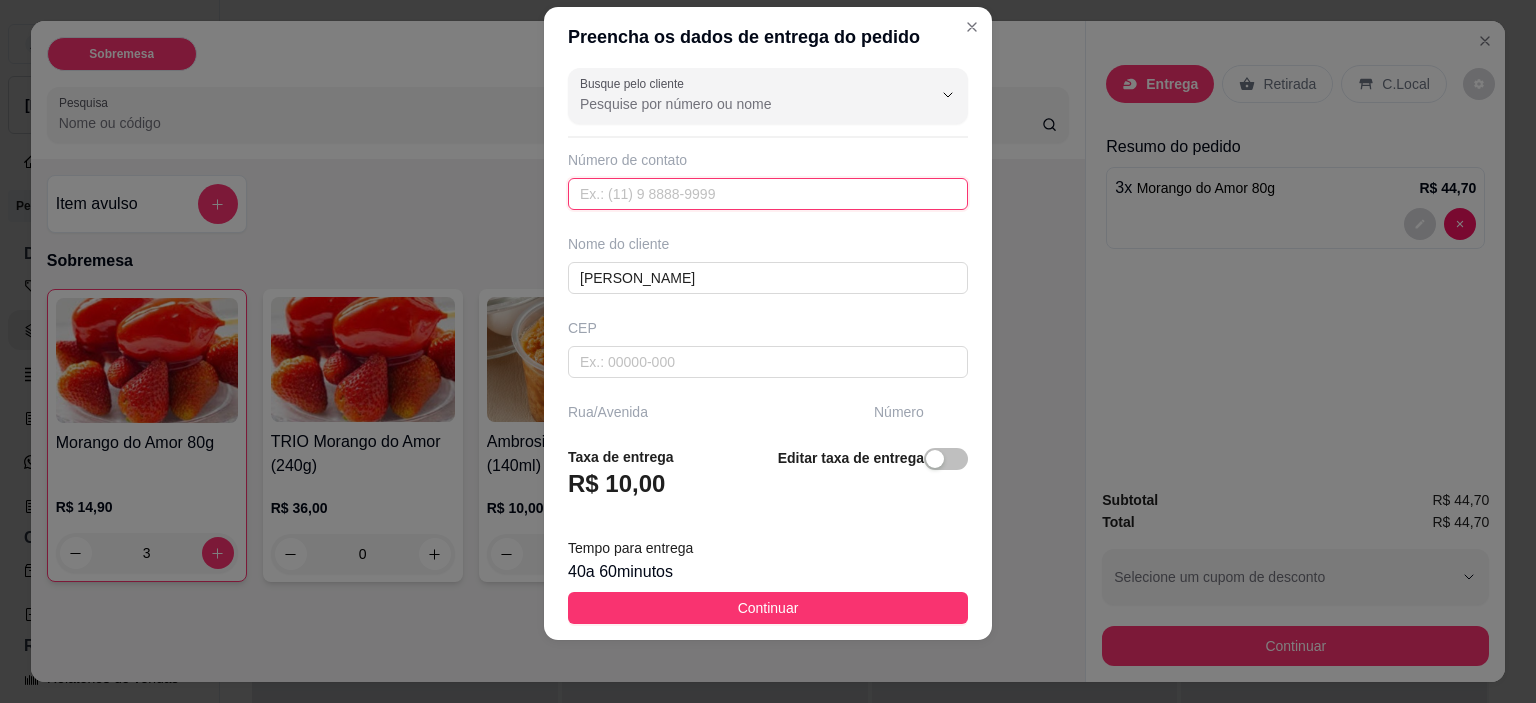 click at bounding box center [768, 194] 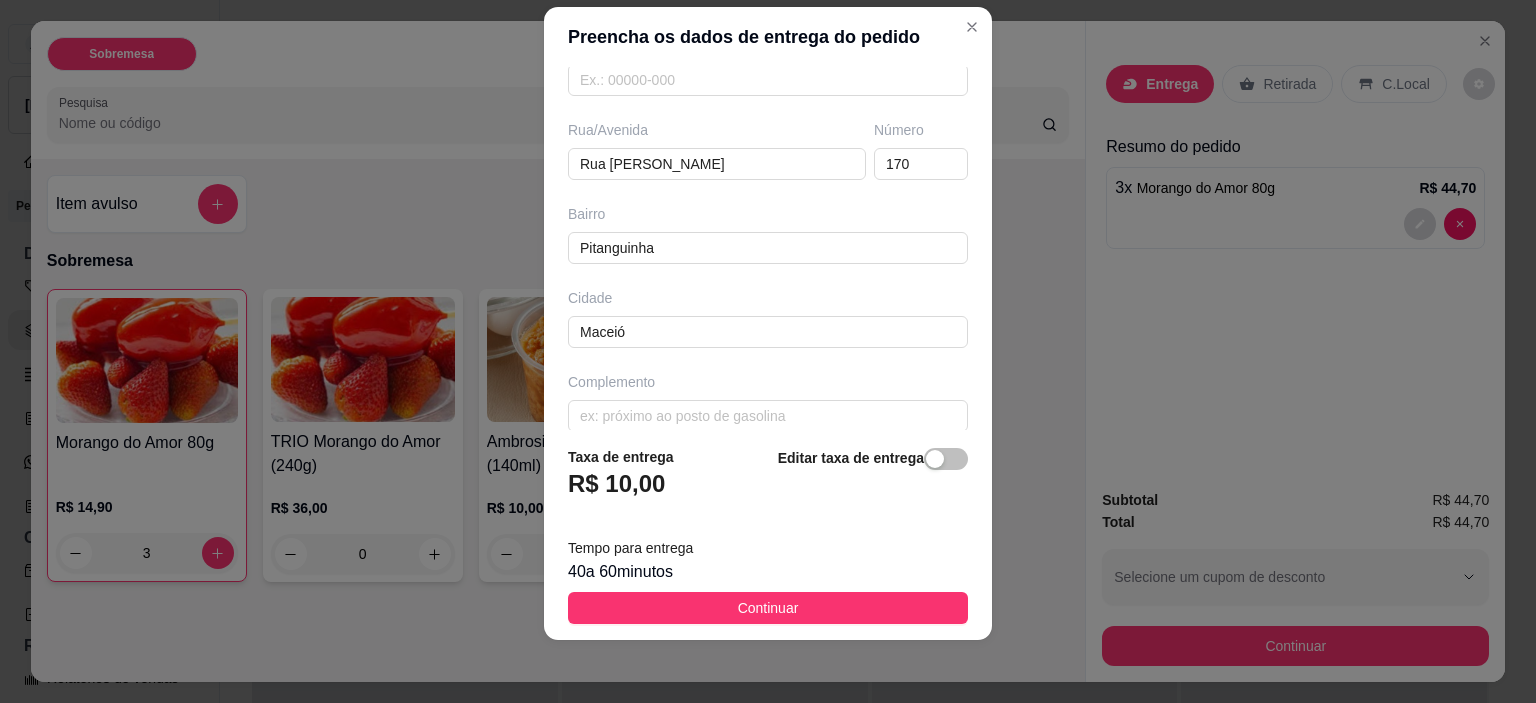 scroll, scrollTop: 307, scrollLeft: 0, axis: vertical 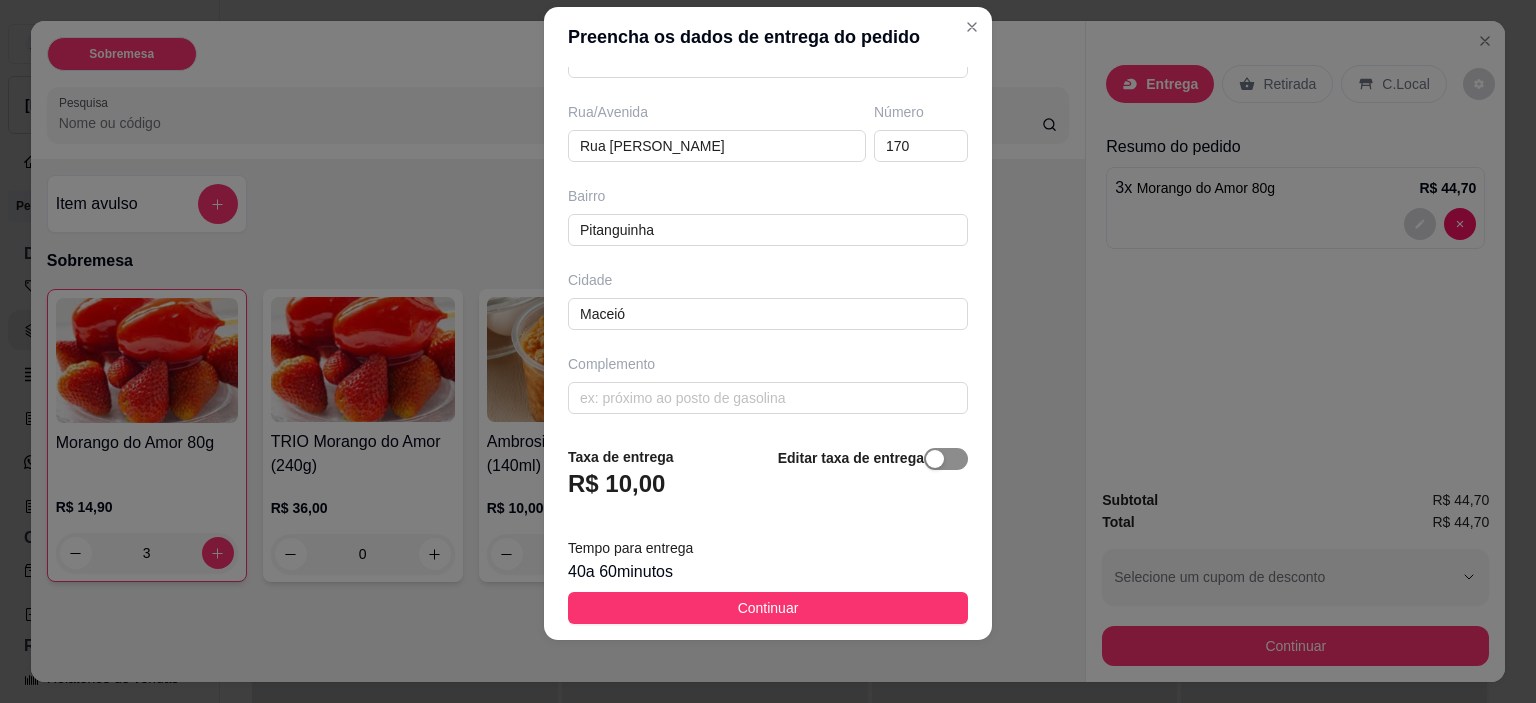 type on "[PHONE_NUMBER]" 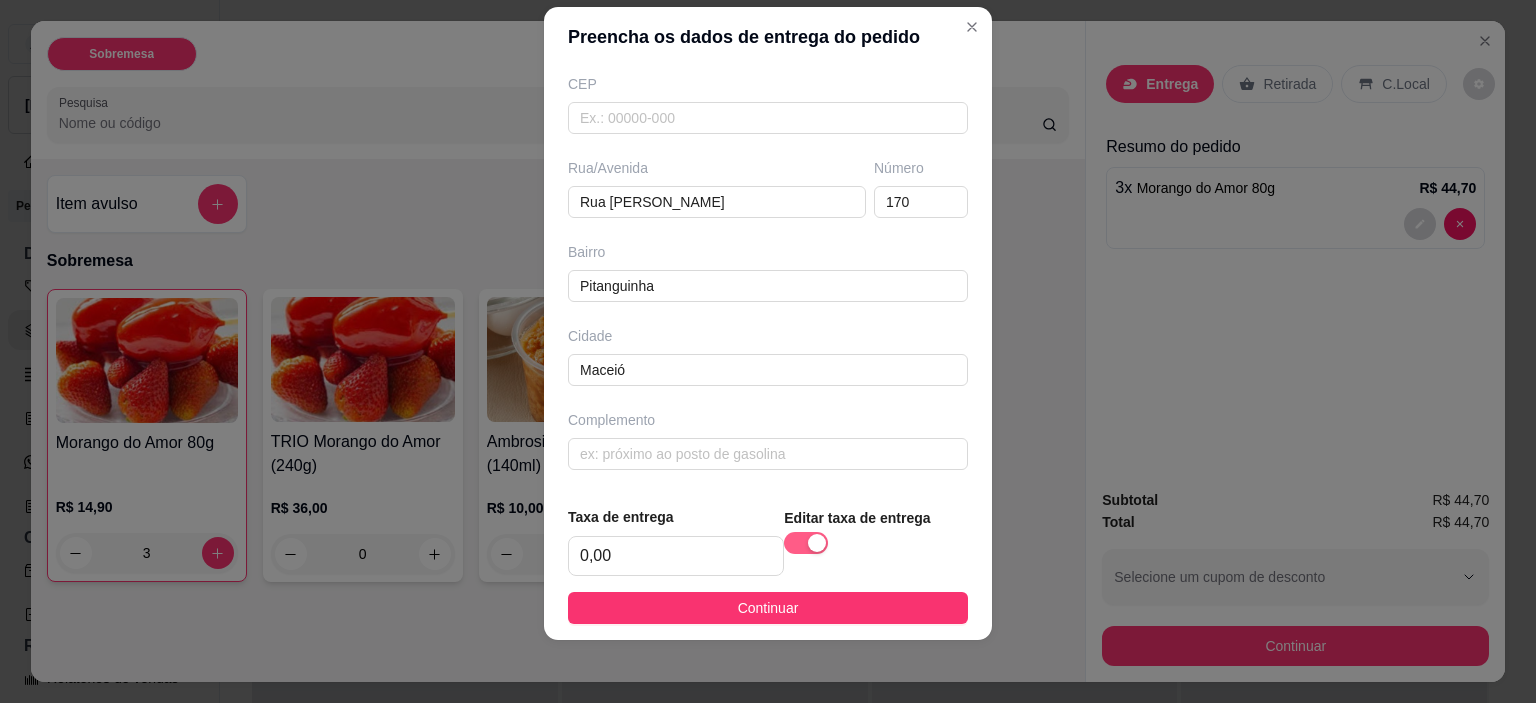 scroll, scrollTop: 248, scrollLeft: 0, axis: vertical 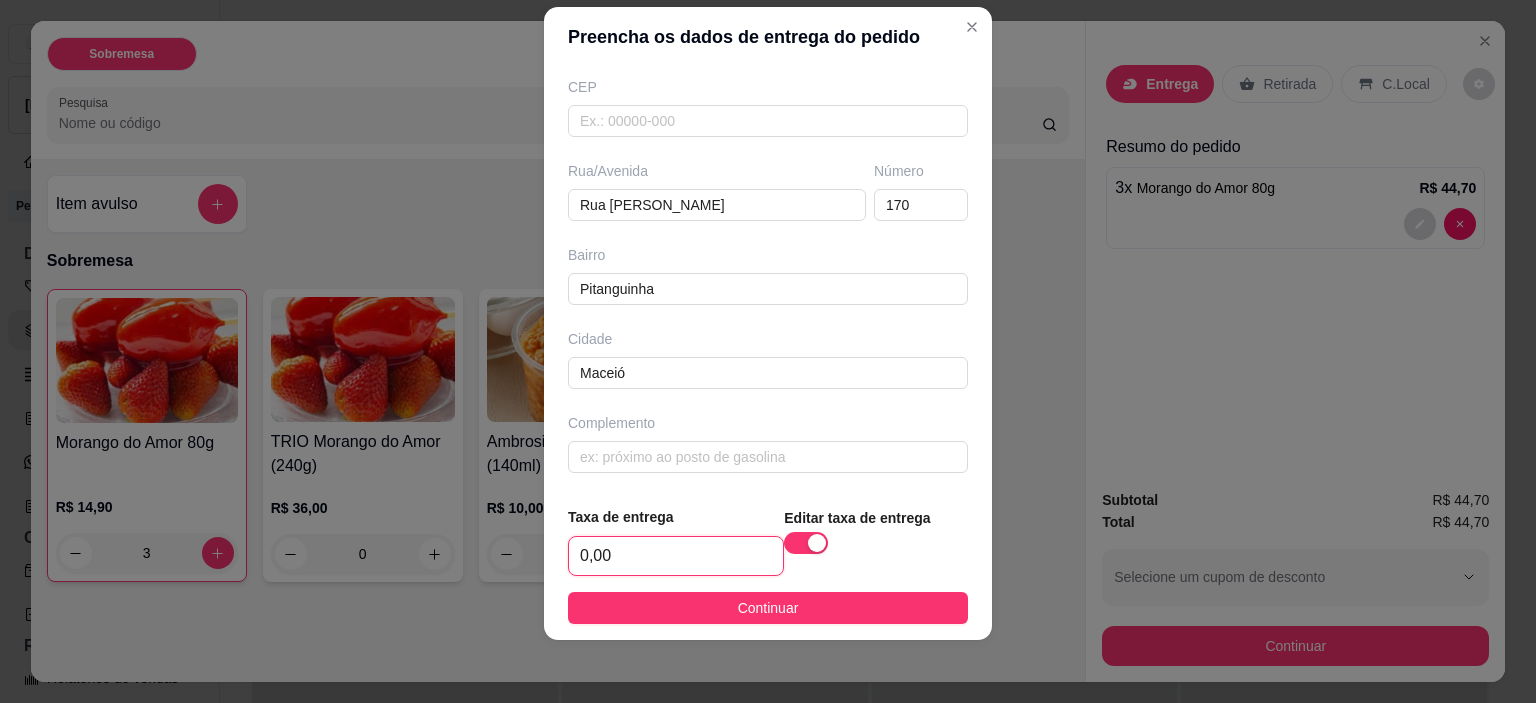 click on "0,00" at bounding box center [676, 556] 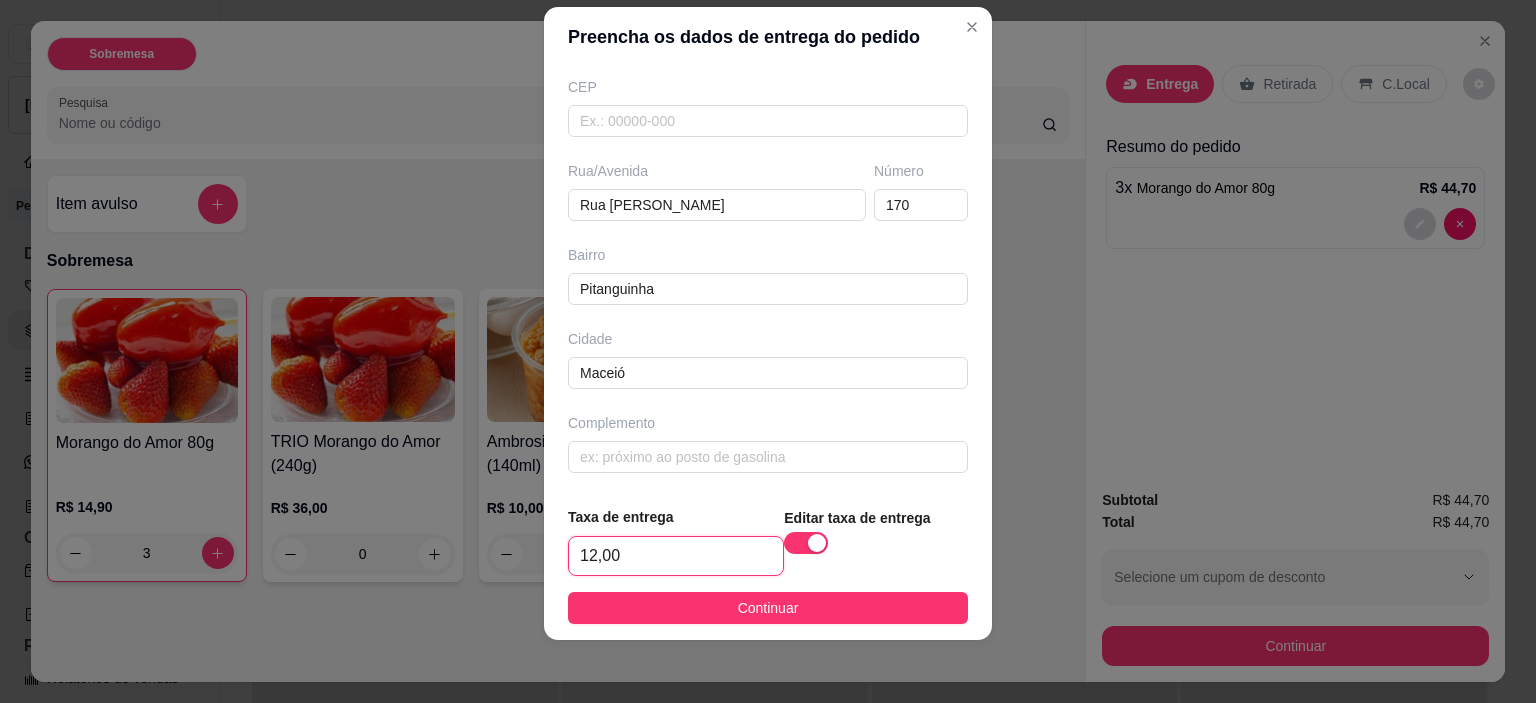 scroll, scrollTop: 247, scrollLeft: 0, axis: vertical 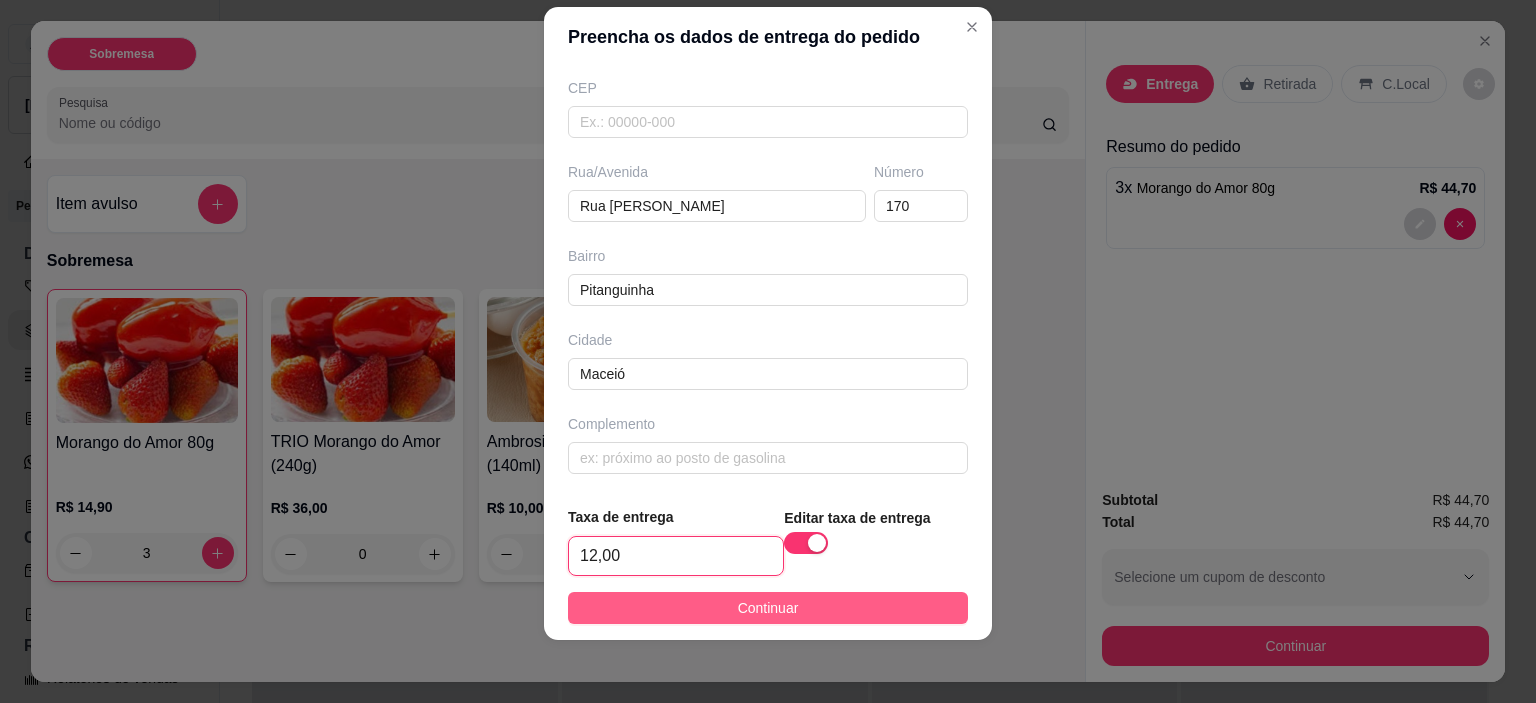type on "12,00" 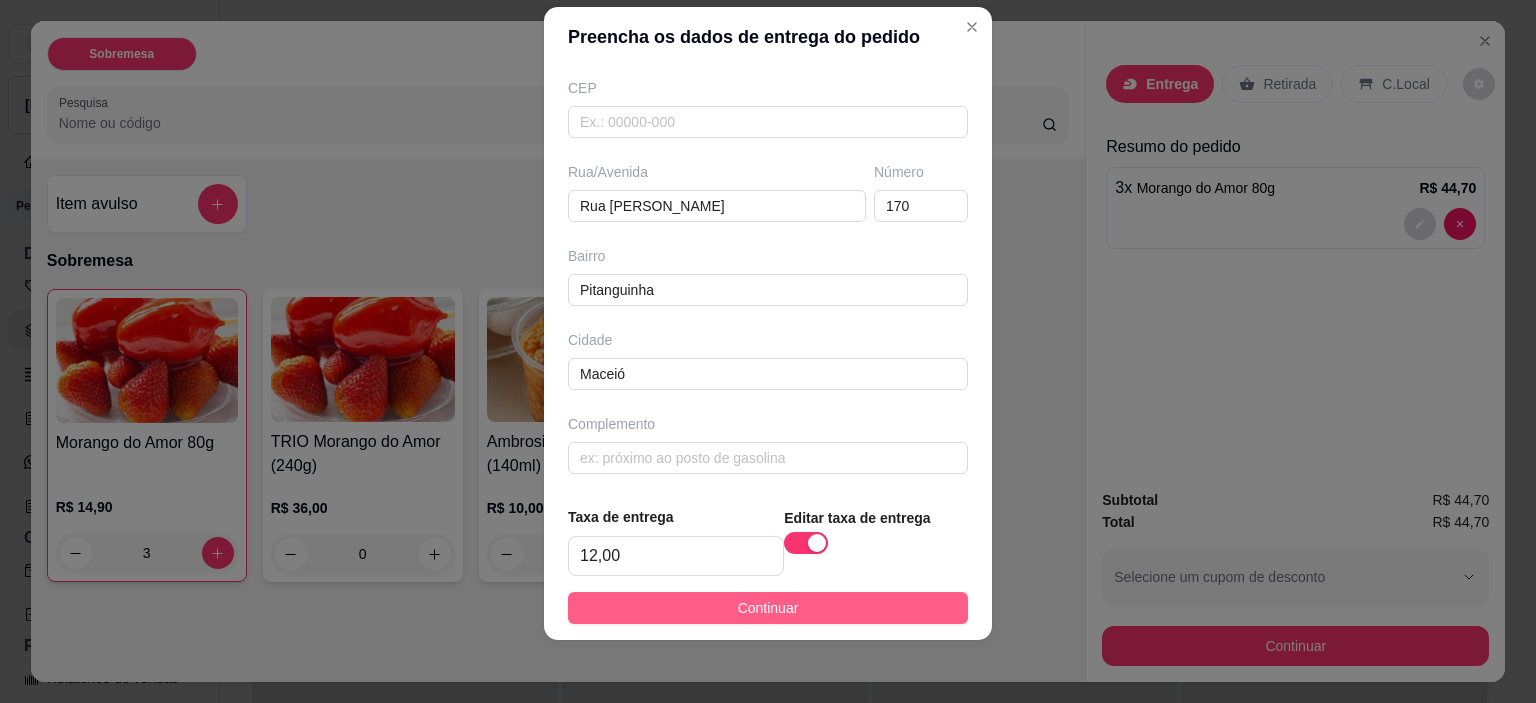 click on "Continuar" at bounding box center (768, 608) 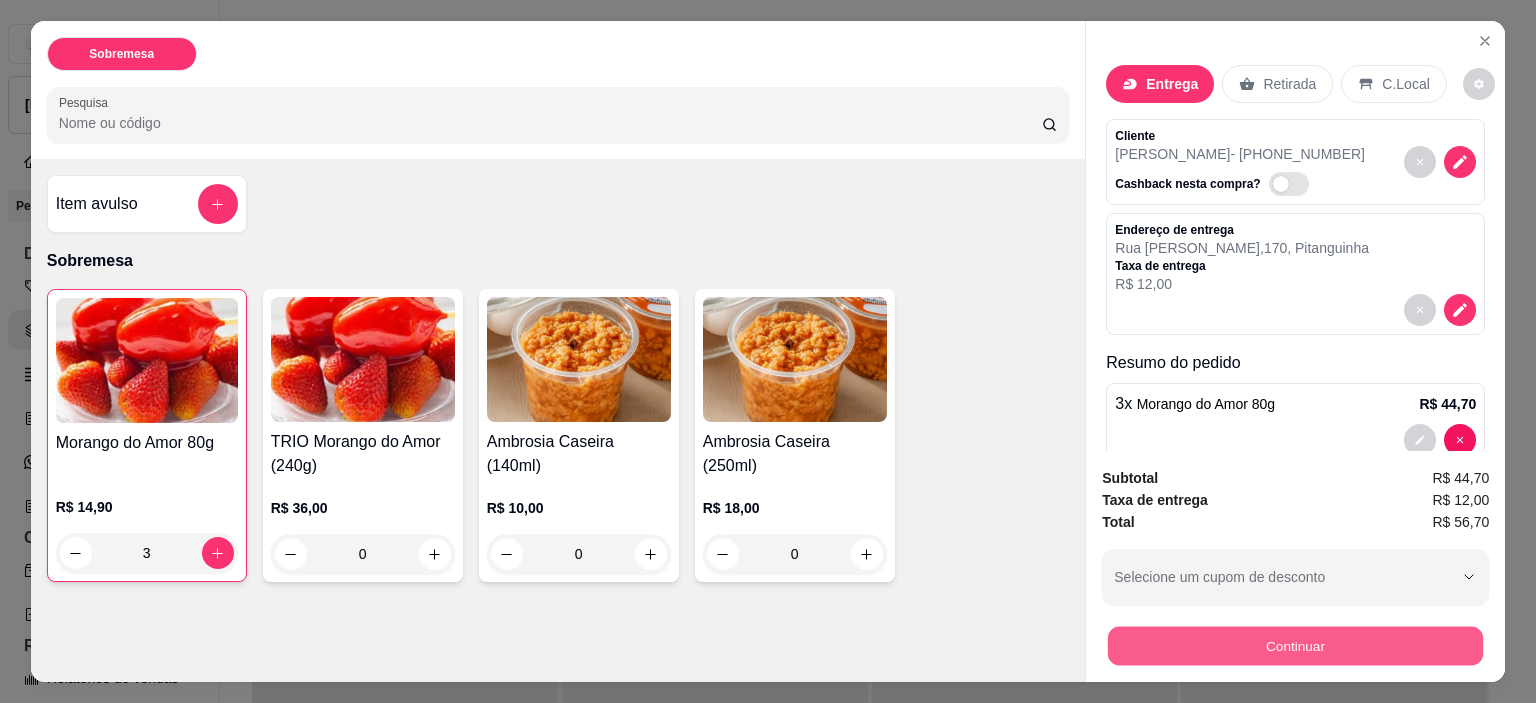 click on "Continuar" at bounding box center [1295, 646] 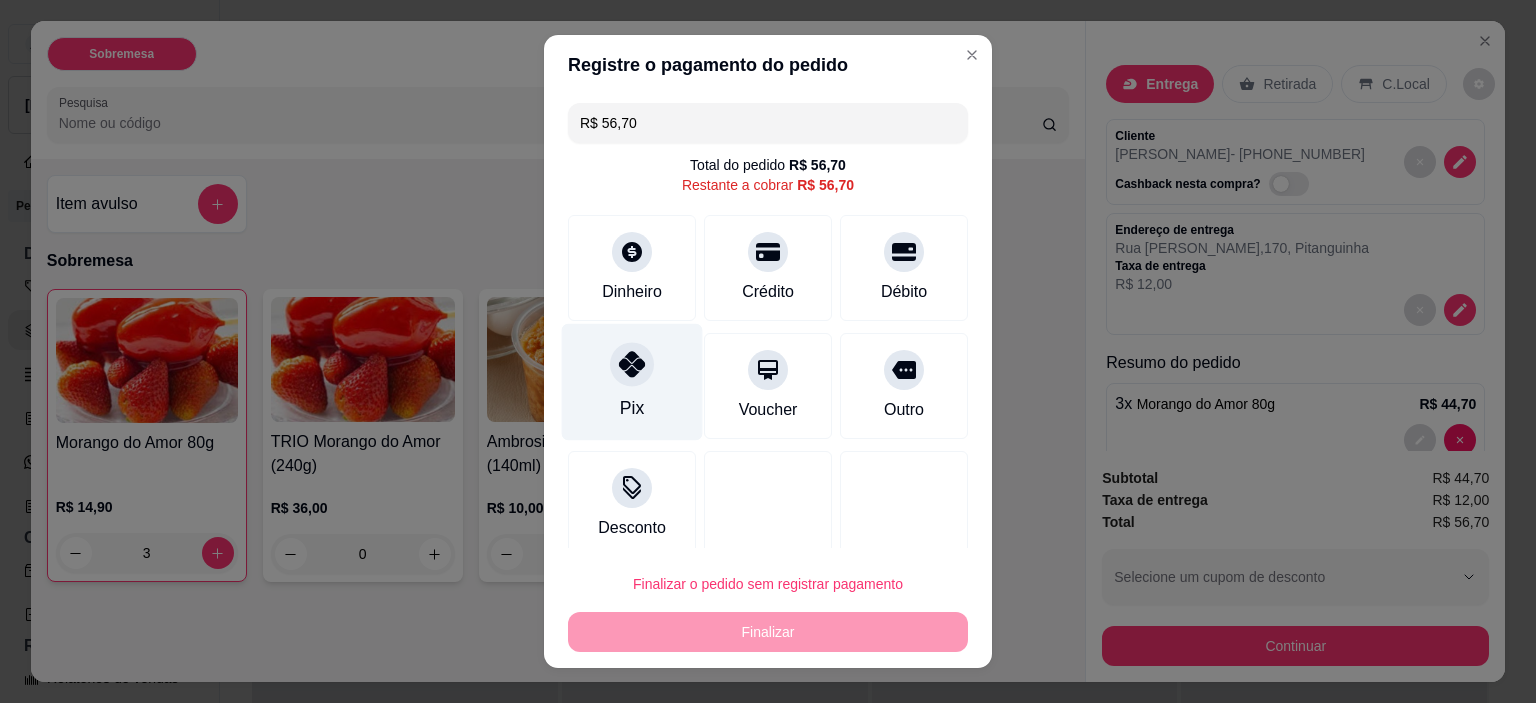 click 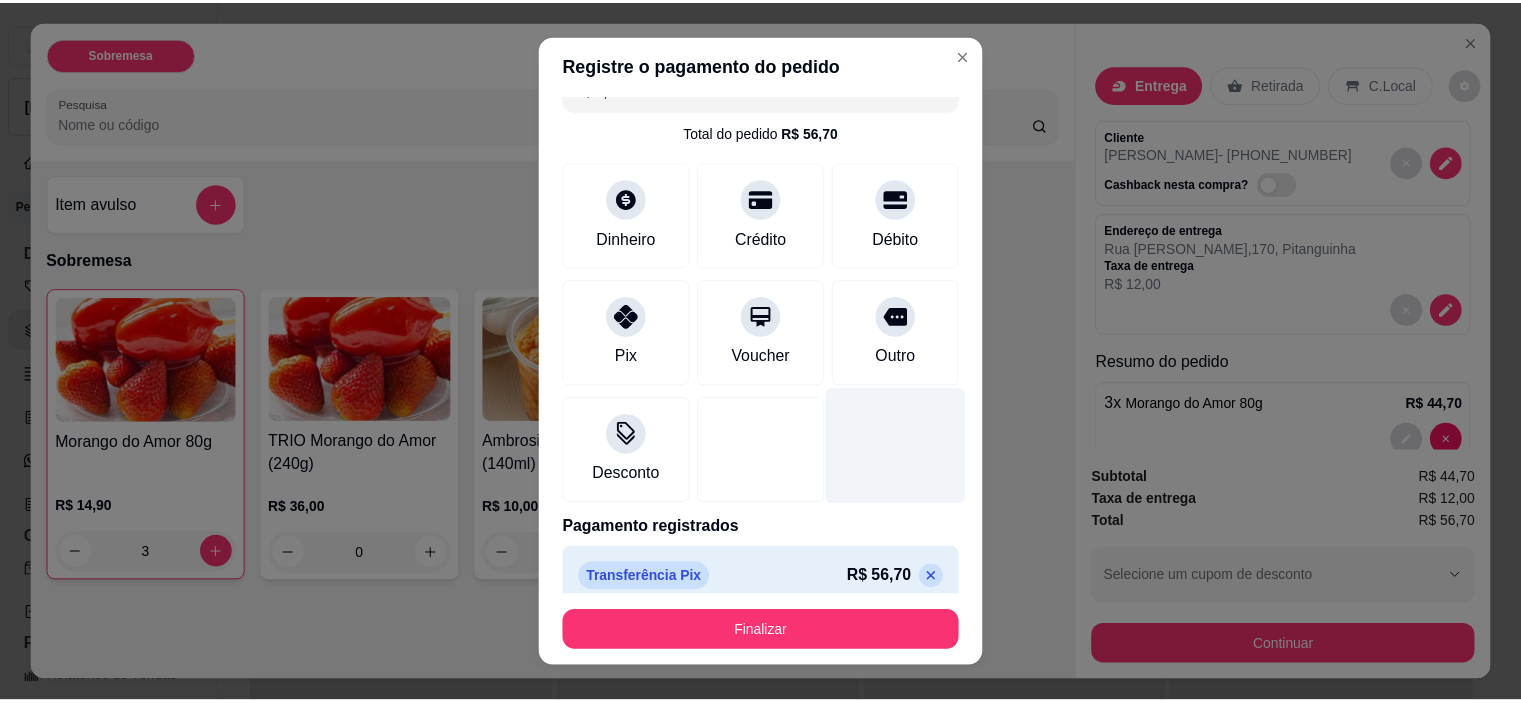 scroll, scrollTop: 52, scrollLeft: 0, axis: vertical 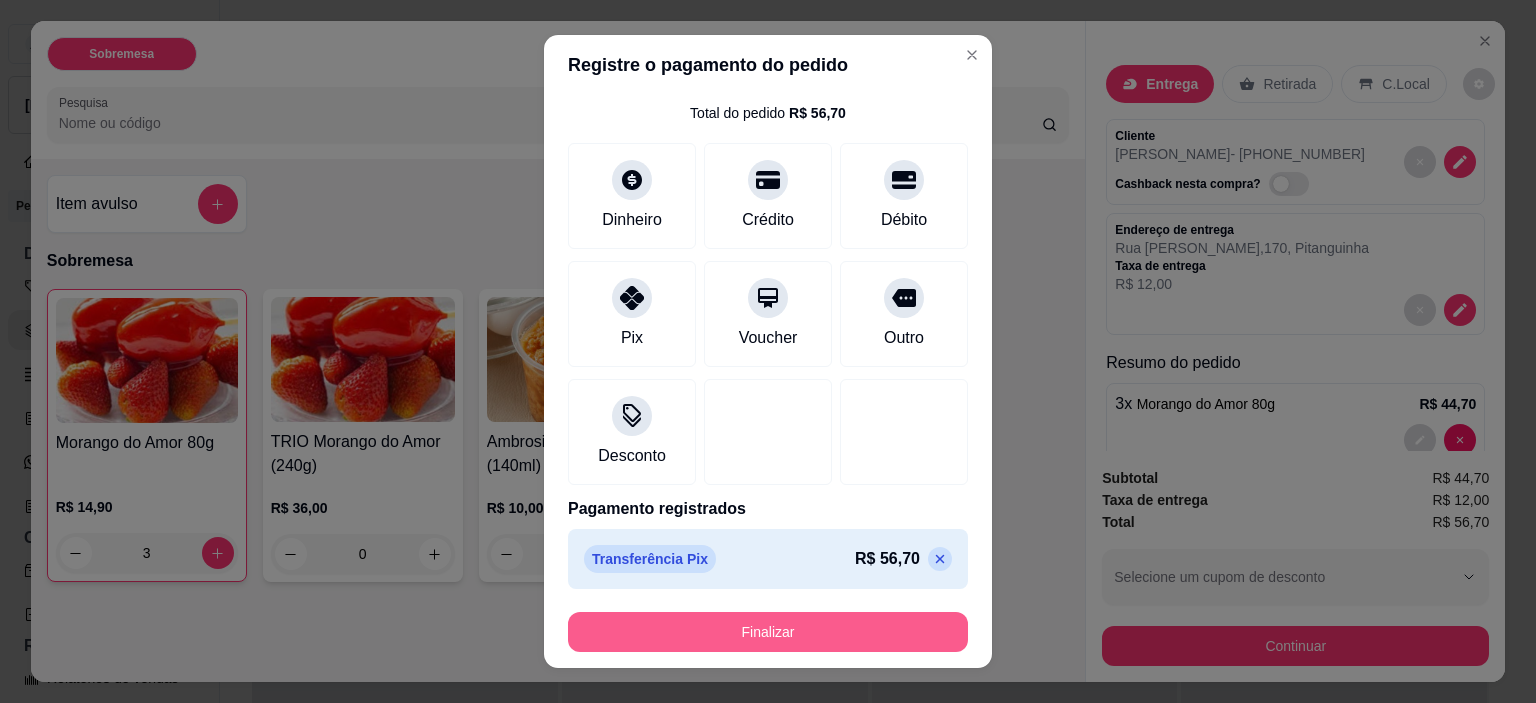 click on "Finalizar" at bounding box center (768, 632) 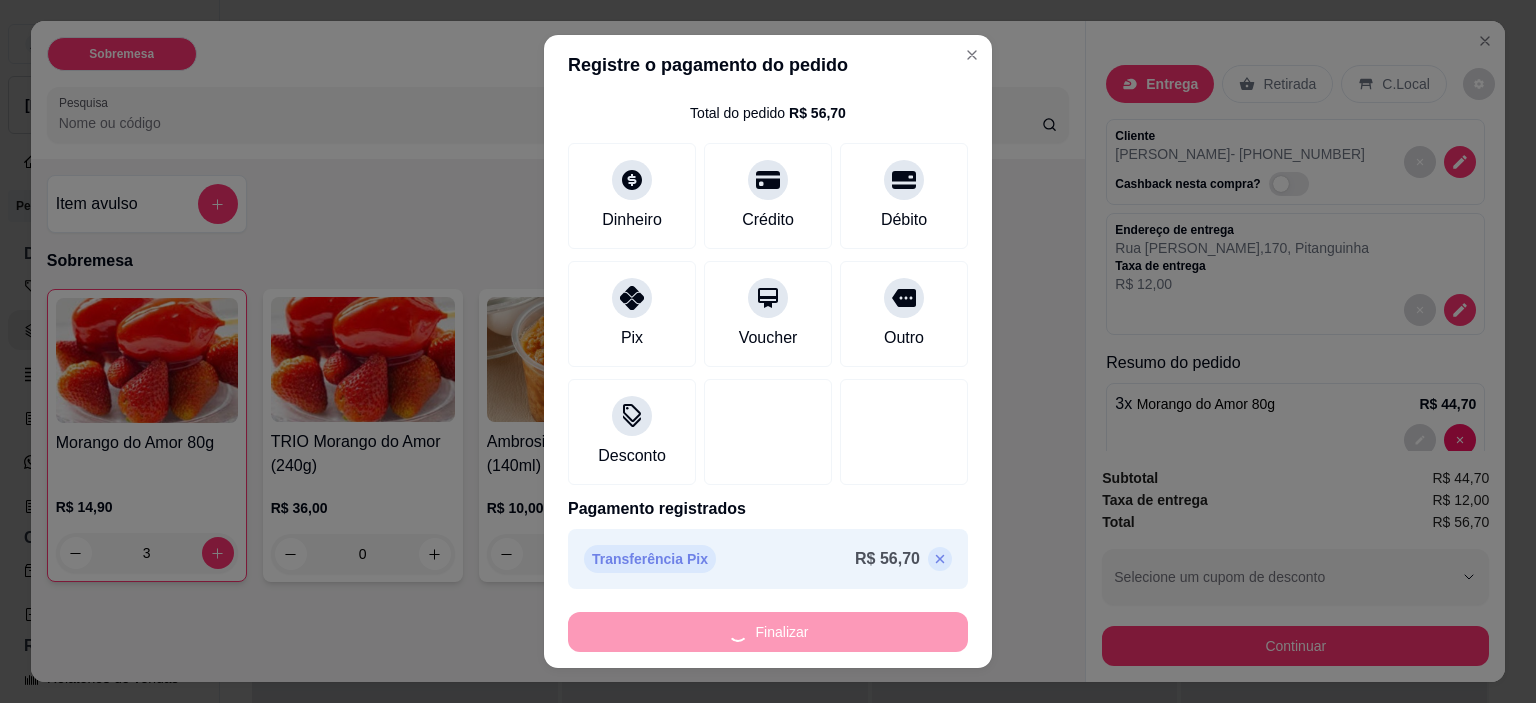 type on "0" 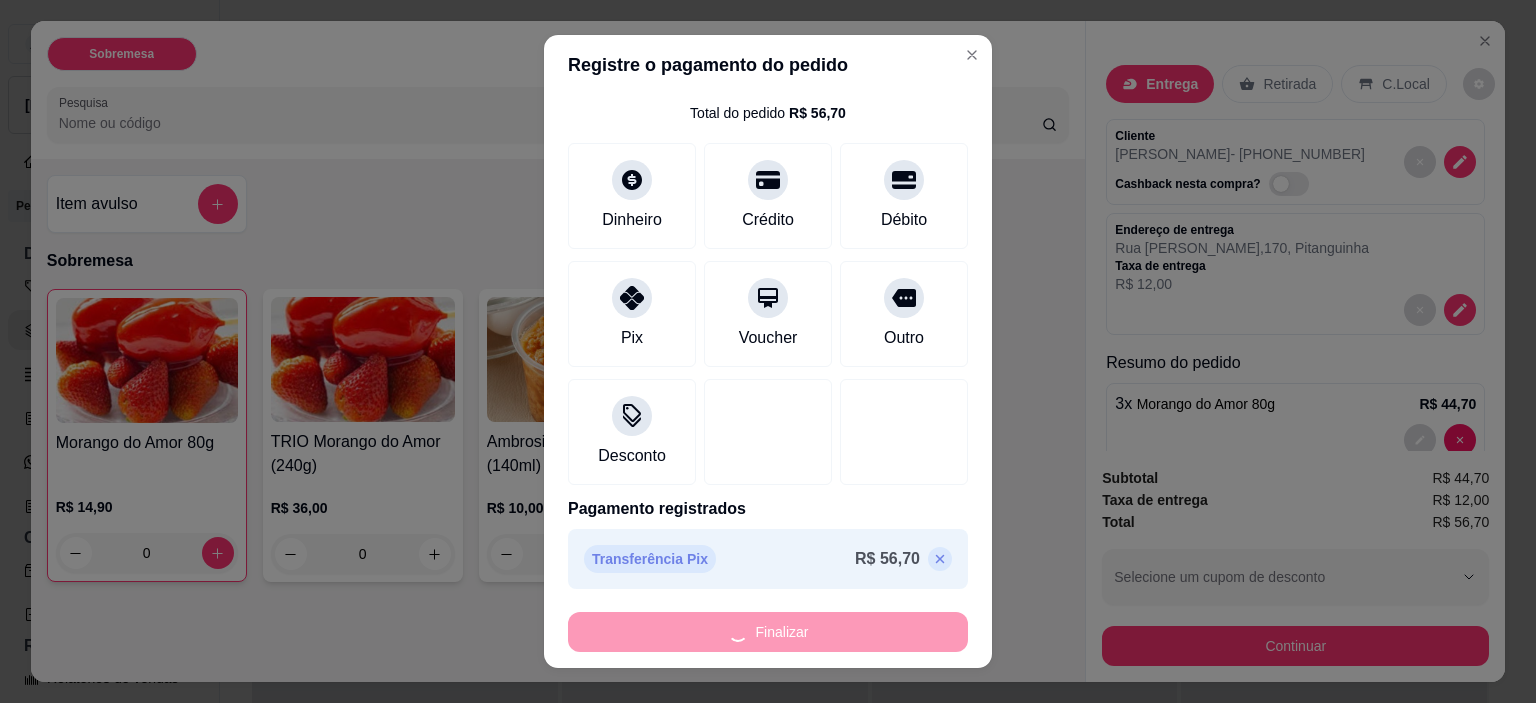 type on "-R$ 56,70" 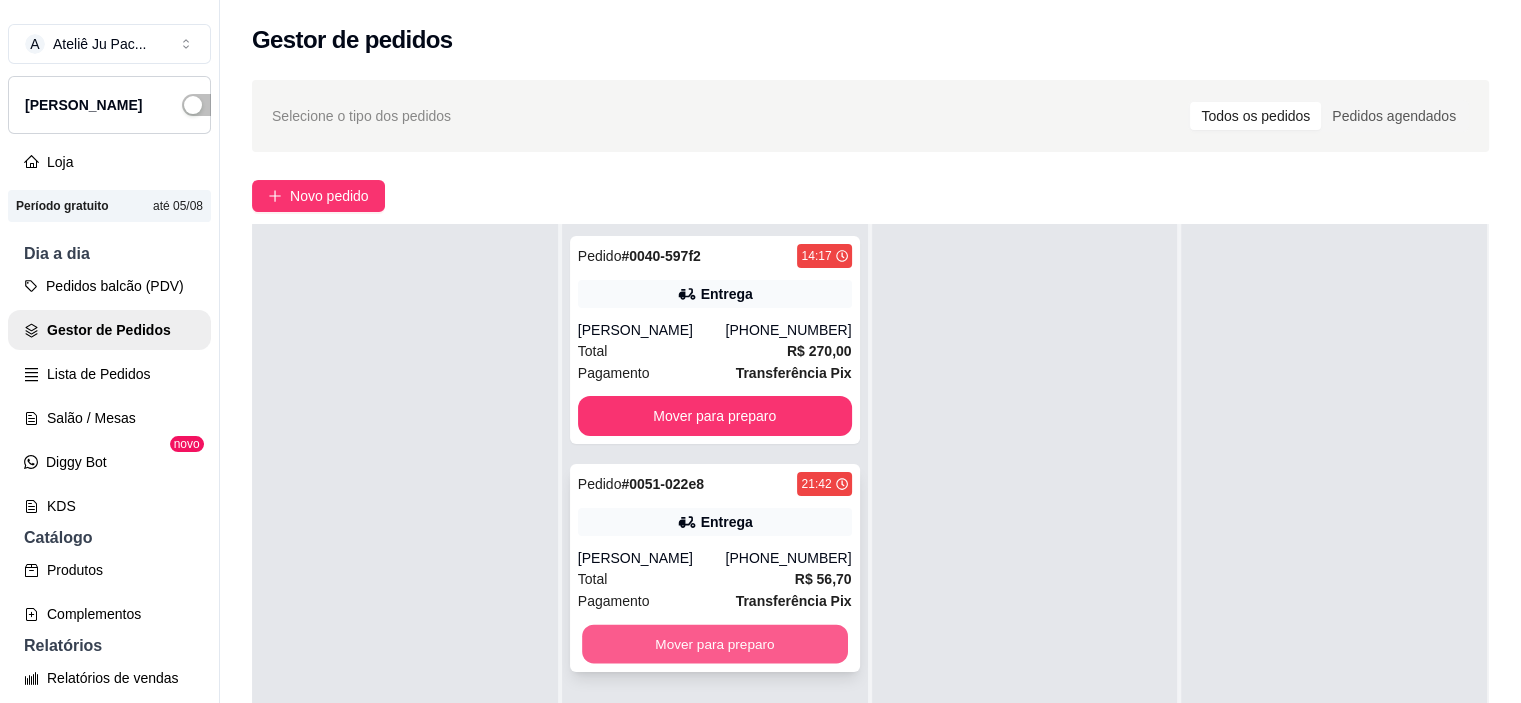 click on "Mover para preparo" at bounding box center [715, 644] 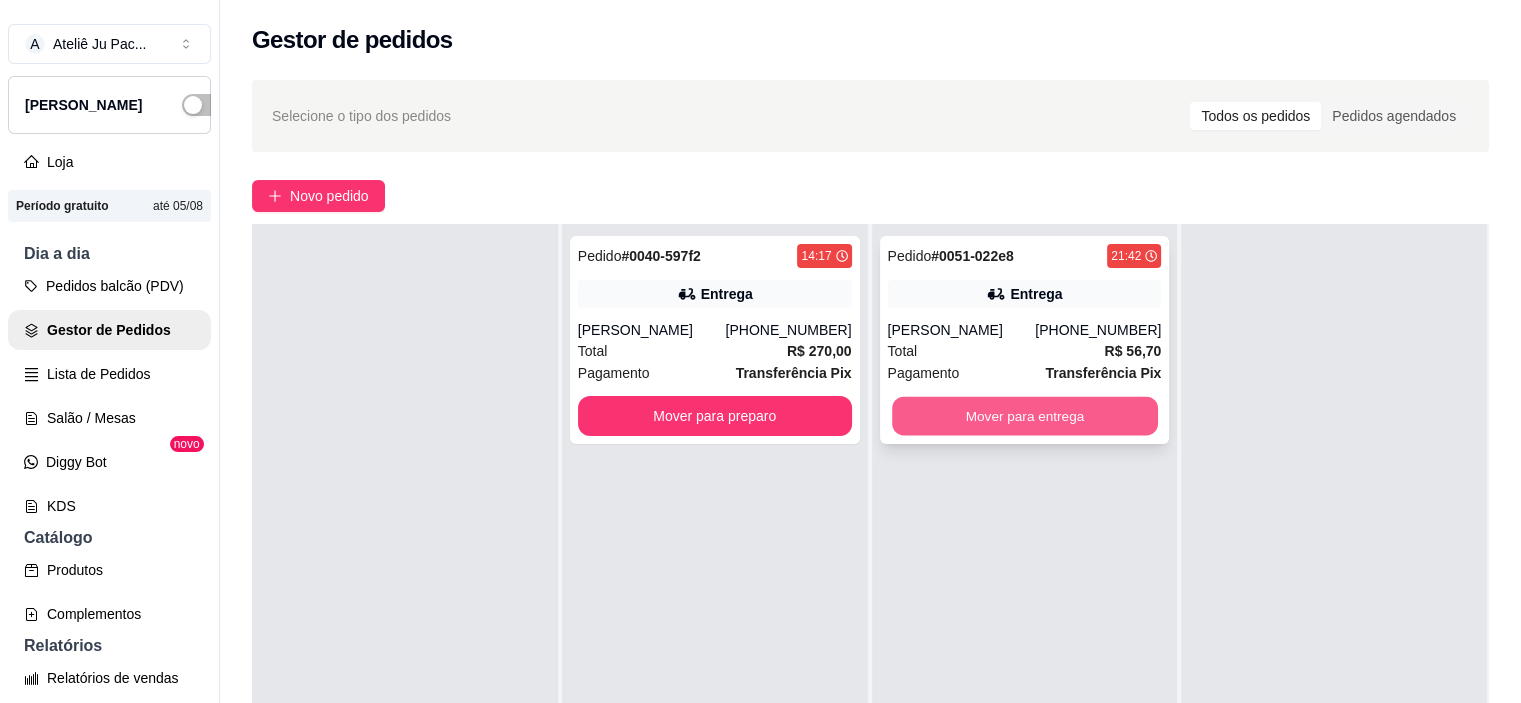 click on "Mover para entrega" at bounding box center [1025, 416] 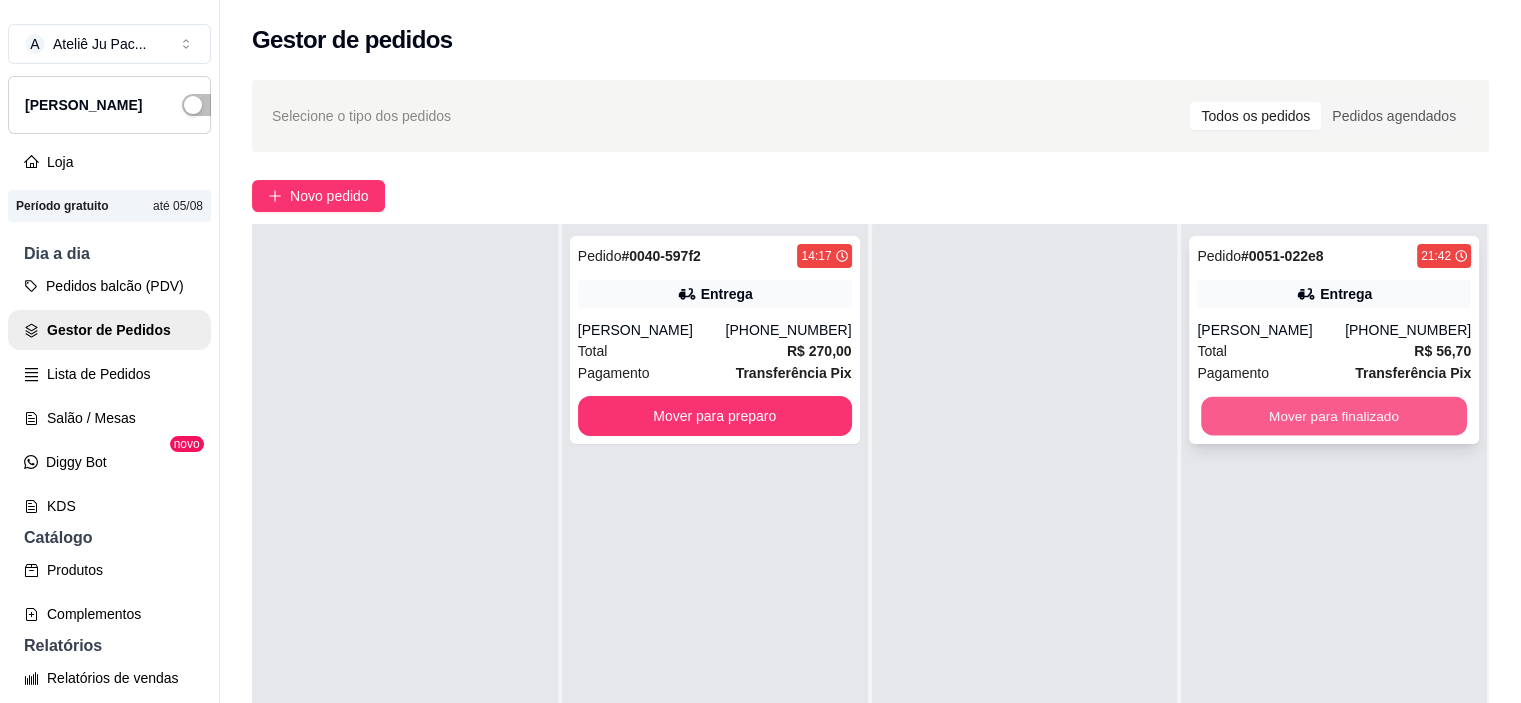 click on "Mover para finalizado" at bounding box center [1334, 416] 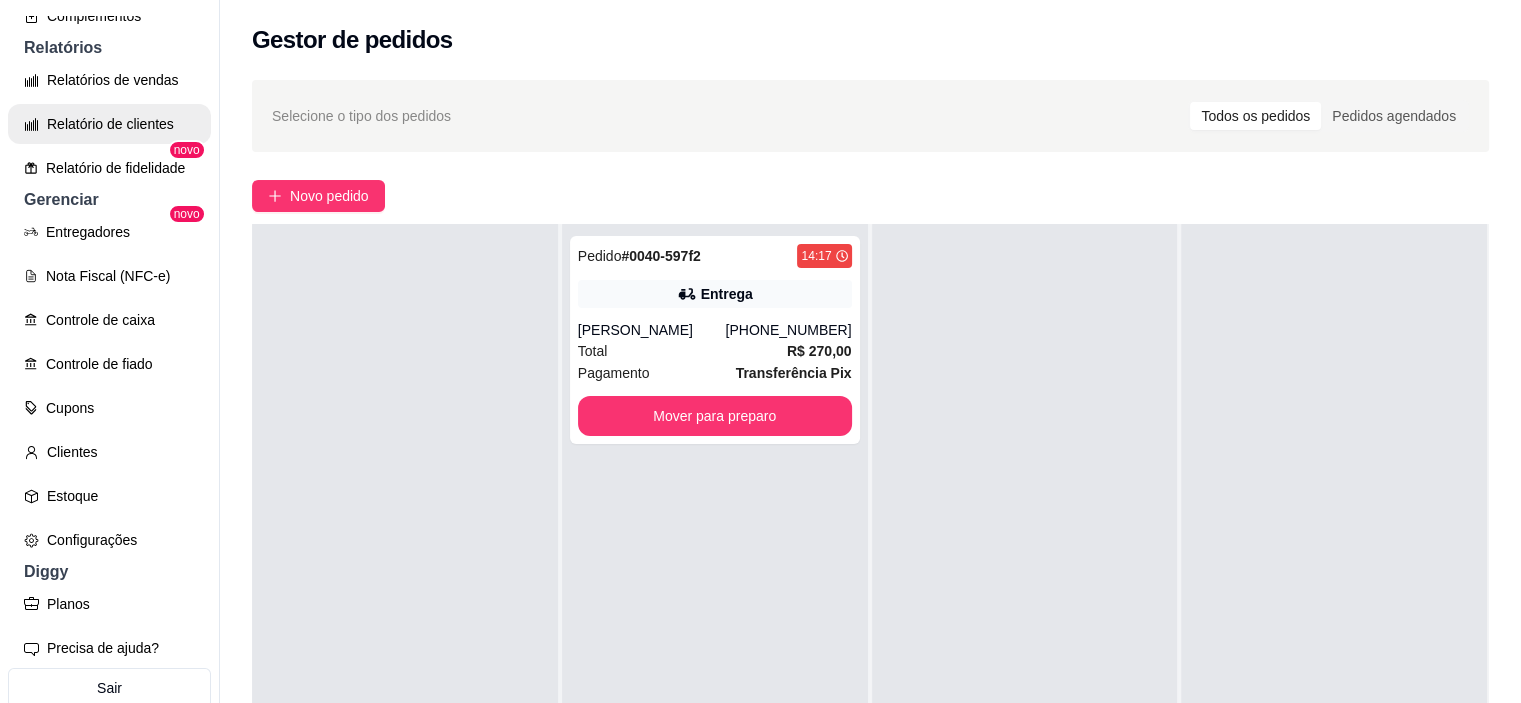 scroll, scrollTop: 600, scrollLeft: 0, axis: vertical 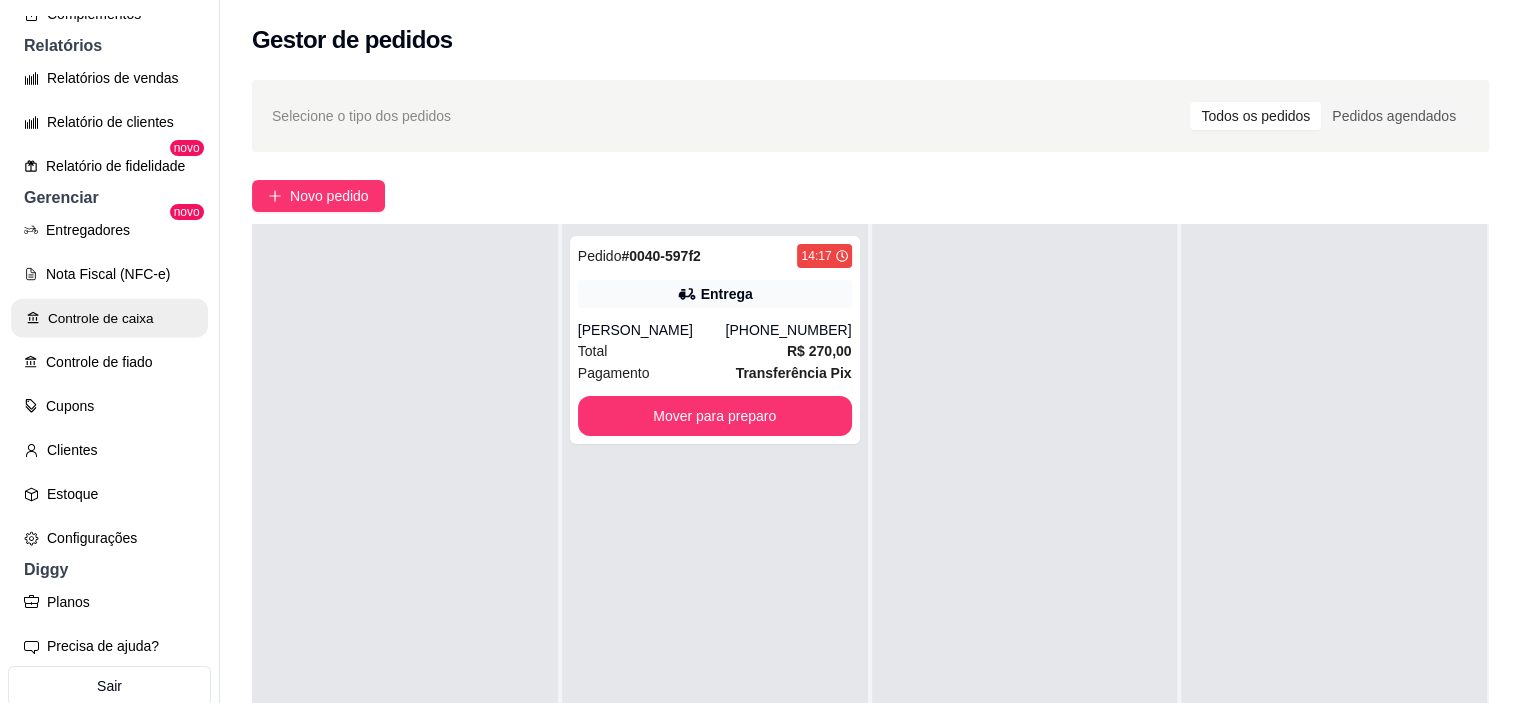 click on "Controle de caixa" at bounding box center [109, 318] 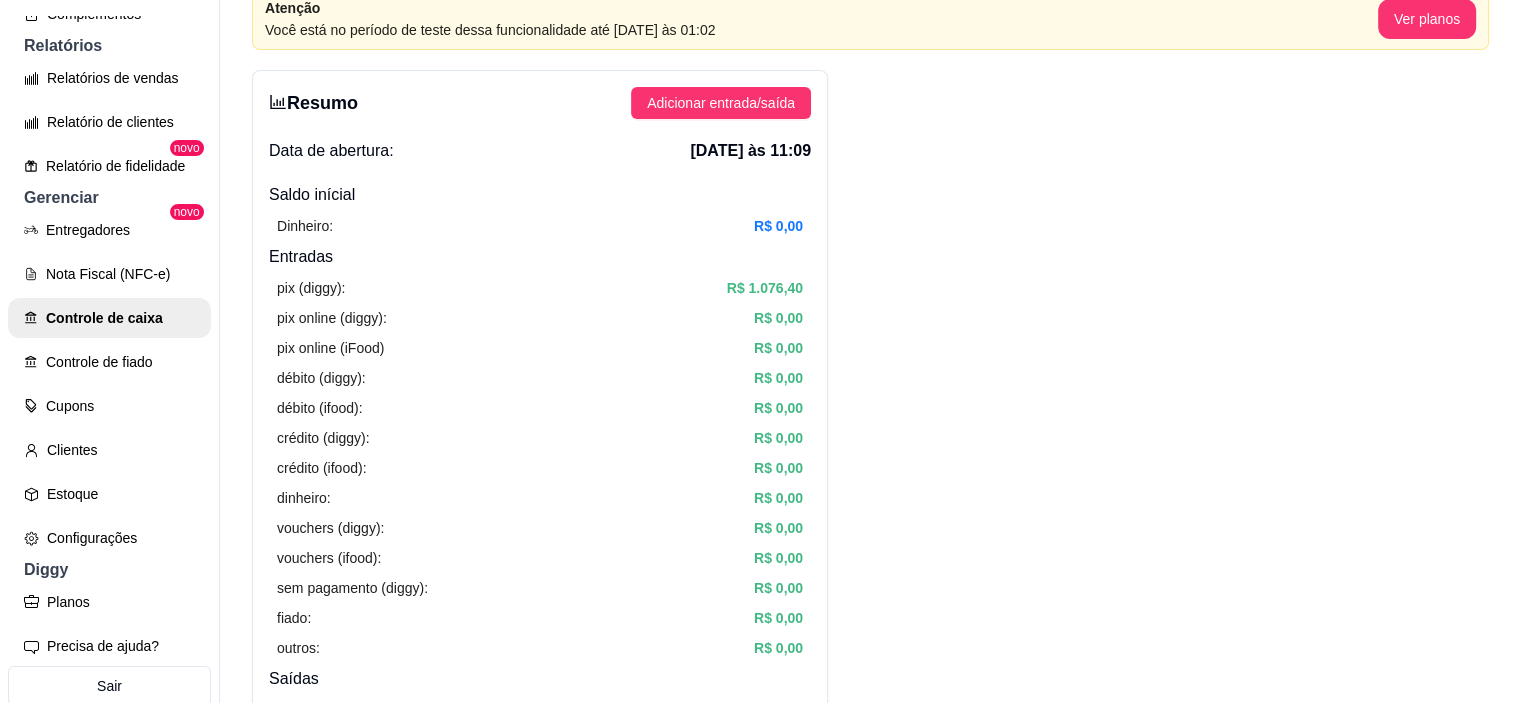 scroll, scrollTop: 0, scrollLeft: 0, axis: both 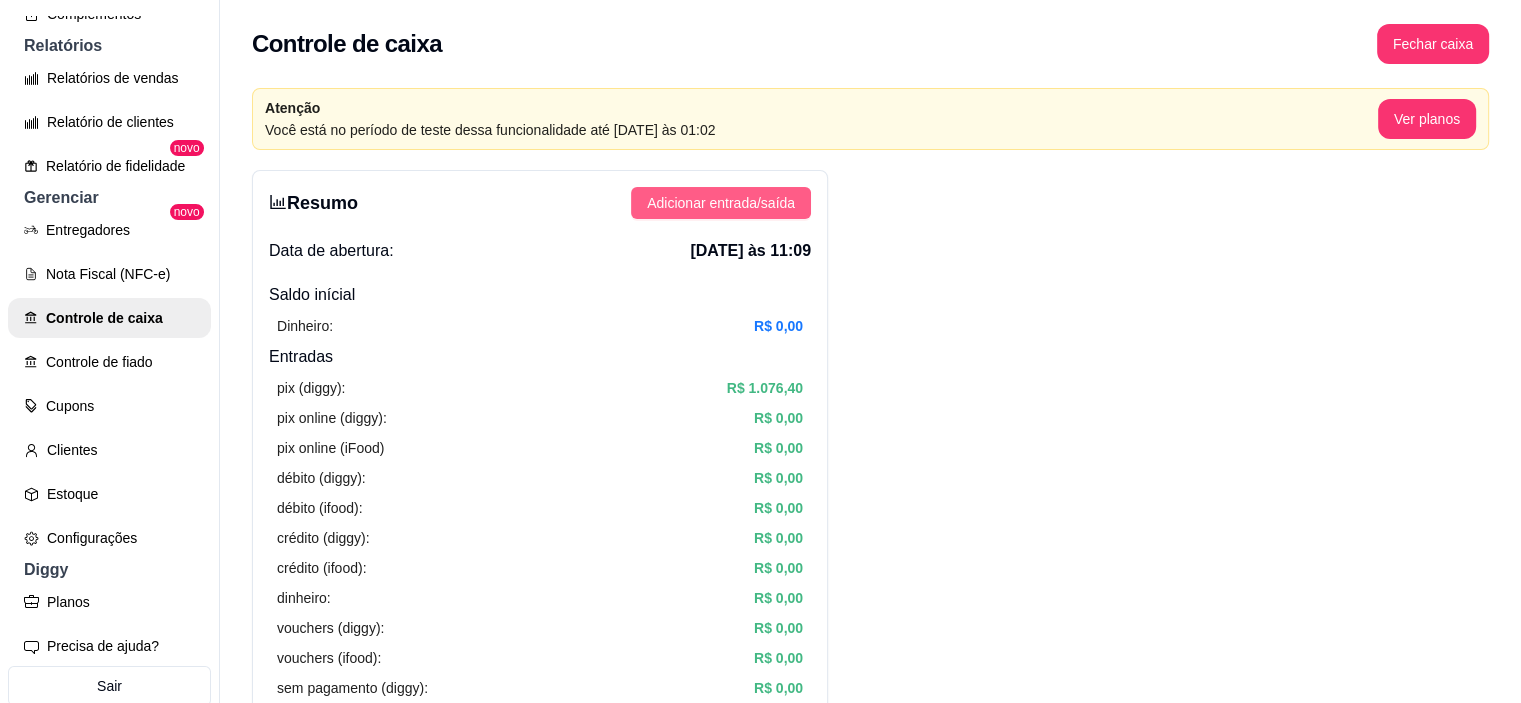 click on "Adicionar entrada/saída" at bounding box center (721, 203) 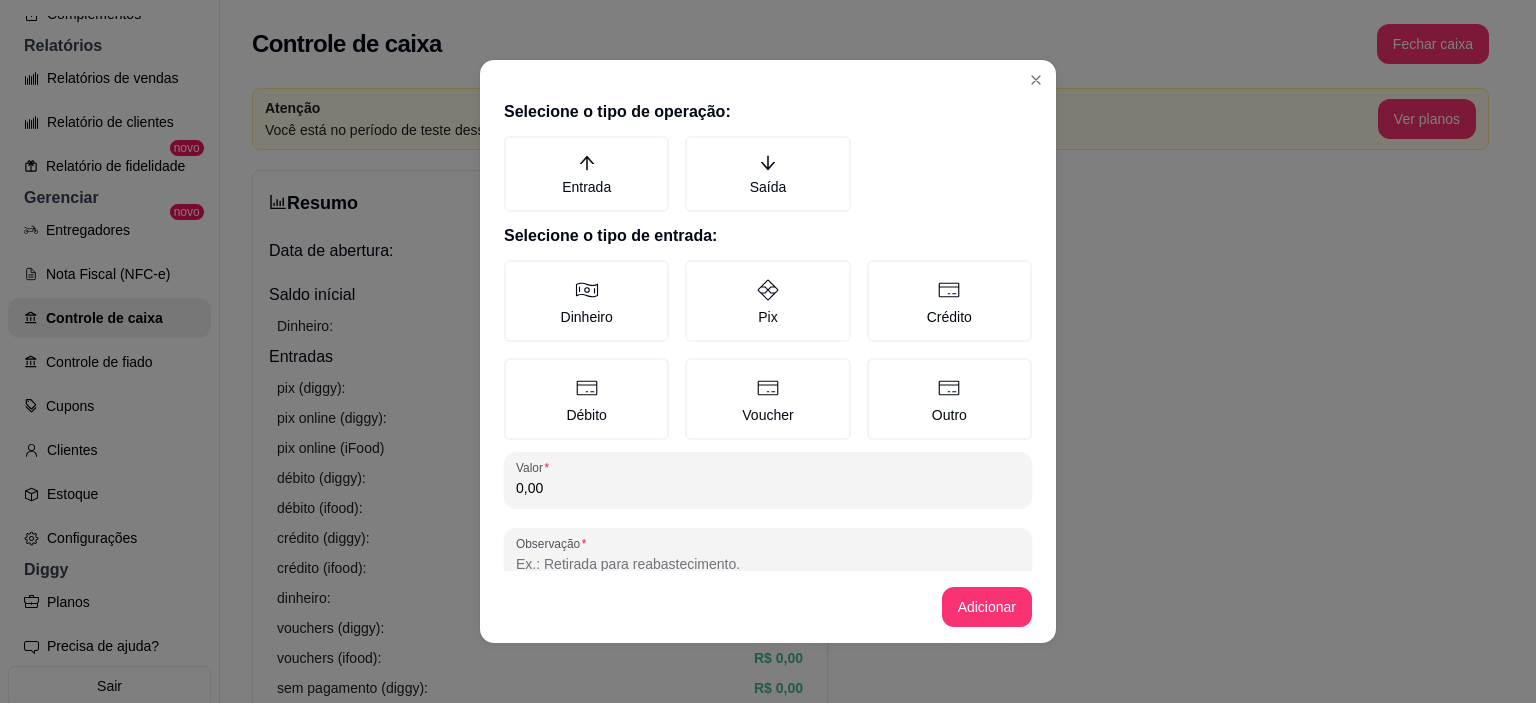 click on "0,00" at bounding box center [768, 488] 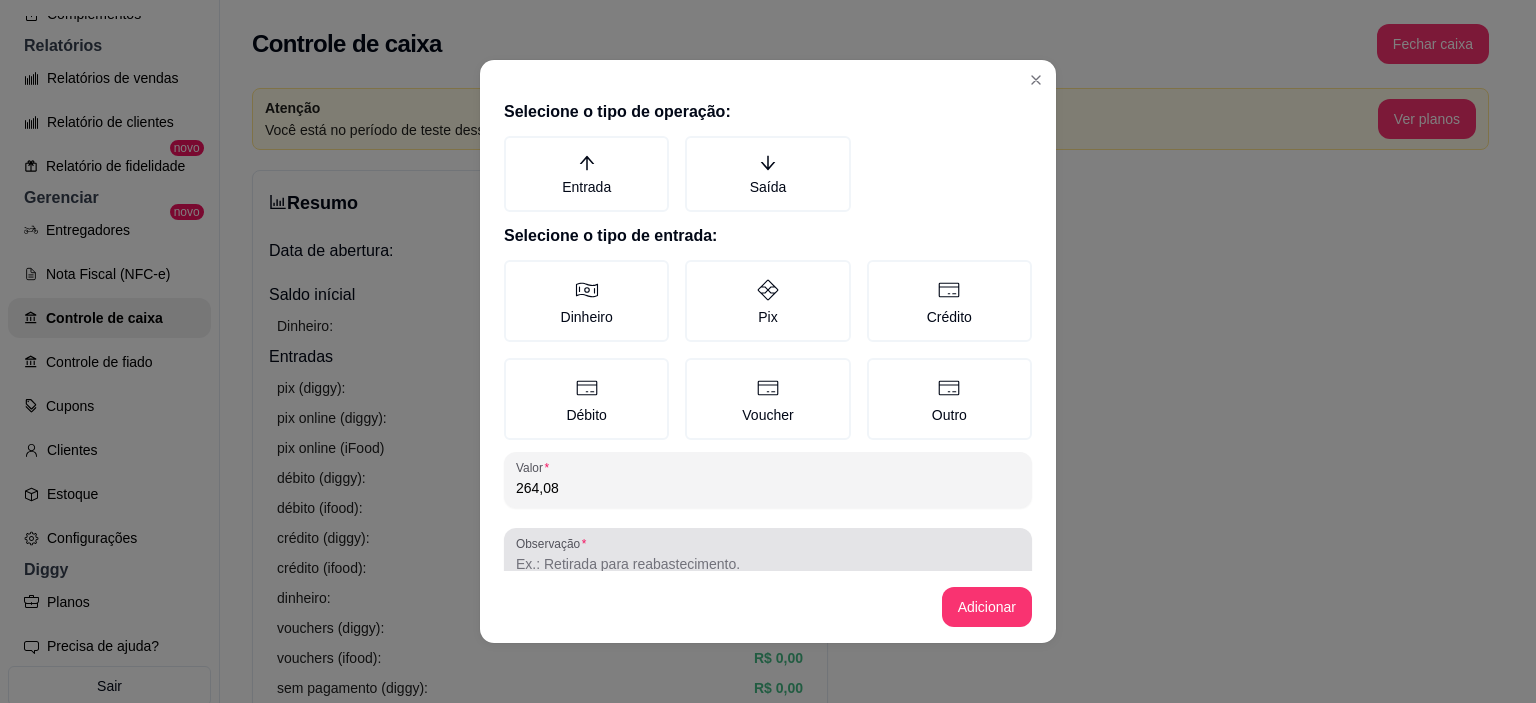 type on "264,08" 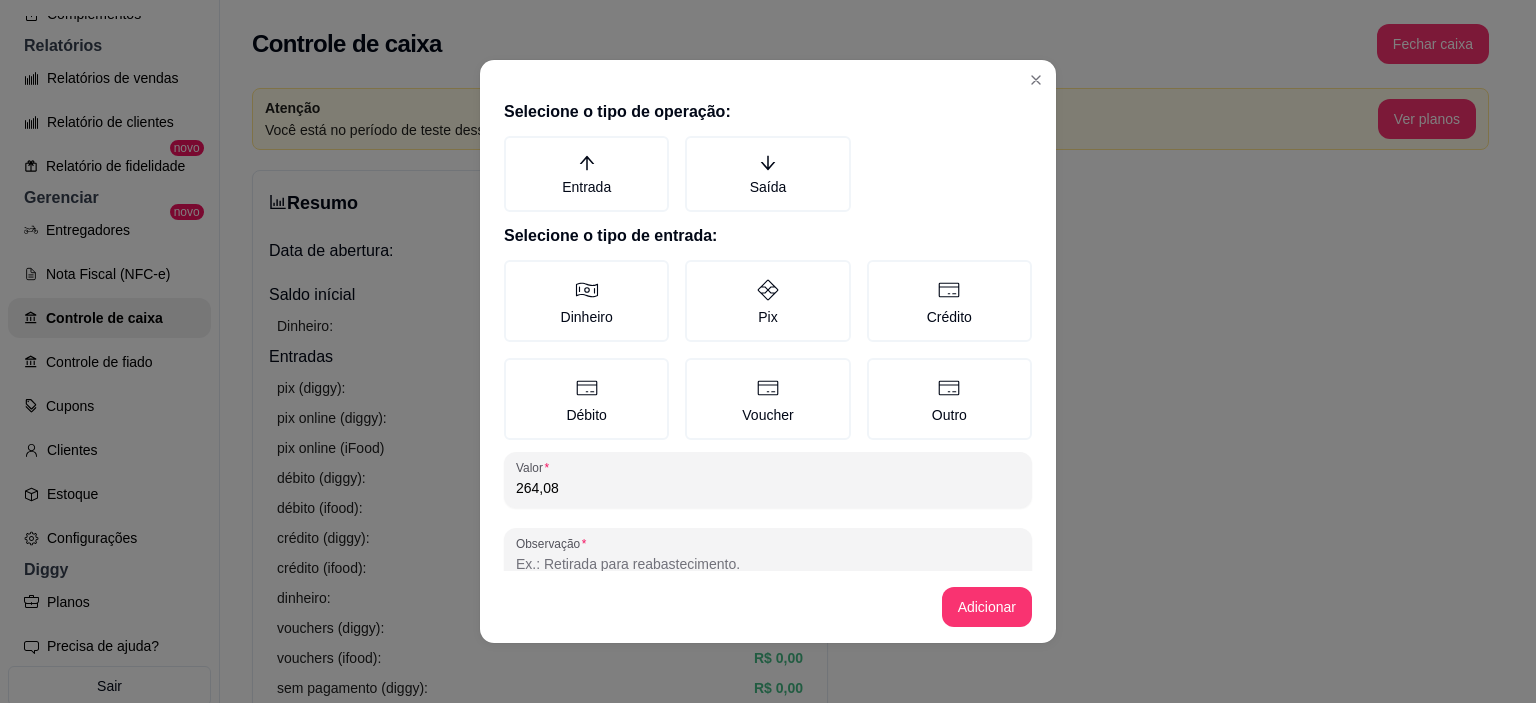 click on "Observação" at bounding box center [768, 564] 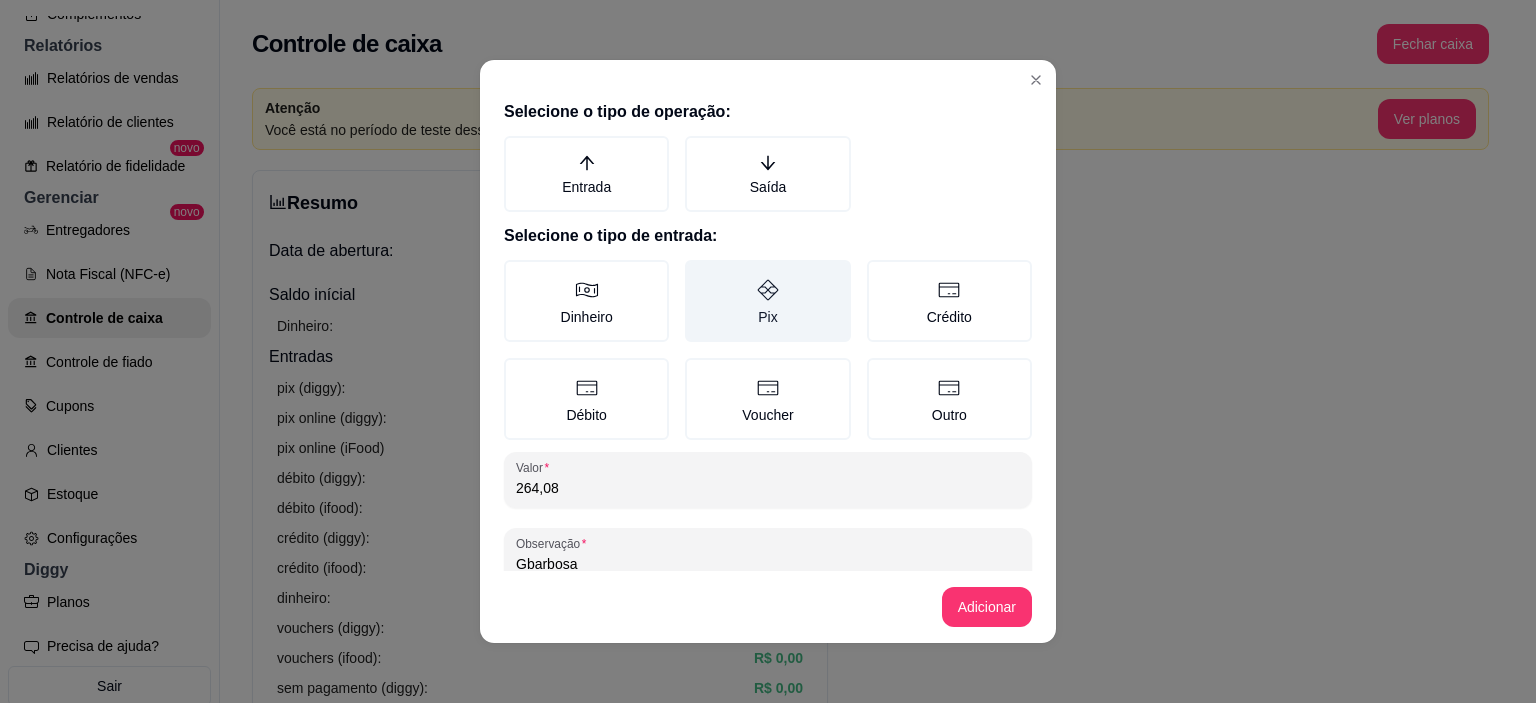 type on "Gbarbosa" 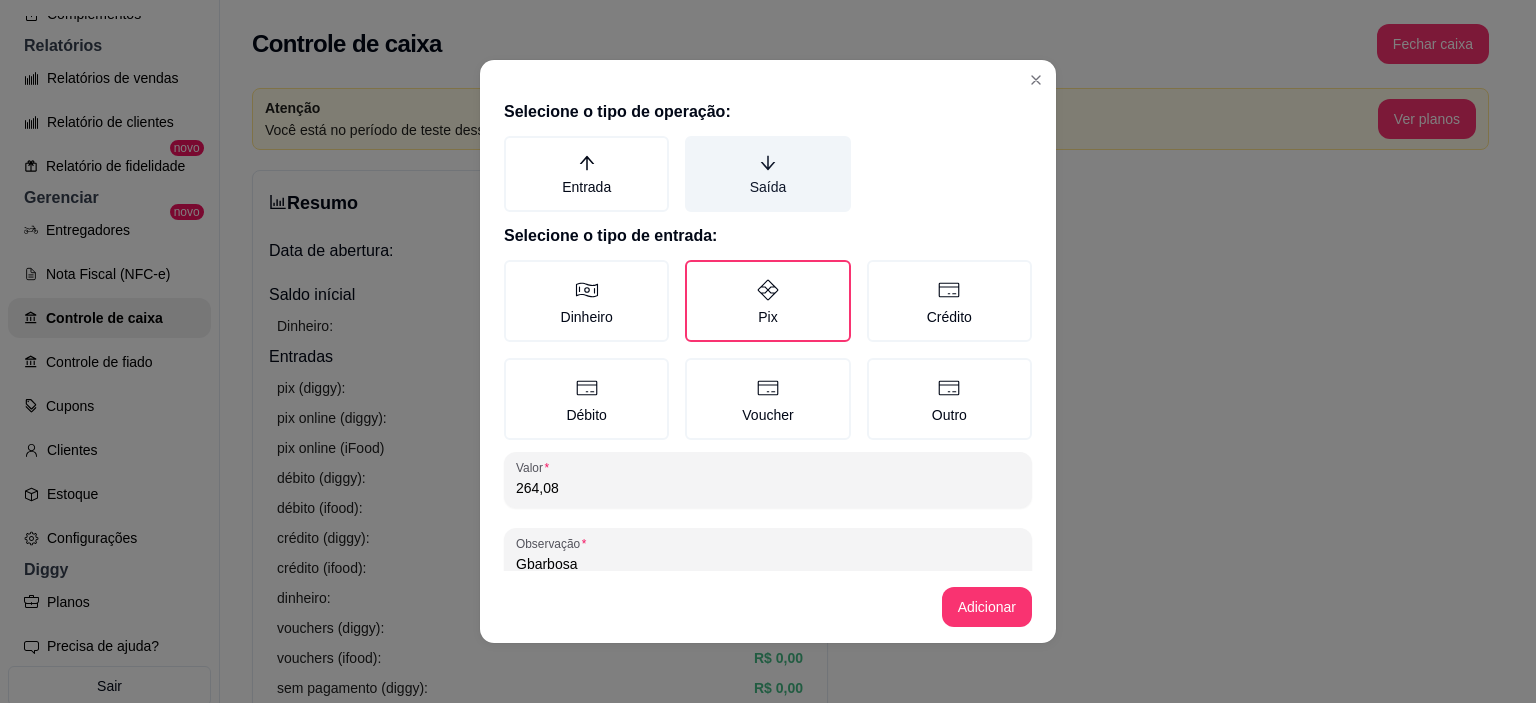 click on "Saída" at bounding box center [767, 174] 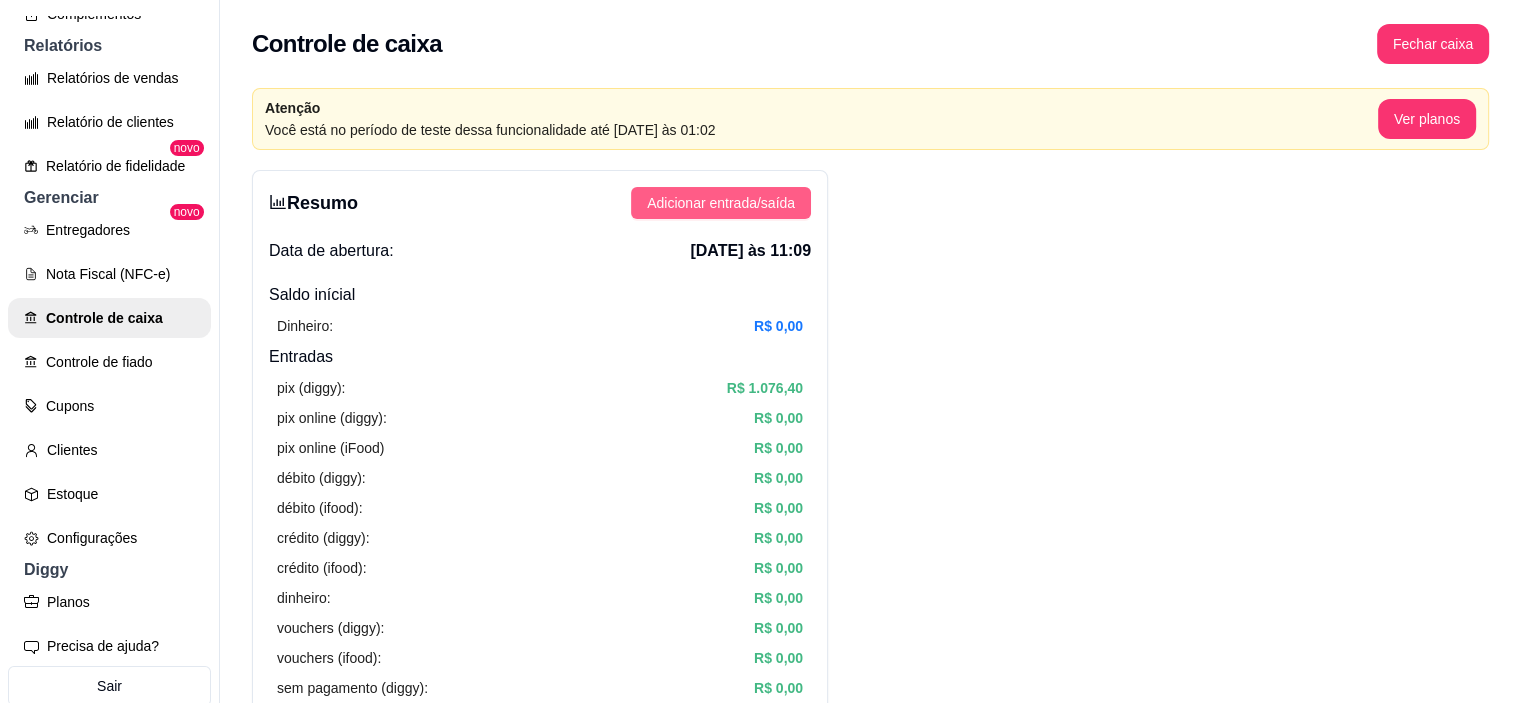 click on "Adicionar entrada/saída" at bounding box center [721, 203] 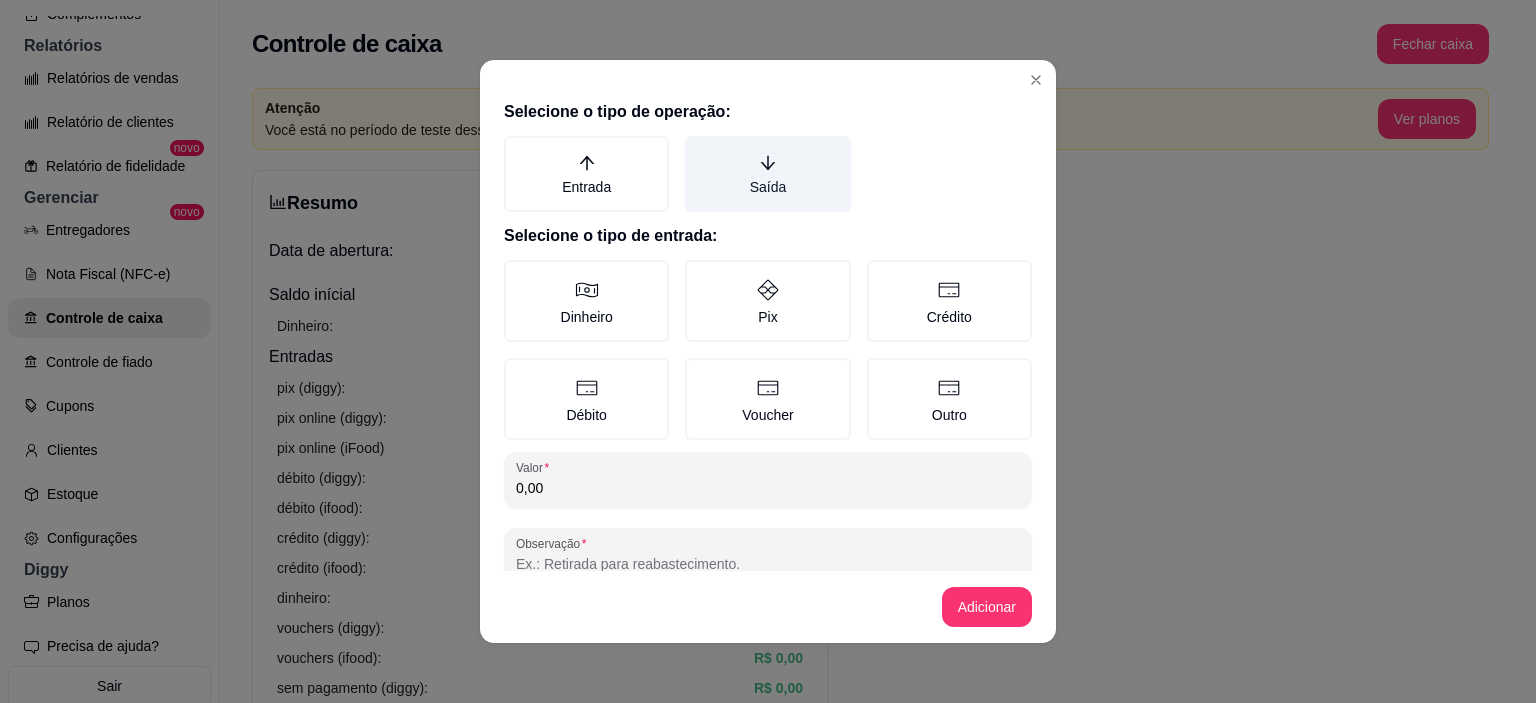 click 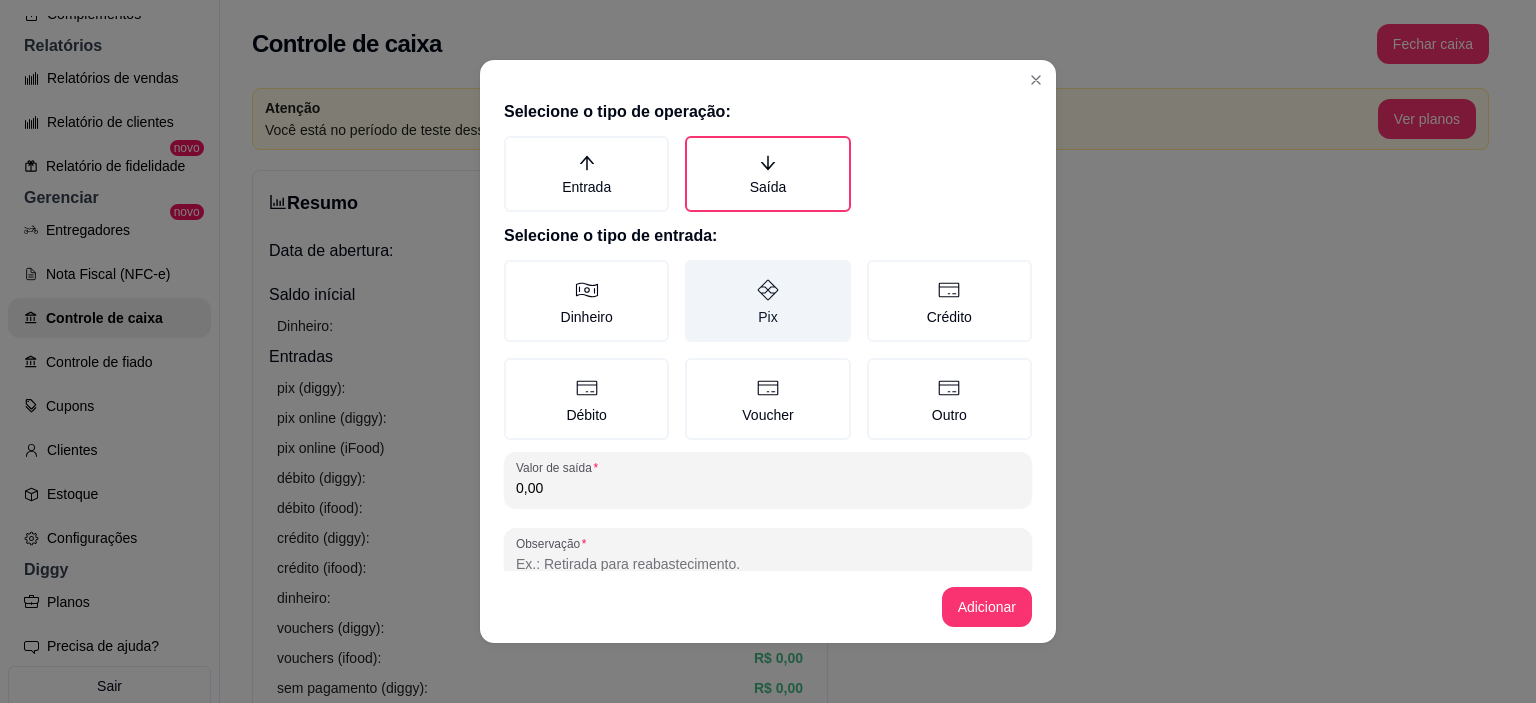 click on "Pix" at bounding box center [767, 301] 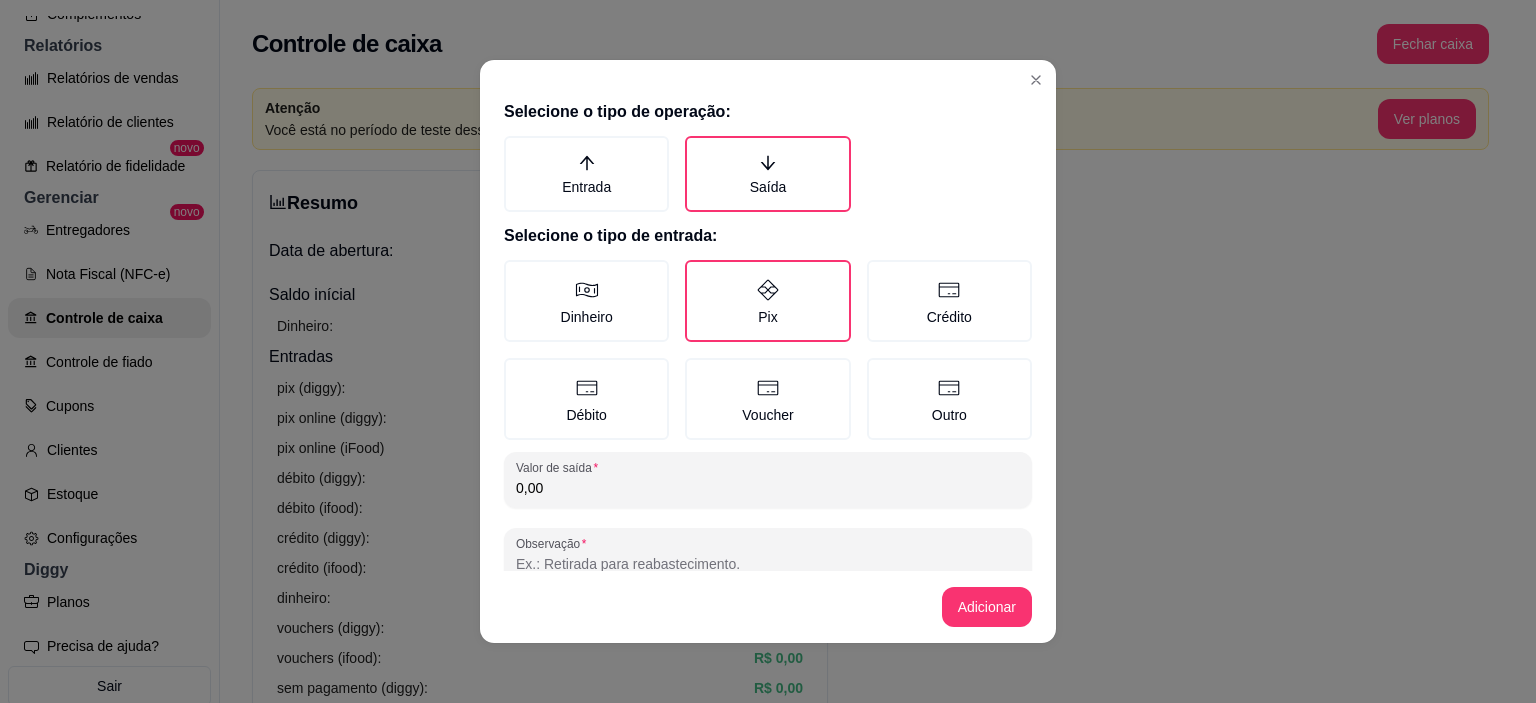 click on "0,00" at bounding box center [768, 488] 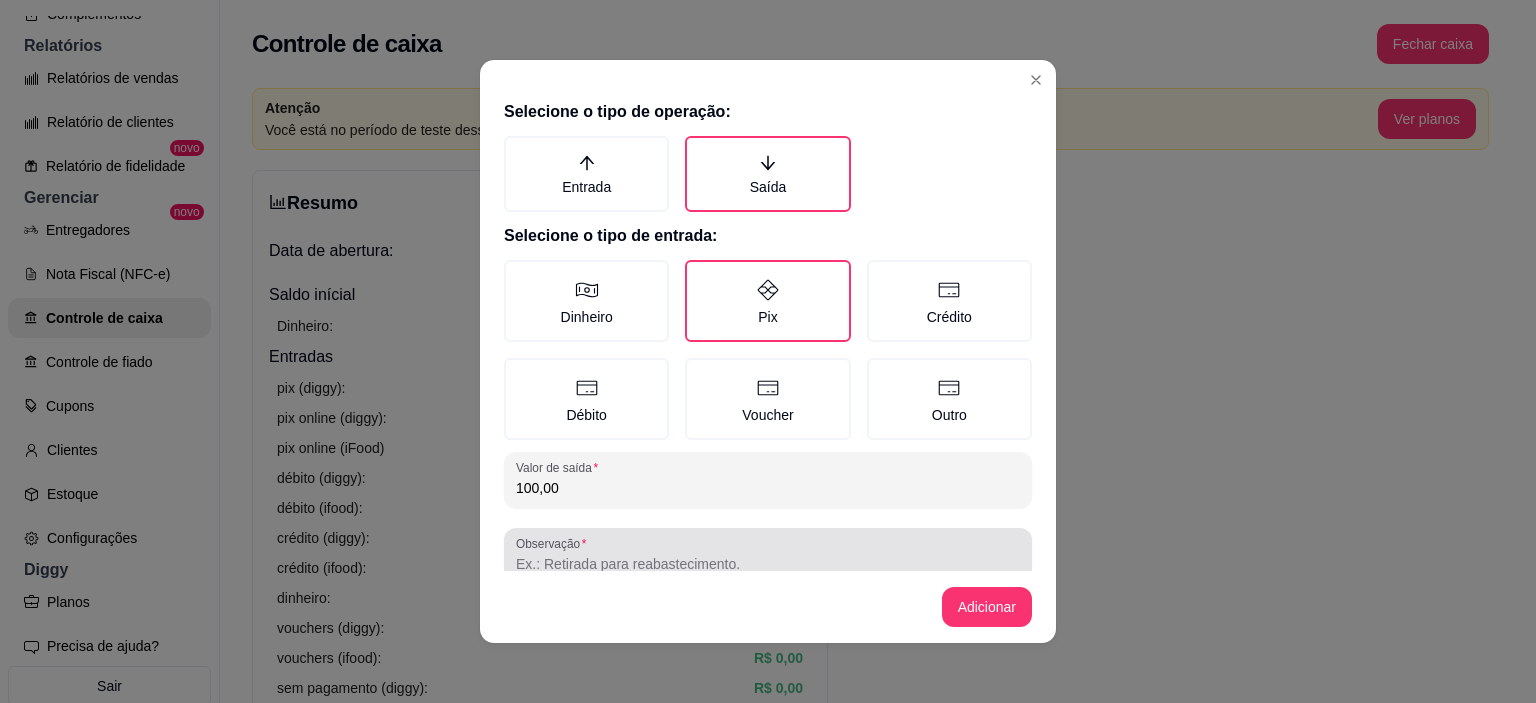 type on "100,00" 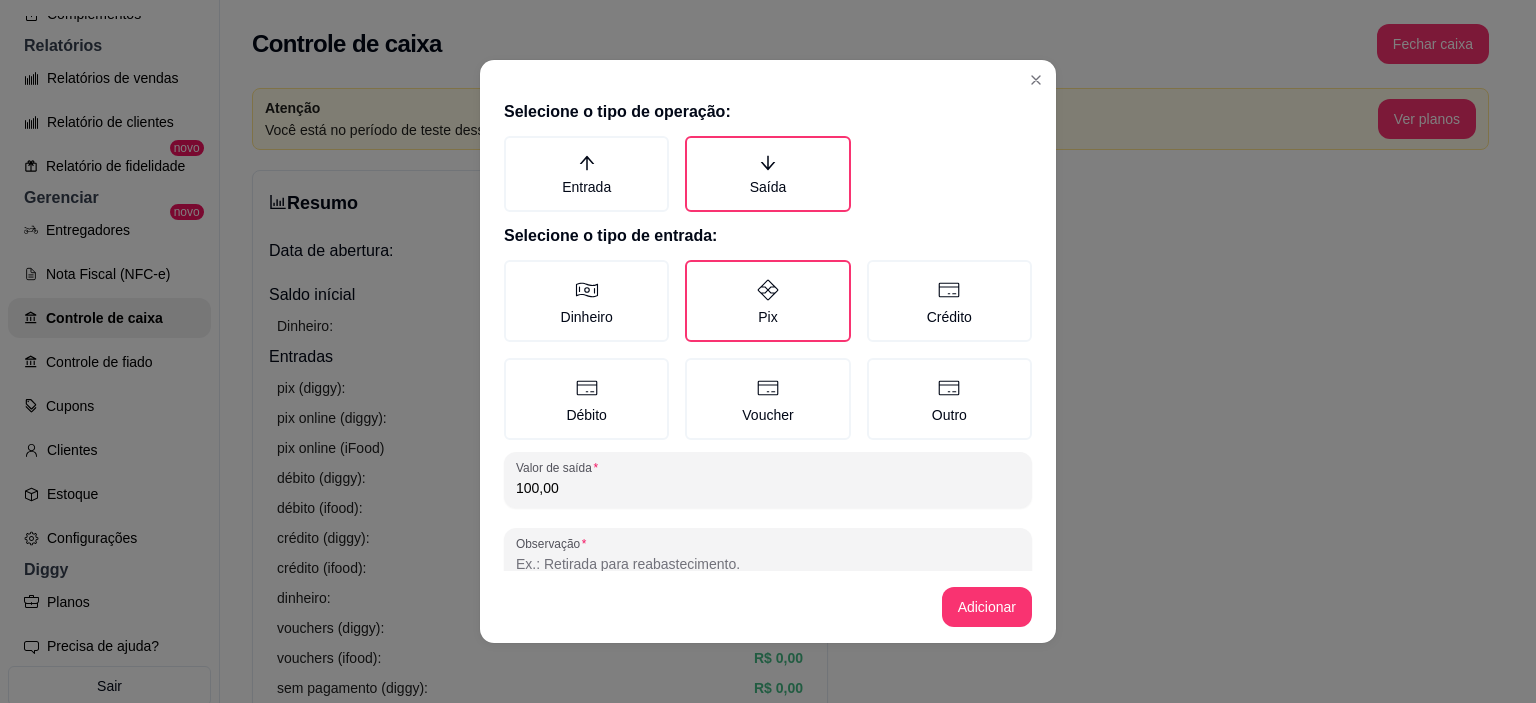 drag, startPoint x: 583, startPoint y: 557, endPoint x: 618, endPoint y: 571, distance: 37.696156 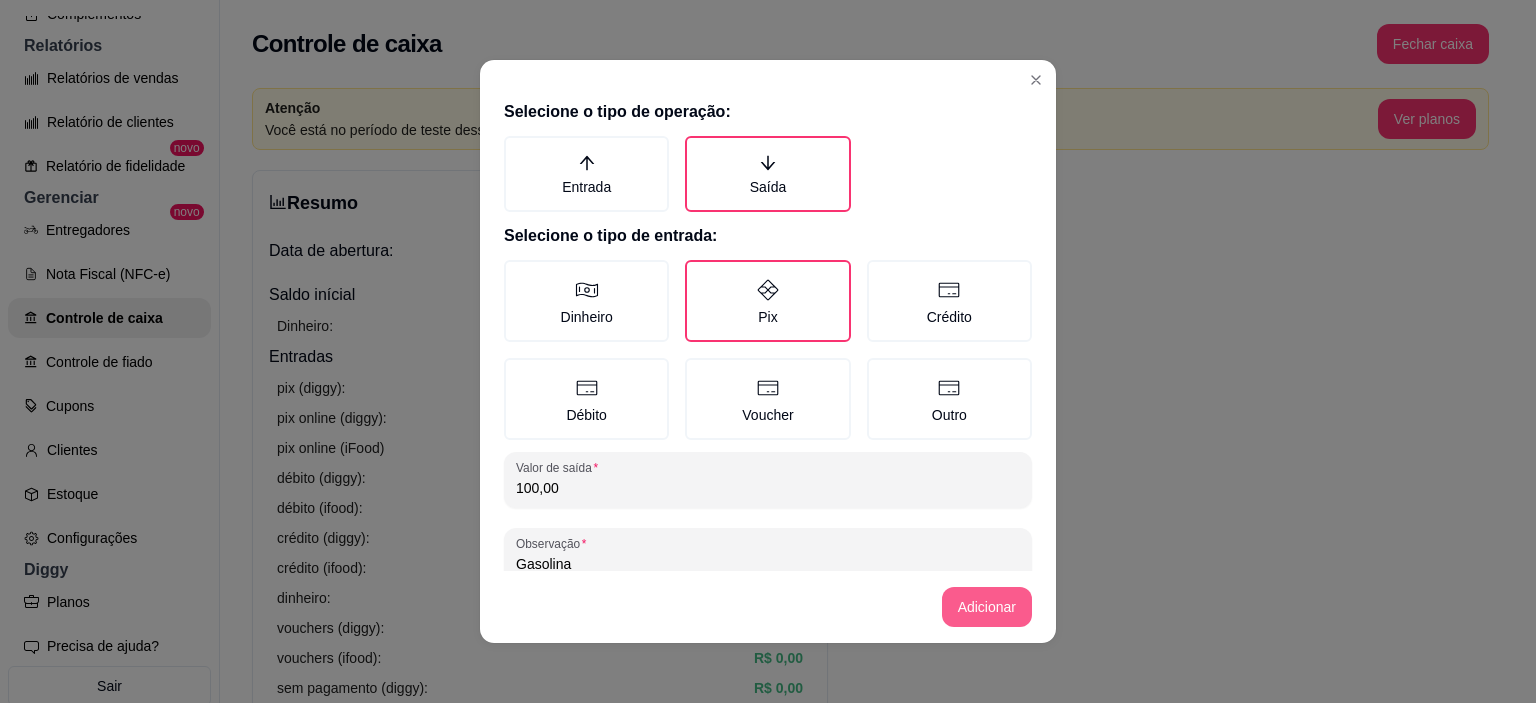type on "Gasolina" 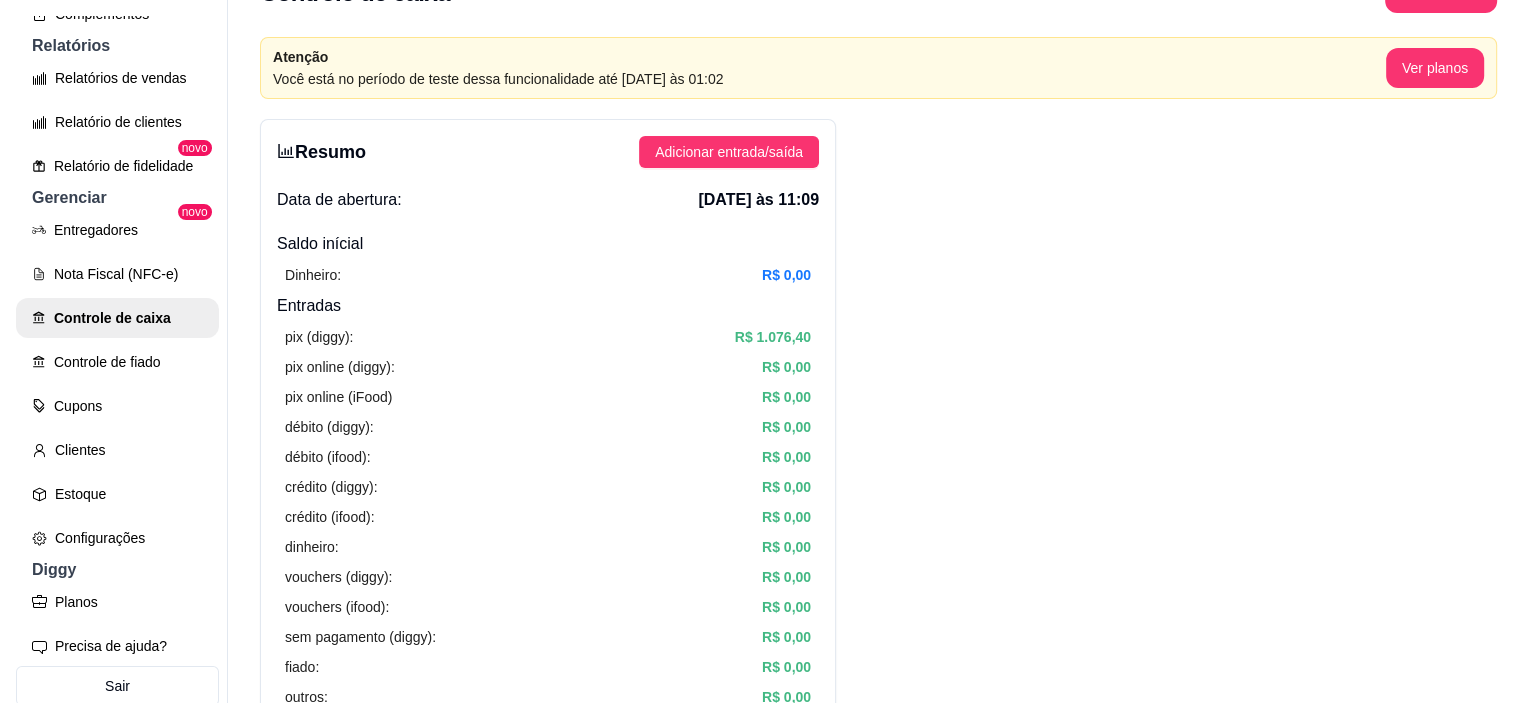 scroll, scrollTop: 100, scrollLeft: 0, axis: vertical 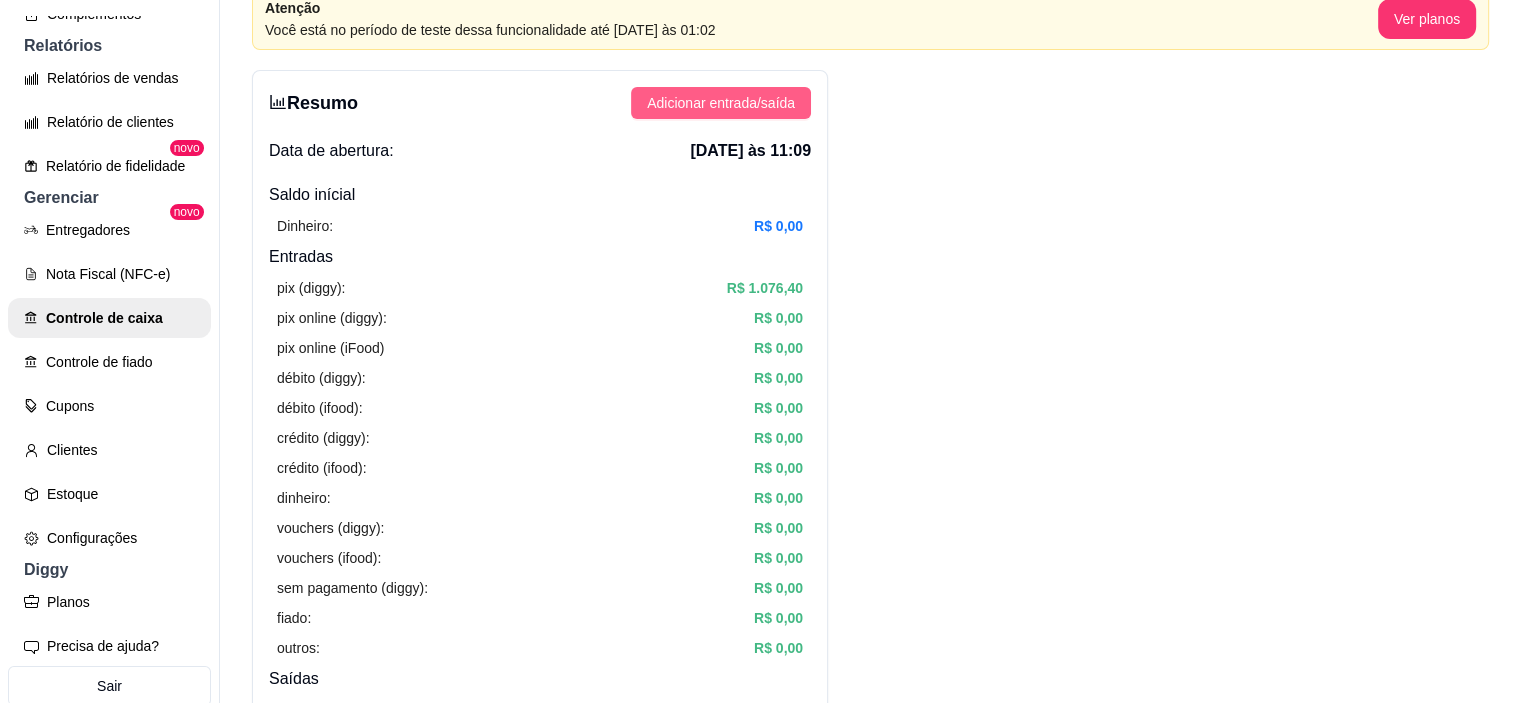 click on "Adicionar entrada/saída" at bounding box center (721, 103) 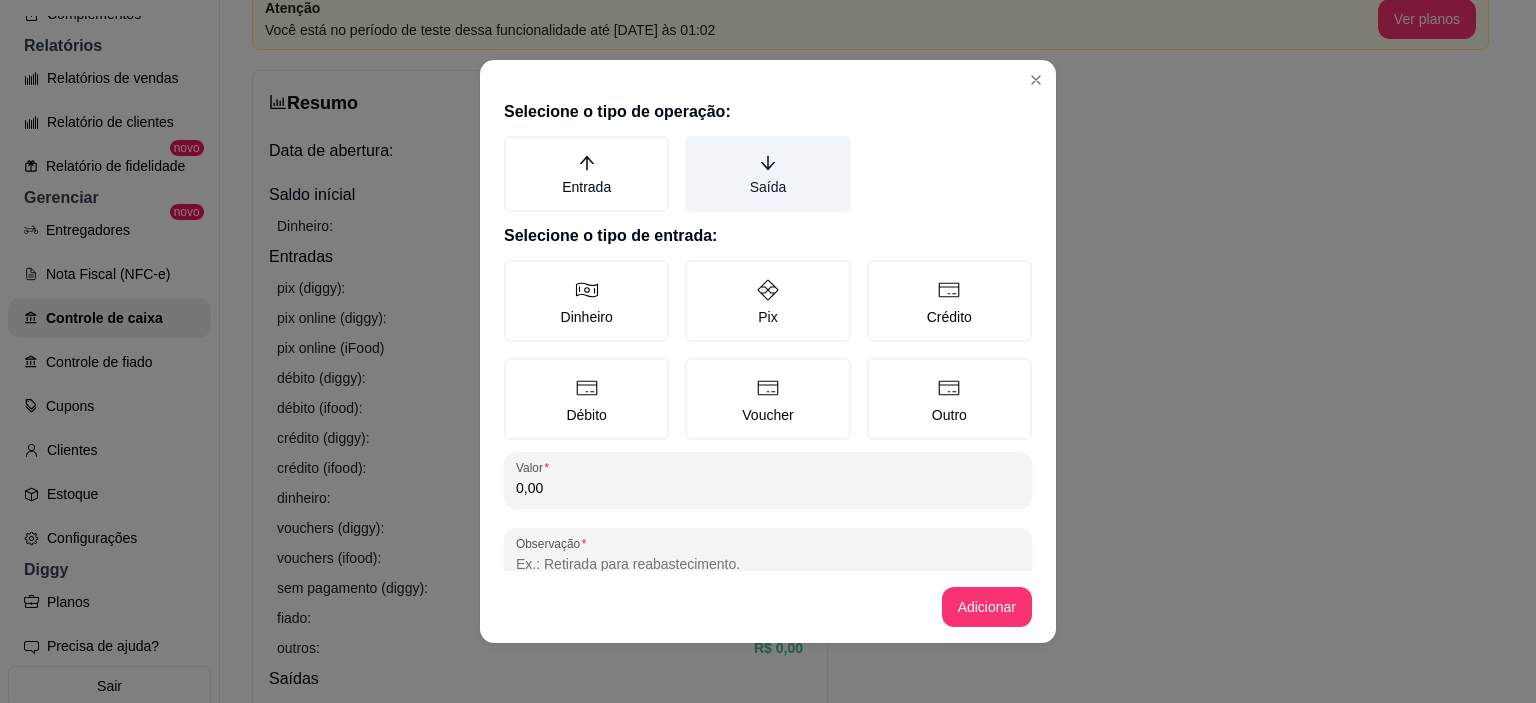 click on "Saída" at bounding box center [767, 174] 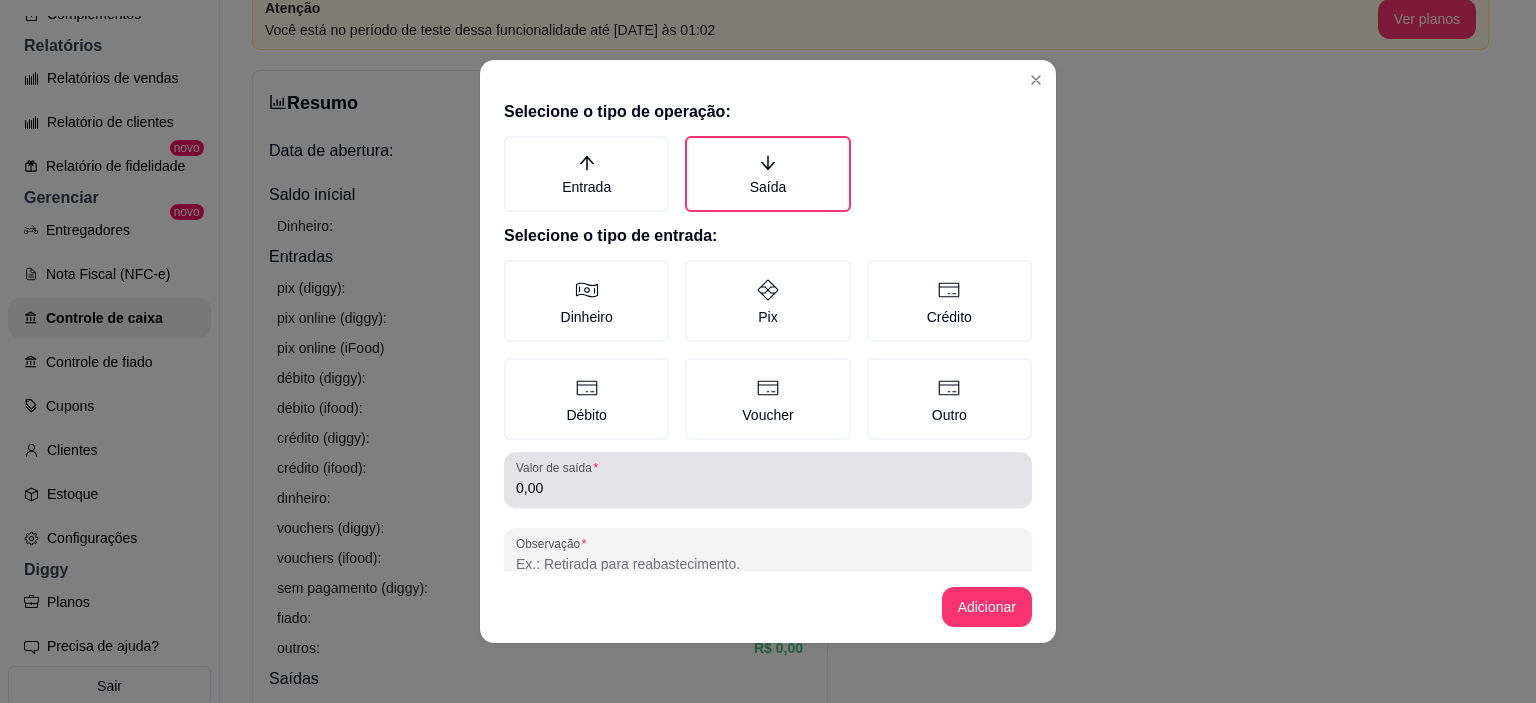 click on "0,00" at bounding box center [768, 488] 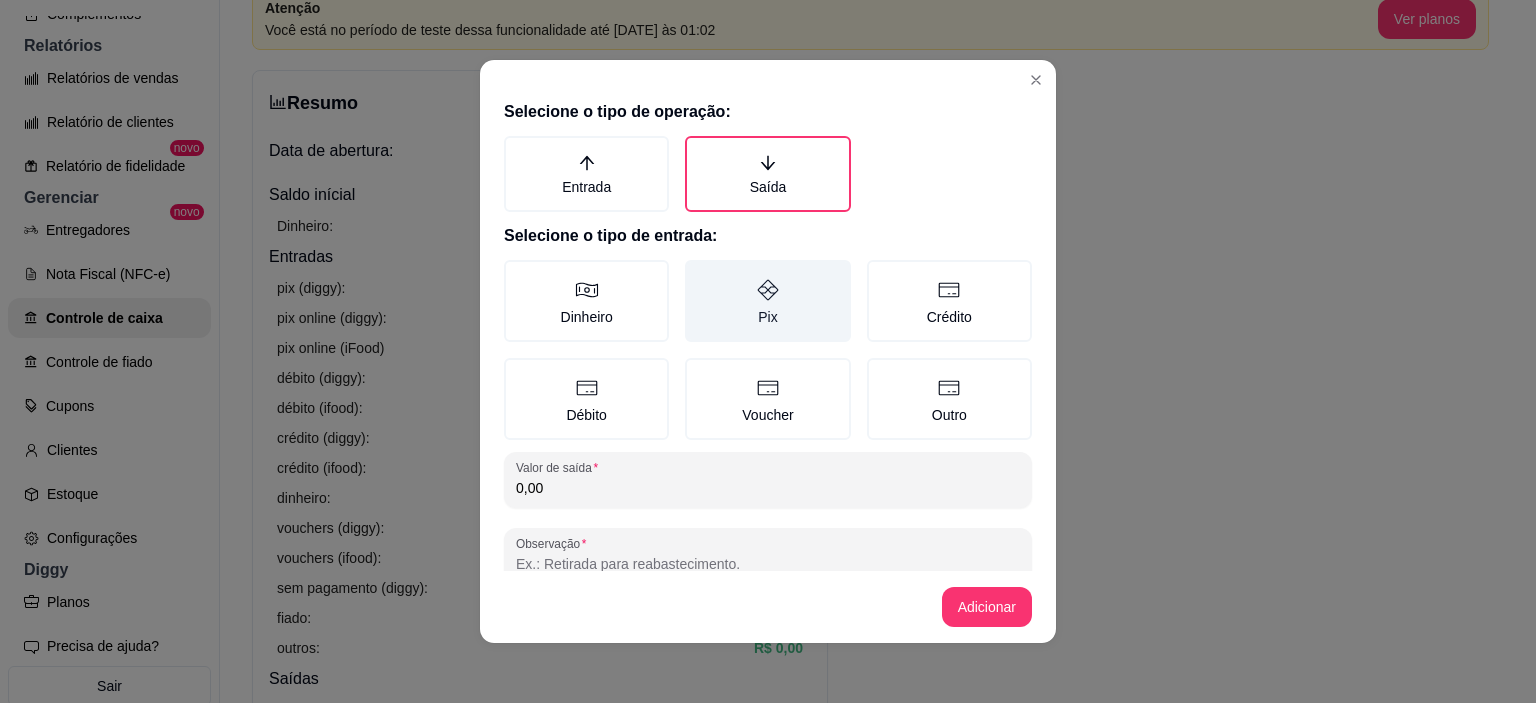 click on "Pix" at bounding box center [767, 301] 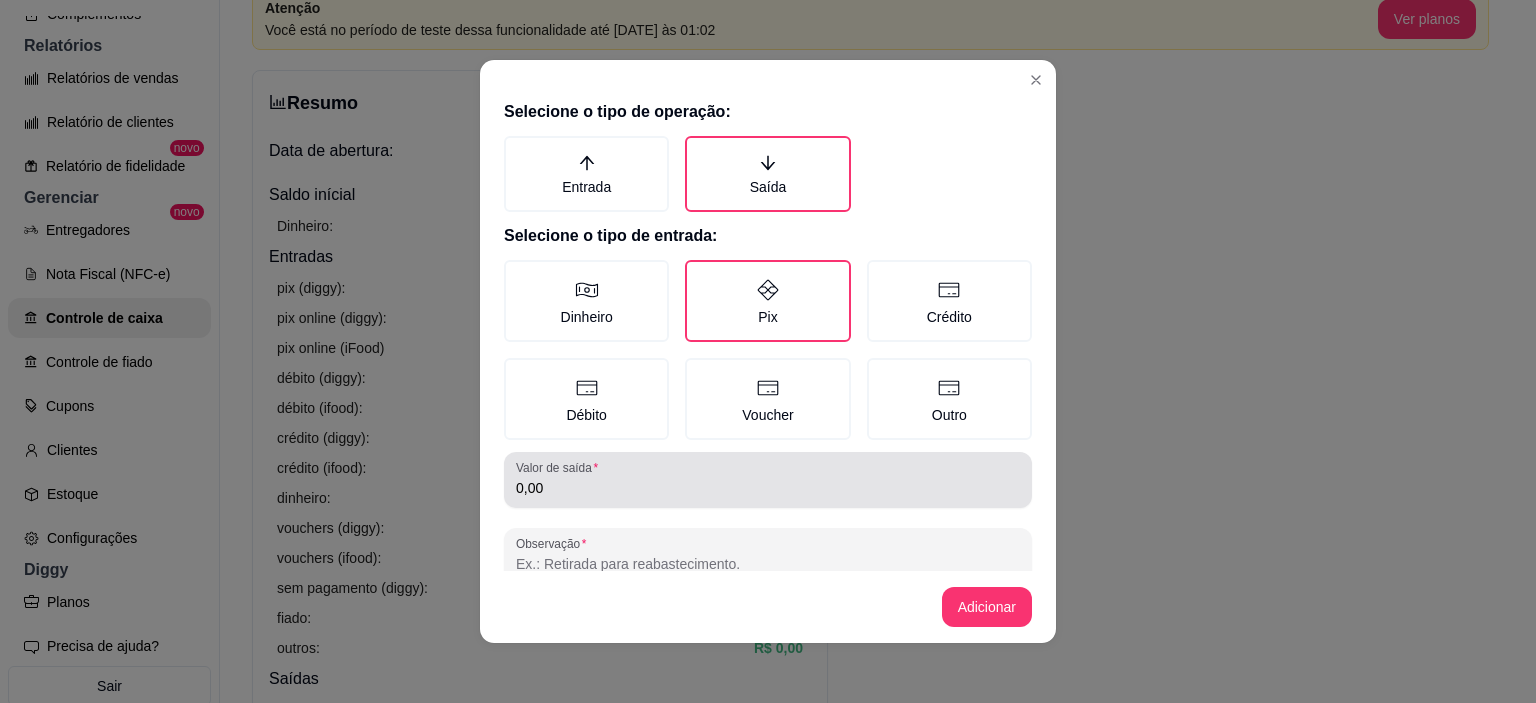 click on "0,00" at bounding box center (768, 488) 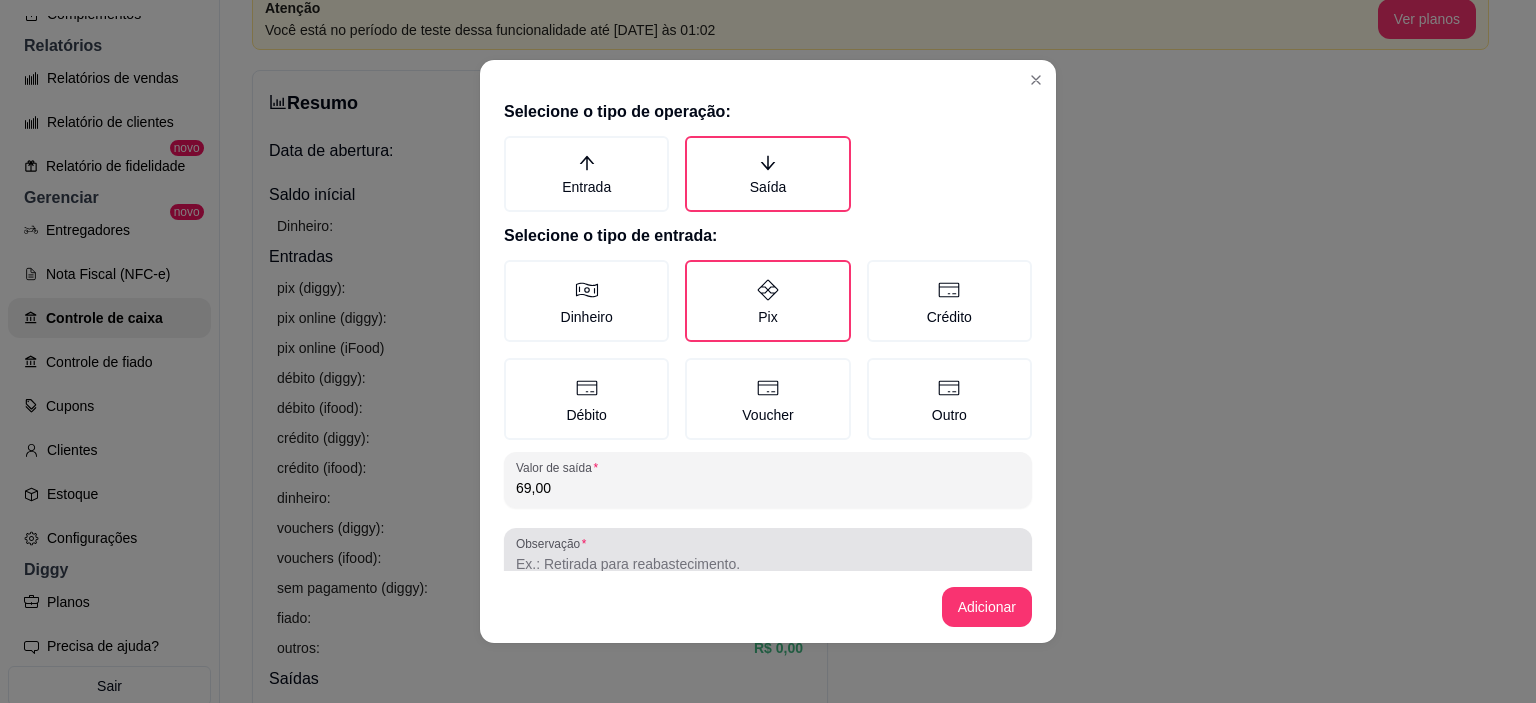 type on "69,00" 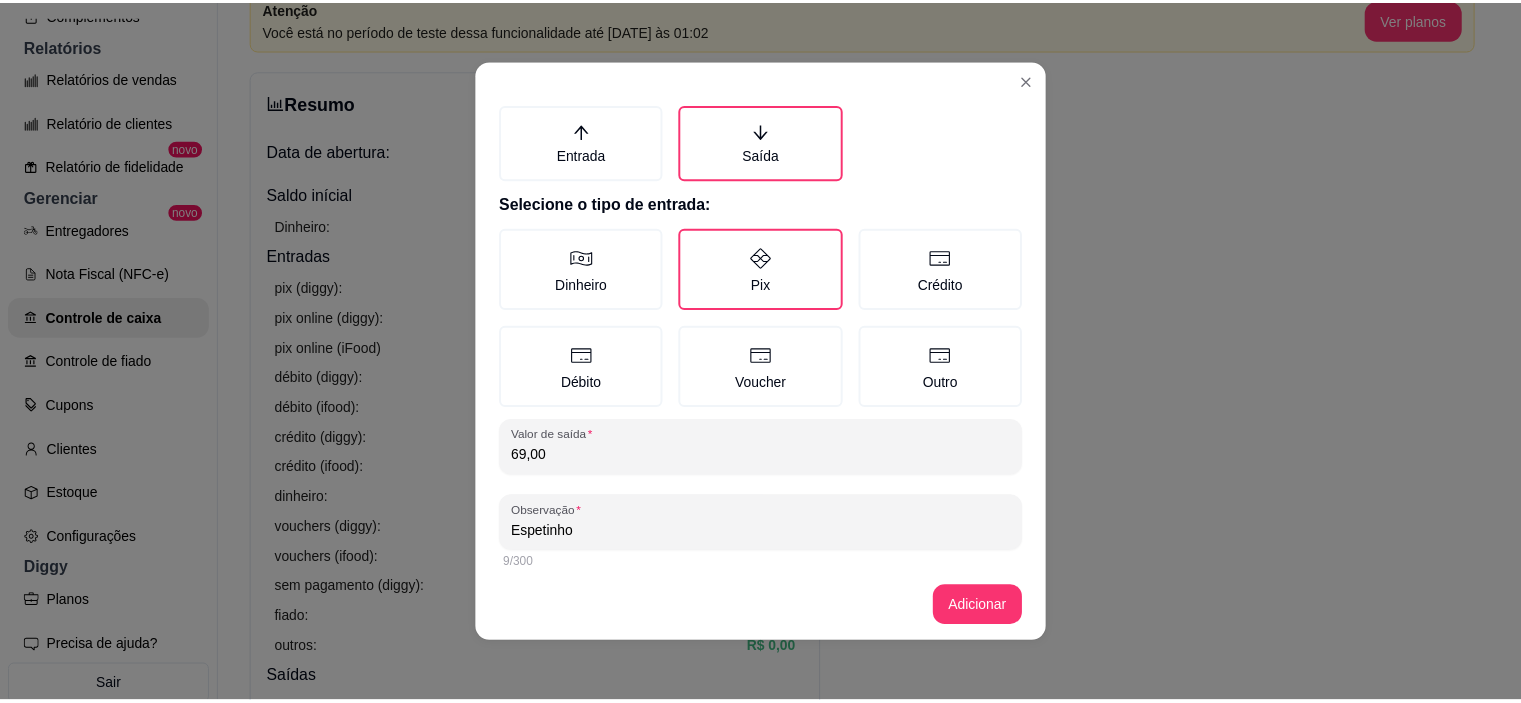 scroll, scrollTop: 42, scrollLeft: 0, axis: vertical 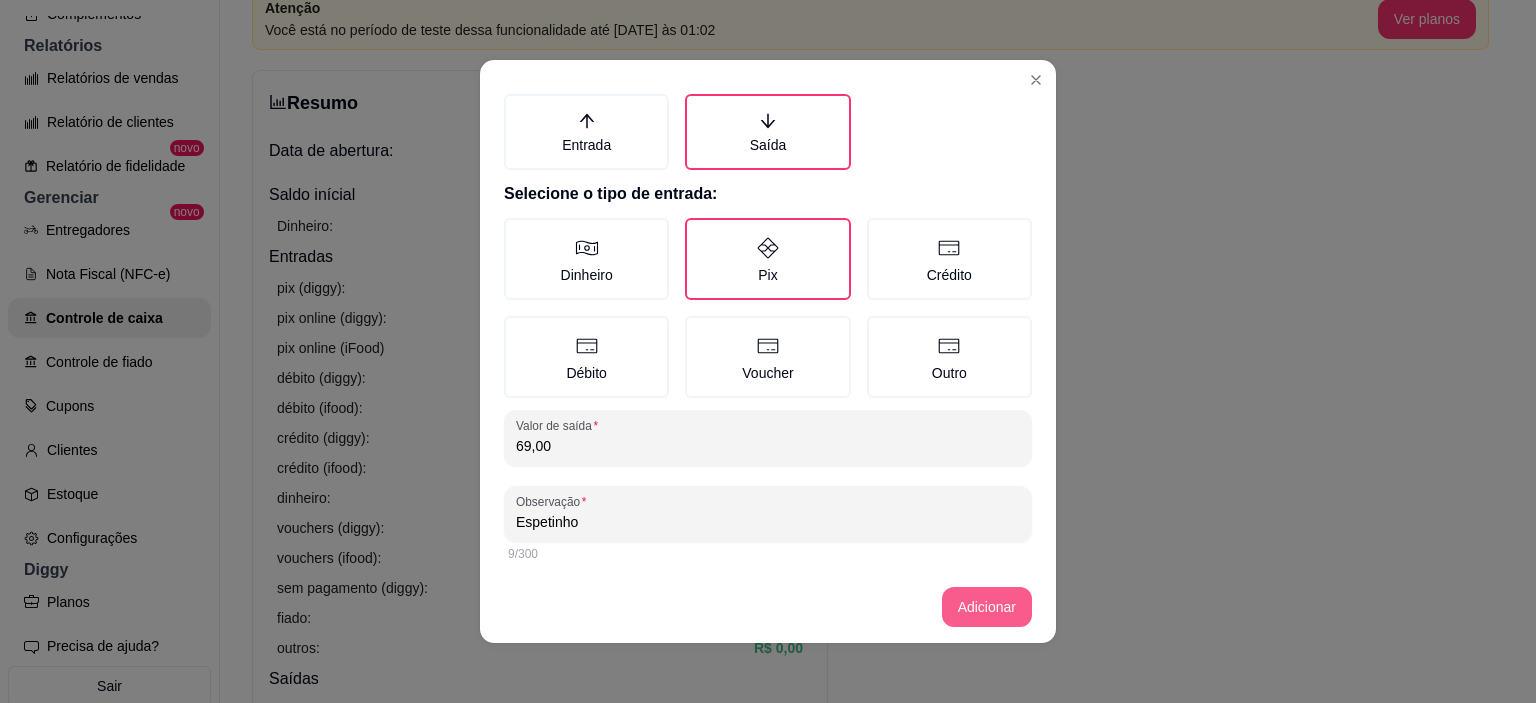 type on "Espetinho" 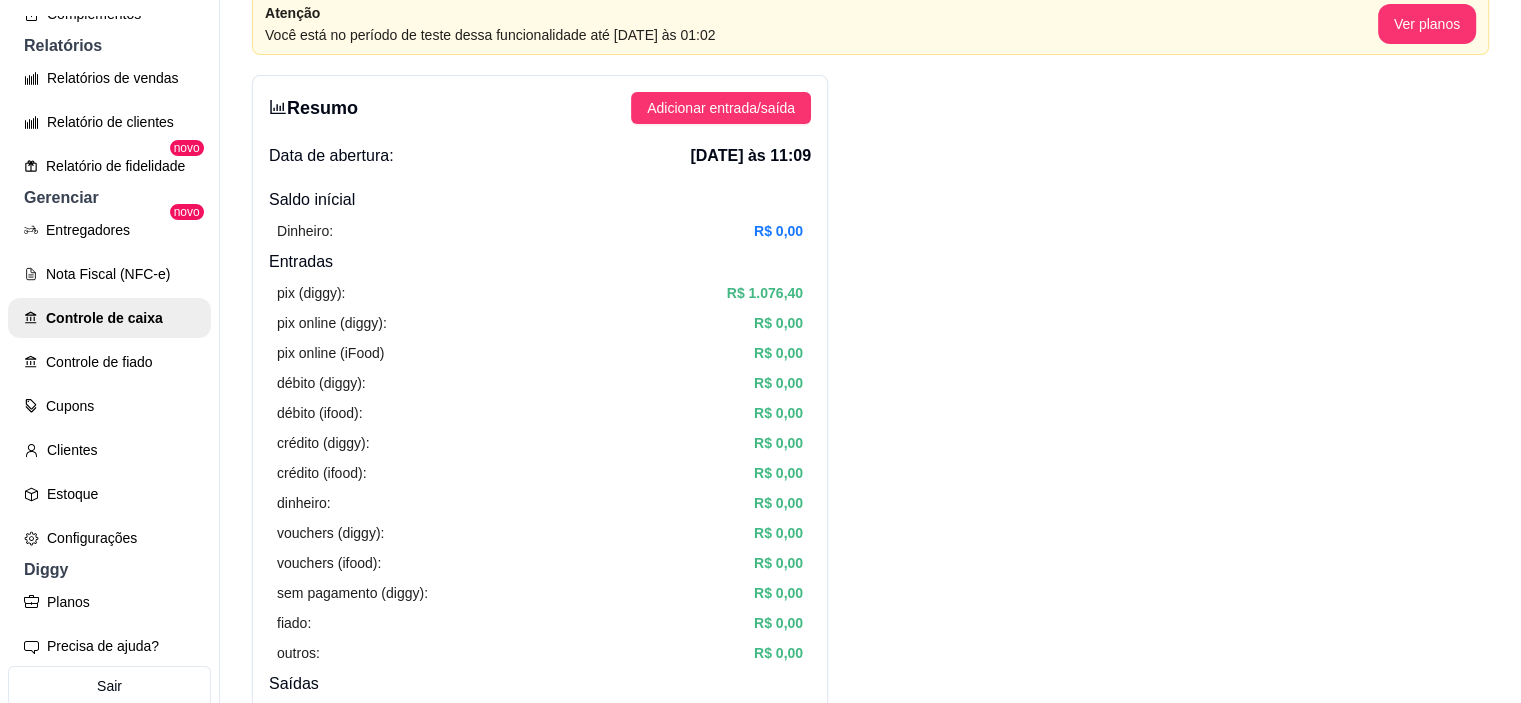 scroll, scrollTop: 0, scrollLeft: 0, axis: both 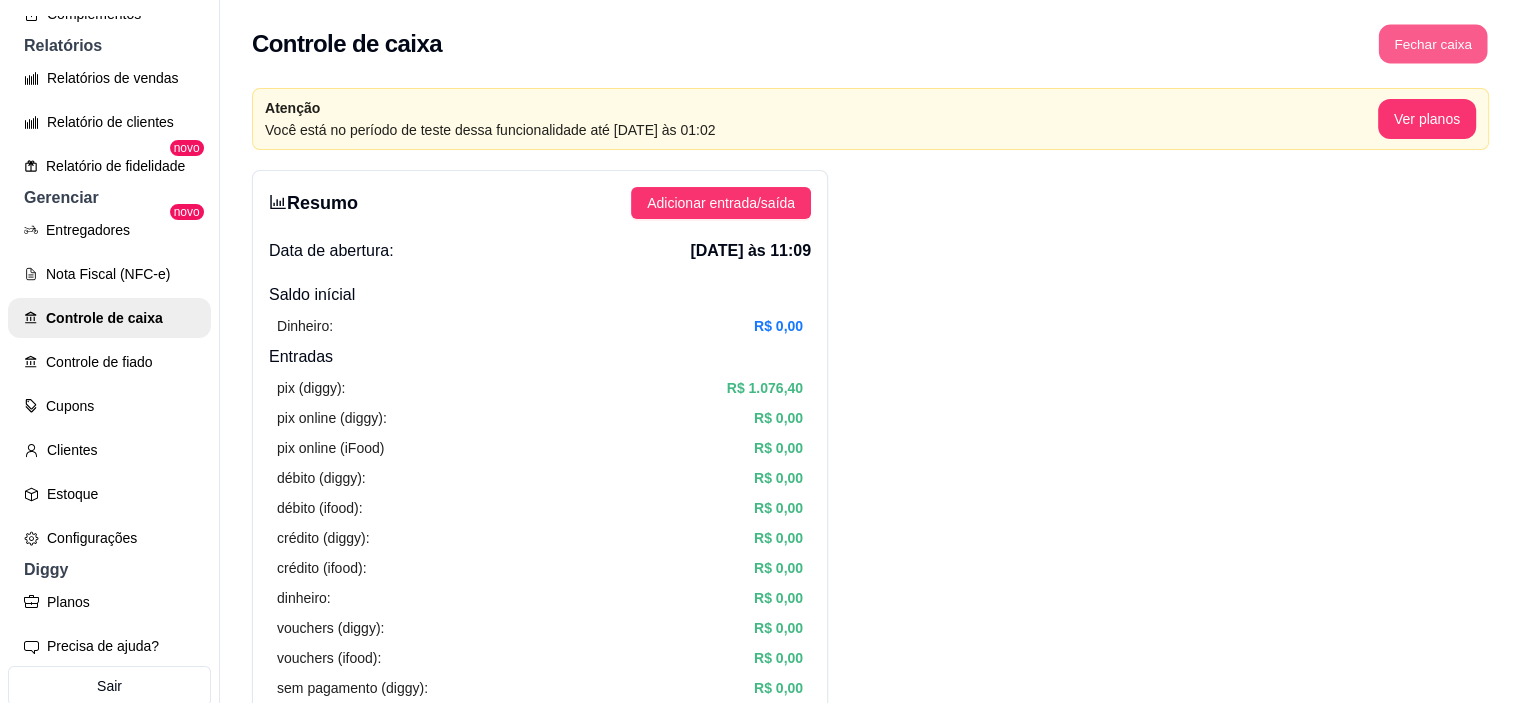 click on "Fechar caixa" at bounding box center (1433, 44) 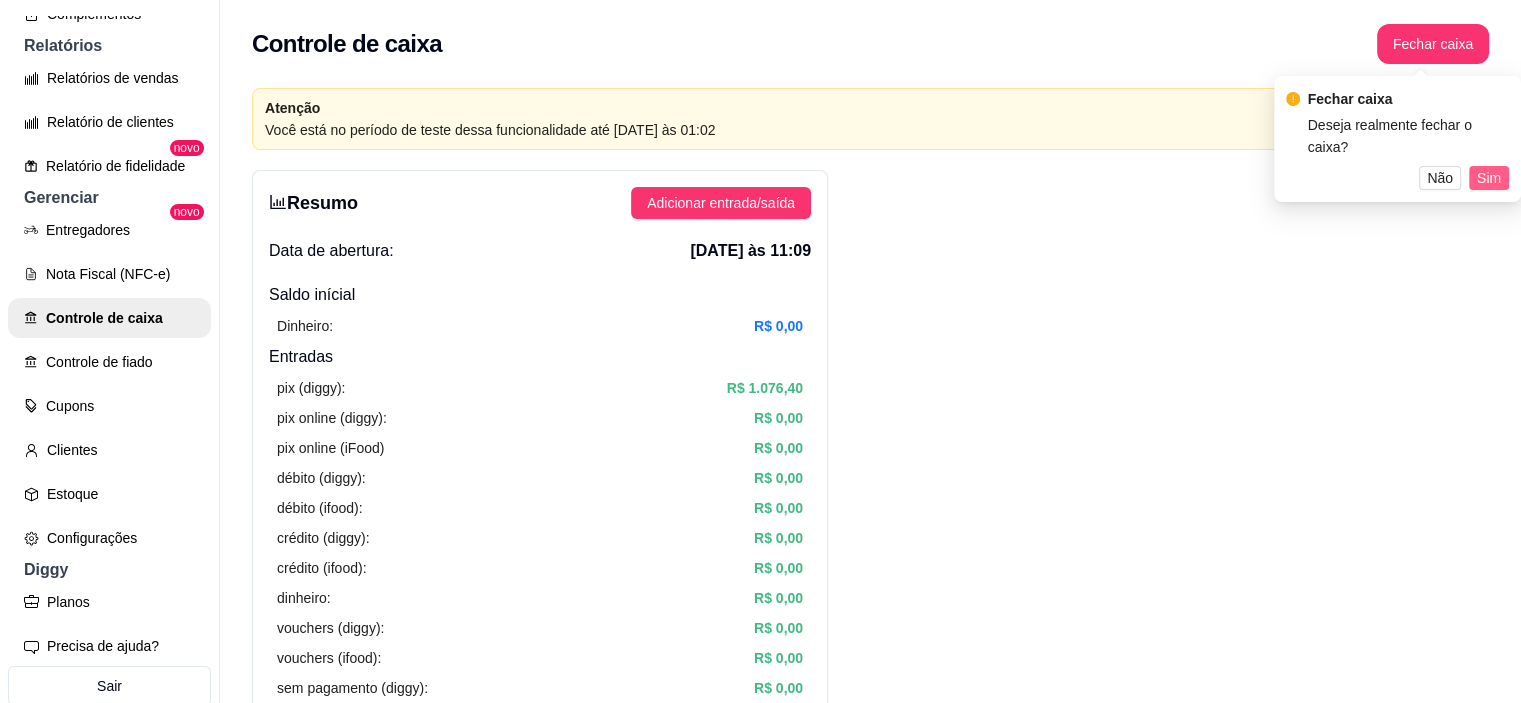 click on "Sim" at bounding box center [1489, 178] 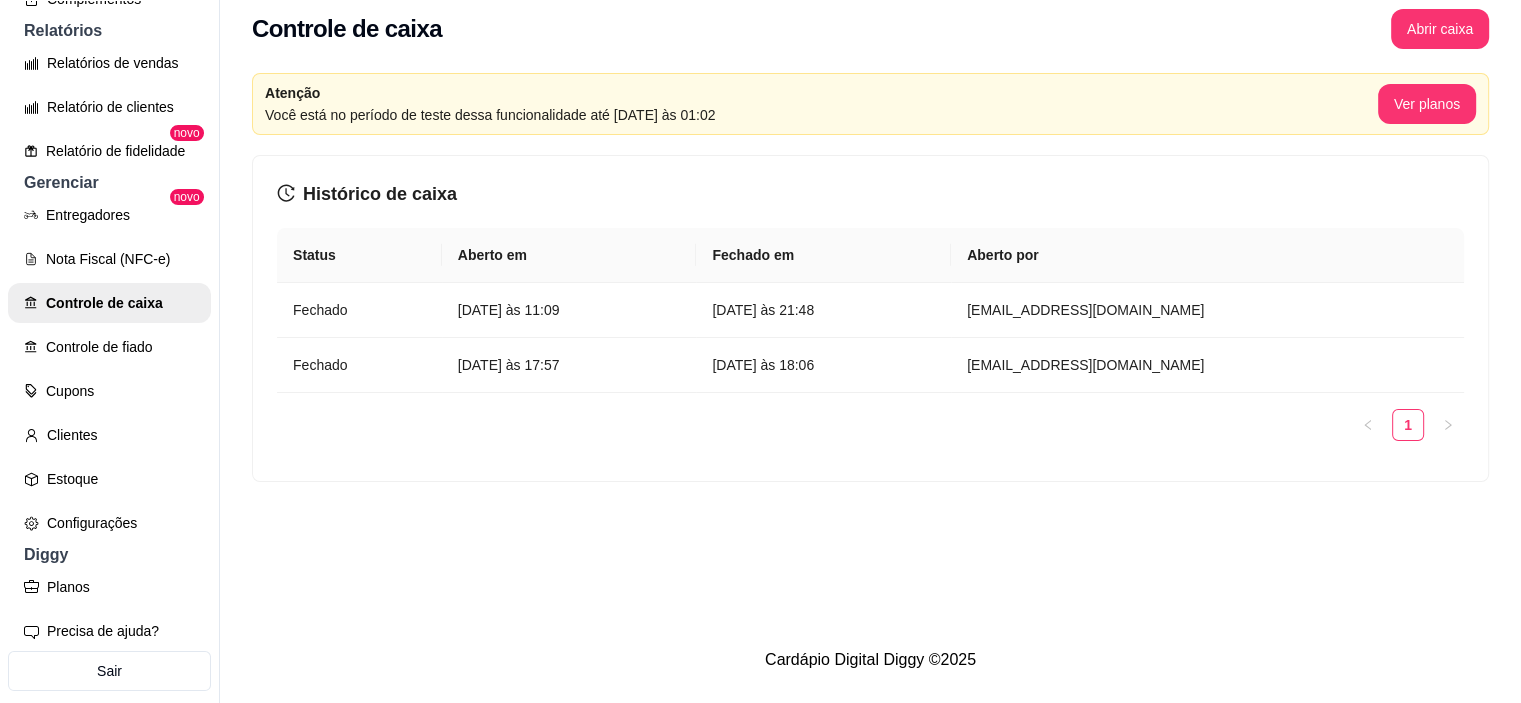 scroll, scrollTop: 0, scrollLeft: 0, axis: both 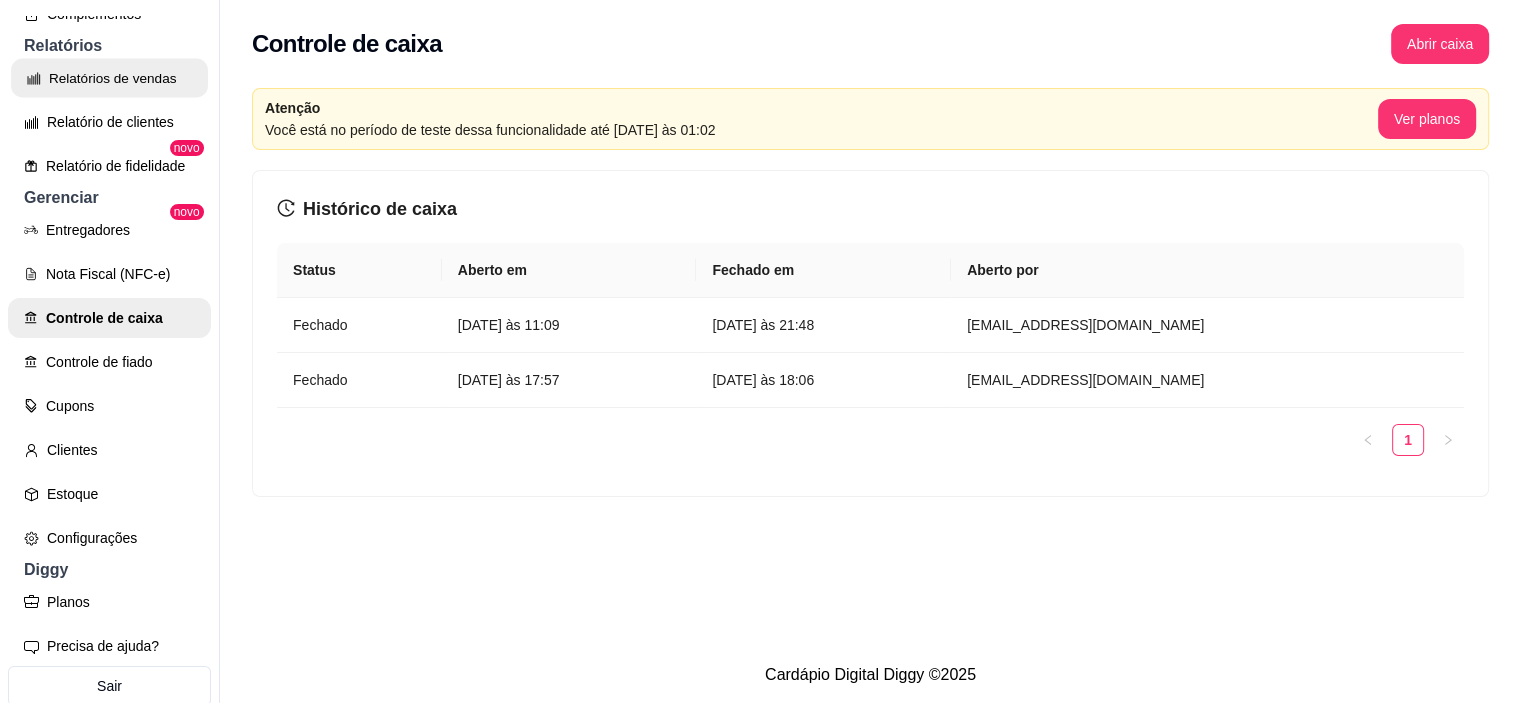 click on "Relatórios de vendas" at bounding box center [109, 78] 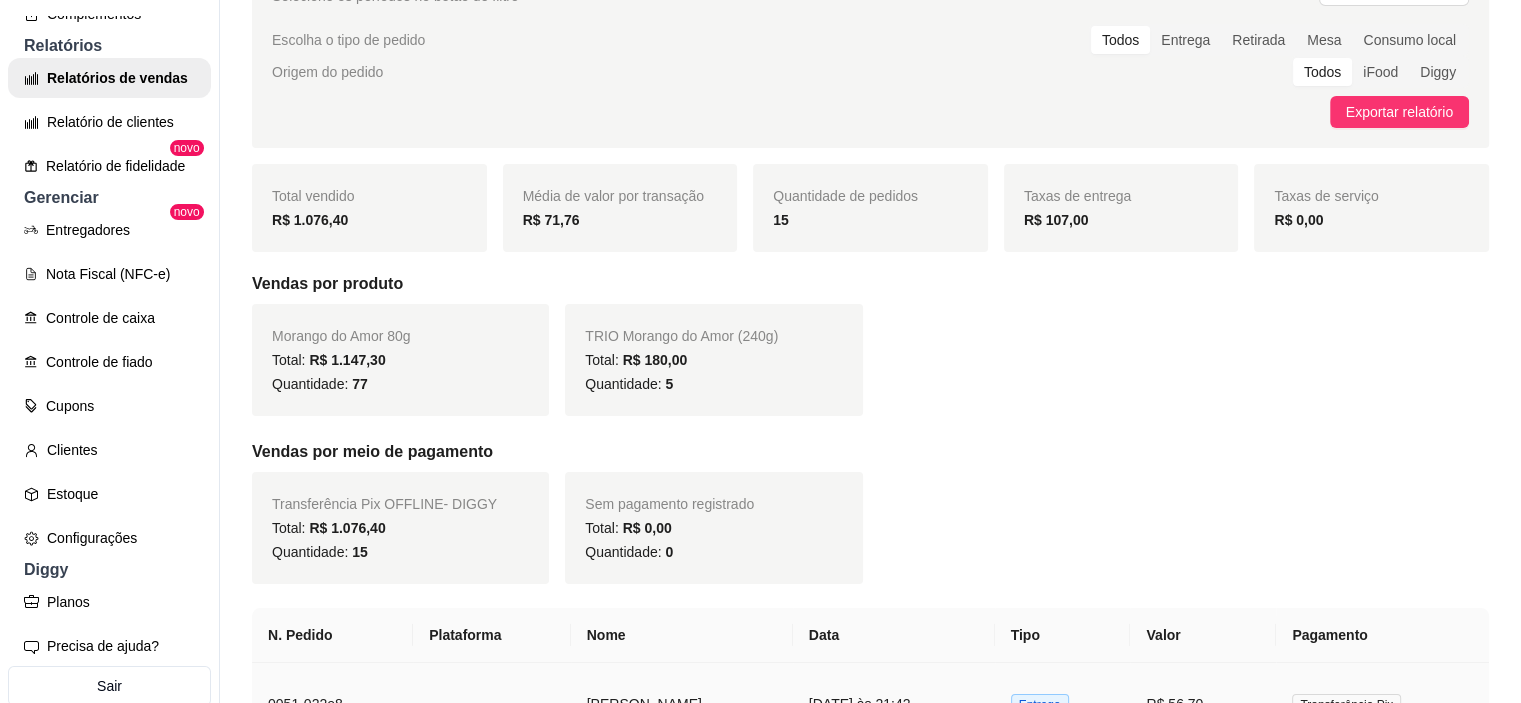 scroll, scrollTop: 100, scrollLeft: 0, axis: vertical 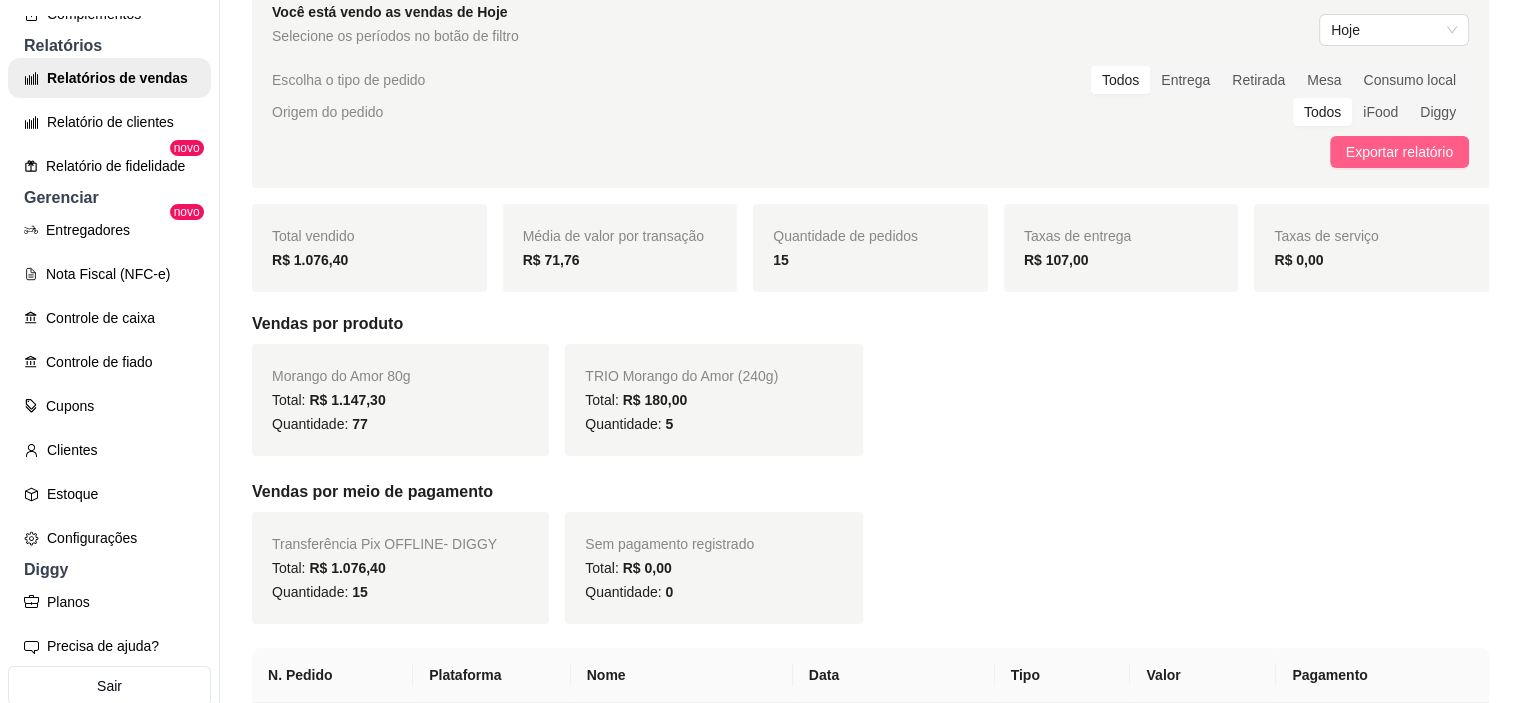 click on "Exportar relatório" at bounding box center [1399, 152] 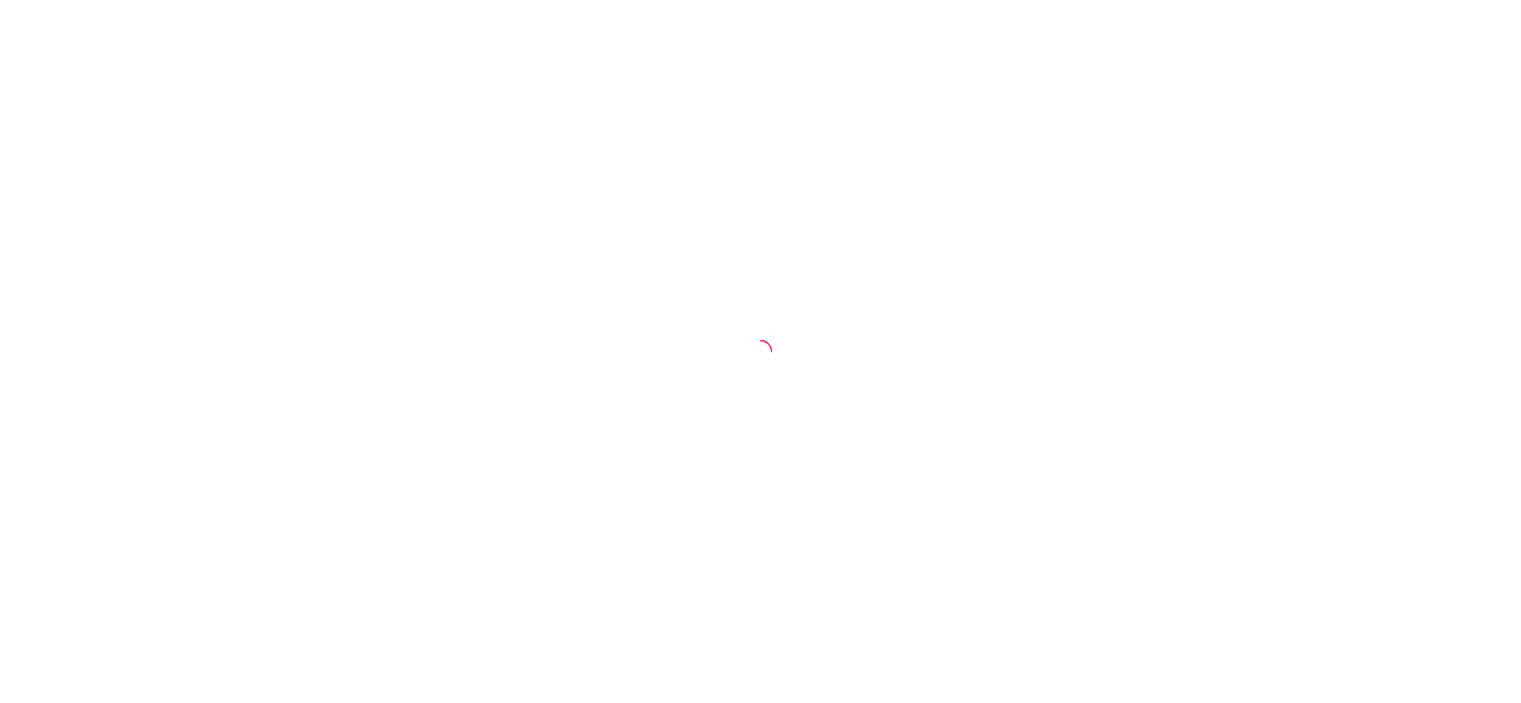 scroll, scrollTop: 0, scrollLeft: 0, axis: both 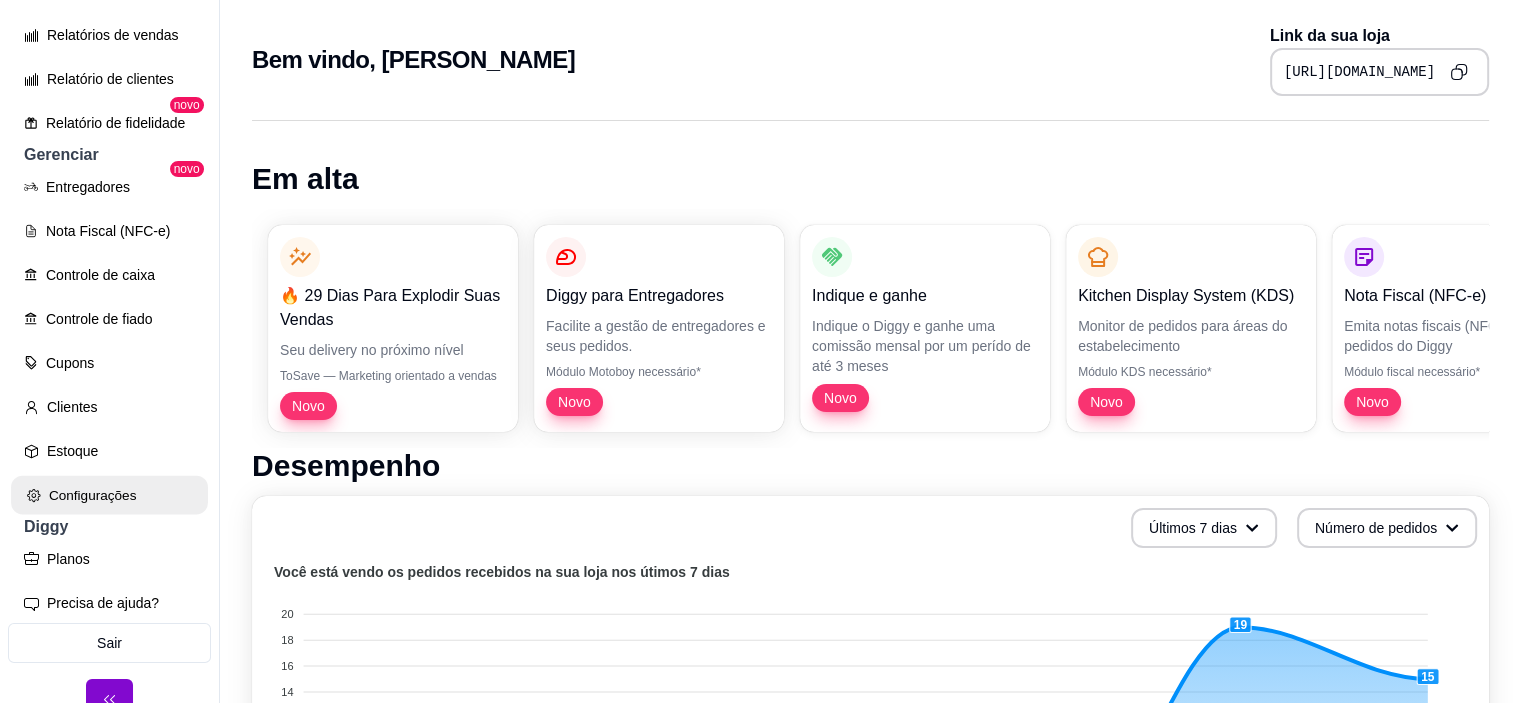 click on "Configurações" at bounding box center (109, 495) 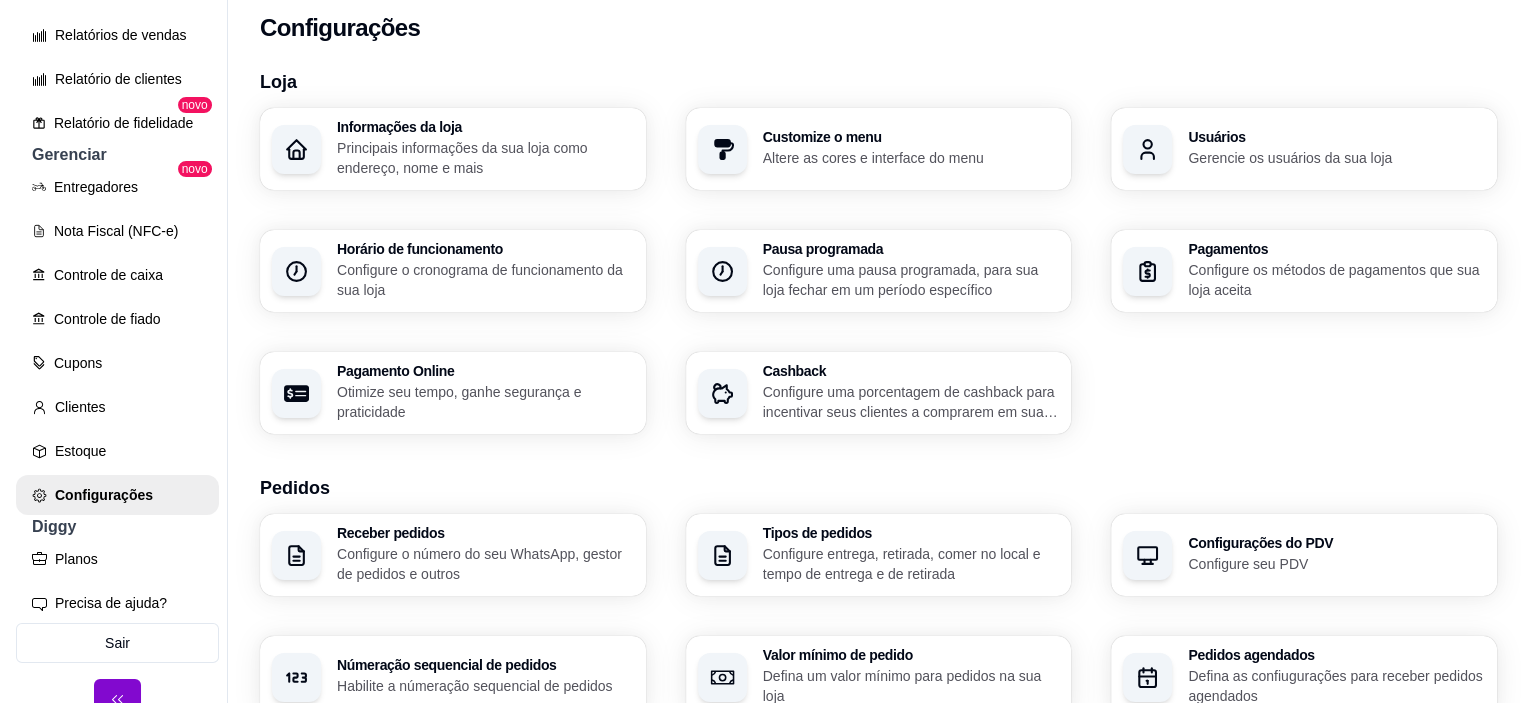 scroll, scrollTop: 0, scrollLeft: 0, axis: both 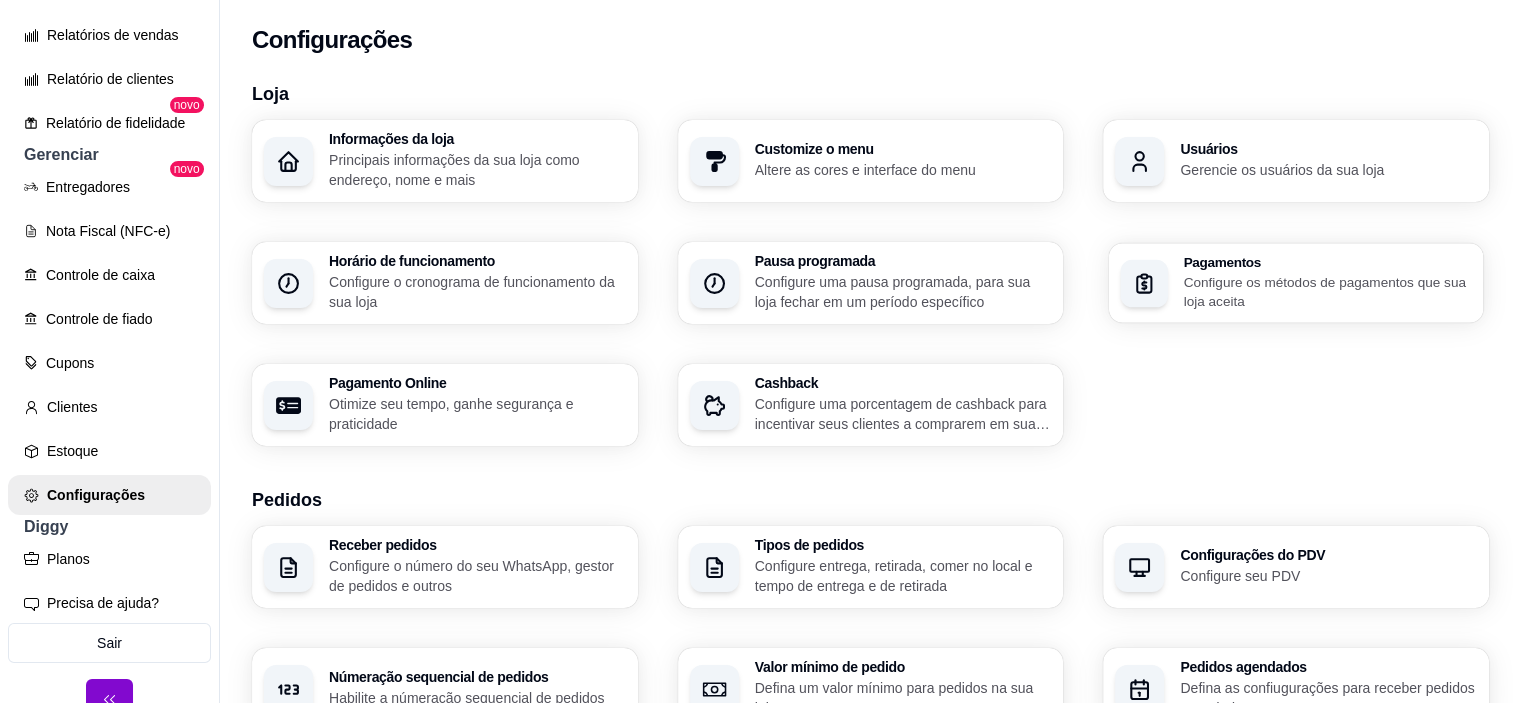click on "Configure os métodos de pagamentos que sua loja aceita" at bounding box center [1328, 291] 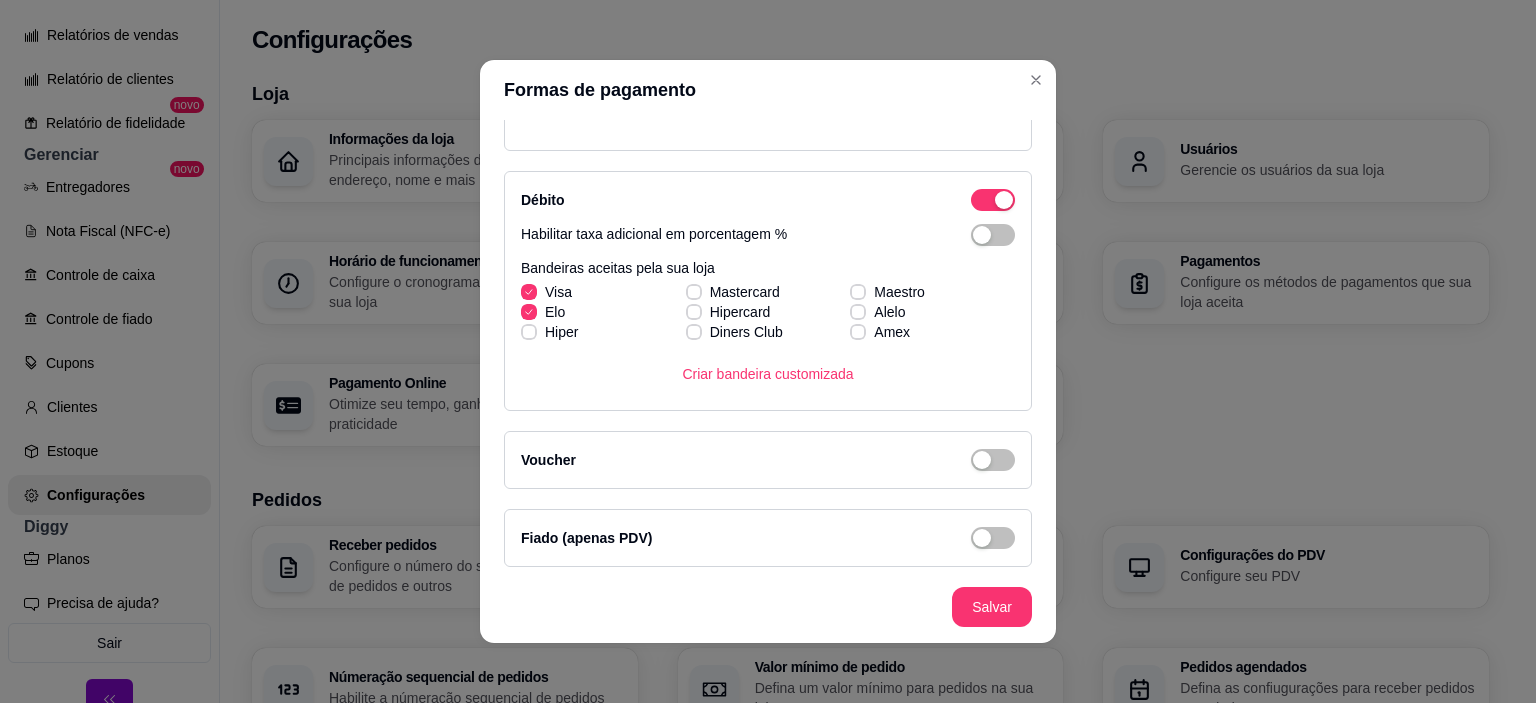 scroll, scrollTop: 574, scrollLeft: 0, axis: vertical 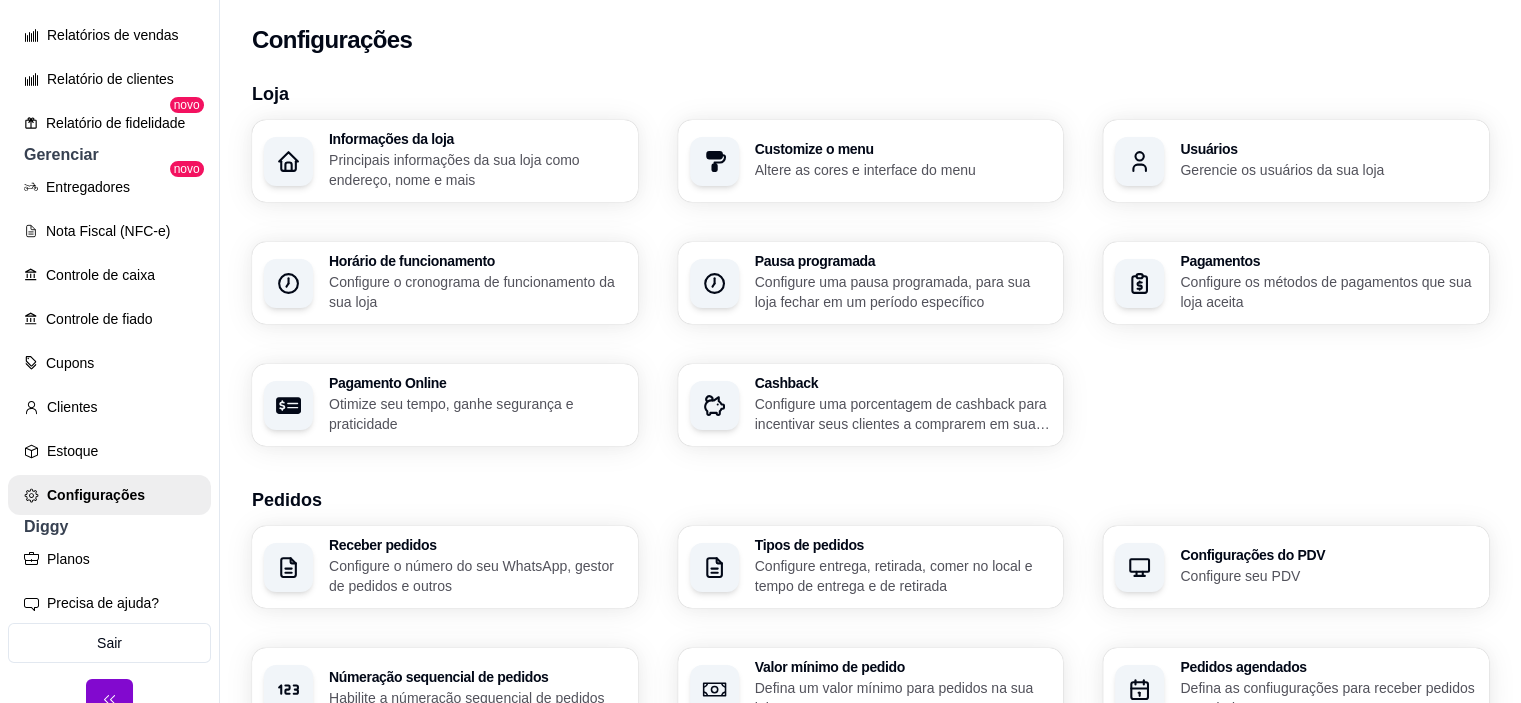 click on "Pagamento Online" at bounding box center [477, 383] 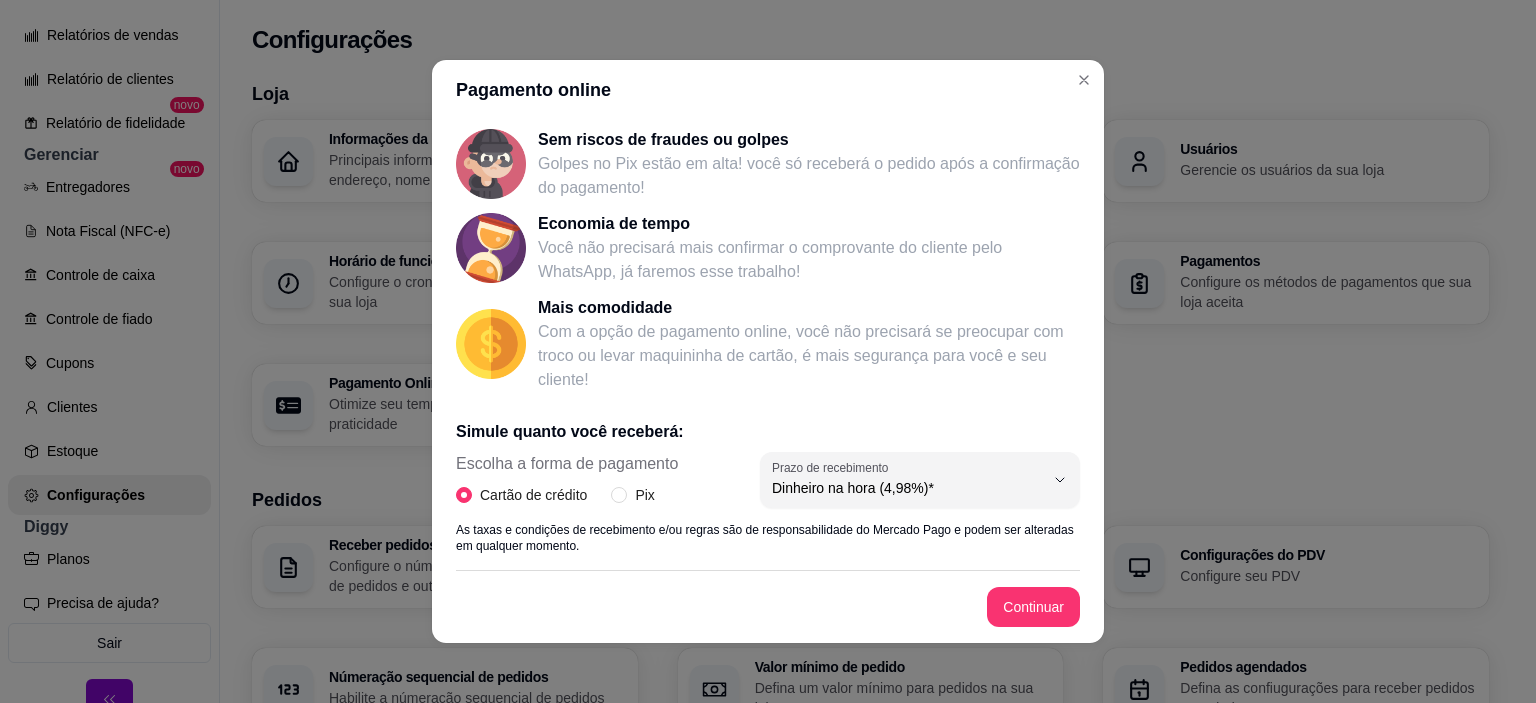 scroll, scrollTop: 53, scrollLeft: 0, axis: vertical 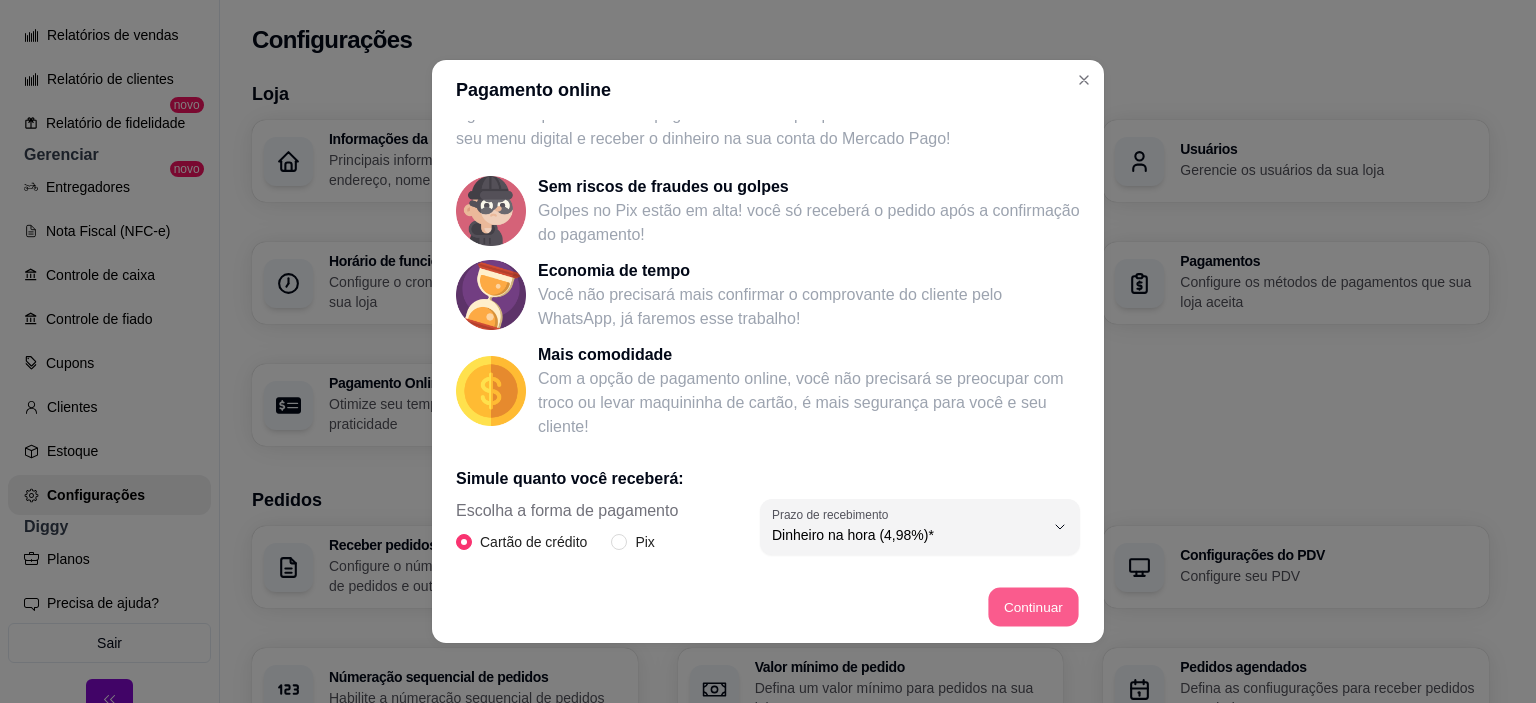 click on "Continuar" at bounding box center (1034, 607) 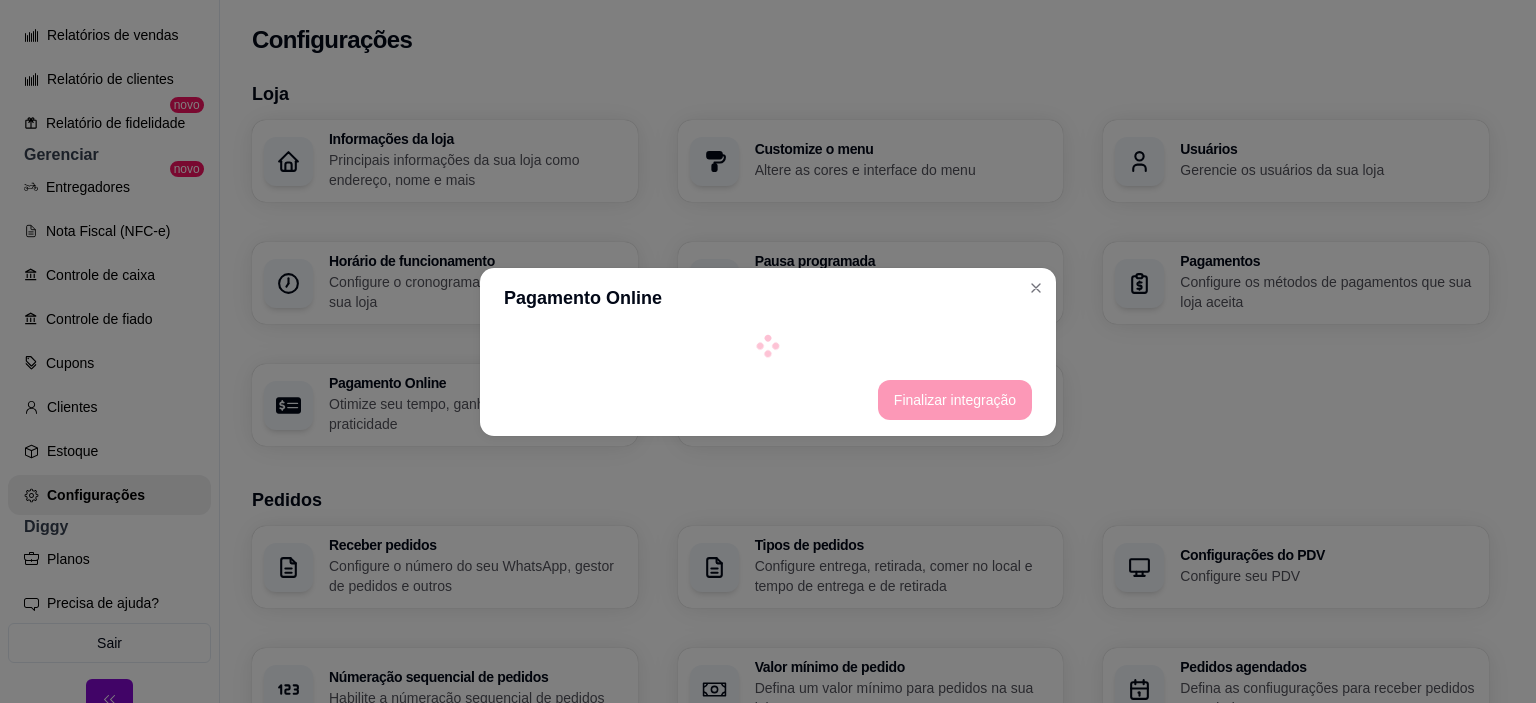 select on "4.98" 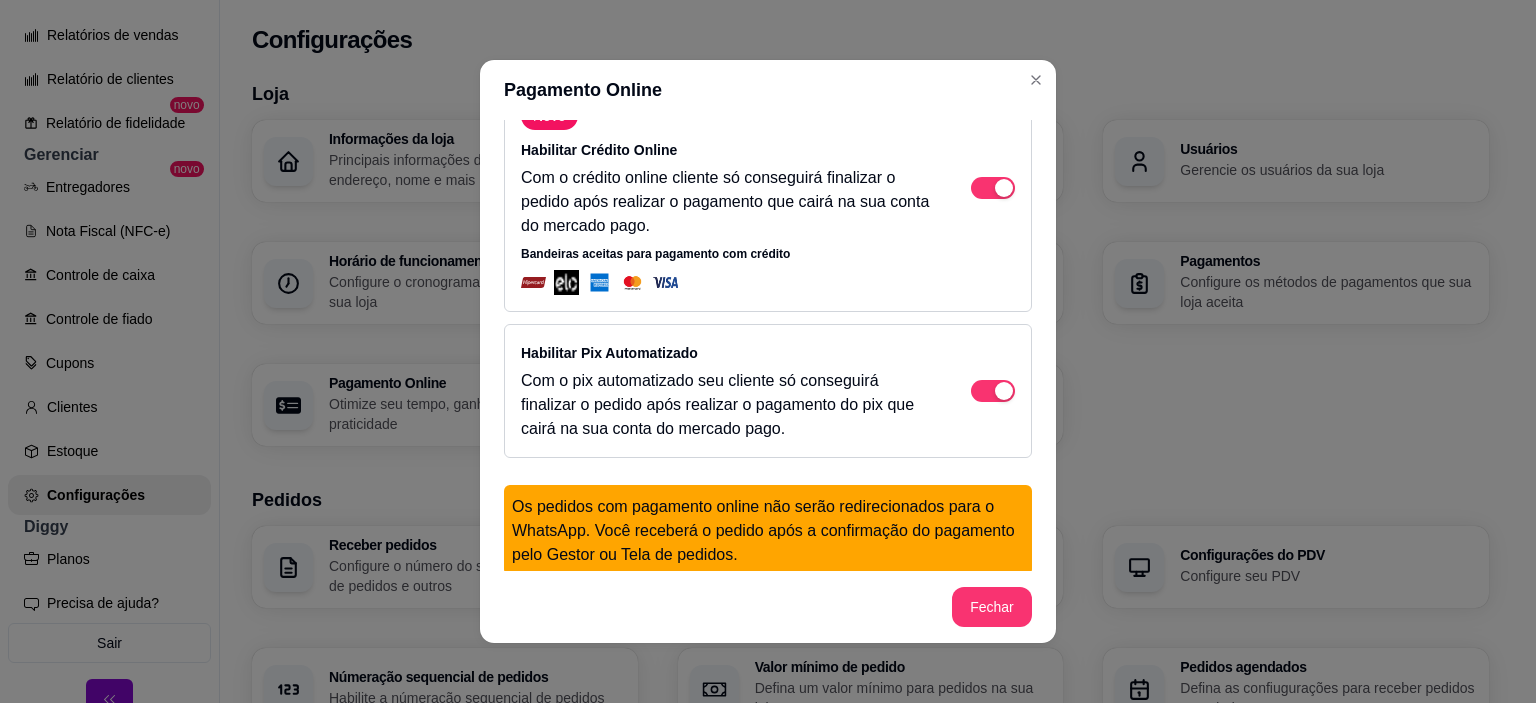 scroll, scrollTop: 0, scrollLeft: 0, axis: both 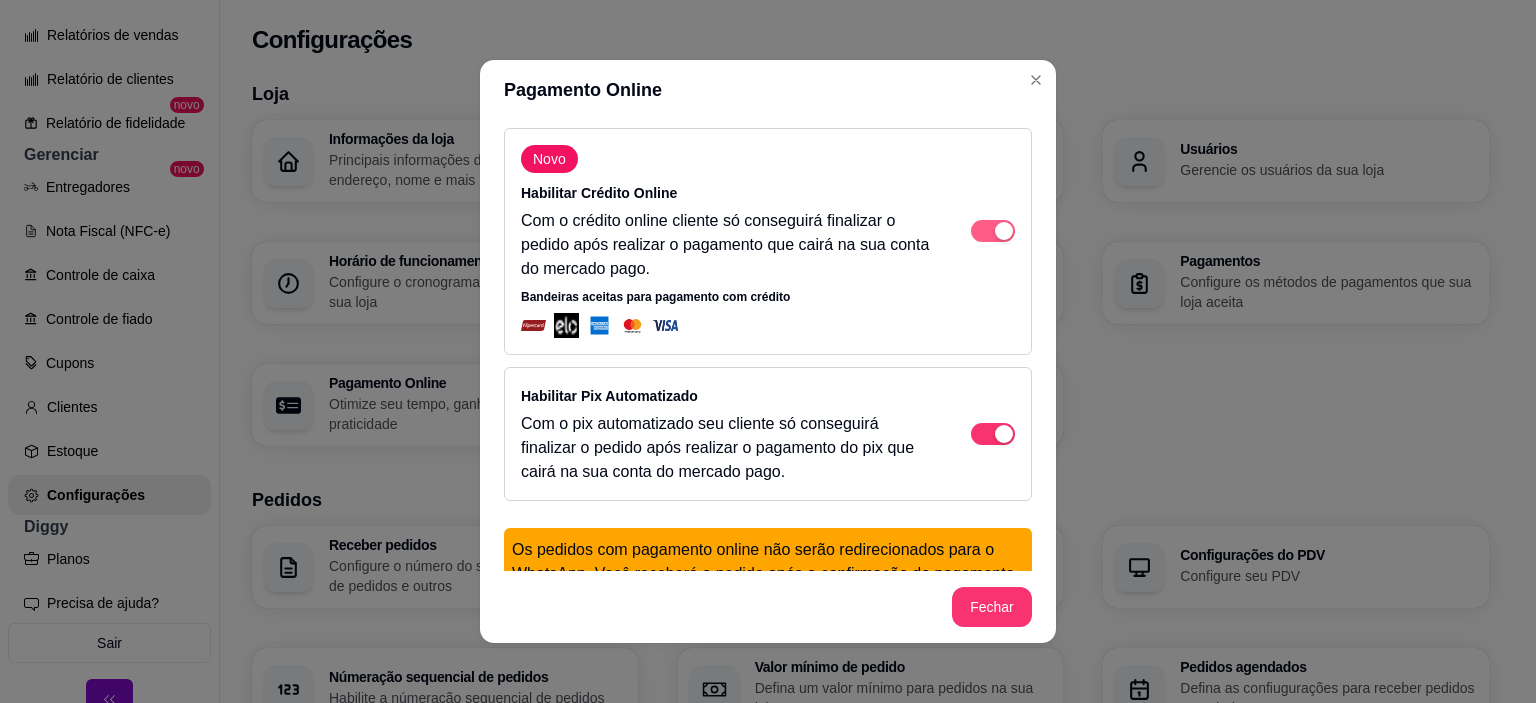 click at bounding box center [993, 231] 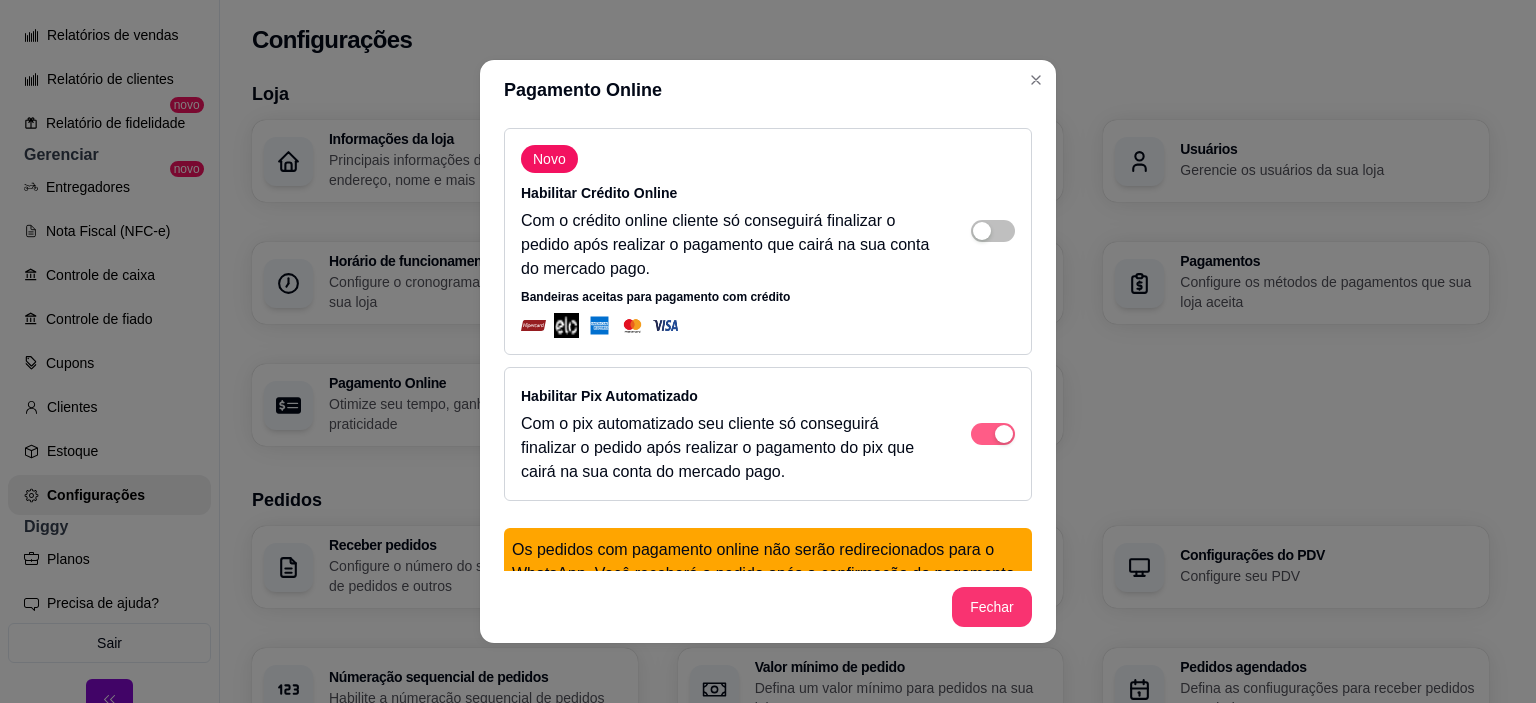 click at bounding box center [1004, 434] 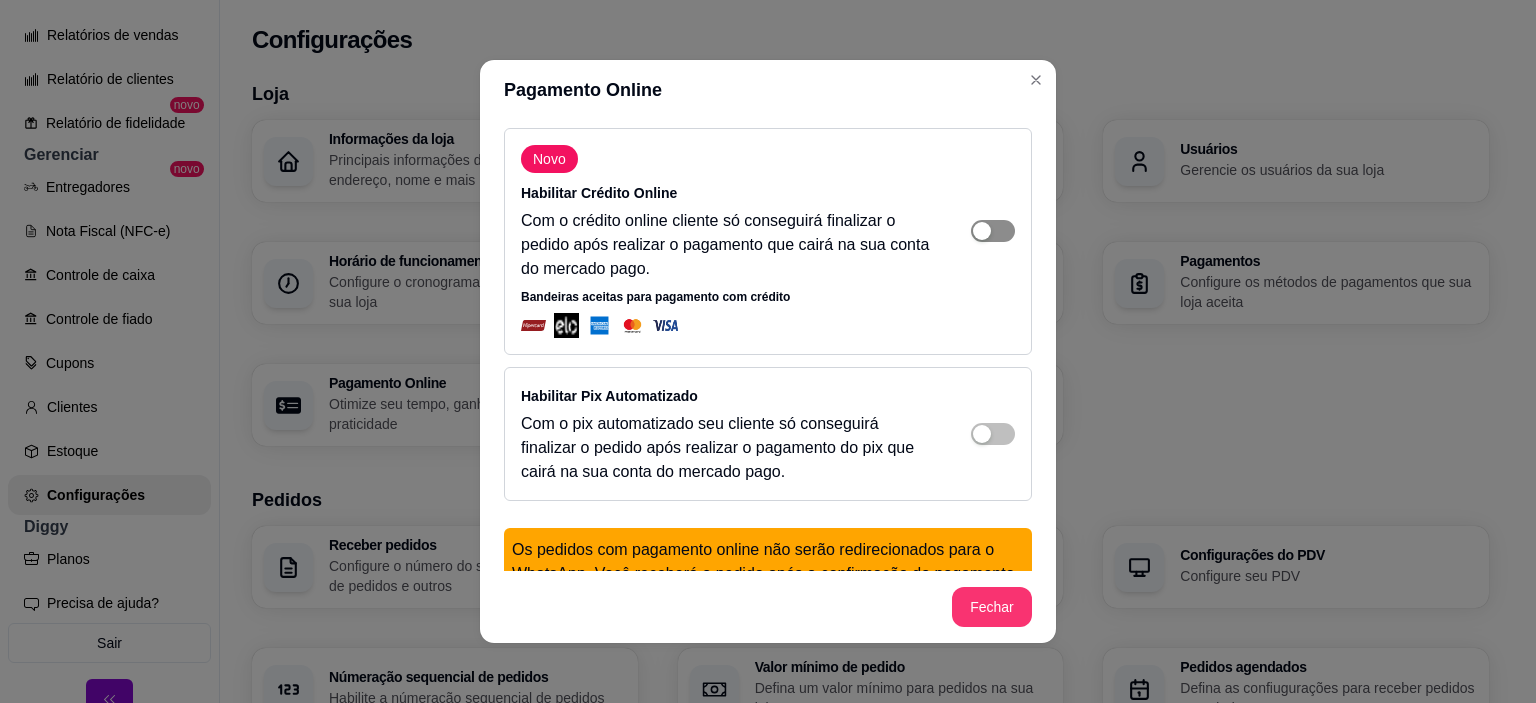 click at bounding box center [982, 231] 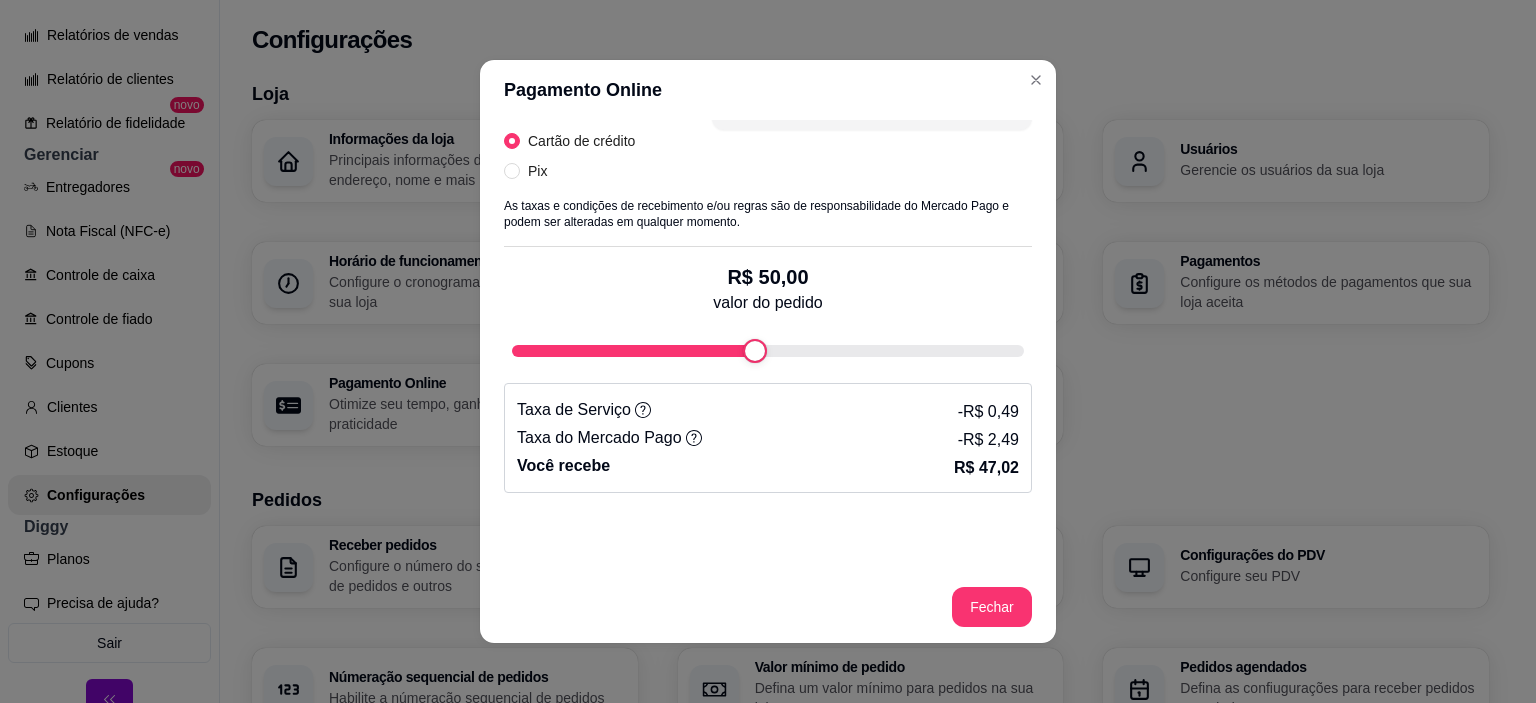 scroll, scrollTop: 664, scrollLeft: 0, axis: vertical 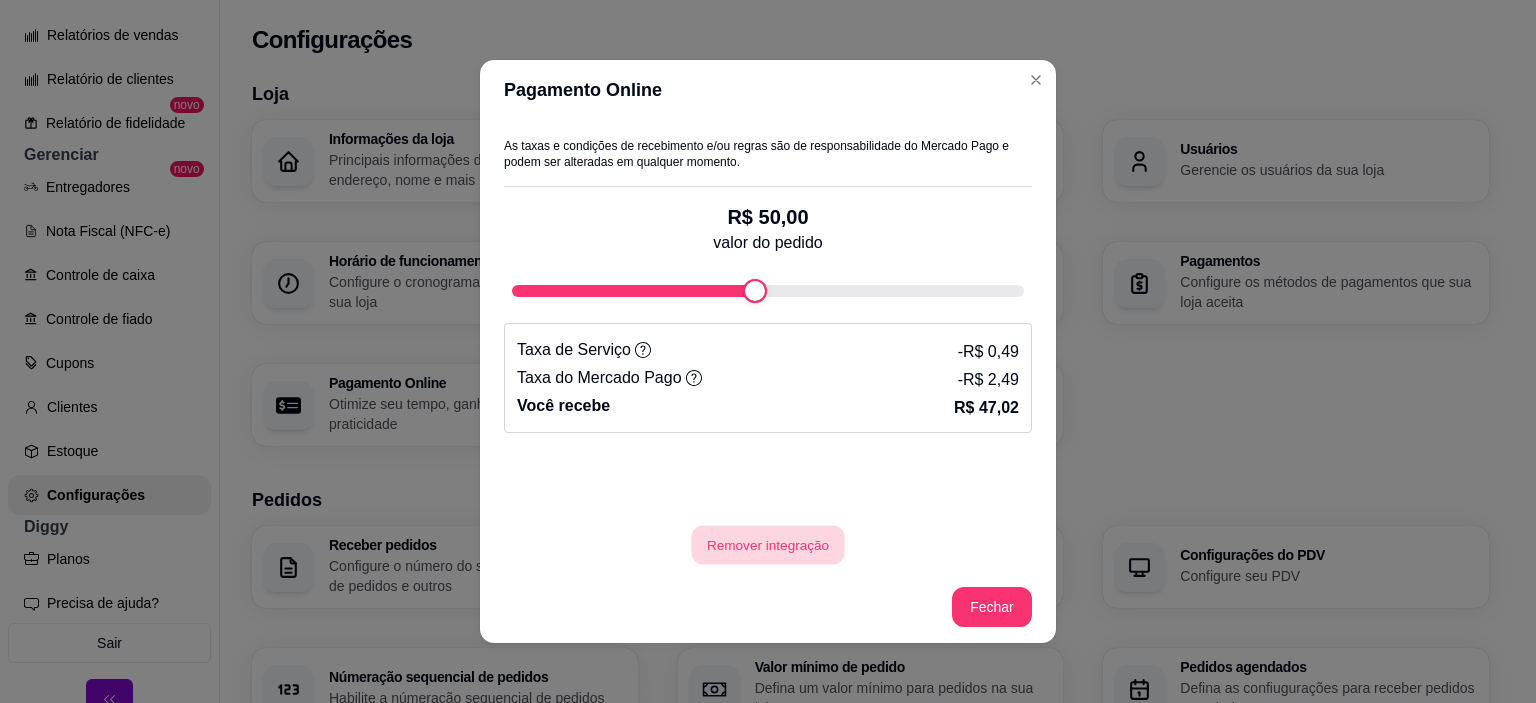 click on "Remover integração" at bounding box center (767, 545) 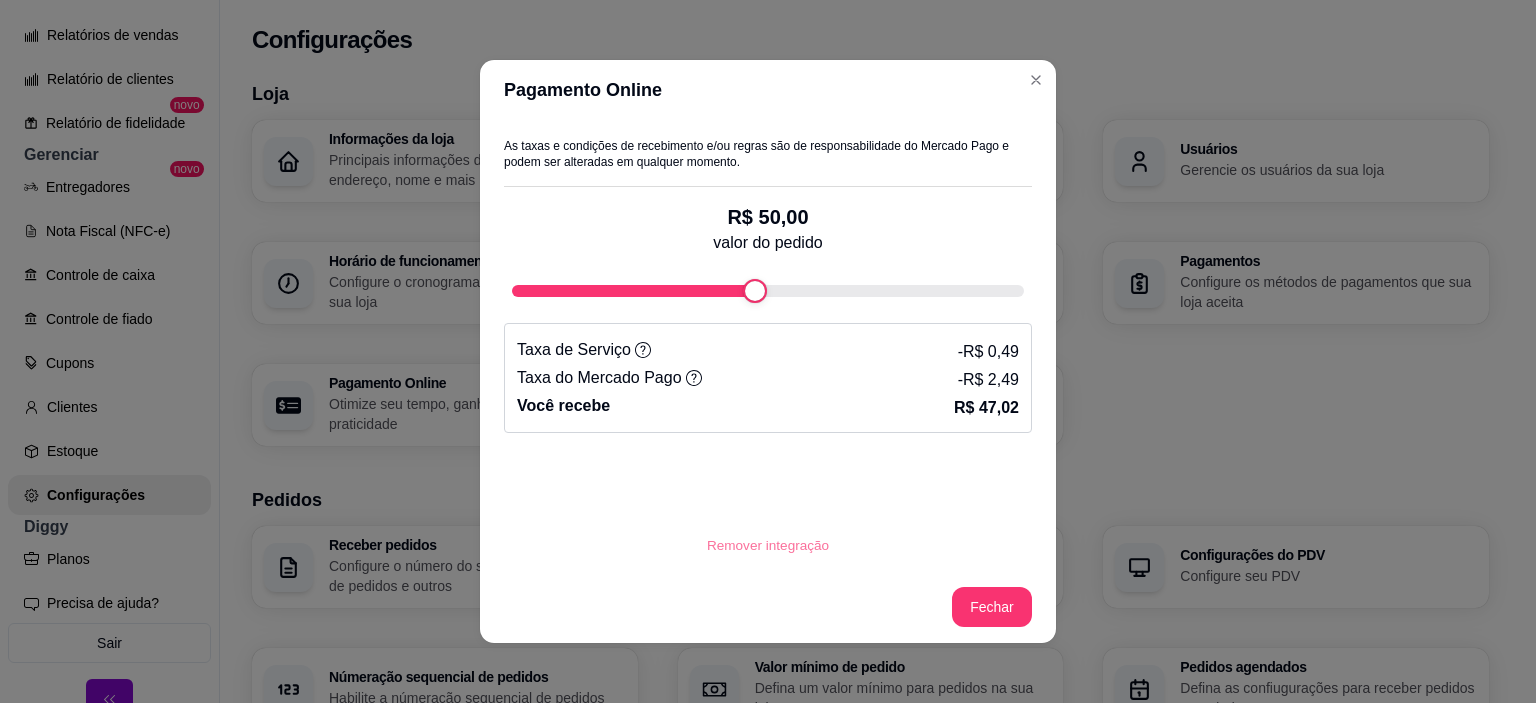 click on "sim" at bounding box center [684, 482] 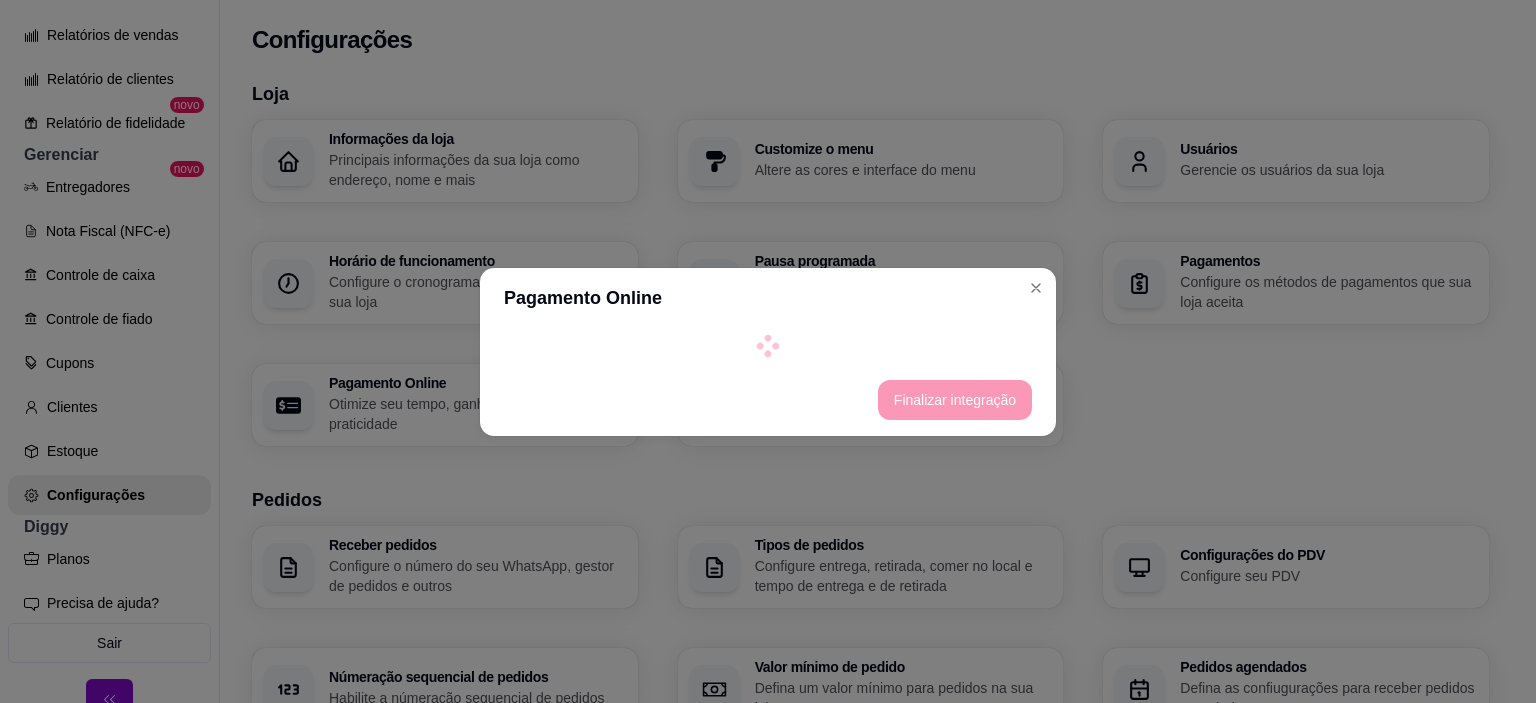scroll, scrollTop: 0, scrollLeft: 0, axis: both 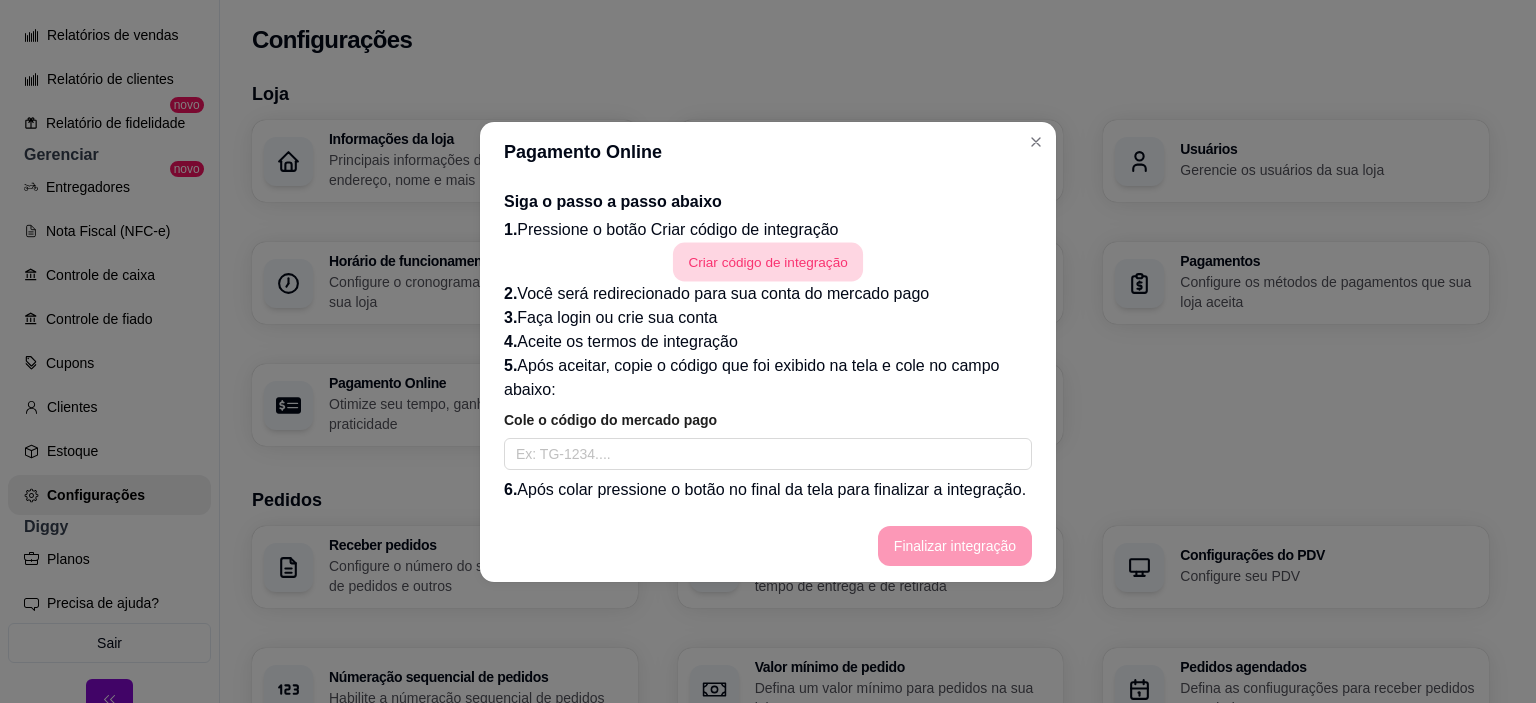 click on "Criar código de integração" at bounding box center [768, 261] 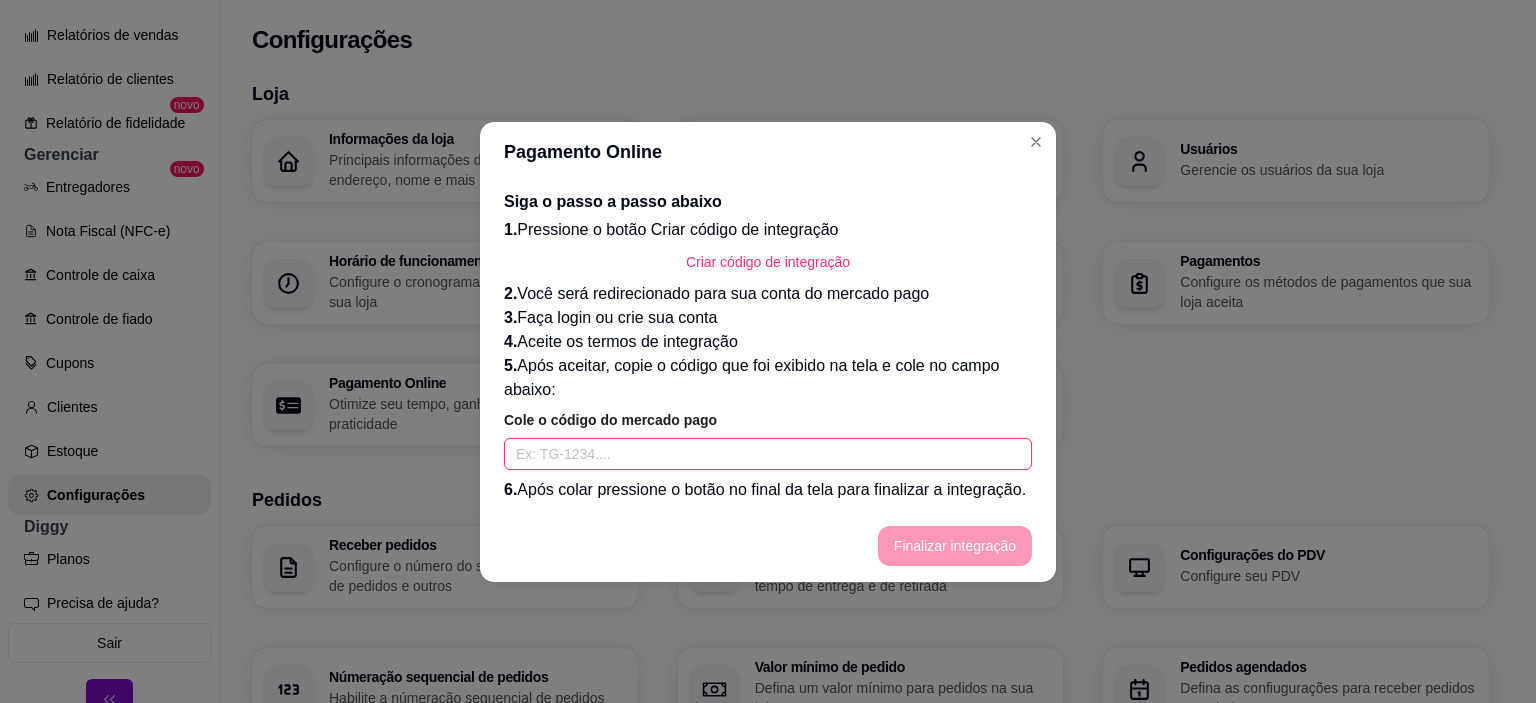 click at bounding box center [768, 454] 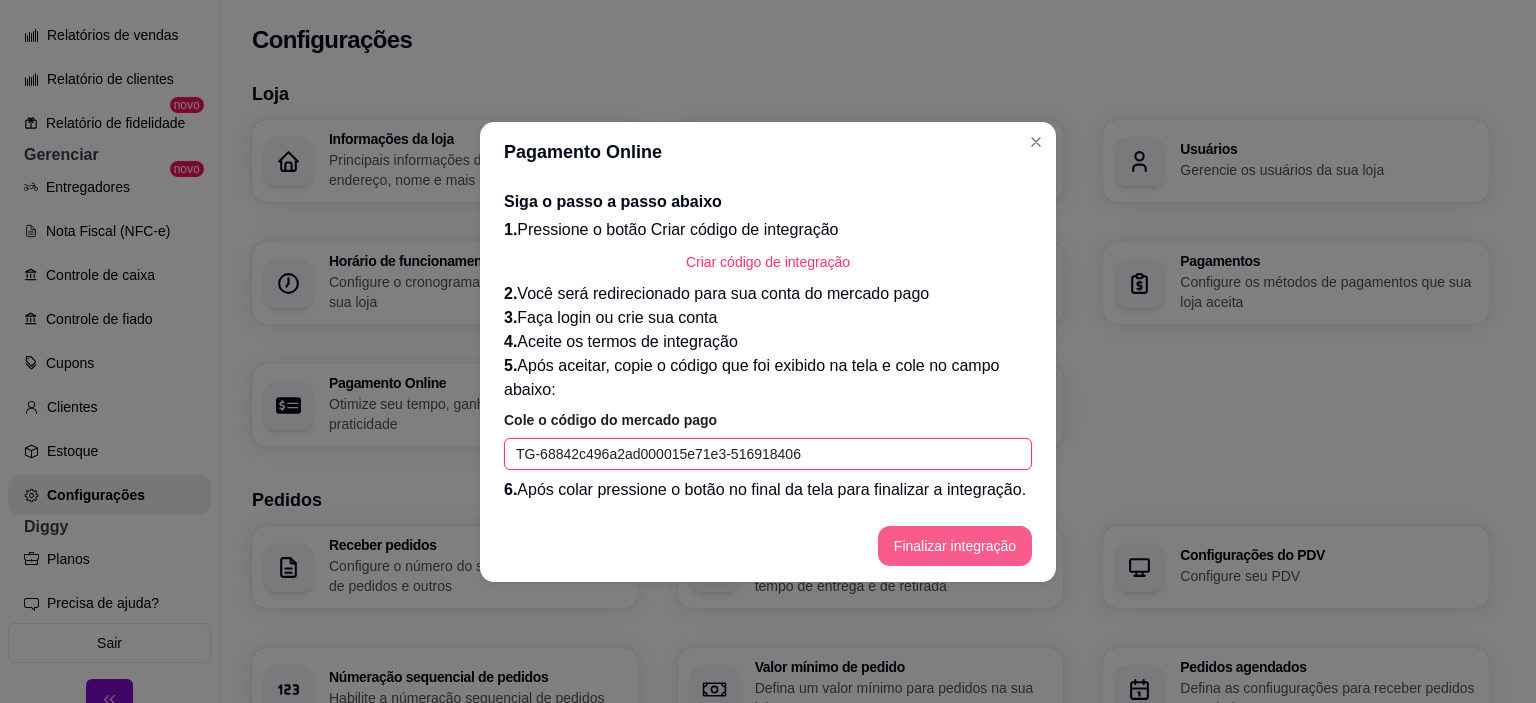 type on "TG-68842c496a2ad000015e71e3-516918406" 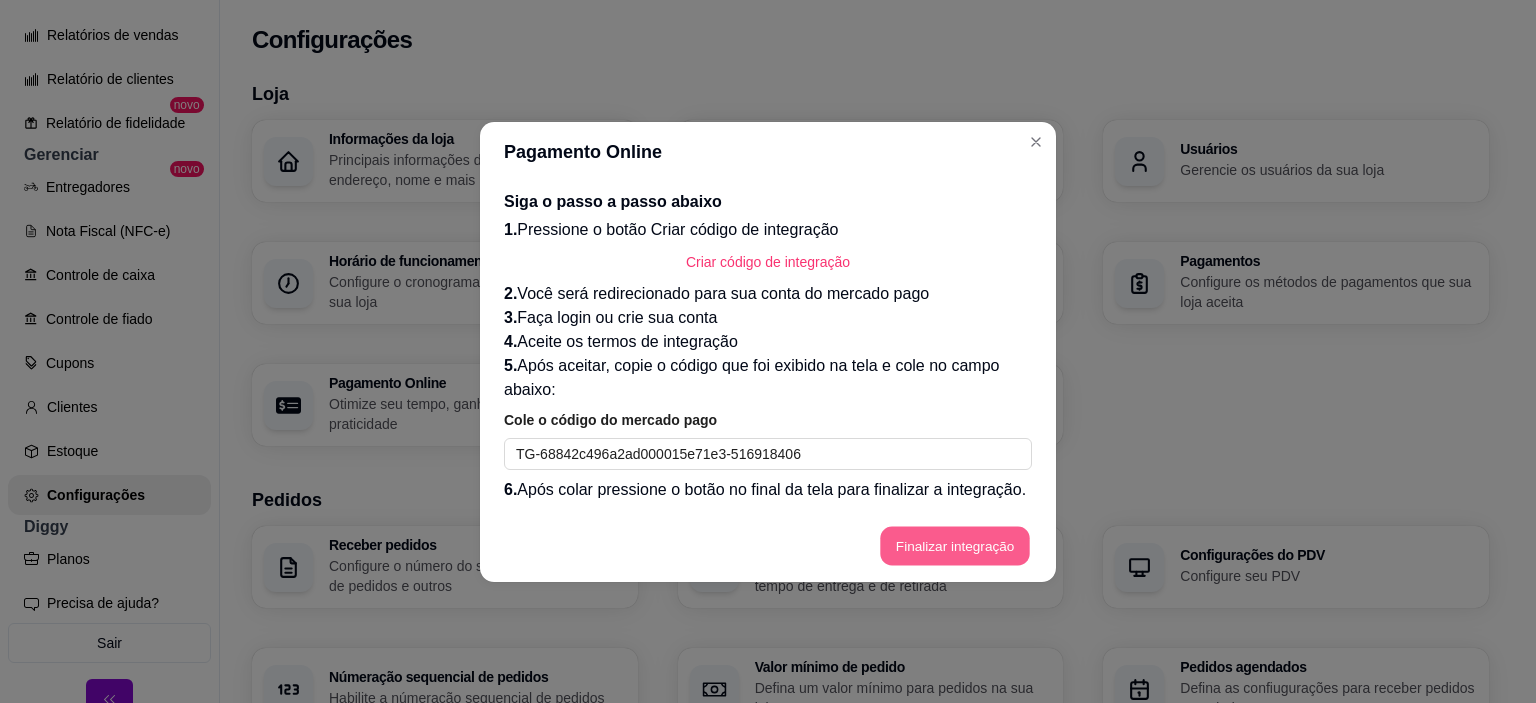 click on "Finalizar integração" at bounding box center (955, 545) 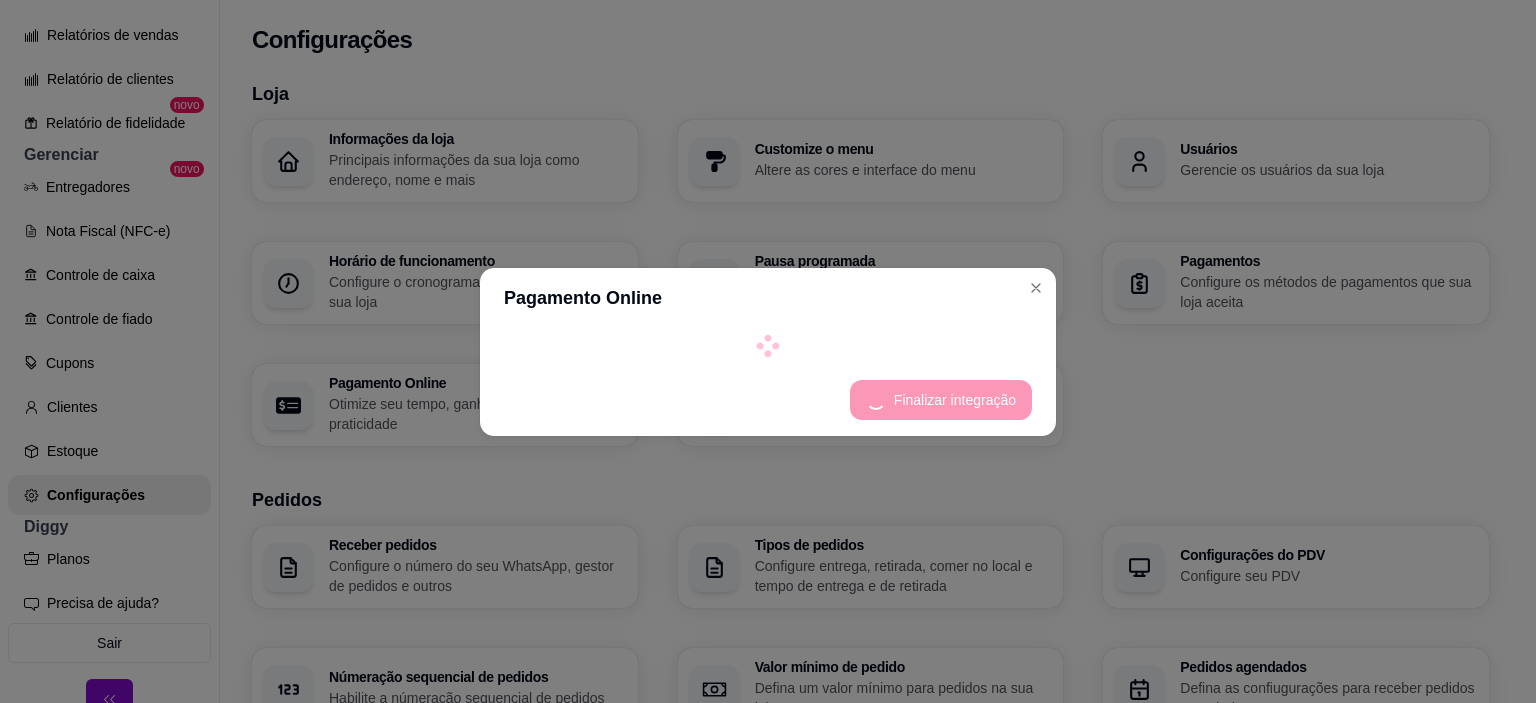 select on "4.98" 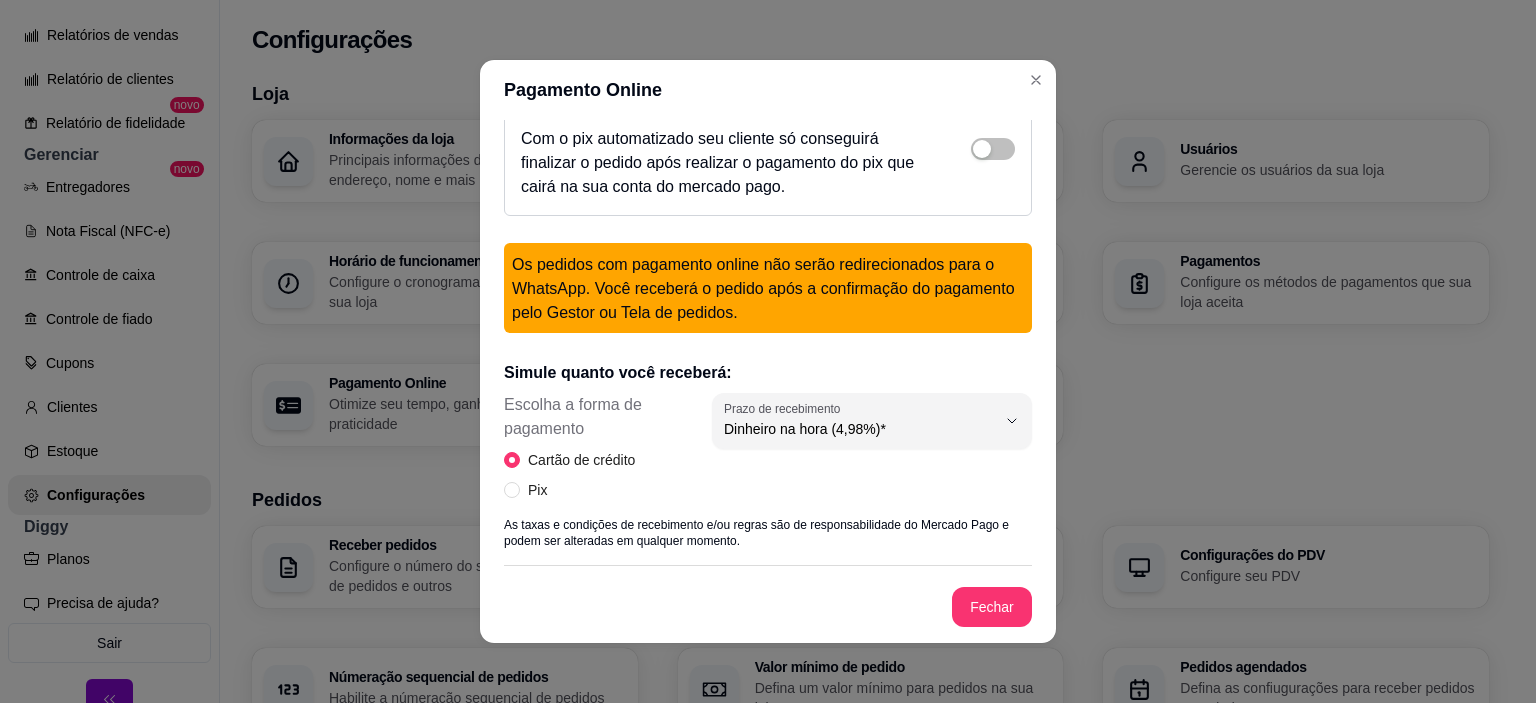 scroll, scrollTop: 164, scrollLeft: 0, axis: vertical 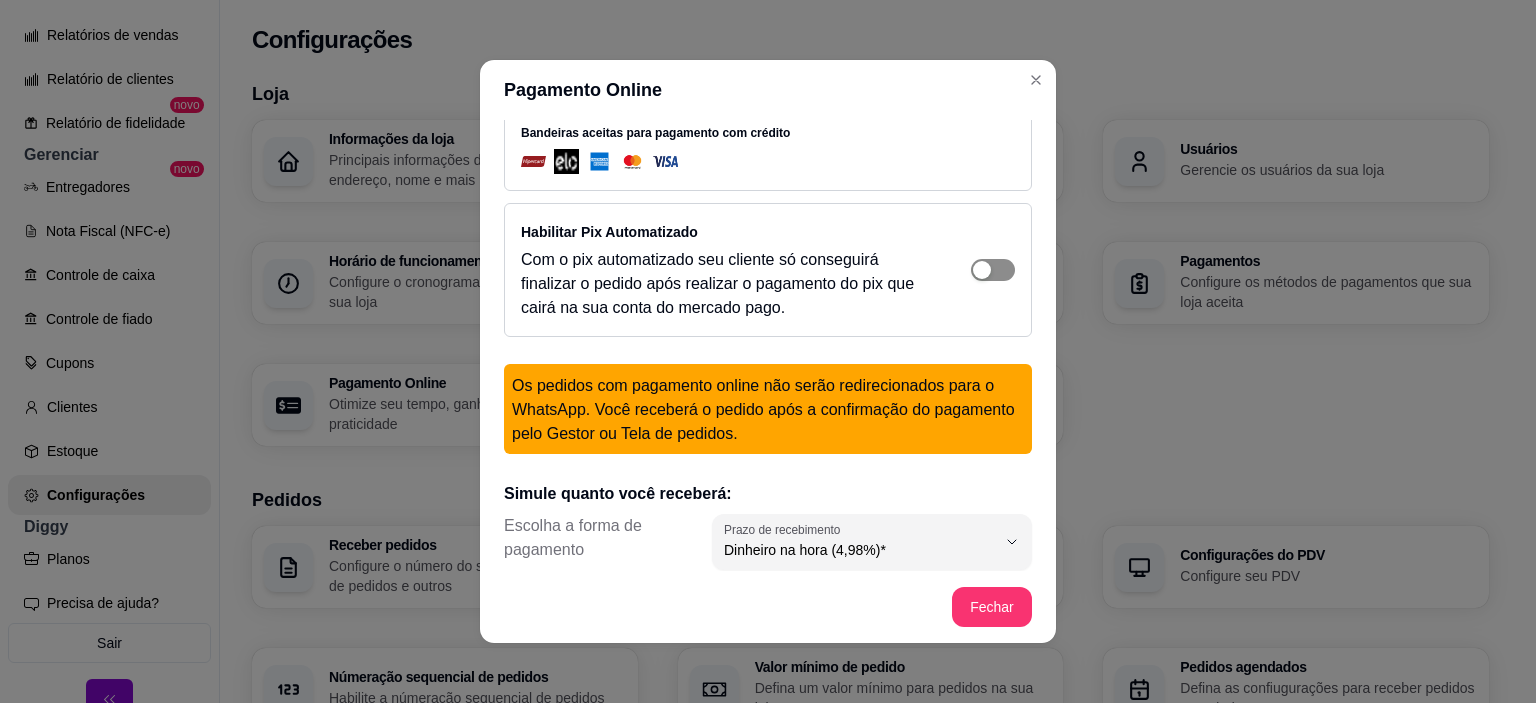 click at bounding box center (1004, 67) 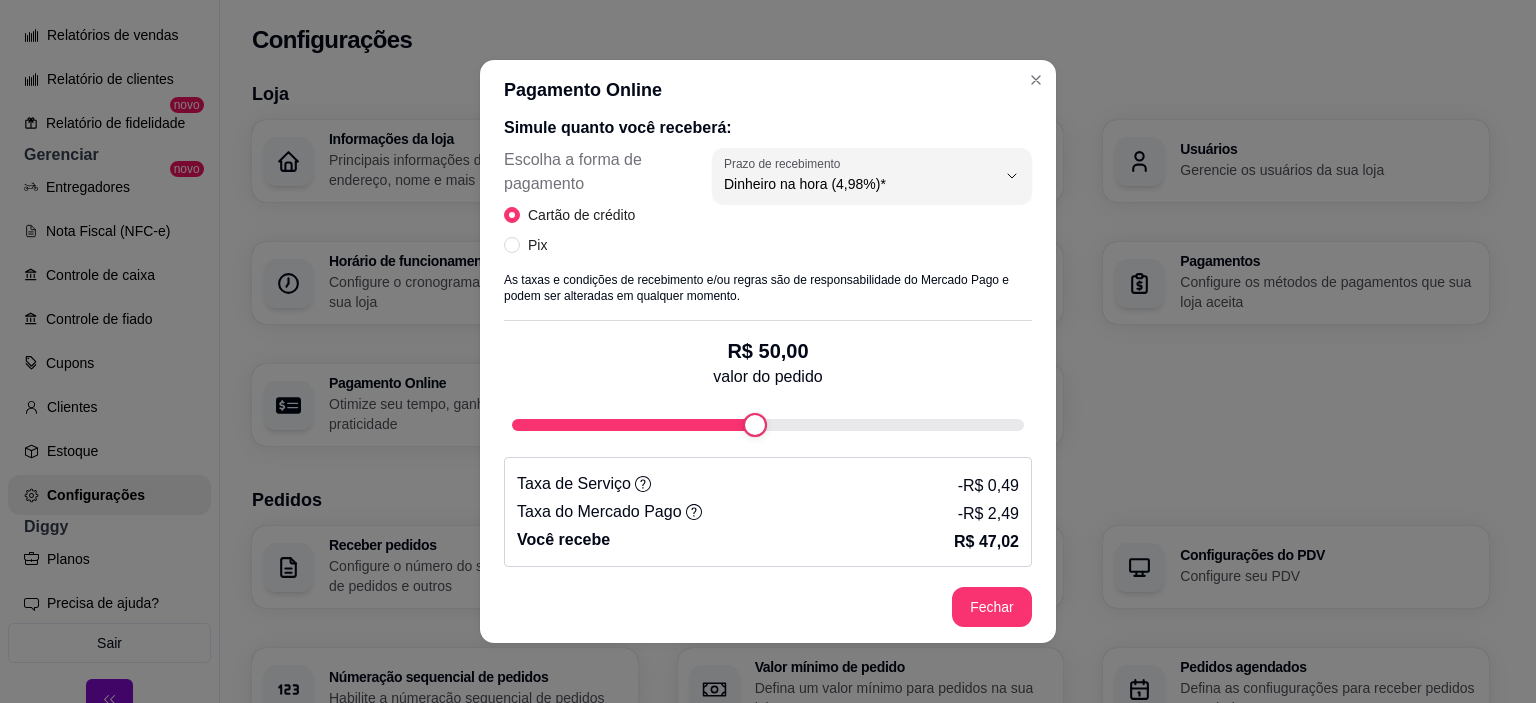 scroll, scrollTop: 664, scrollLeft: 0, axis: vertical 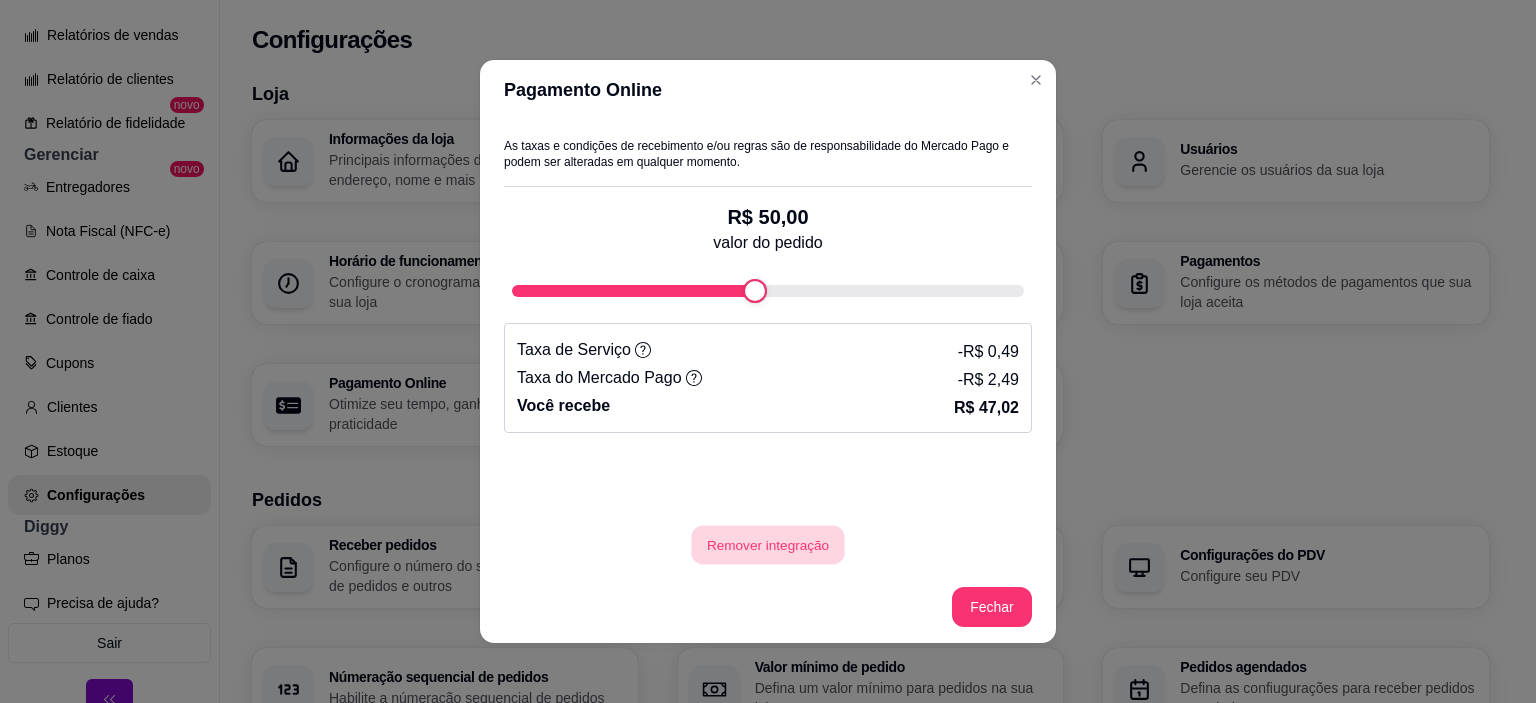 click on "Remover integração" at bounding box center [767, 545] 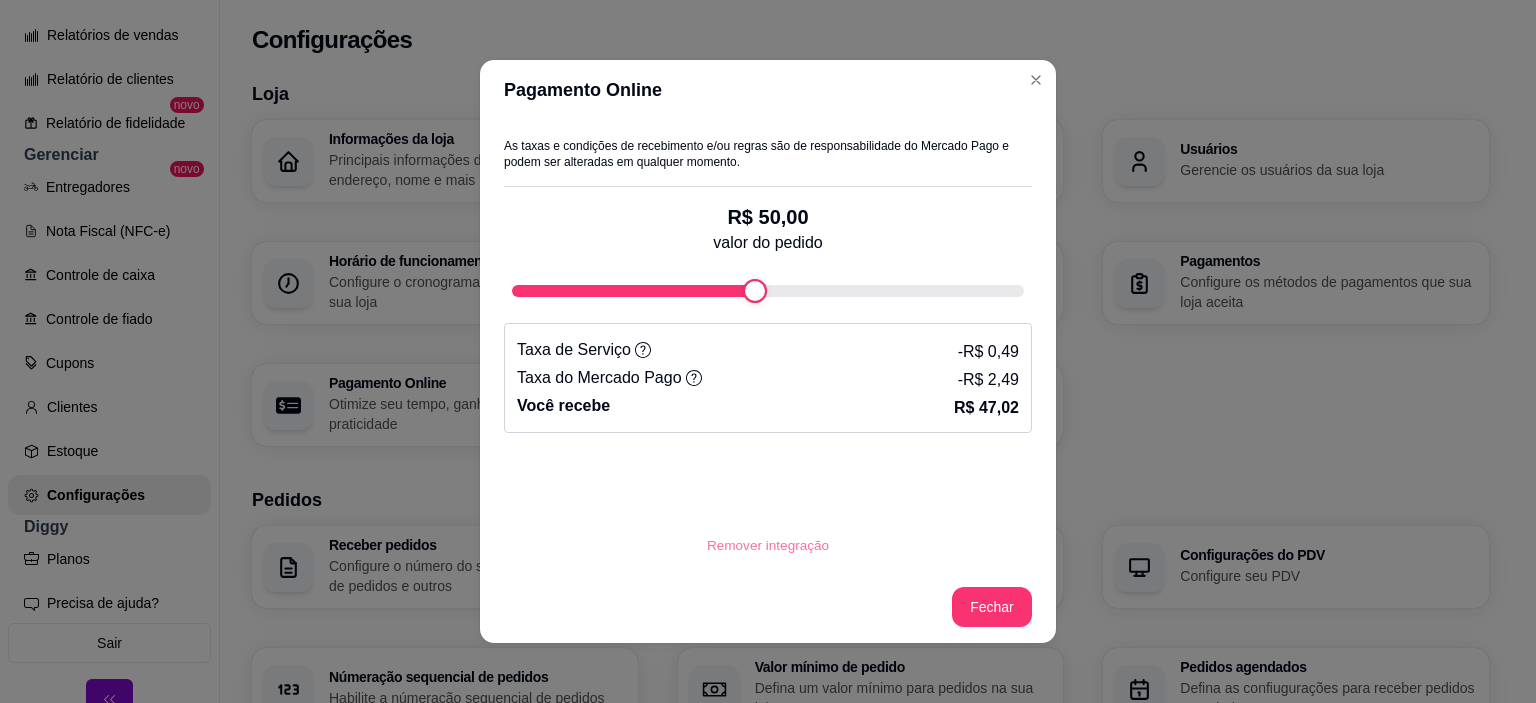 click on "sim" at bounding box center [684, 482] 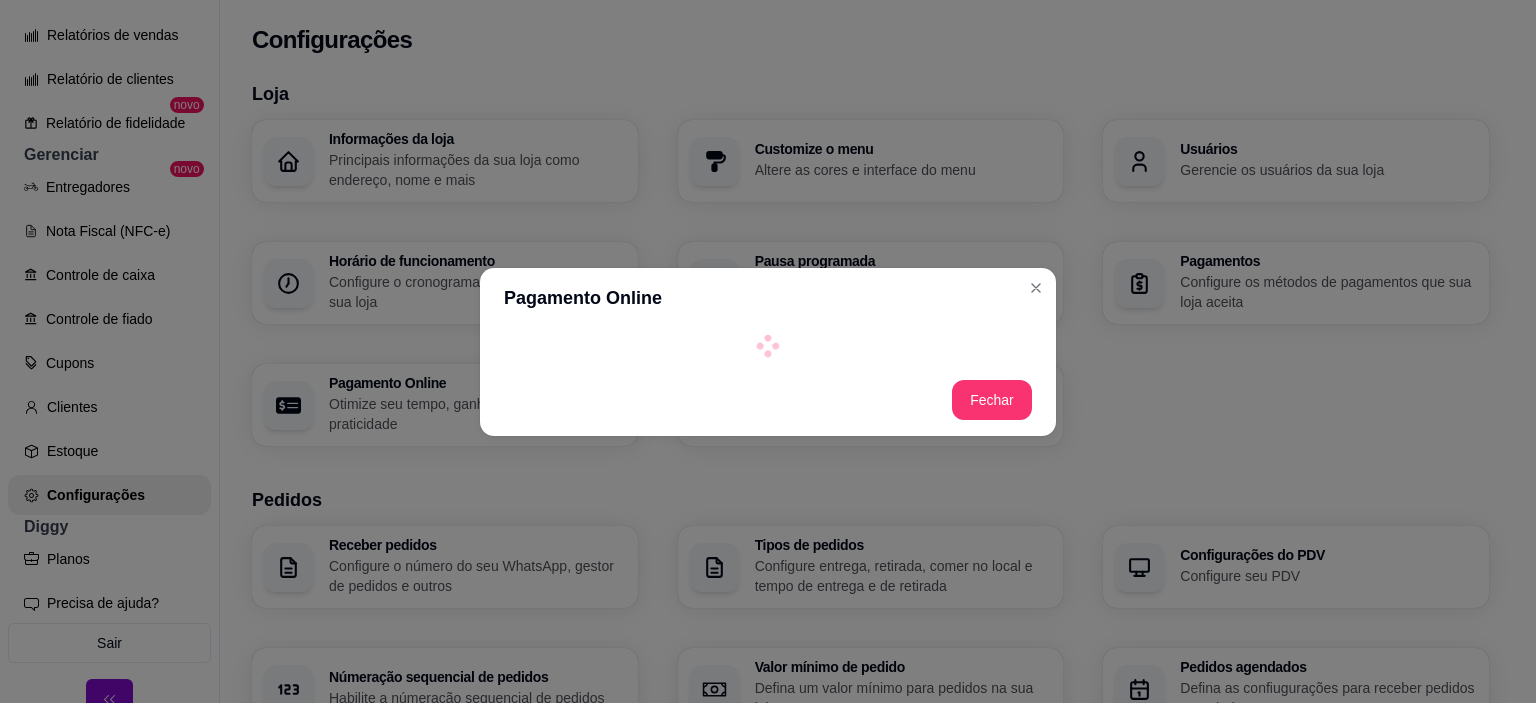 scroll, scrollTop: 0, scrollLeft: 0, axis: both 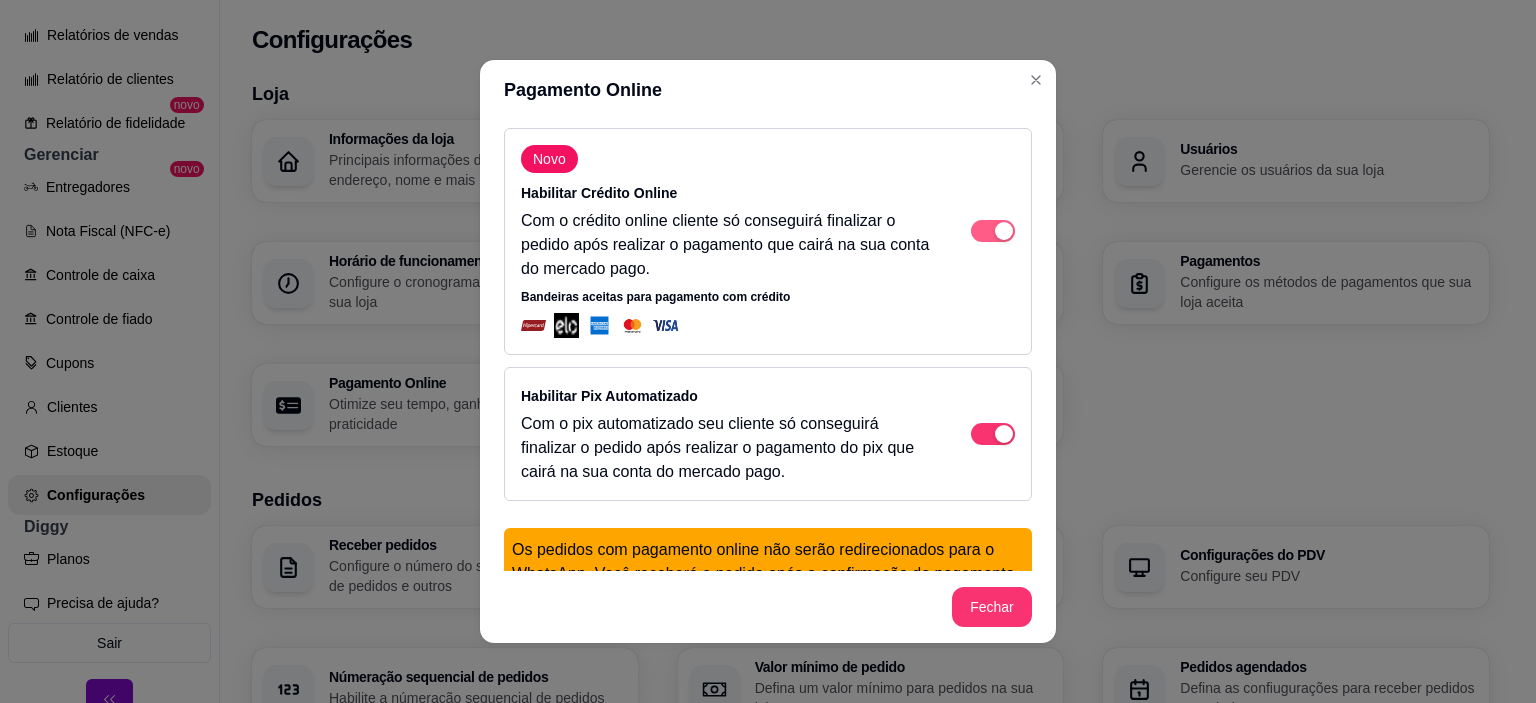 click at bounding box center (1004, 231) 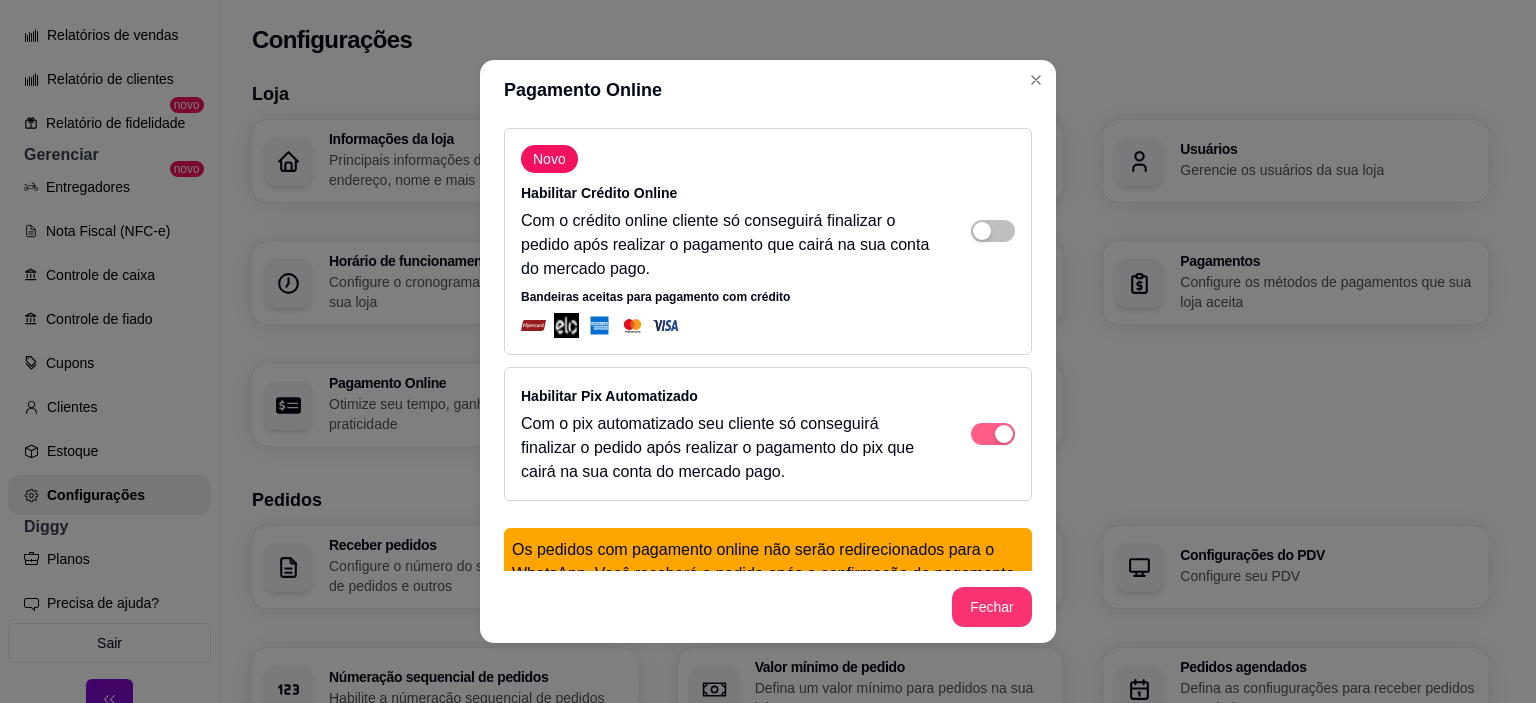 click at bounding box center (1004, 434) 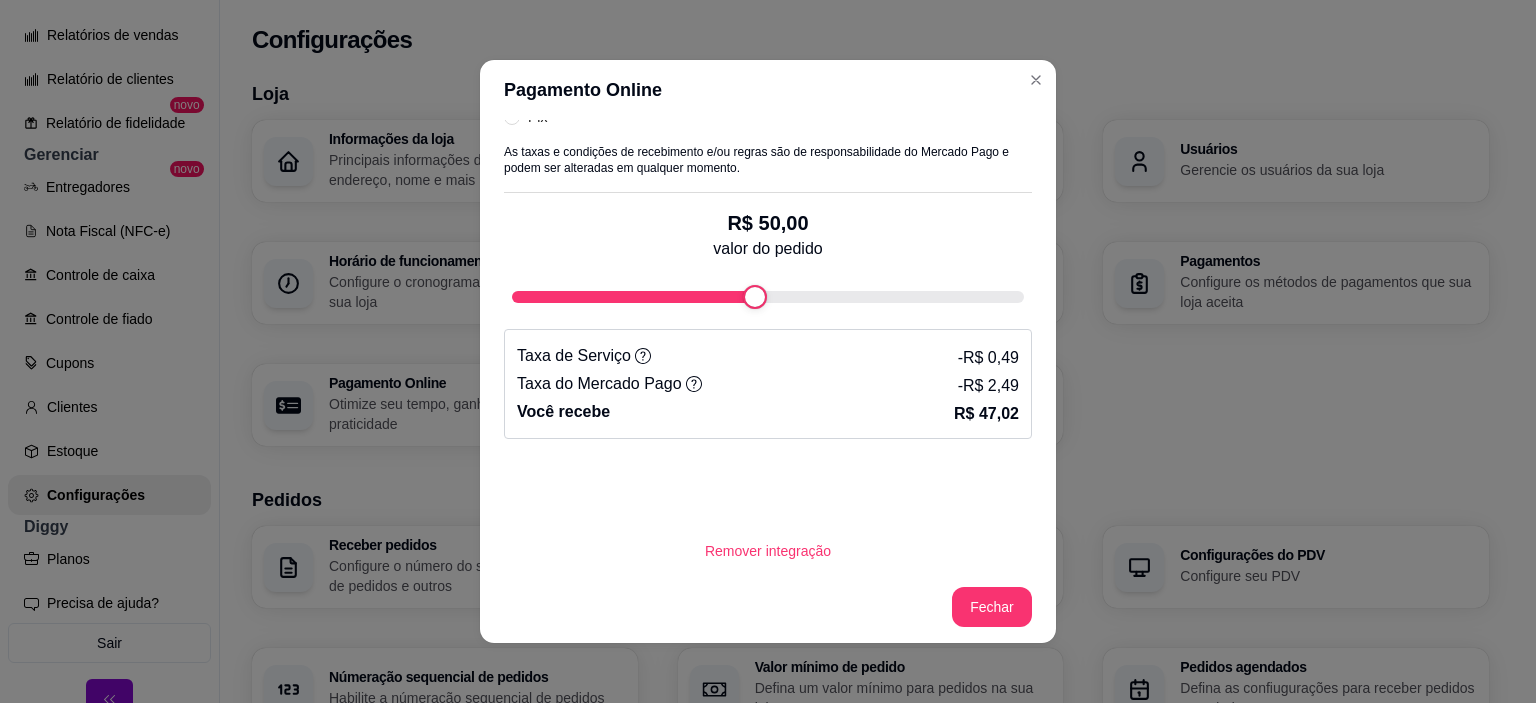 scroll, scrollTop: 664, scrollLeft: 0, axis: vertical 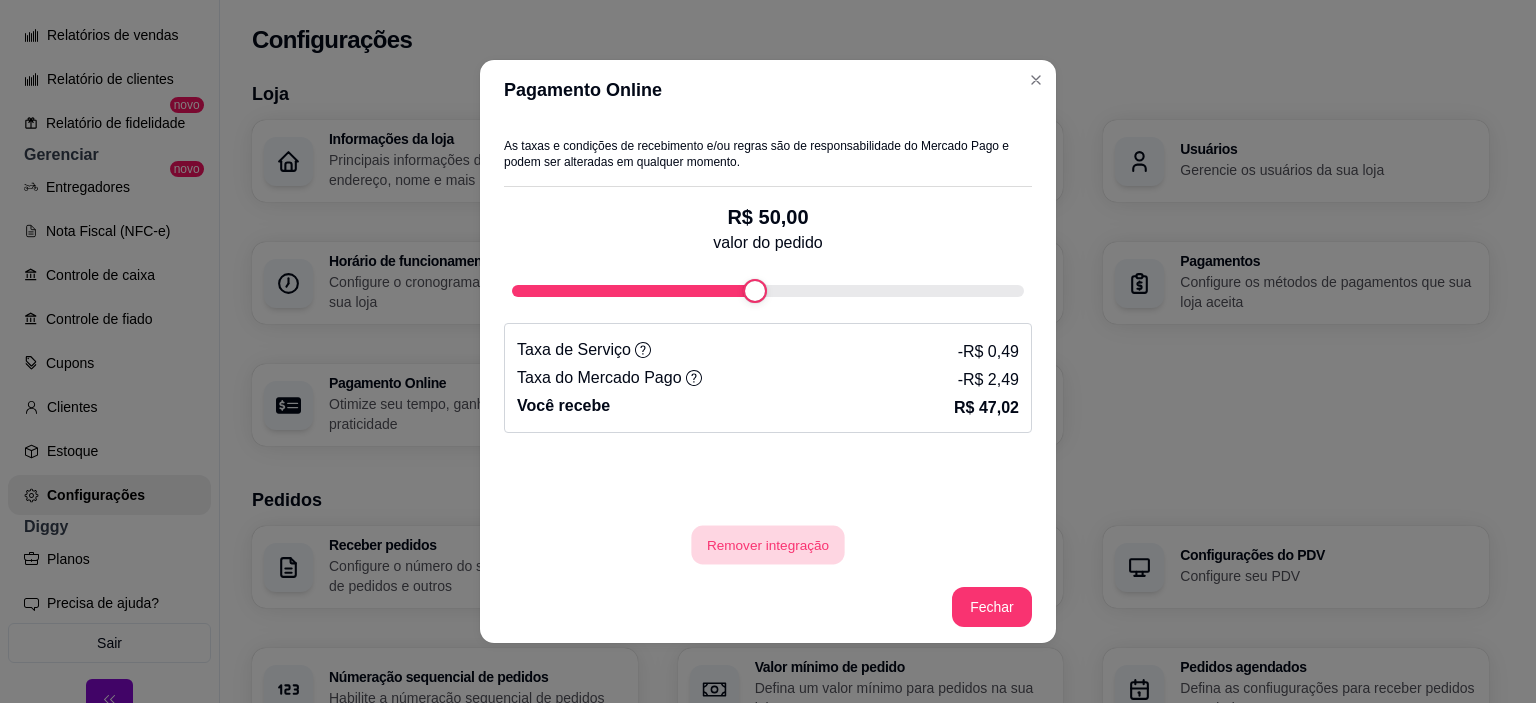 click on "Remover integração" at bounding box center (767, 545) 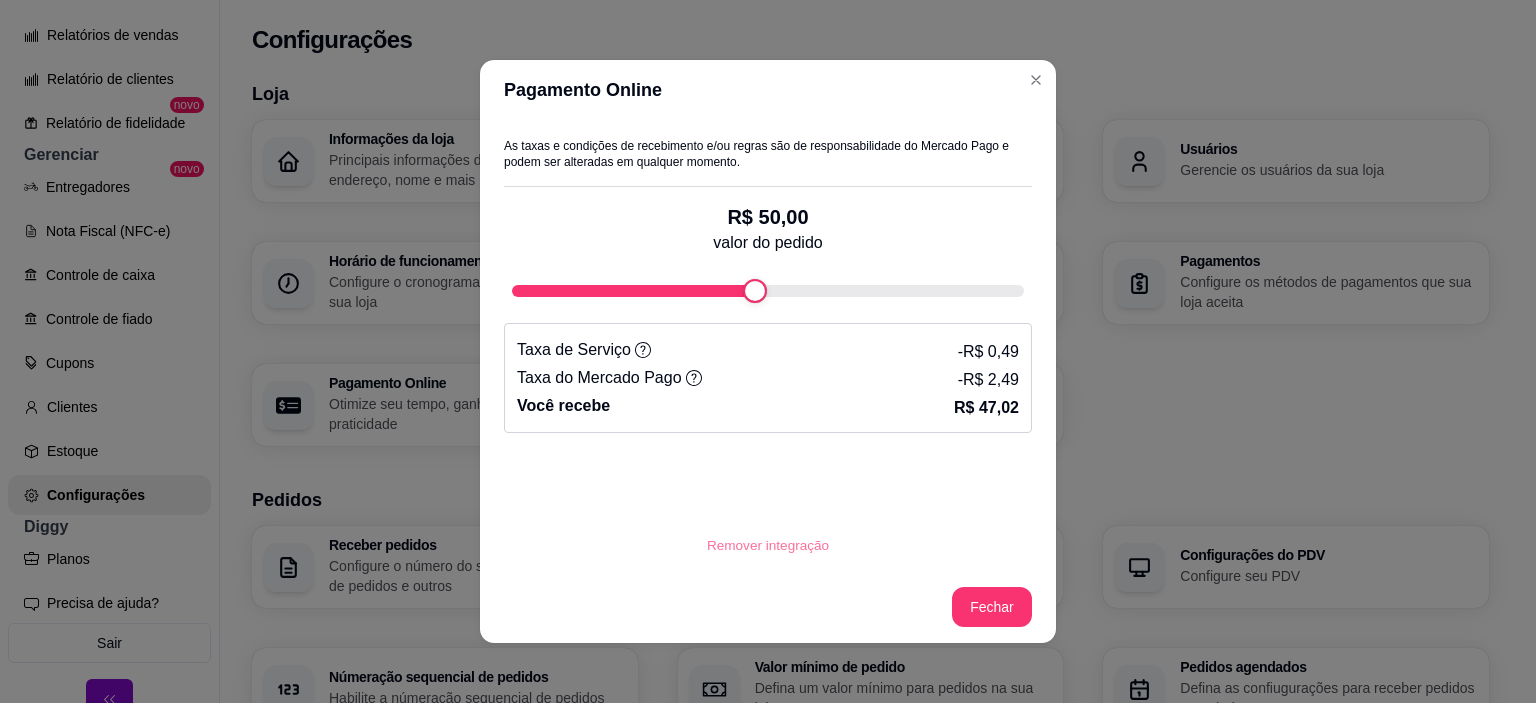 click on "sim" at bounding box center (684, 482) 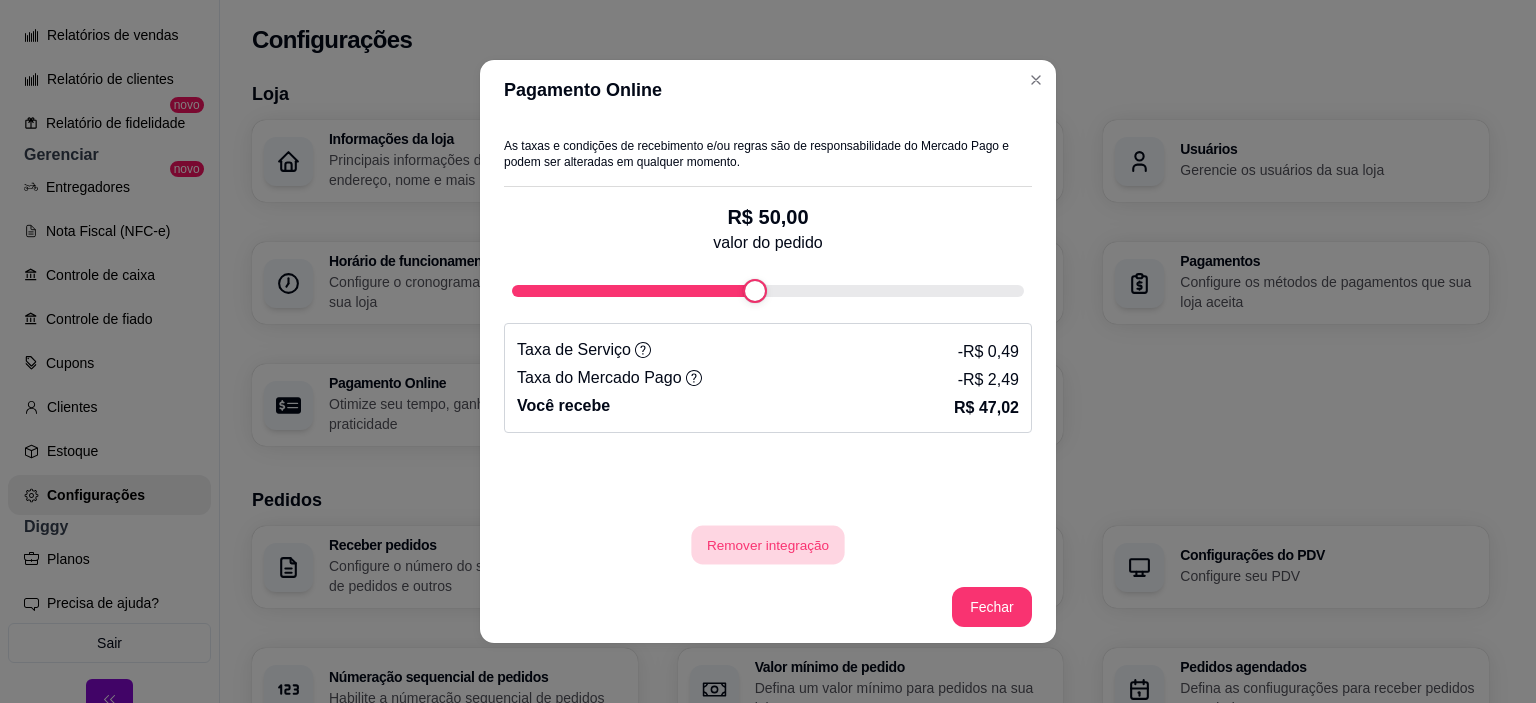 click on "Remover integração" at bounding box center (767, 545) 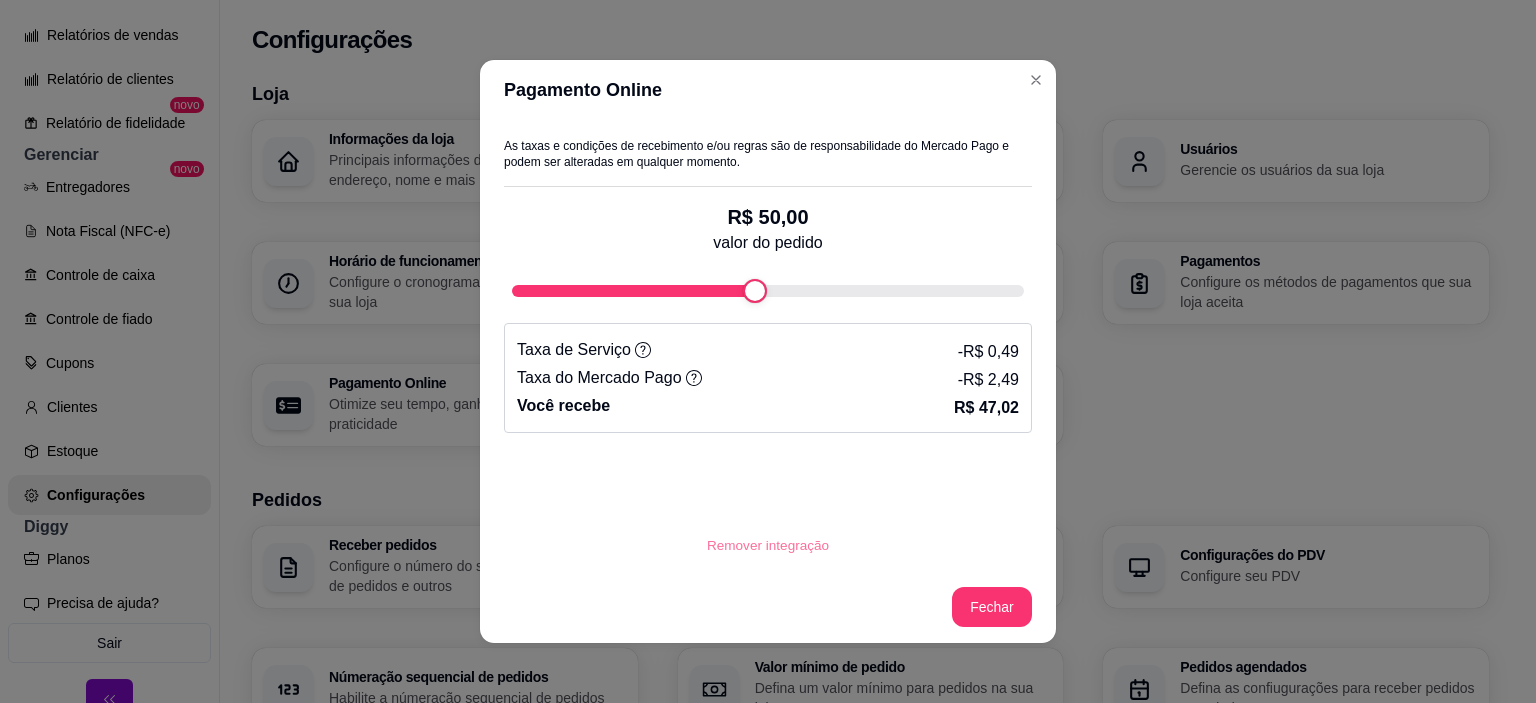 click on "sim" at bounding box center (684, 482) 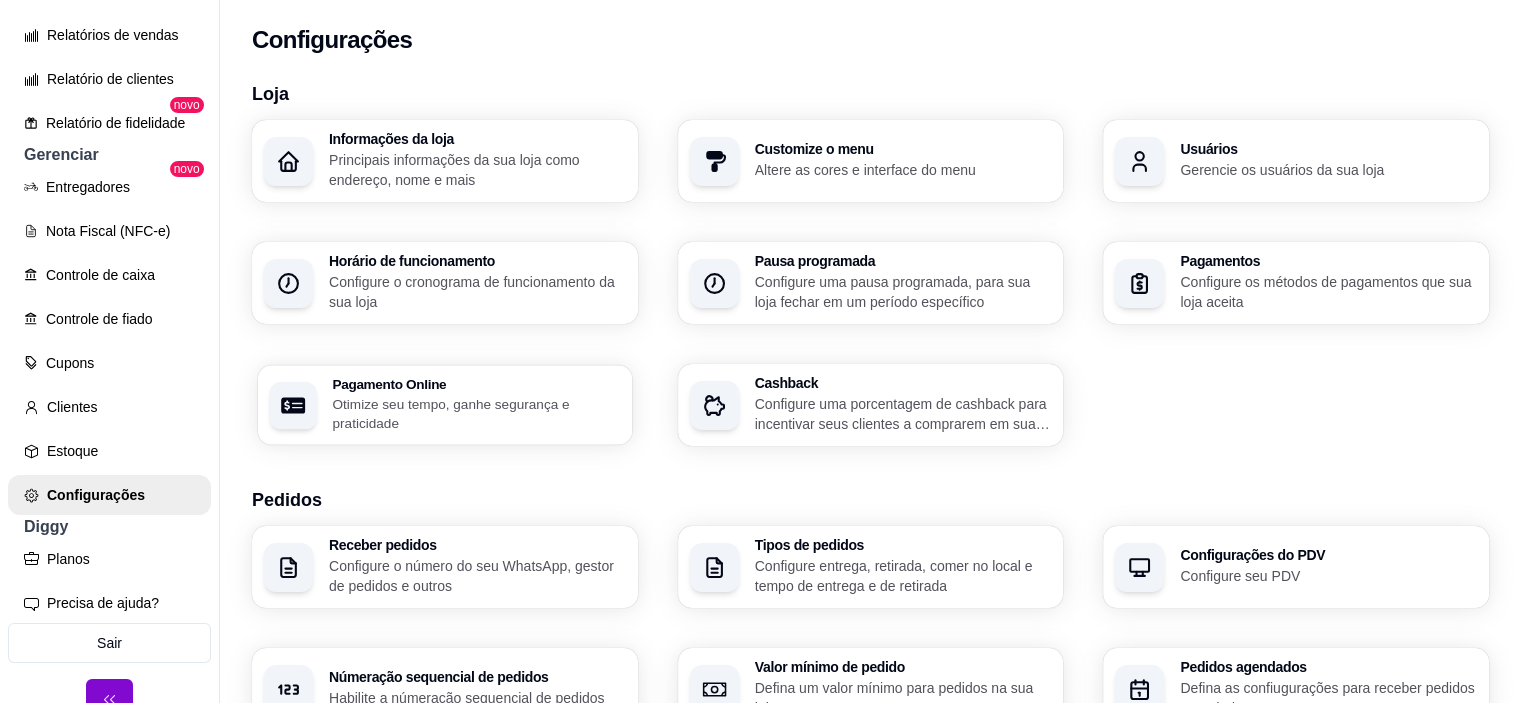click on "Otimize seu tempo, ganhe segurança e praticidade" at bounding box center [476, 413] 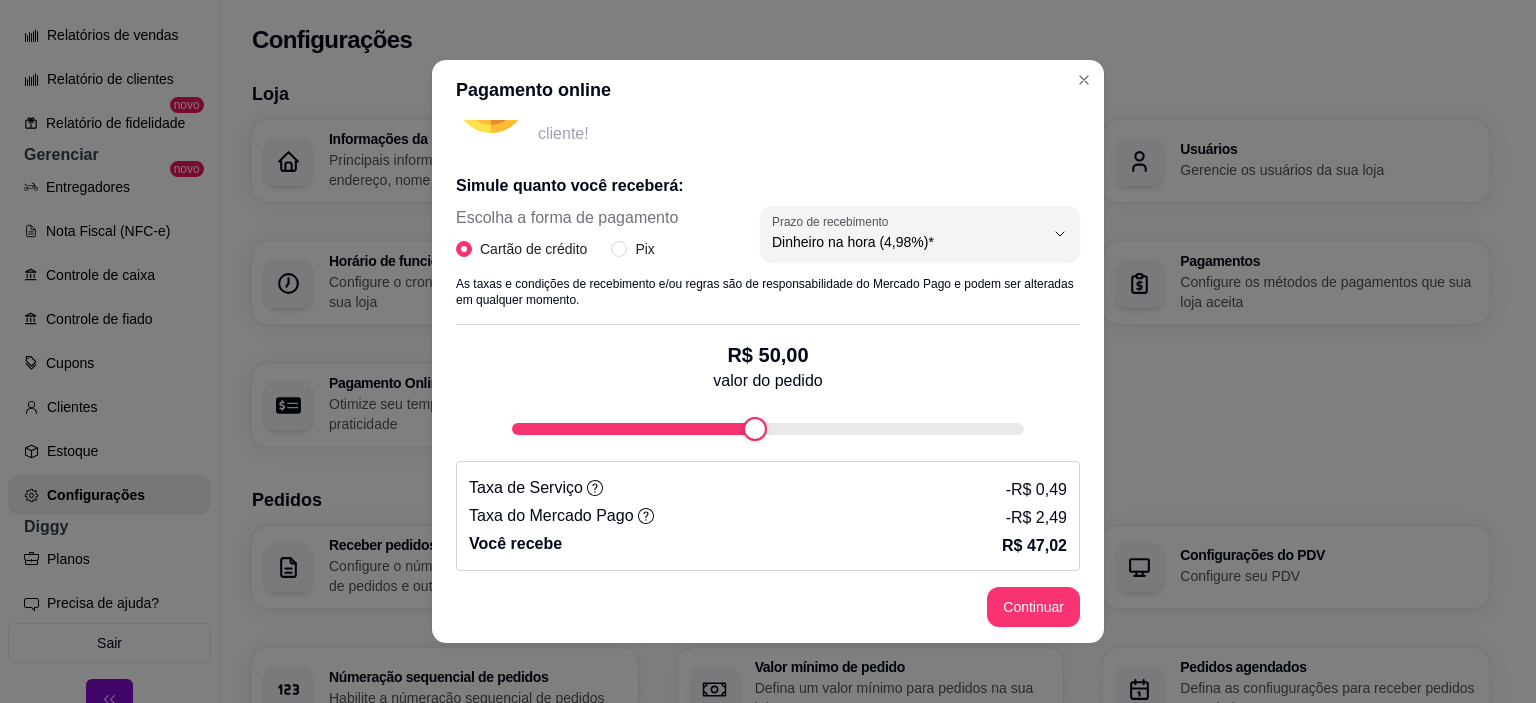 scroll, scrollTop: 353, scrollLeft: 0, axis: vertical 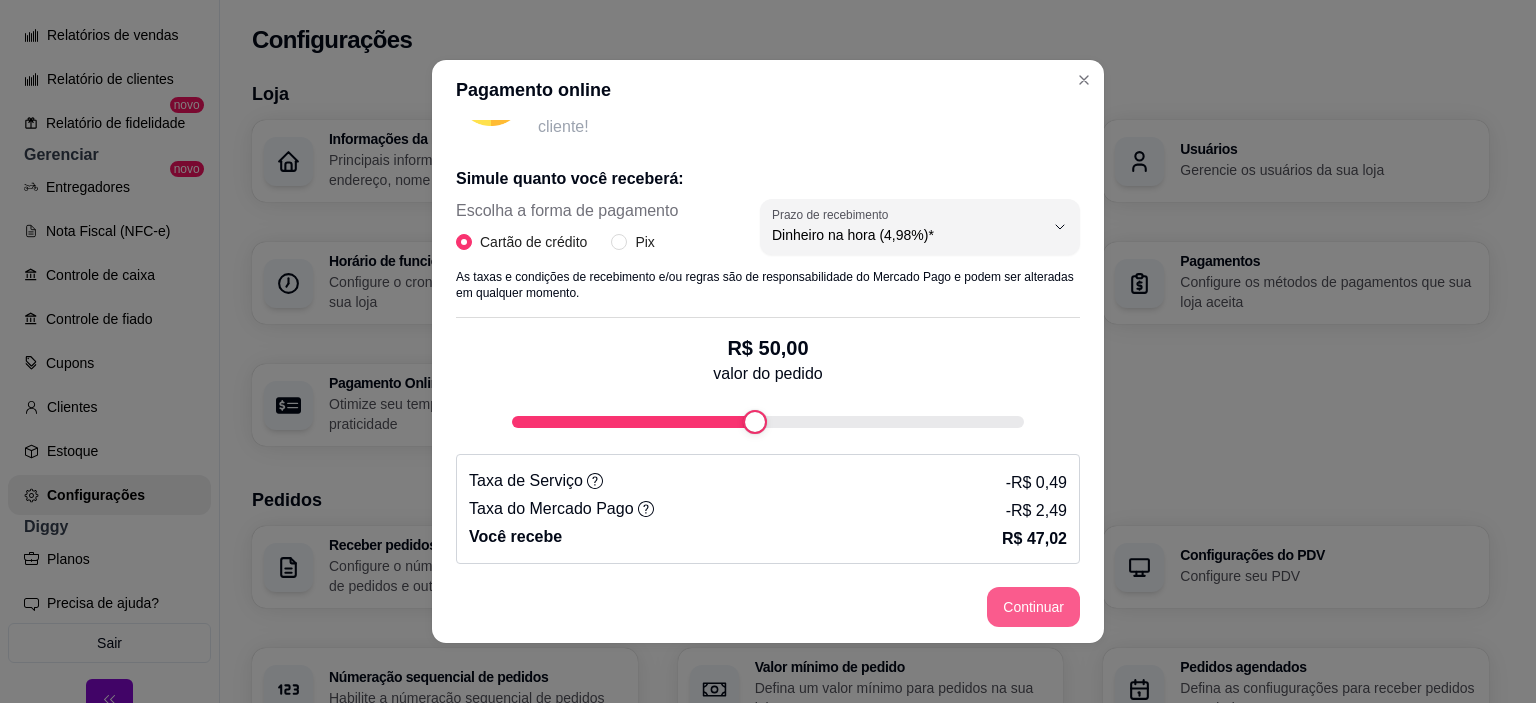 click on "Continuar" at bounding box center [1033, 607] 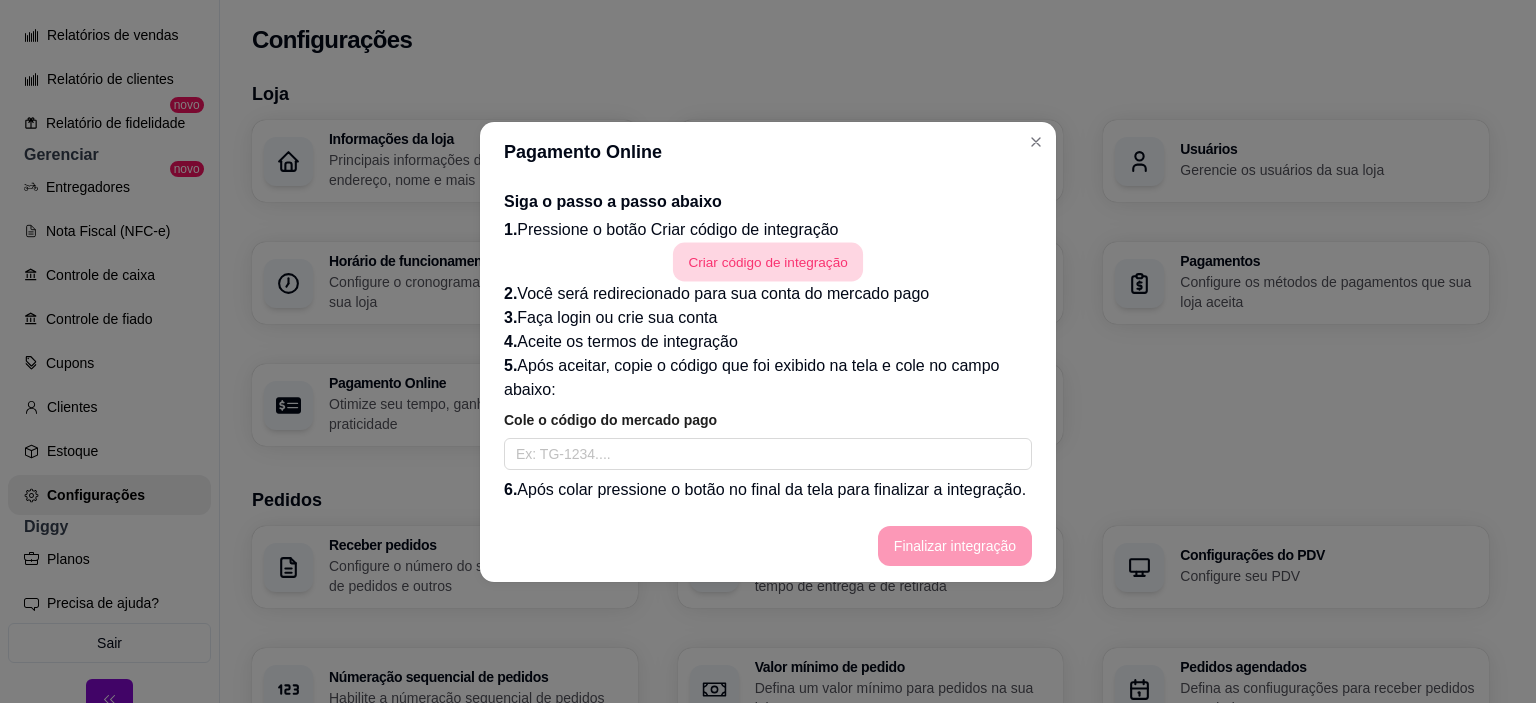 click on "Criar código de integração" at bounding box center (768, 261) 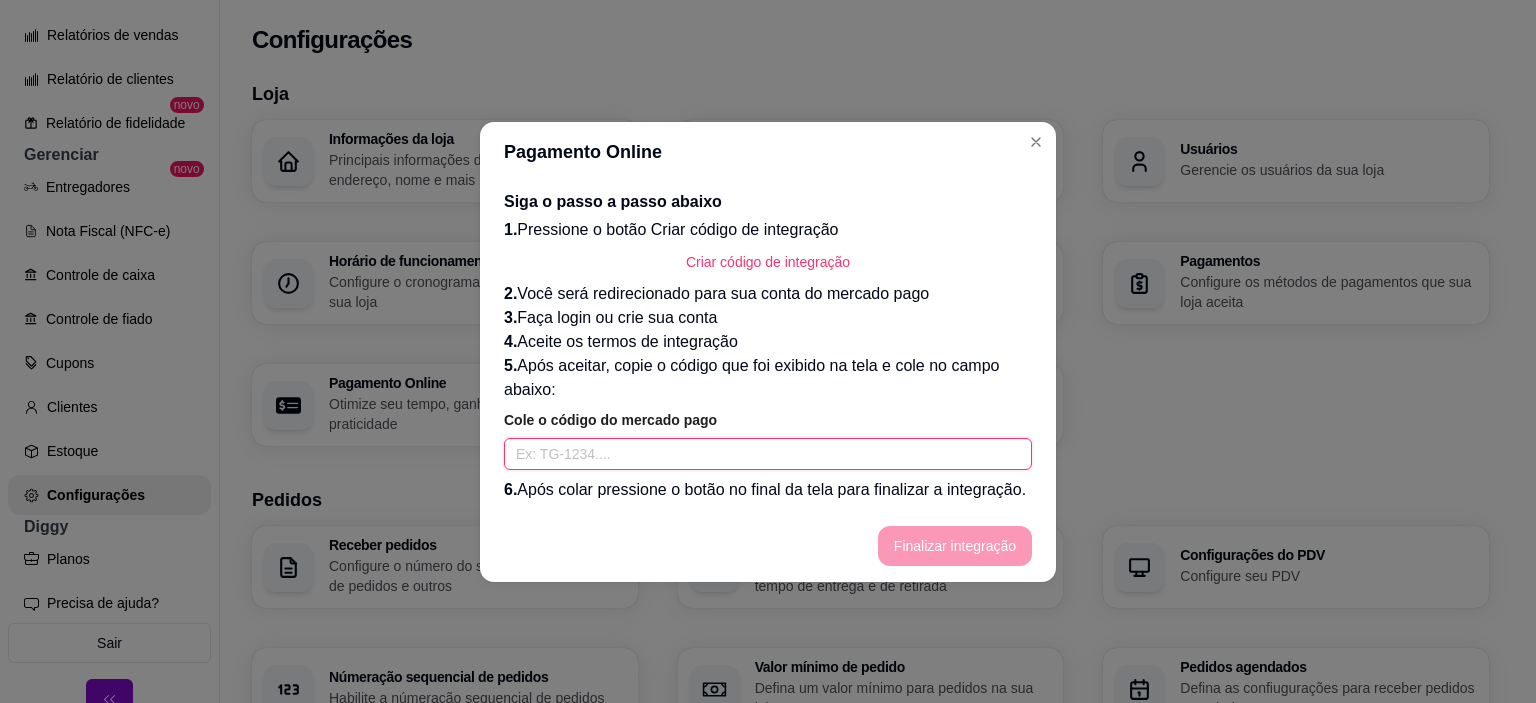 click at bounding box center [768, 454] 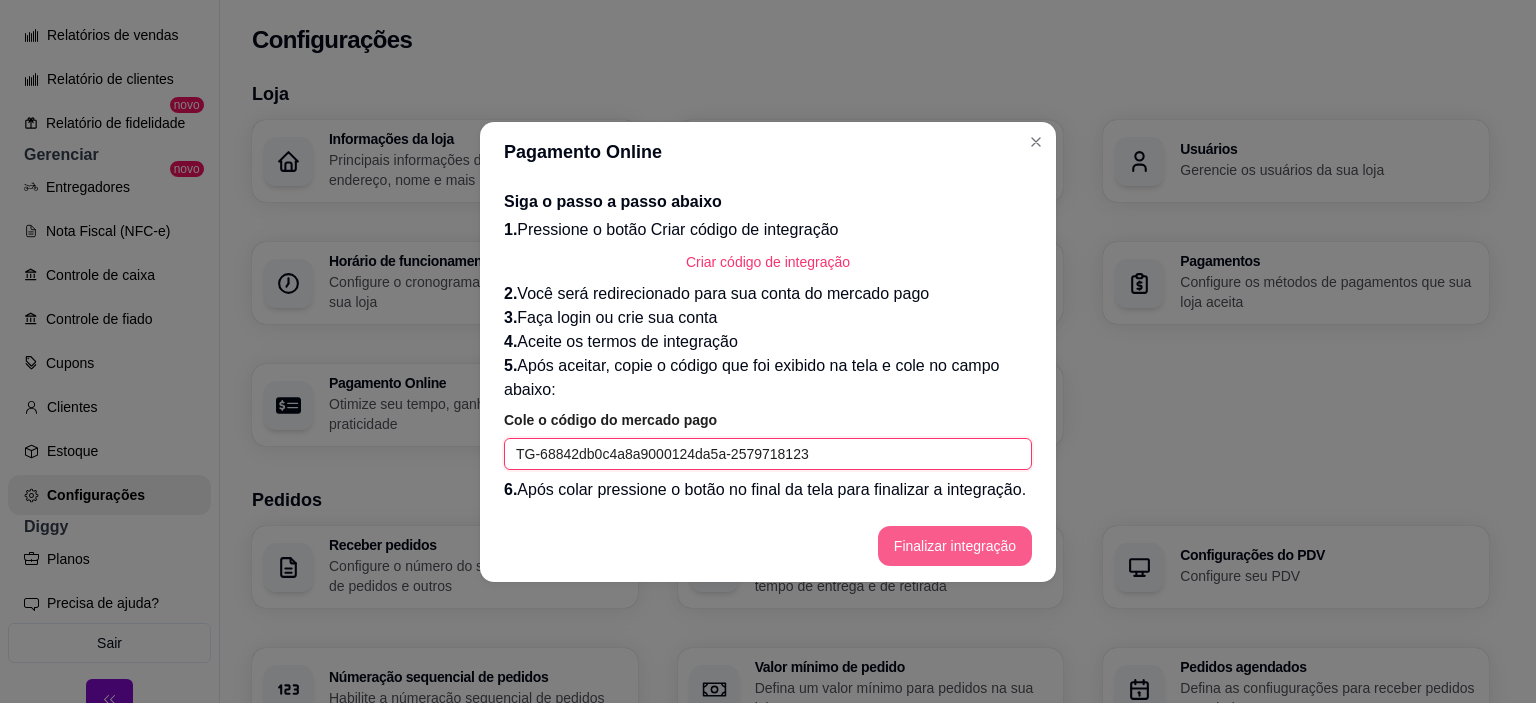 type on "TG-68842db0c4a8a9000124da5a-2579718123" 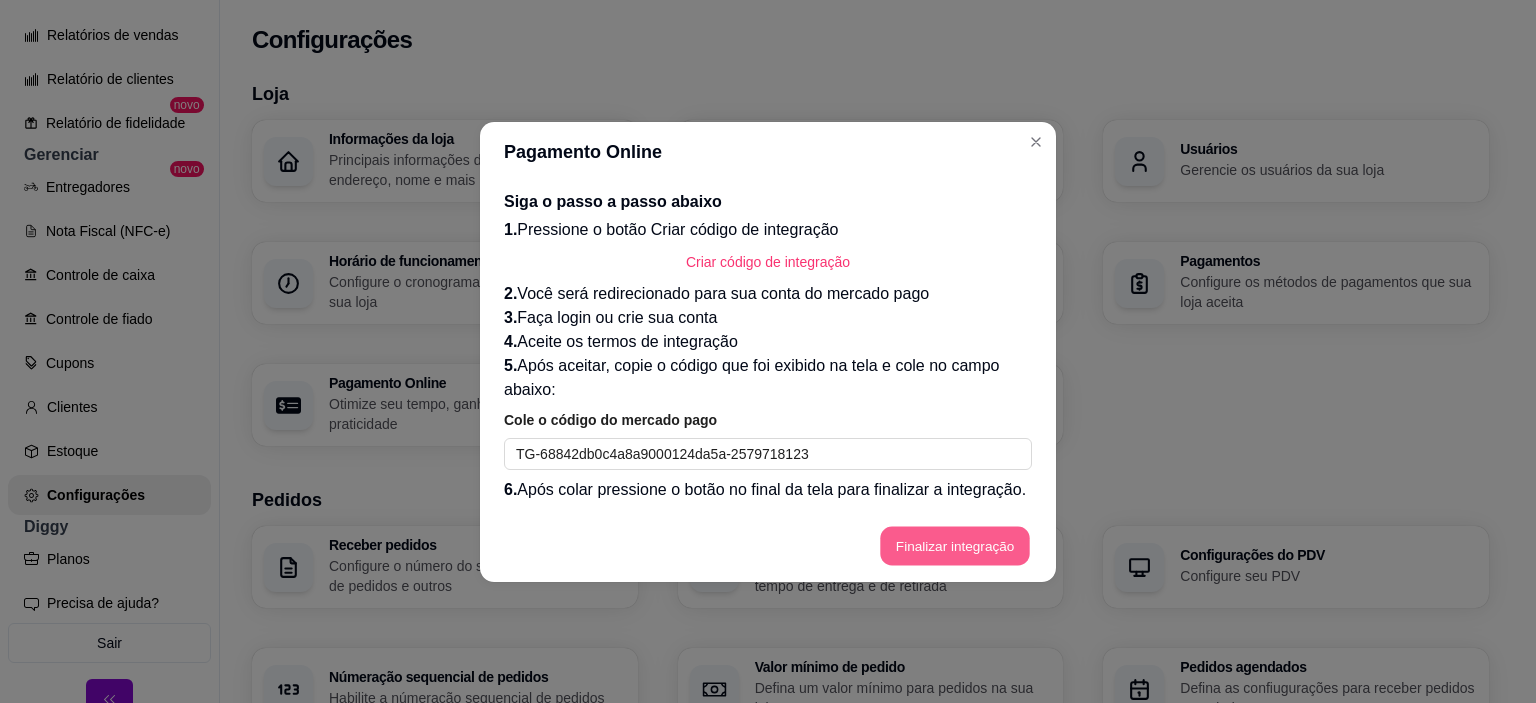 click on "Finalizar integração" at bounding box center [955, 545] 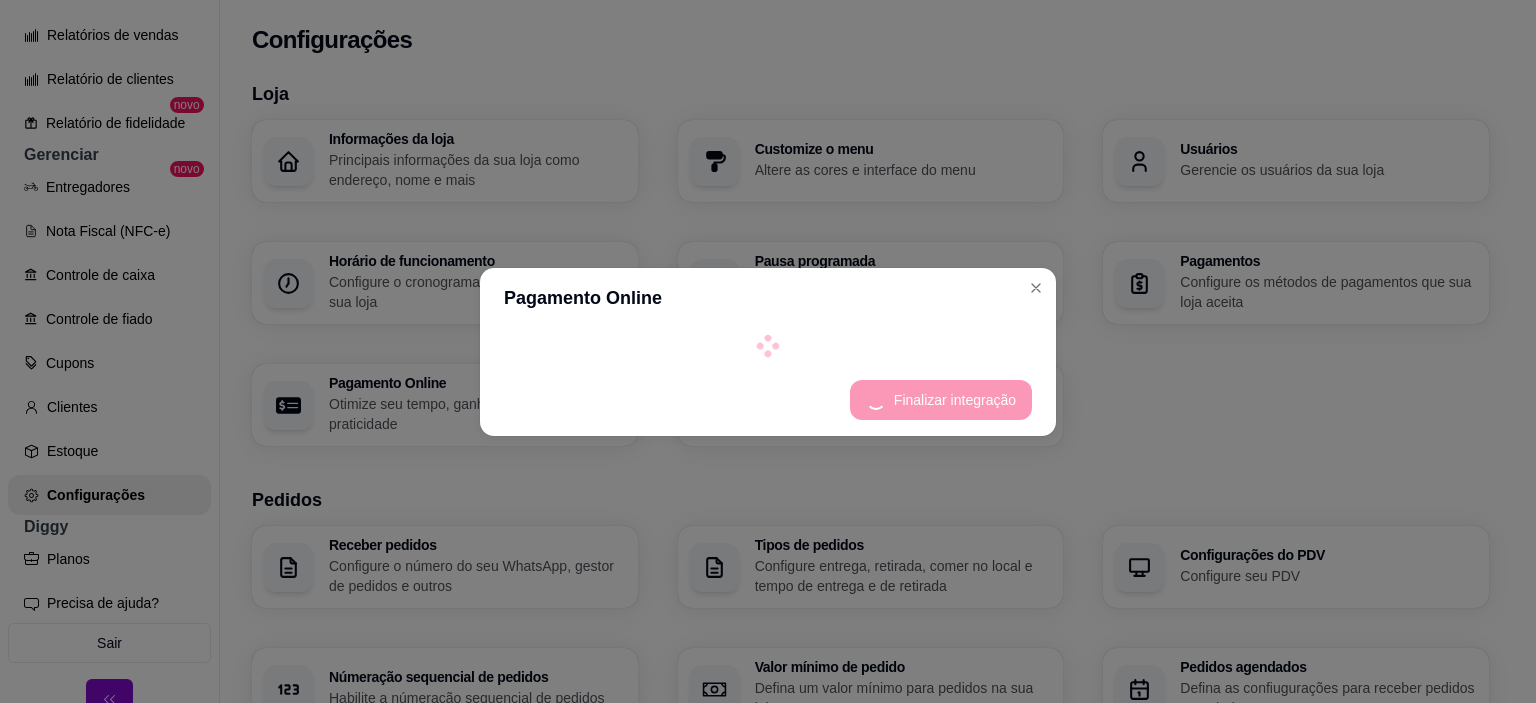 select on "4.98" 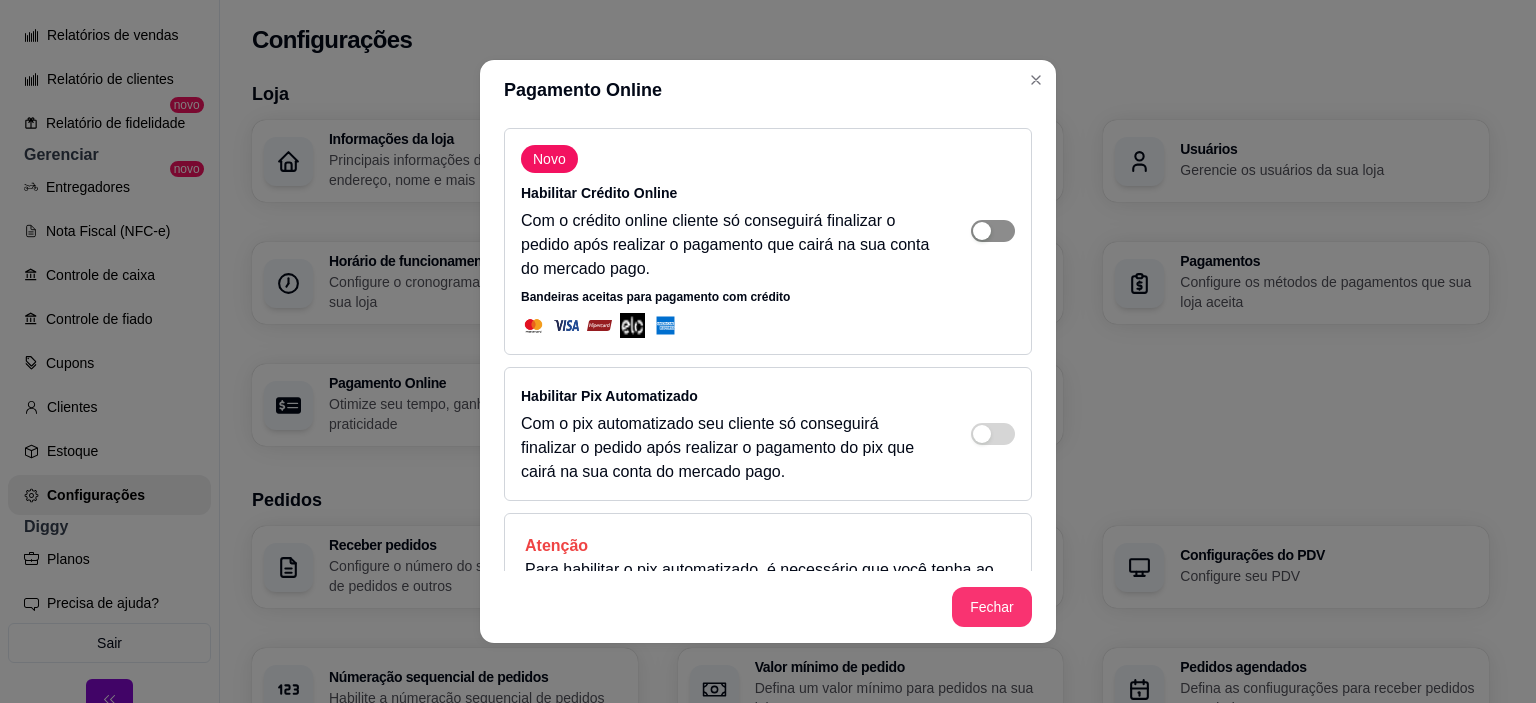 click at bounding box center (982, 231) 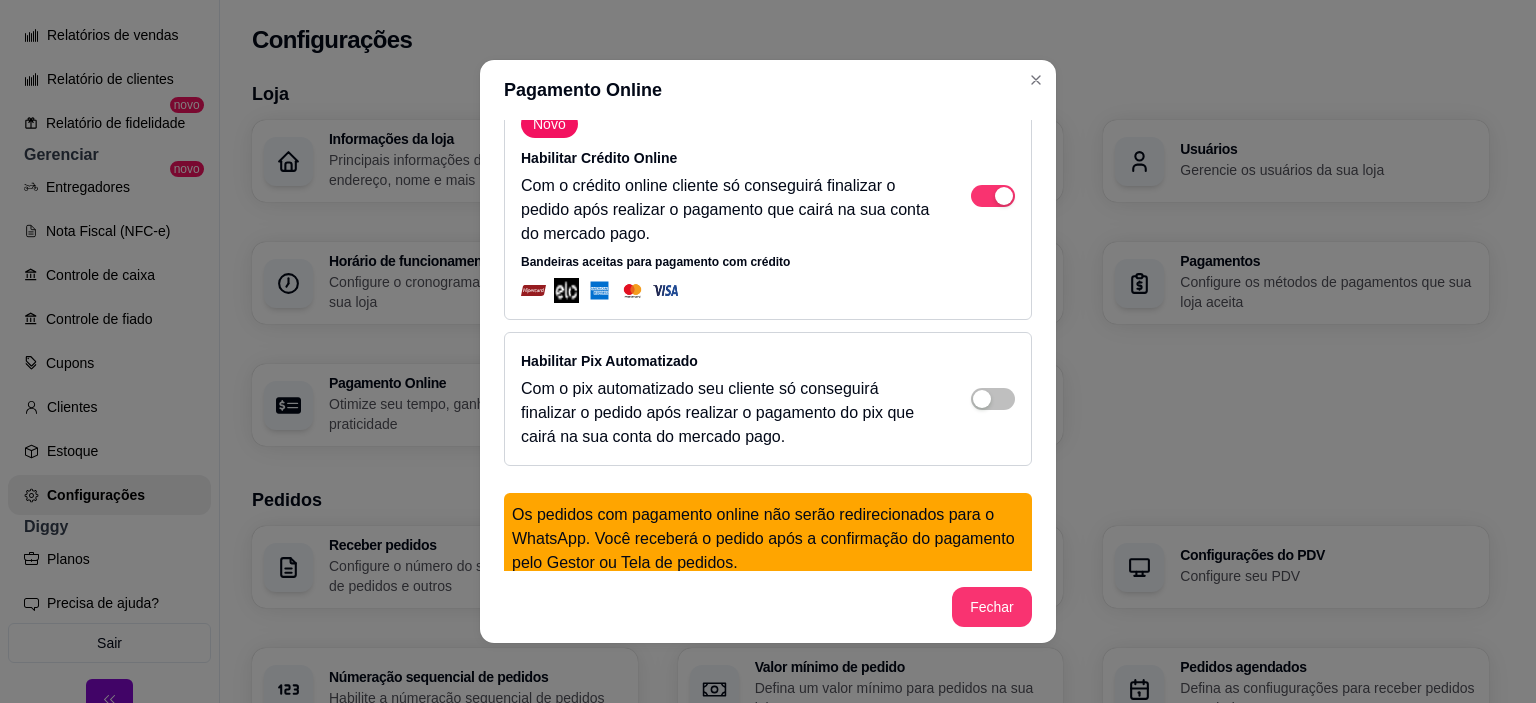 scroll, scrollTop: 0, scrollLeft: 0, axis: both 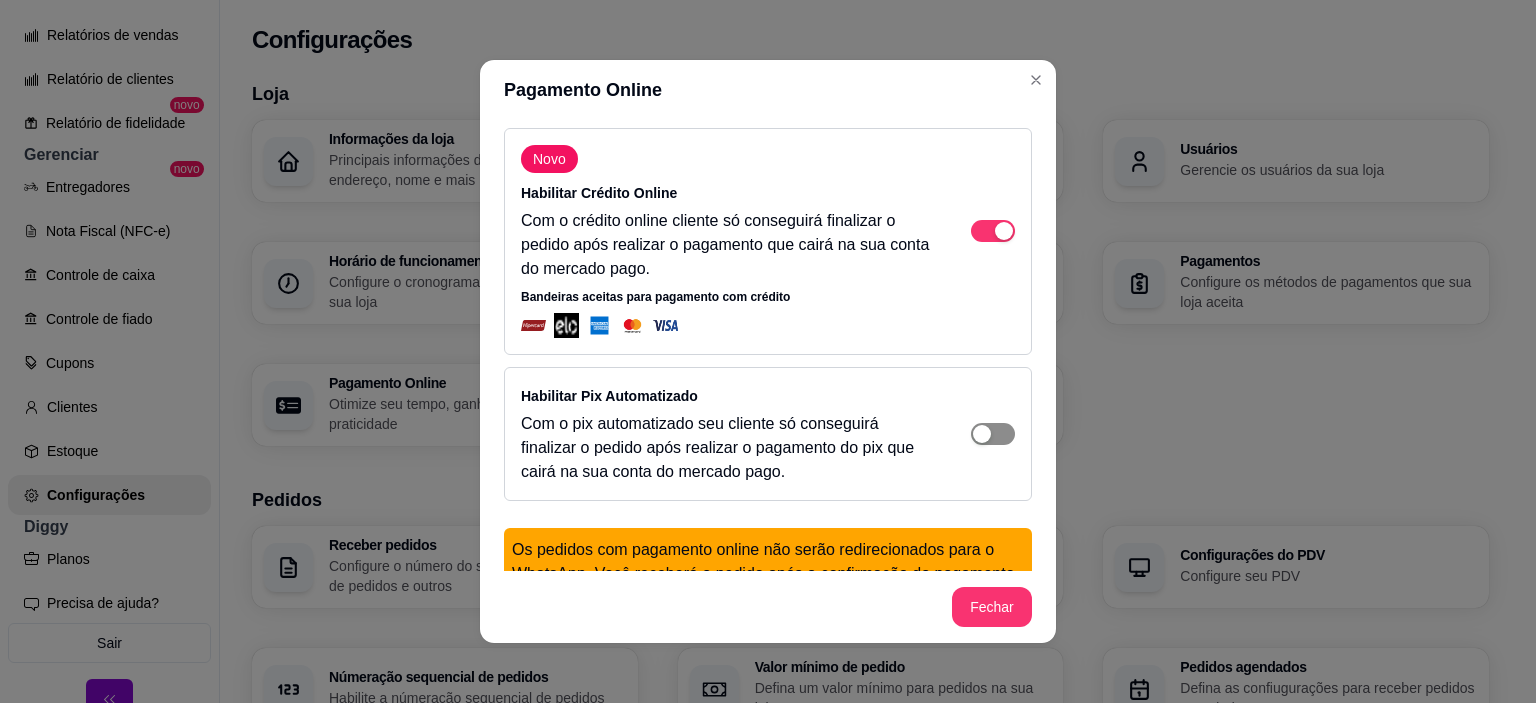click at bounding box center (1004, 231) 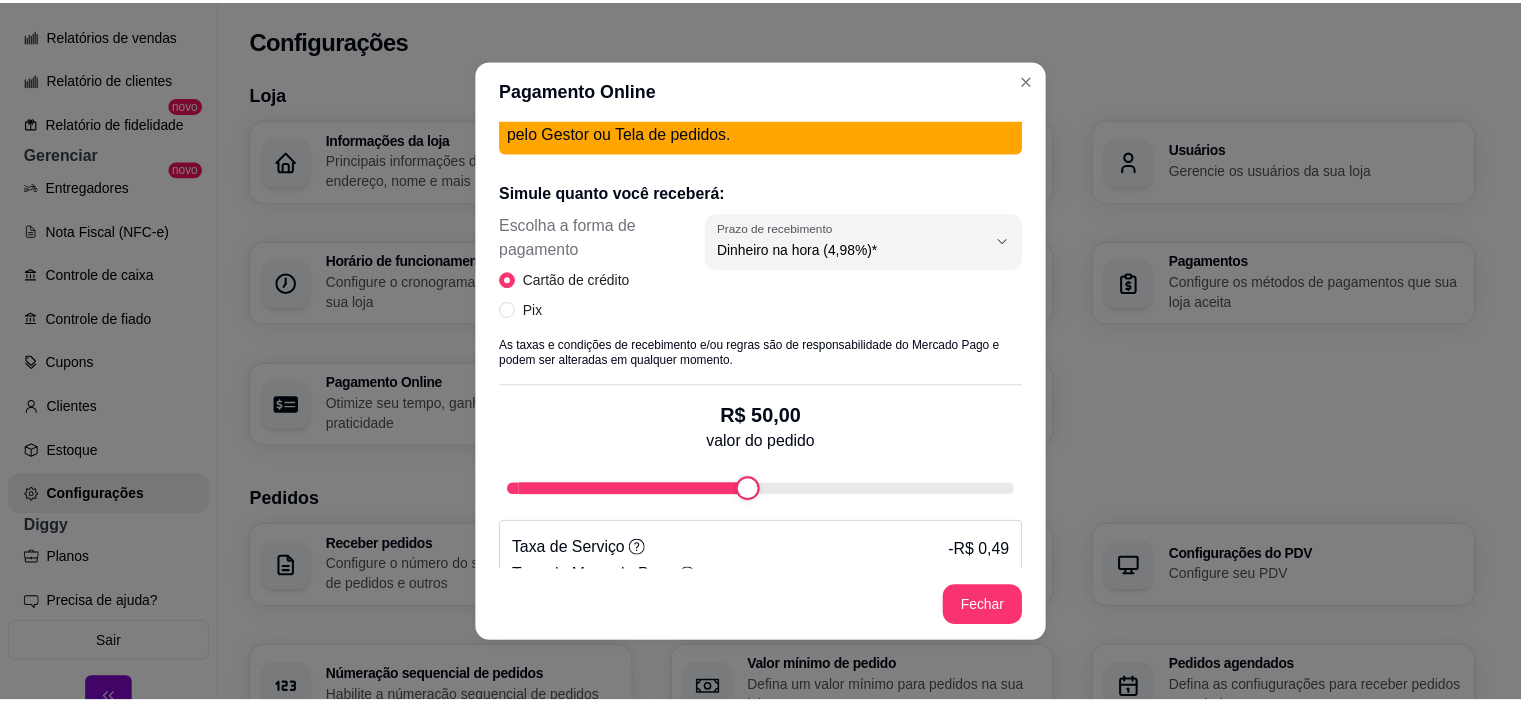 scroll, scrollTop: 464, scrollLeft: 0, axis: vertical 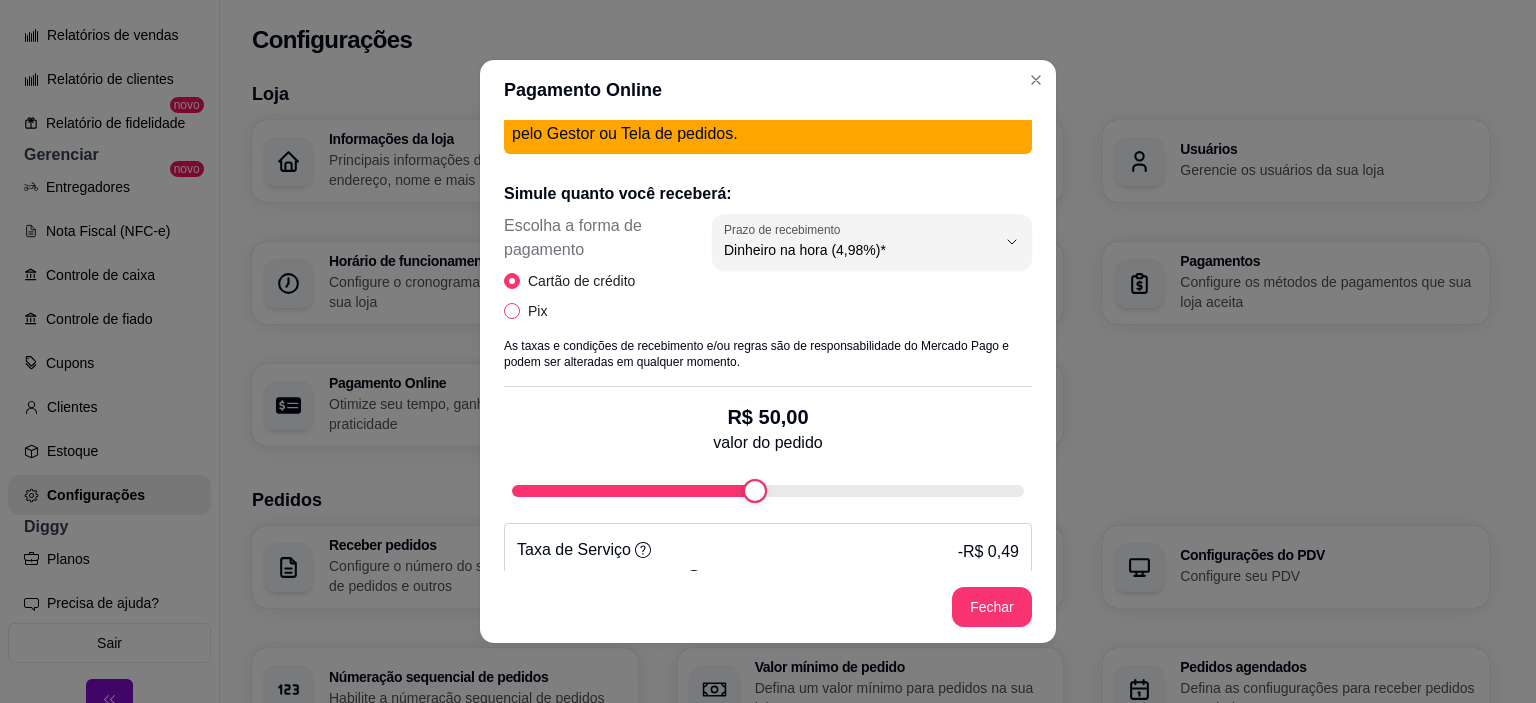 click on "Pix" at bounding box center (512, 311) 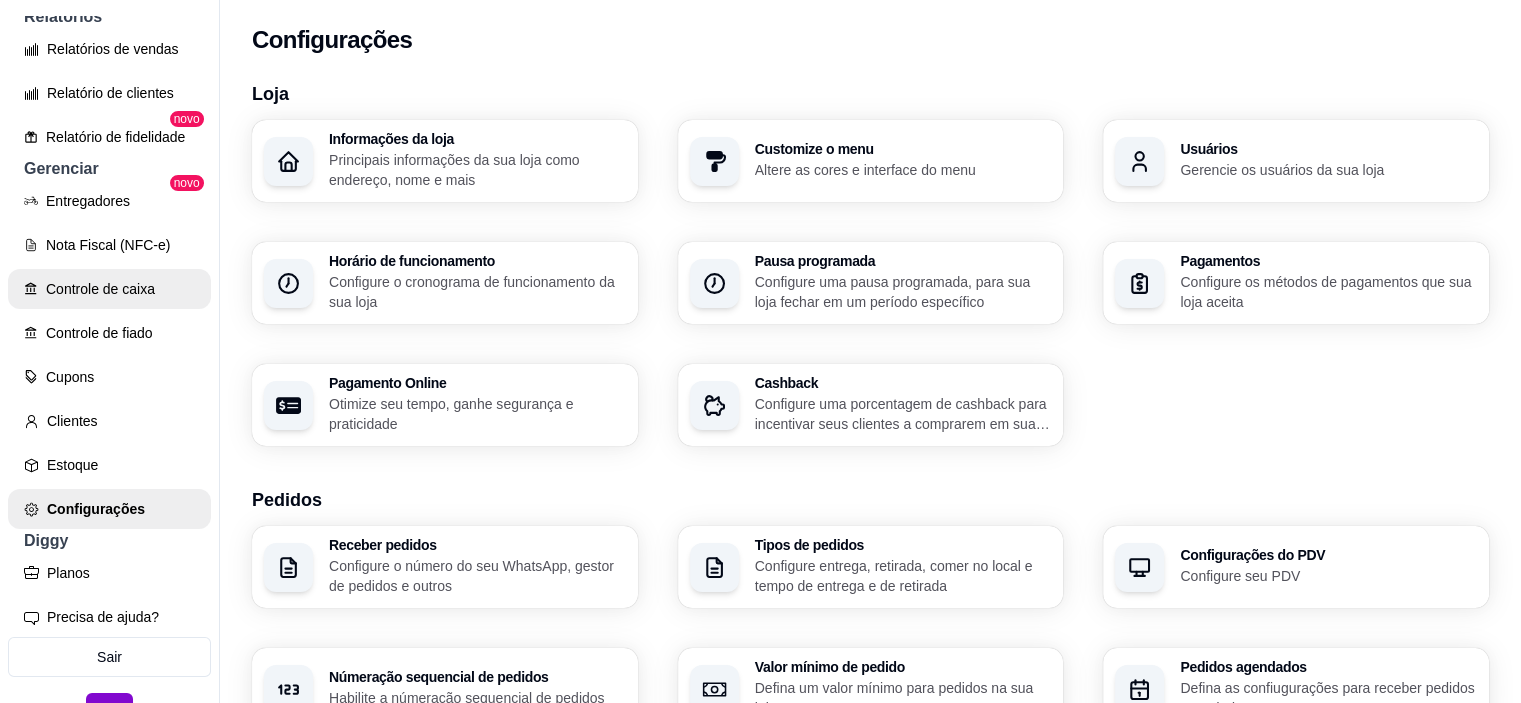 scroll, scrollTop: 666, scrollLeft: 0, axis: vertical 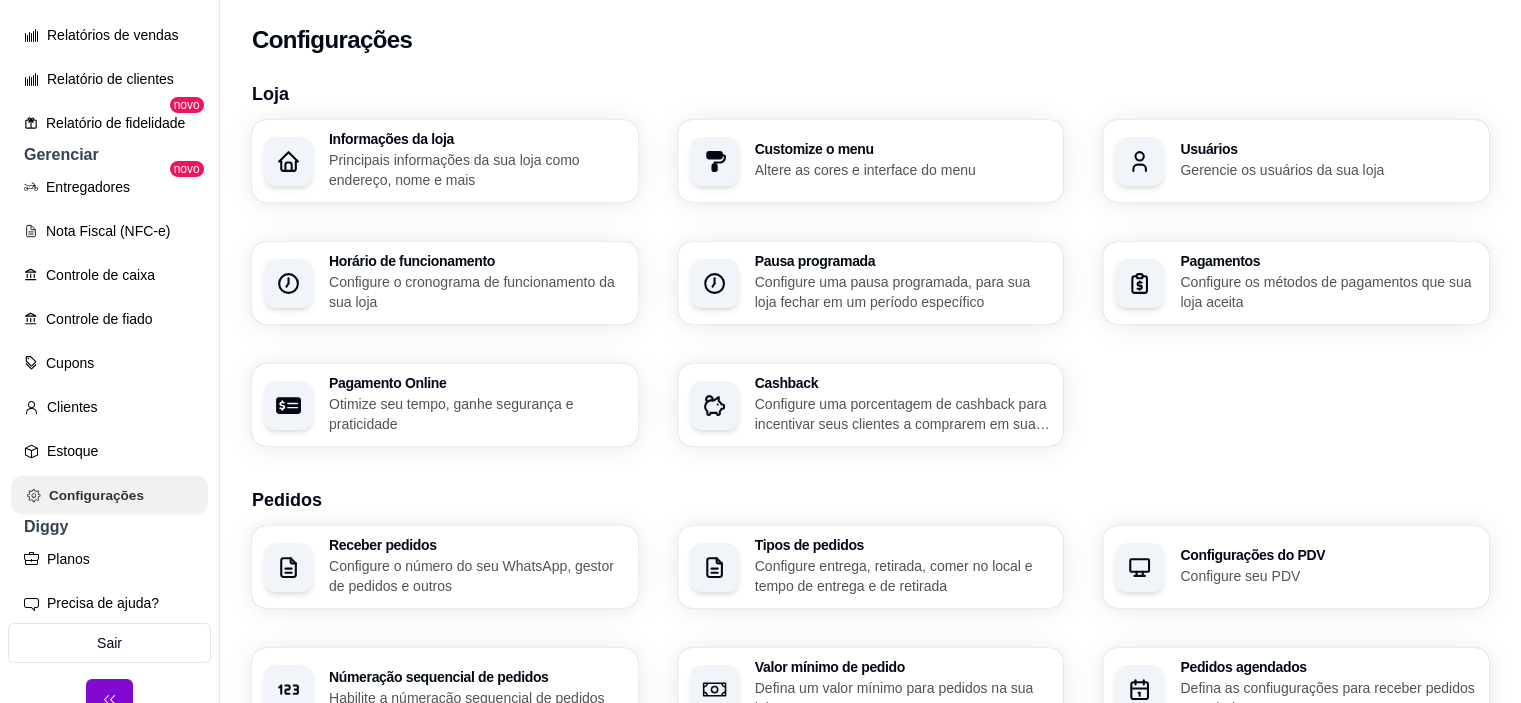 click on "Configurações" at bounding box center [109, 495] 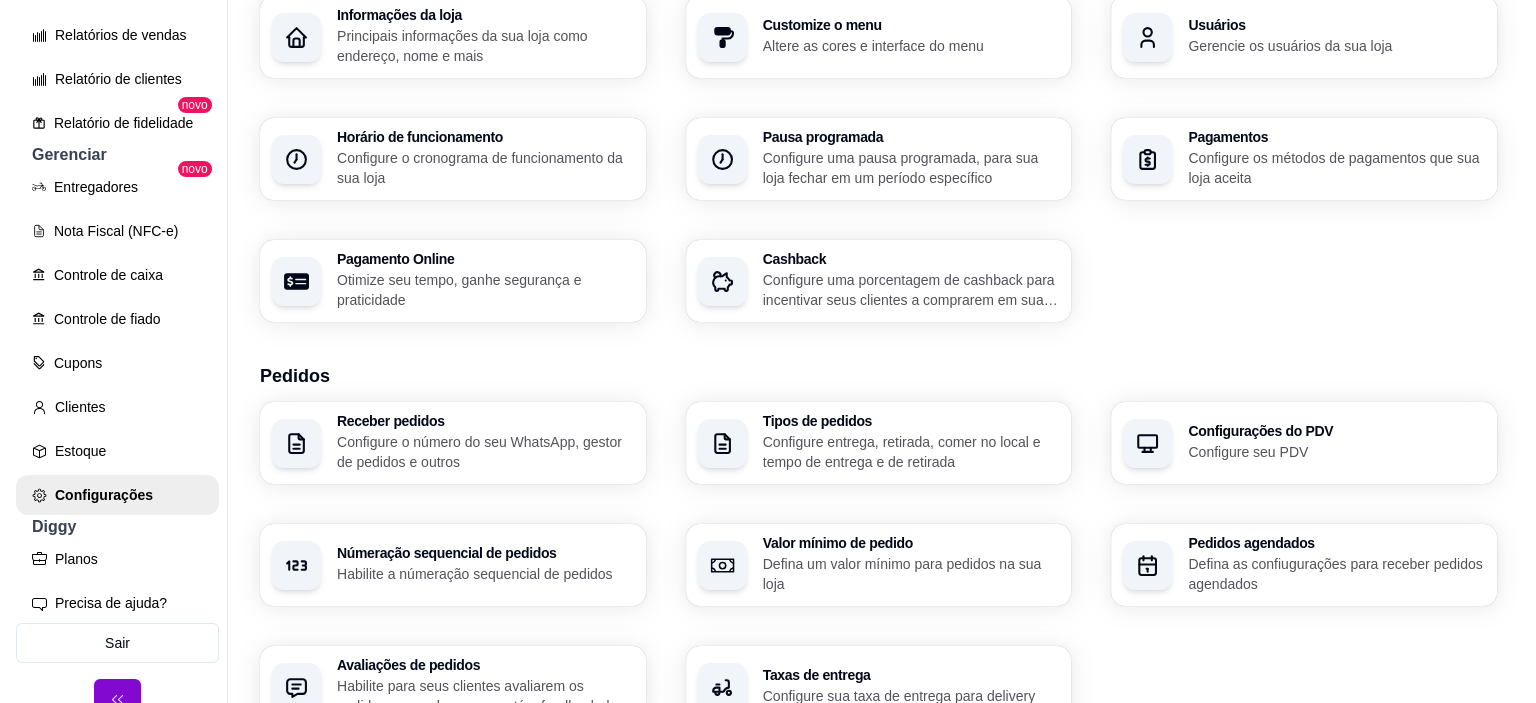 scroll, scrollTop: 200, scrollLeft: 0, axis: vertical 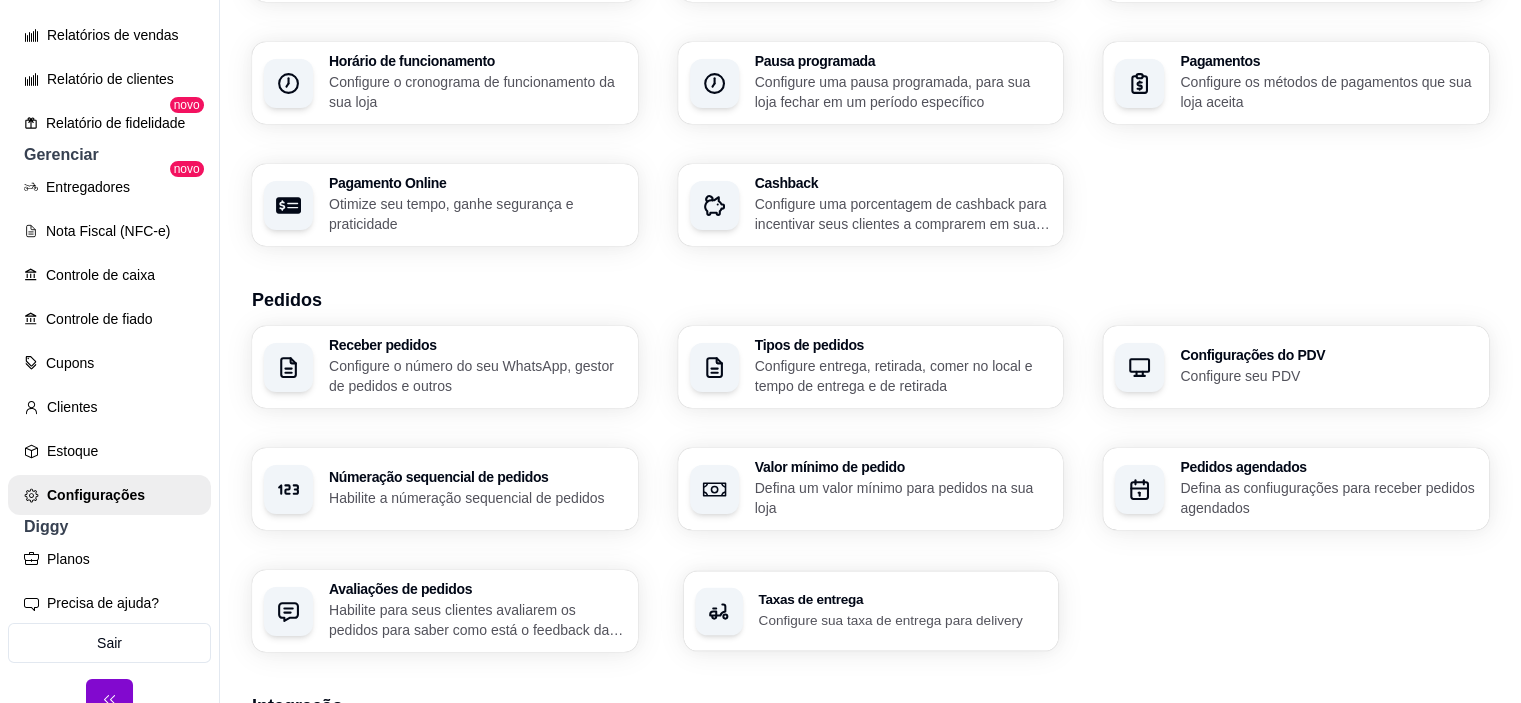 click on "Taxas de entrega" at bounding box center (902, 600) 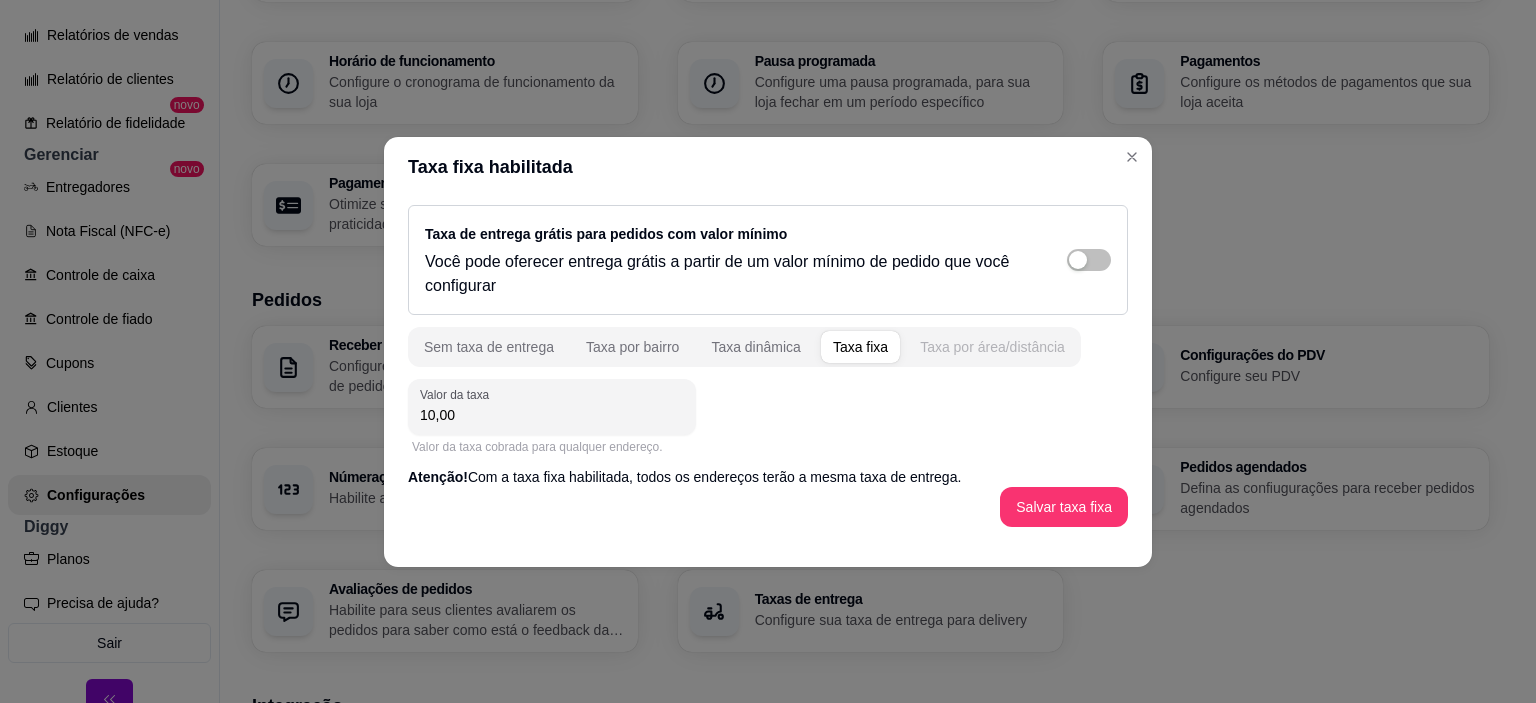 click on "Taxa por área/distância" at bounding box center (992, 347) 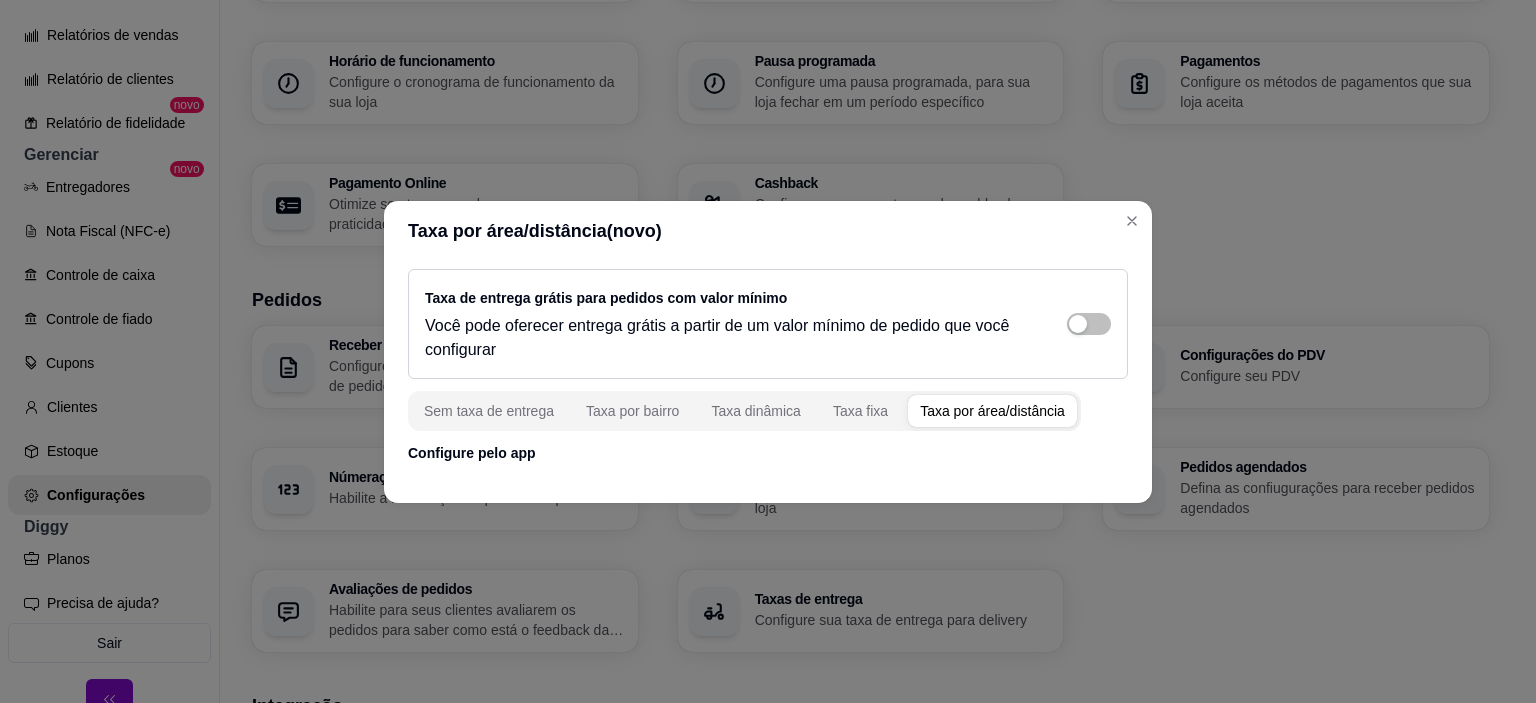 click on "Taxa por área/distância" at bounding box center [992, 411] 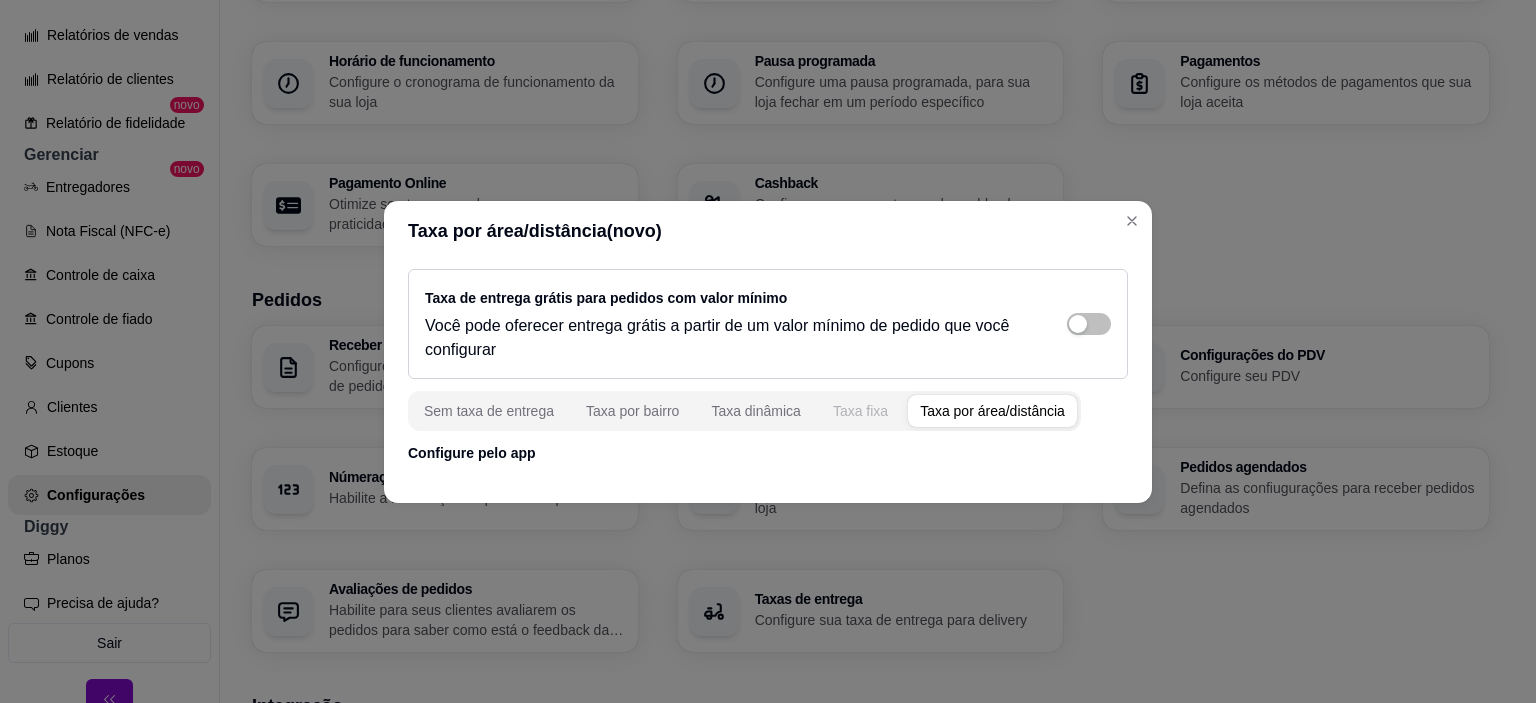 click on "Taxa fixa" at bounding box center (860, 411) 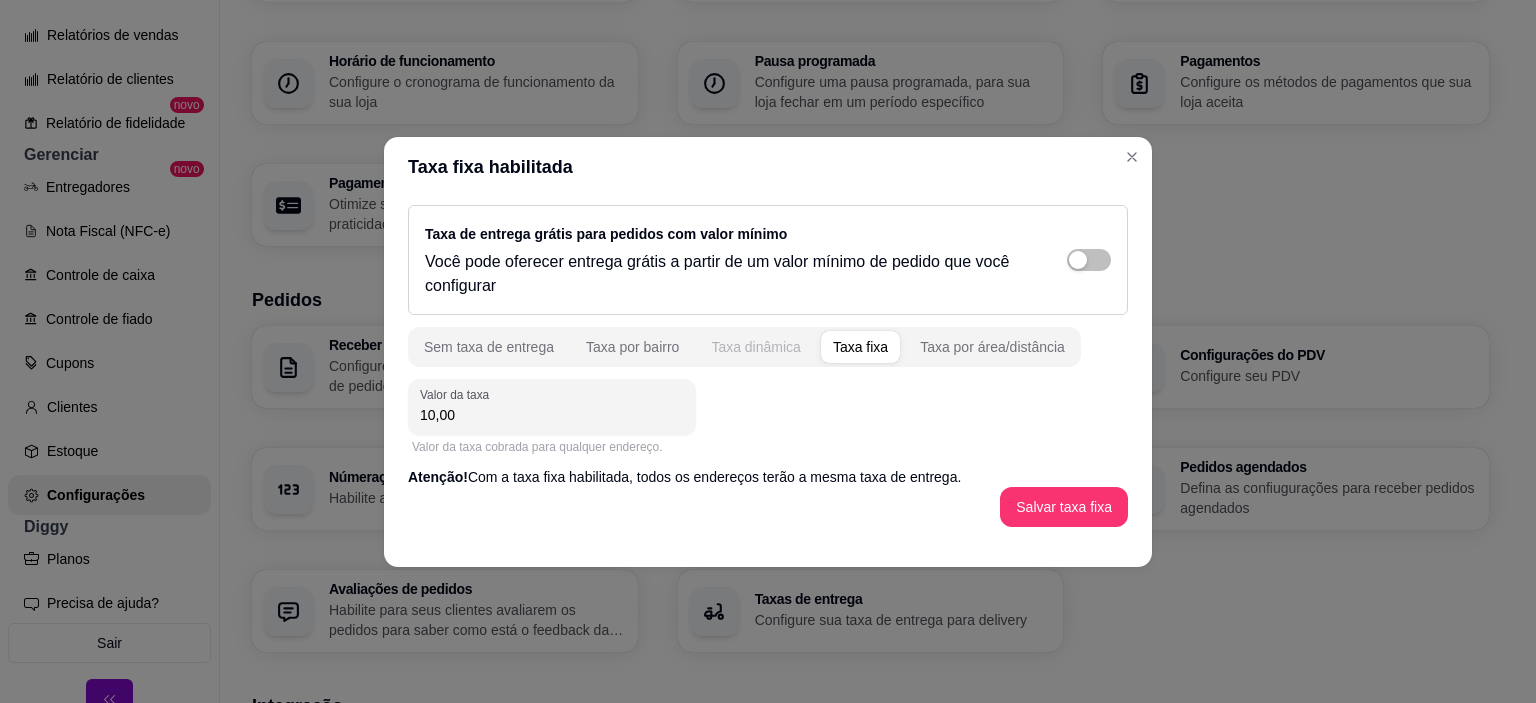 click on "Taxa dinâmica" at bounding box center [756, 347] 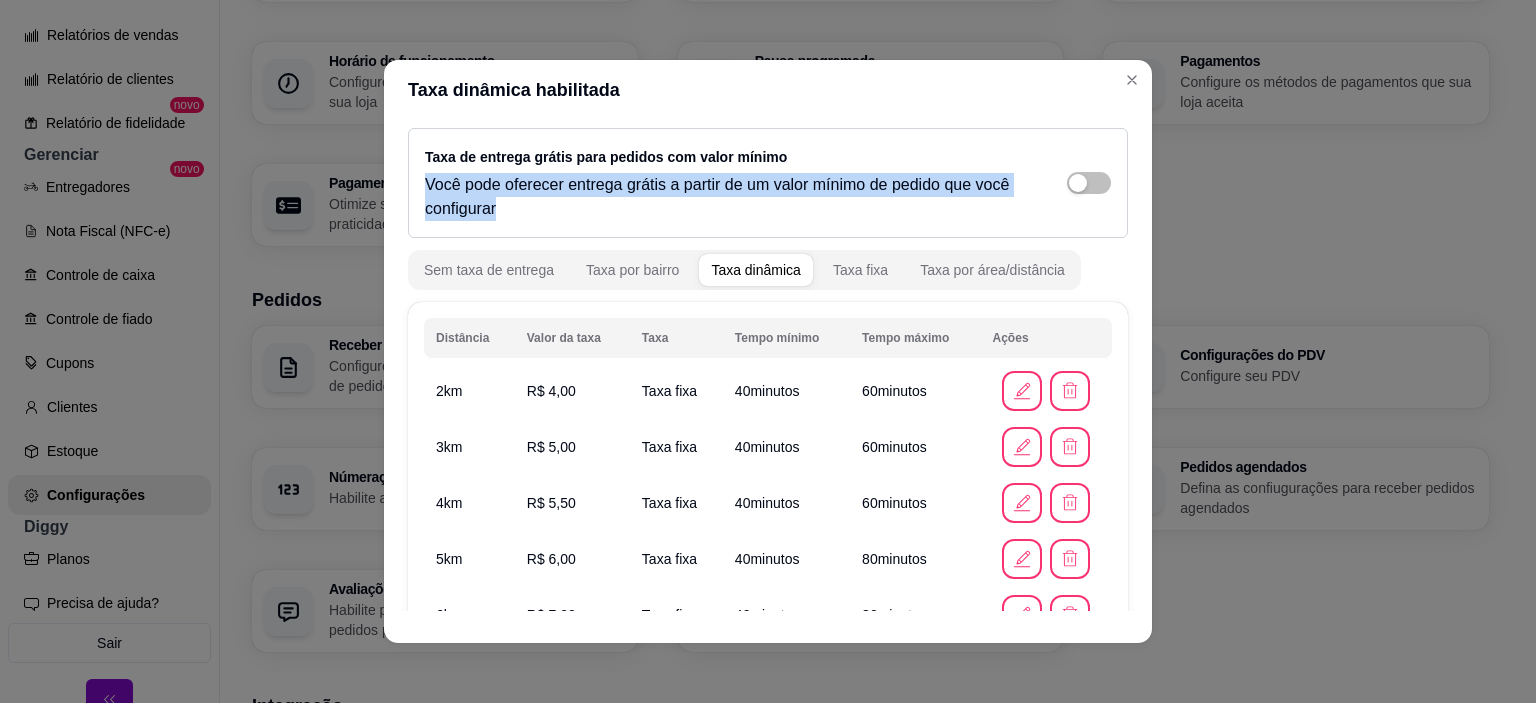 drag, startPoint x: 961, startPoint y: 201, endPoint x: 955, endPoint y: 157, distance: 44.407207 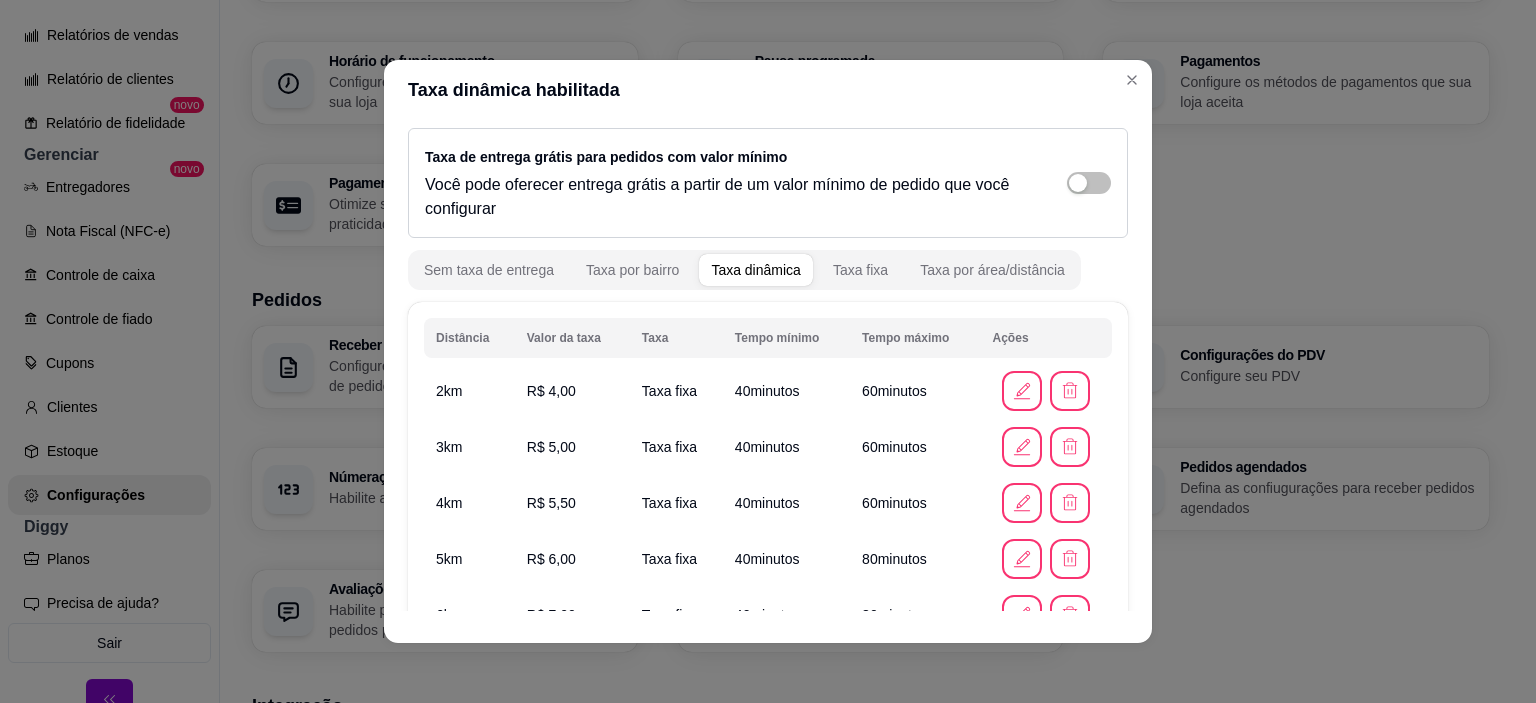 drag, startPoint x: 972, startPoint y: 99, endPoint x: 978, endPoint y: 66, distance: 33.54102 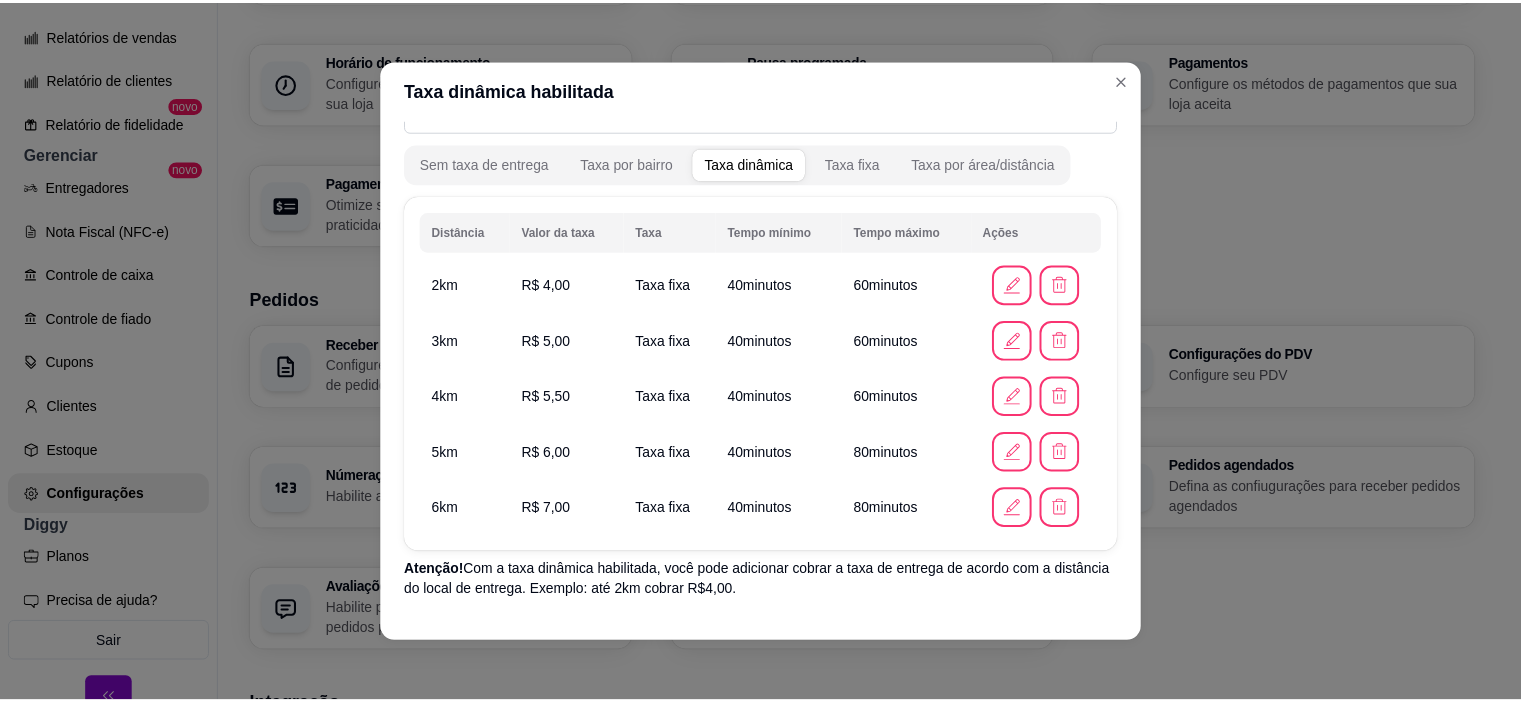 scroll, scrollTop: 0, scrollLeft: 0, axis: both 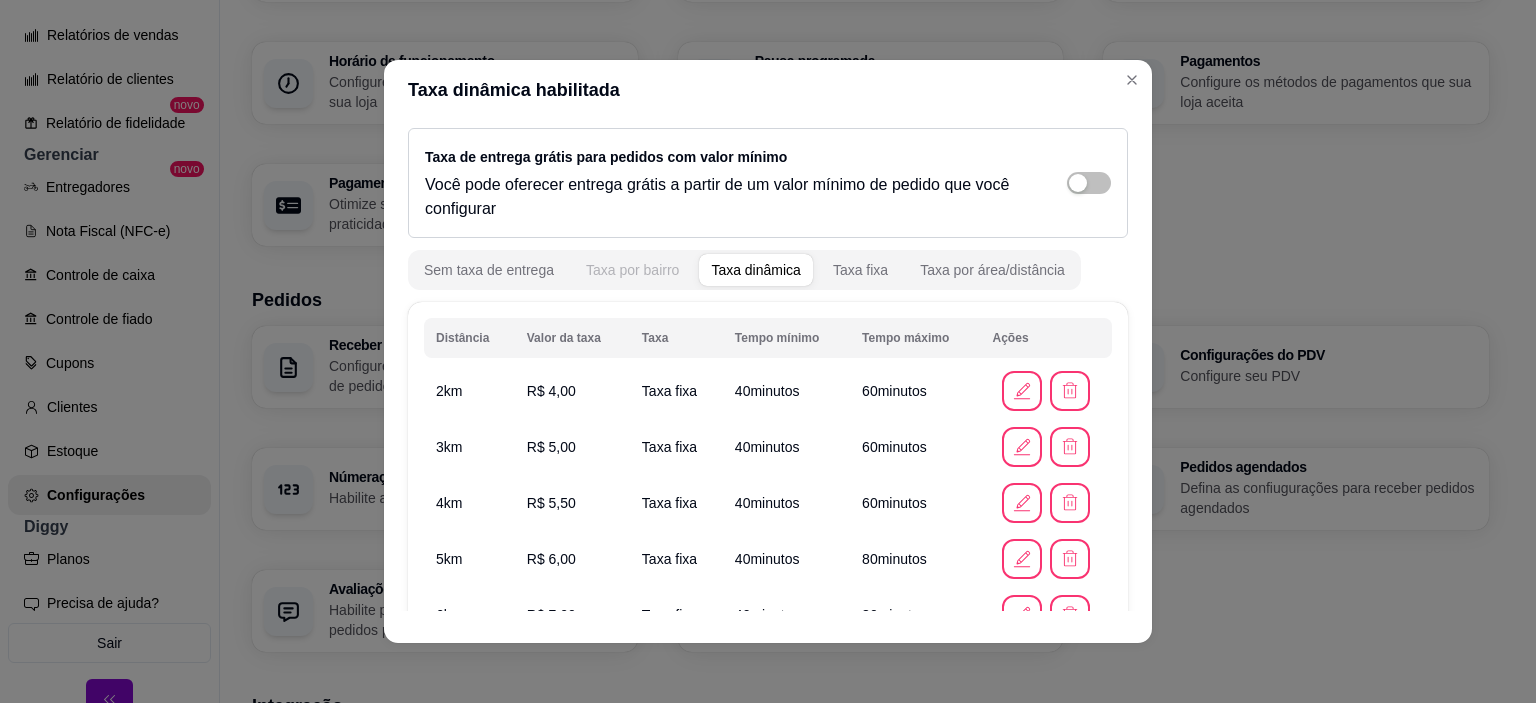 click on "Taxa por bairro" at bounding box center [632, 270] 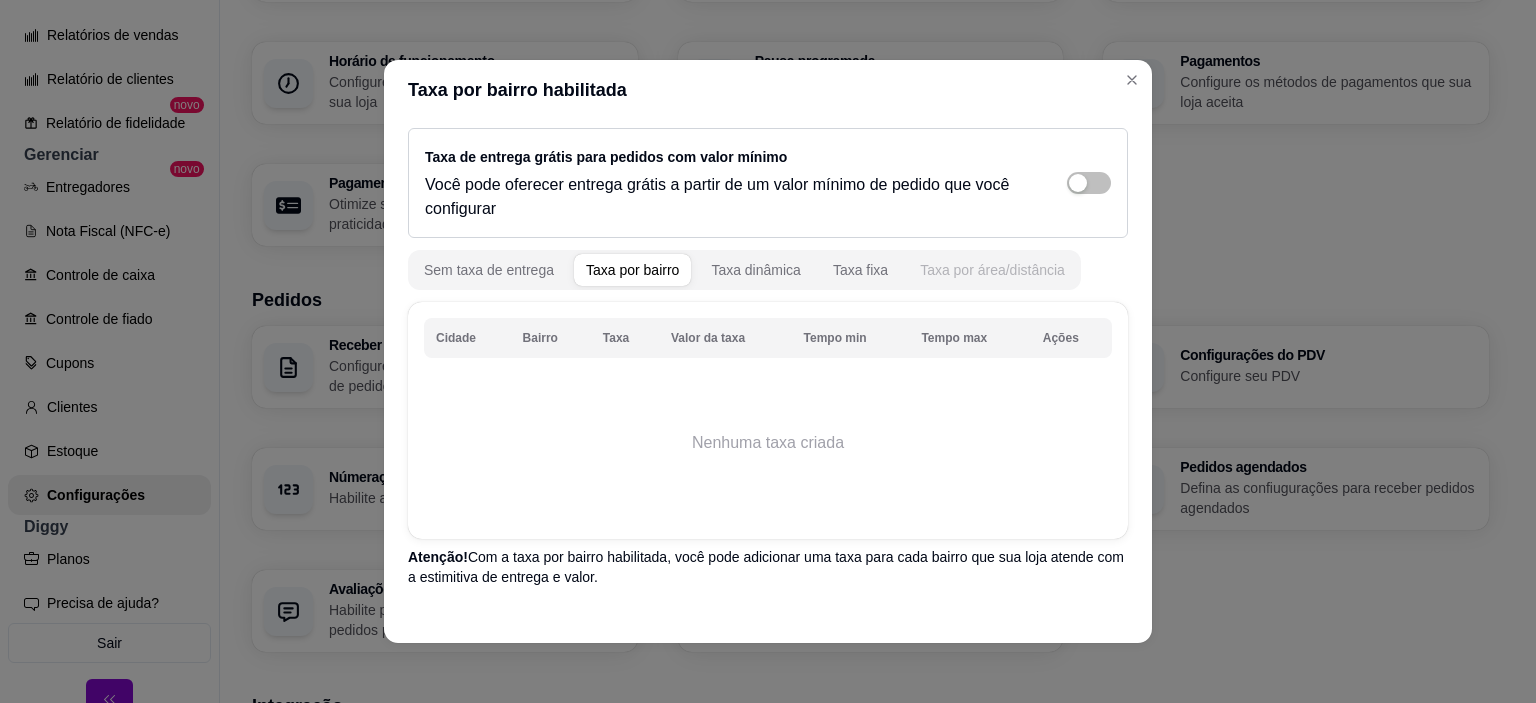 click on "Taxa por área/distância" at bounding box center [992, 270] 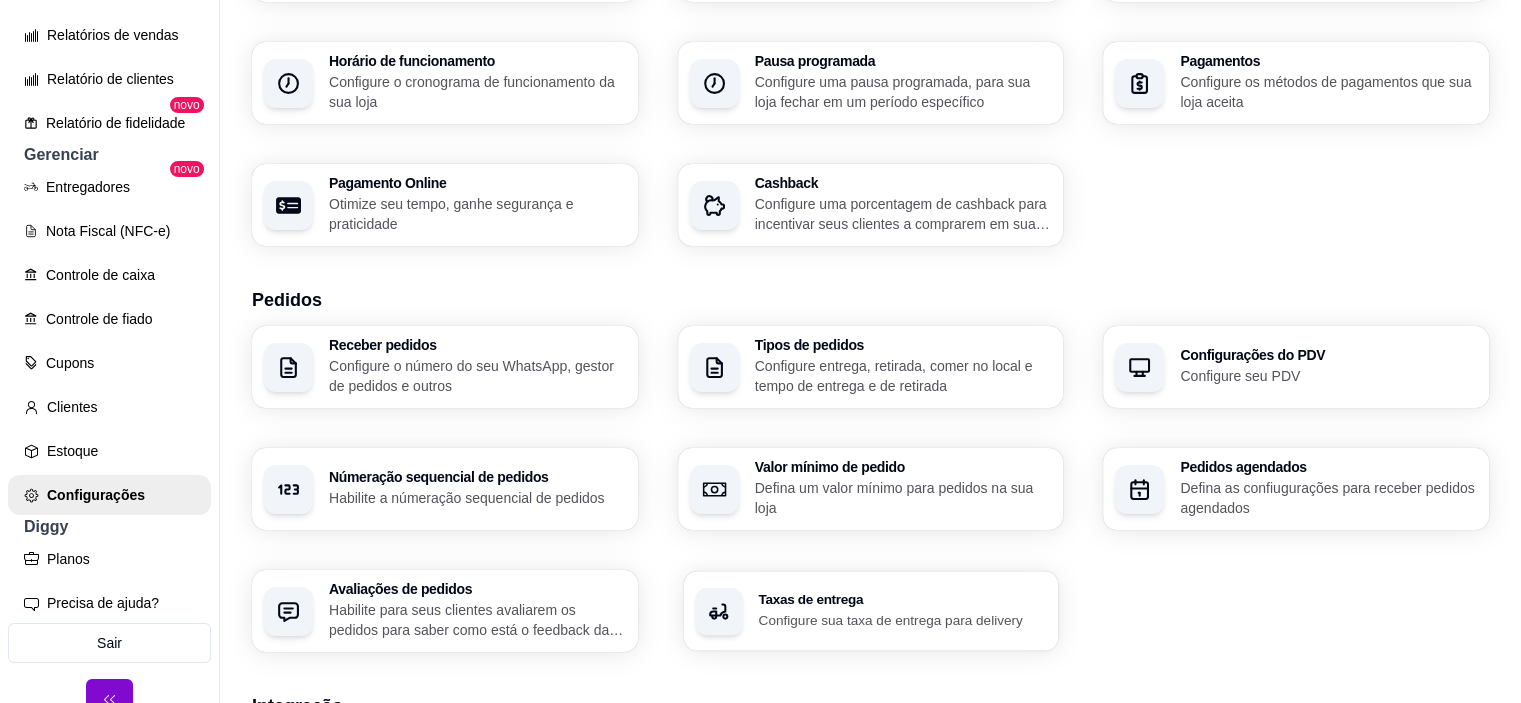 click on "Configure sua taxa de entrega para delivery" at bounding box center [902, 619] 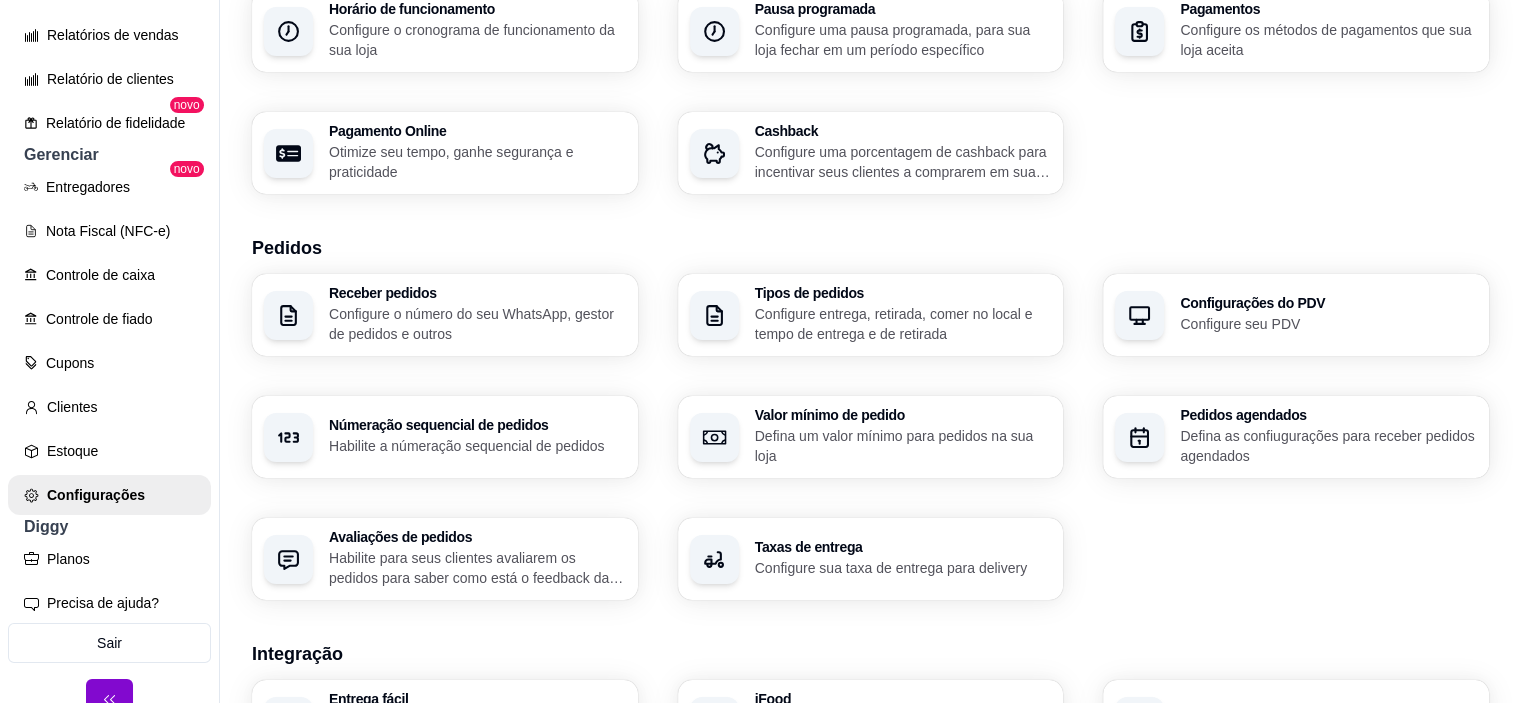 scroll, scrollTop: 300, scrollLeft: 0, axis: vertical 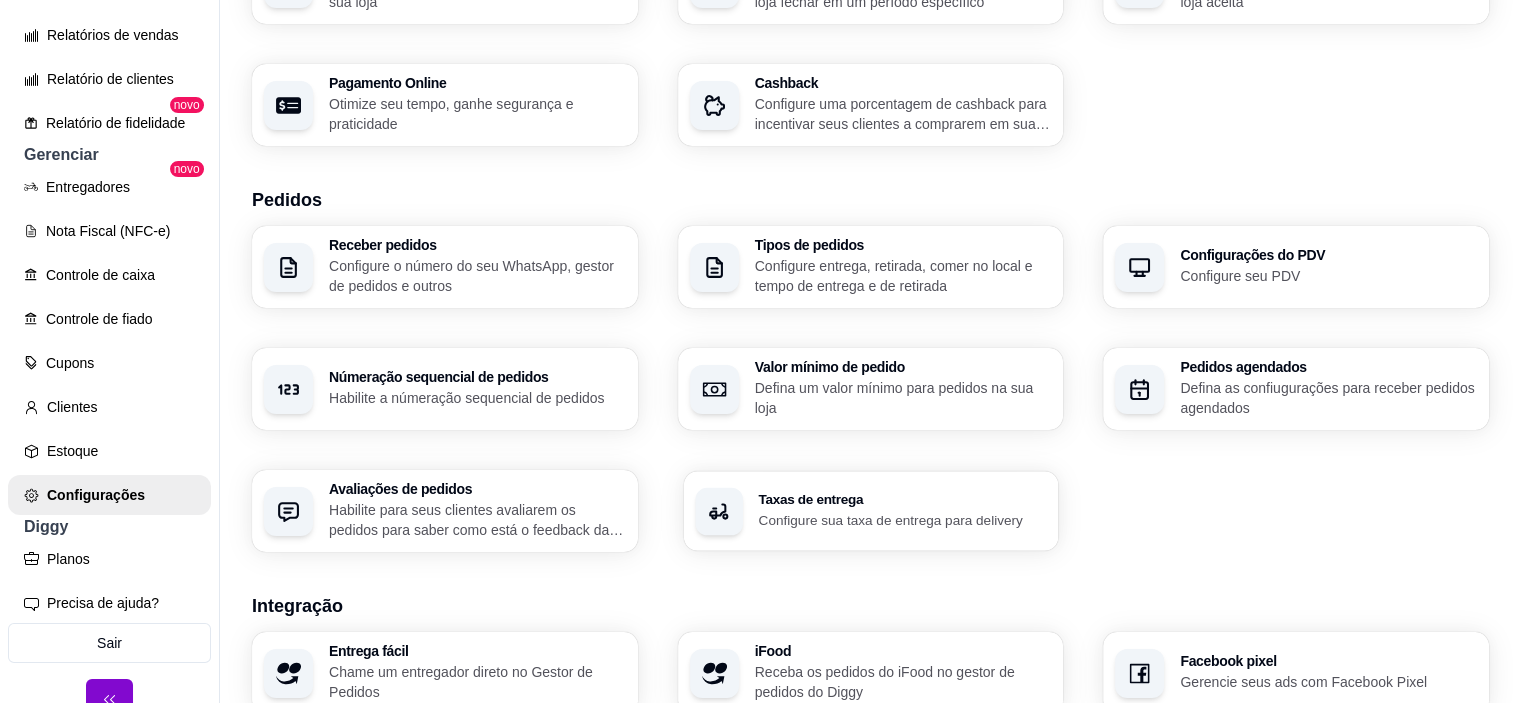 click on "Taxas de entrega" at bounding box center (902, 500) 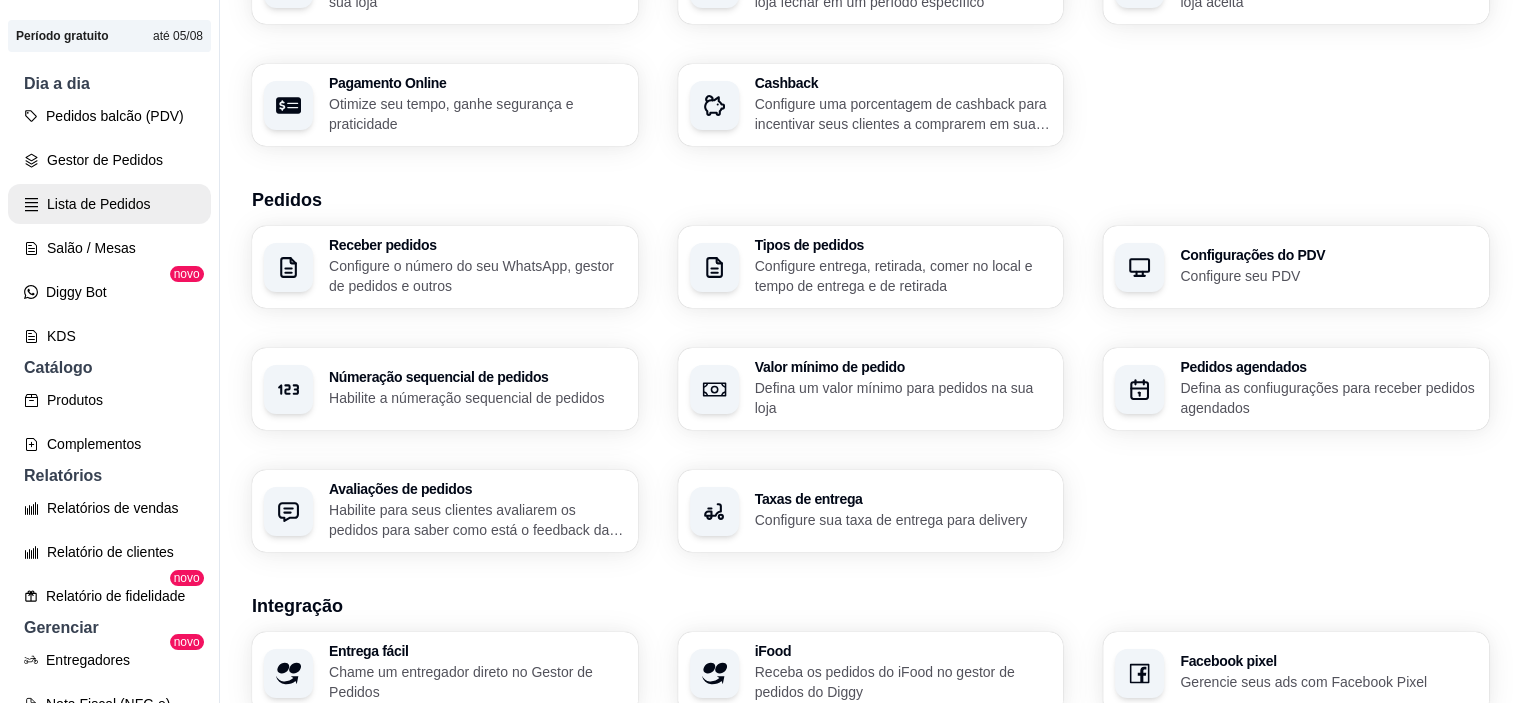 scroll, scrollTop: 166, scrollLeft: 0, axis: vertical 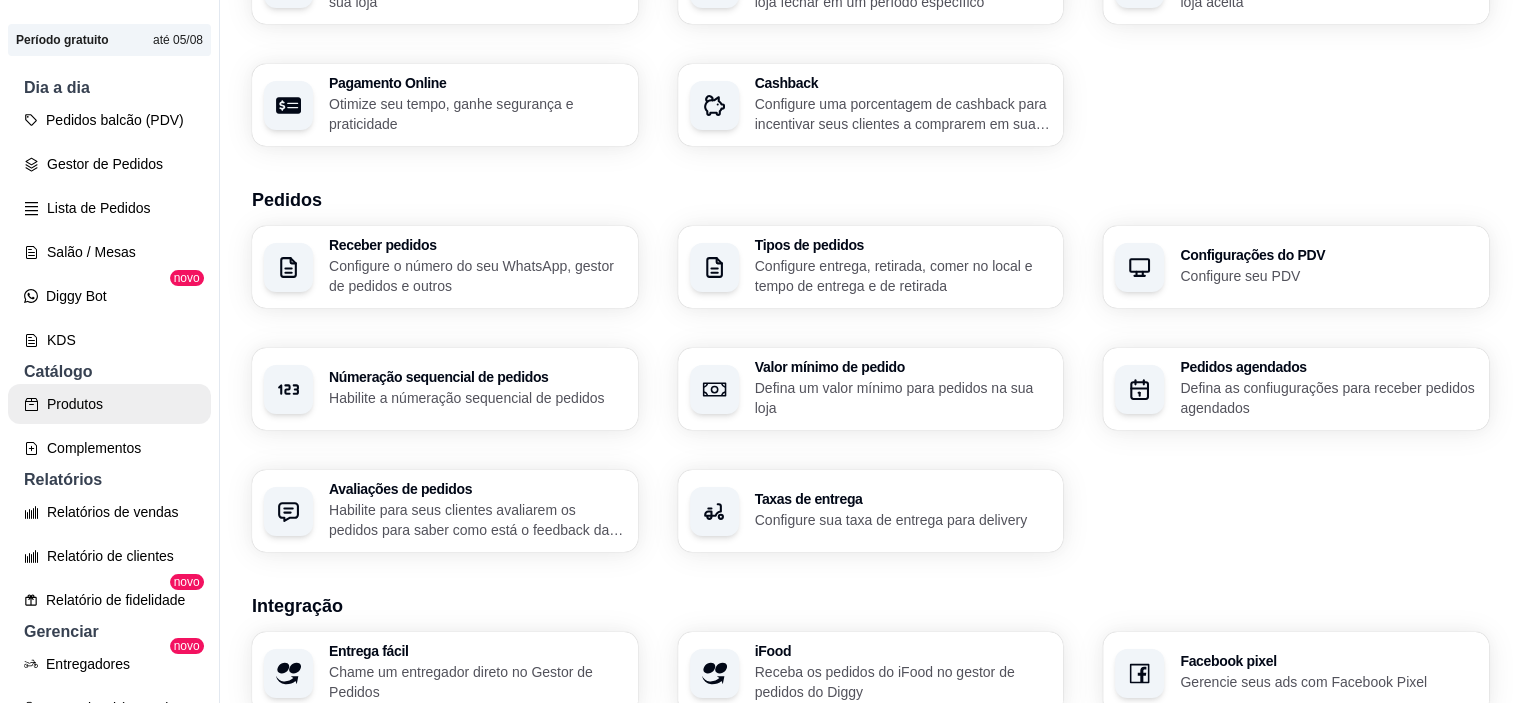 click on "Produtos" at bounding box center [109, 404] 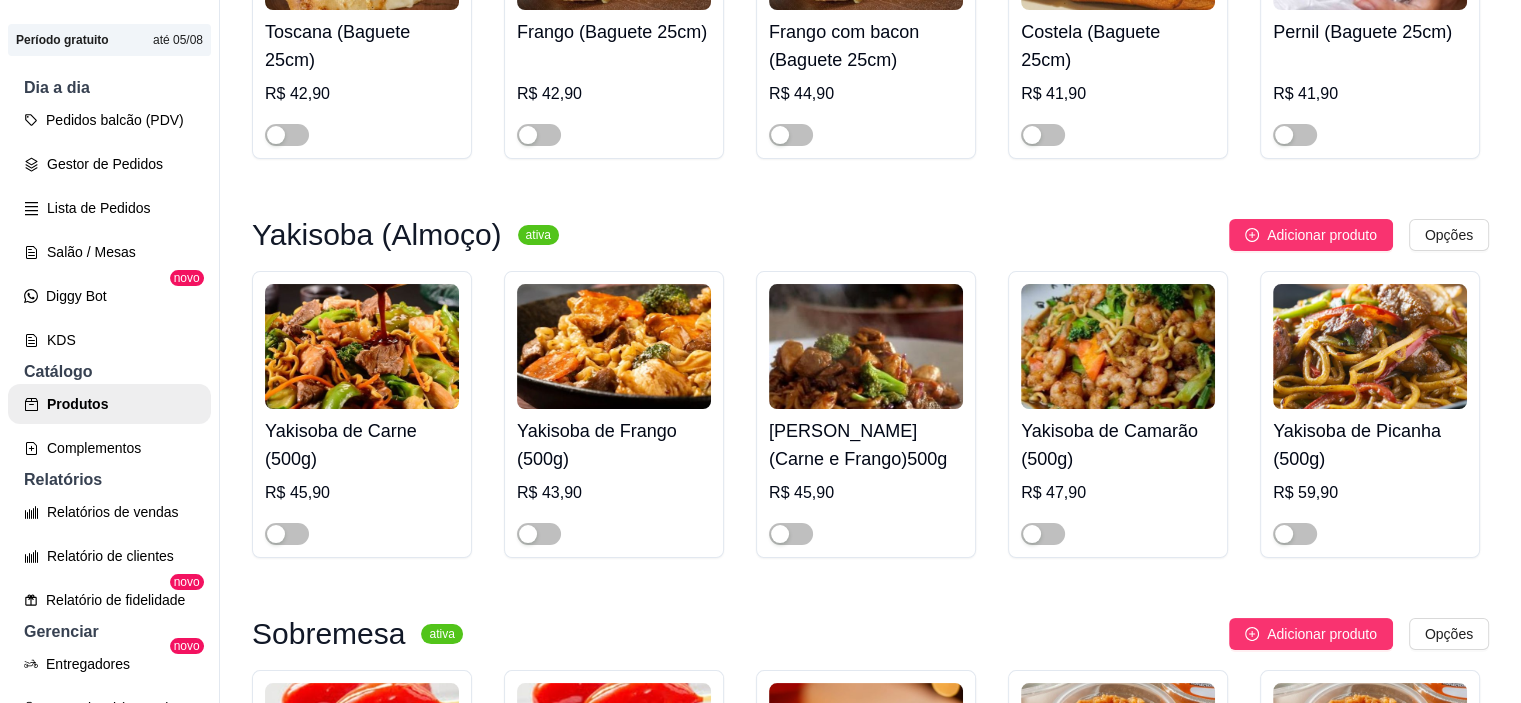 scroll, scrollTop: 1100, scrollLeft: 0, axis: vertical 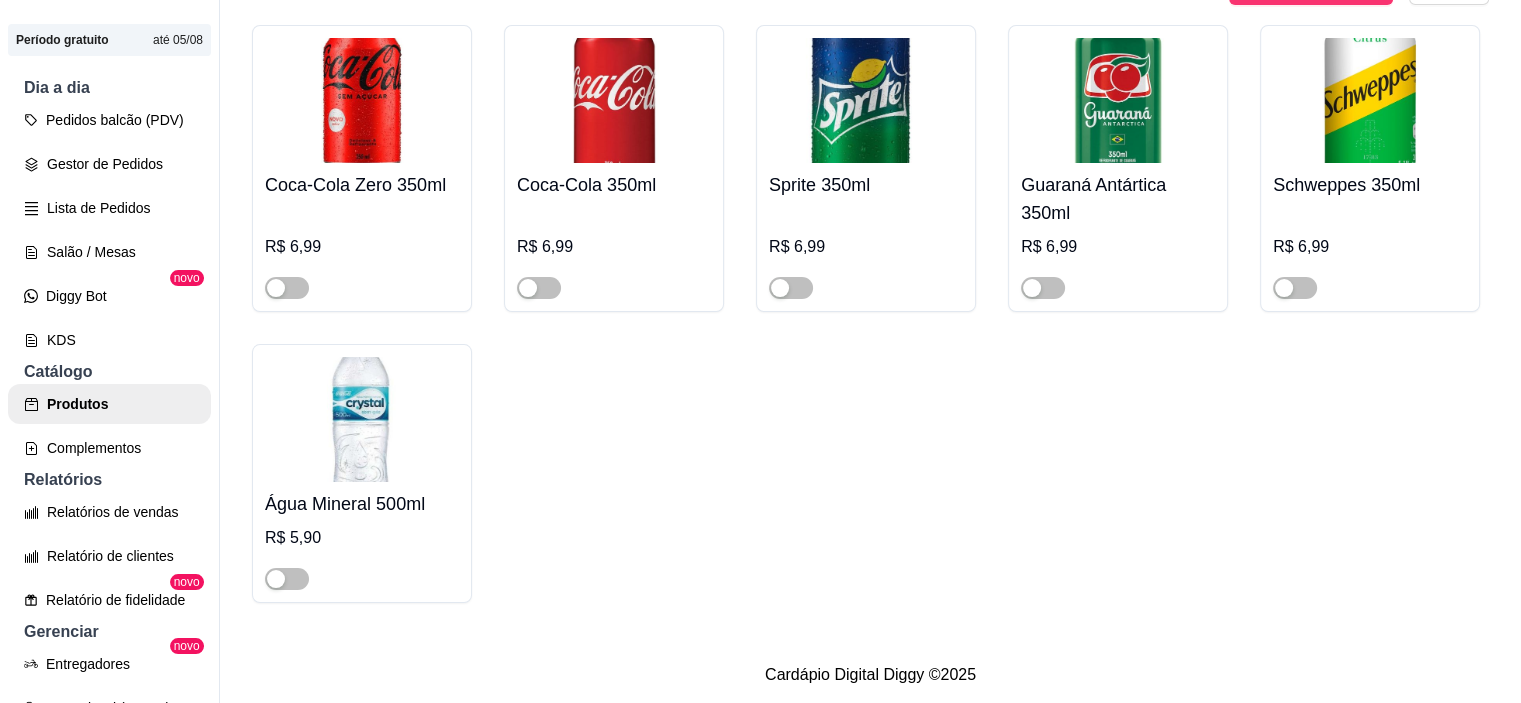 click at bounding box center (1054, -111) 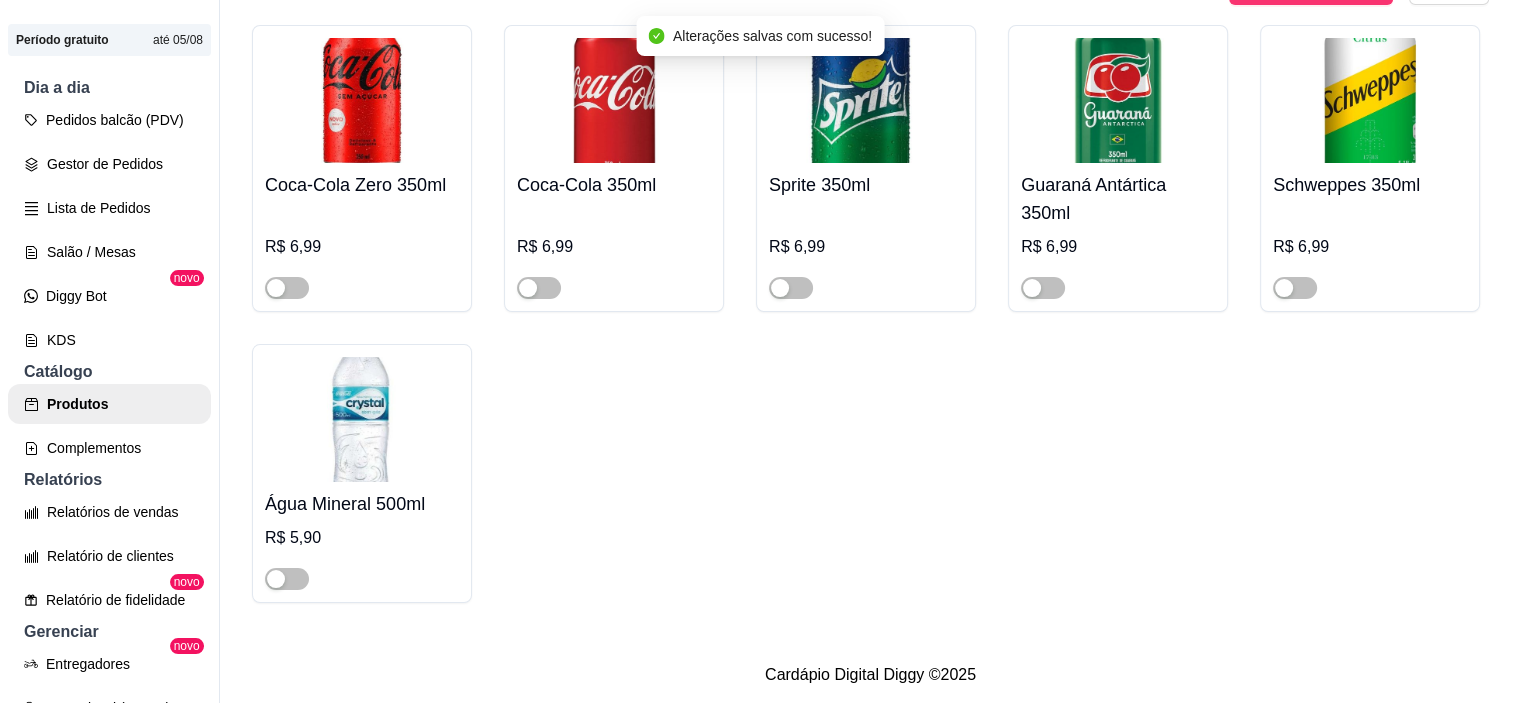 click at bounding box center [1032, -111] 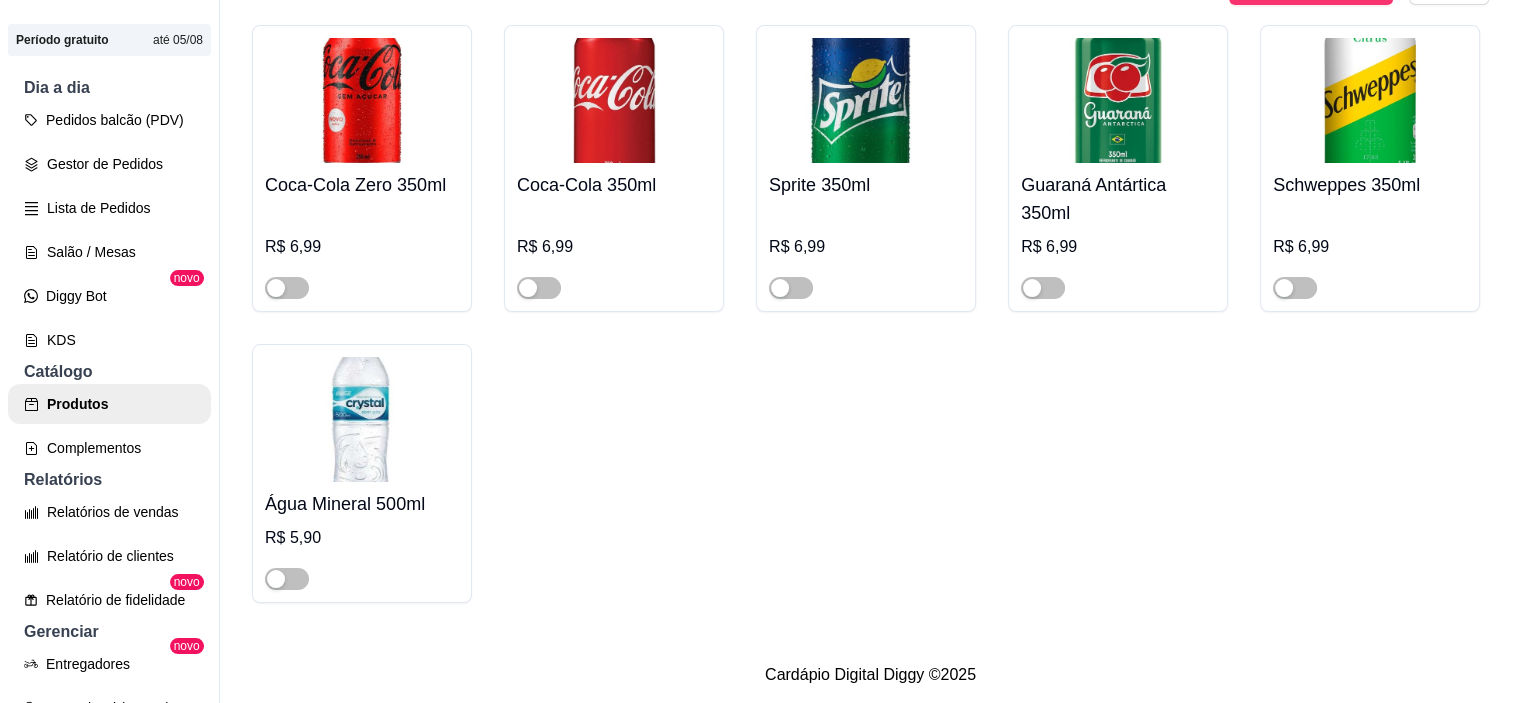 click on "Adicionar produto" at bounding box center (1322, -410) 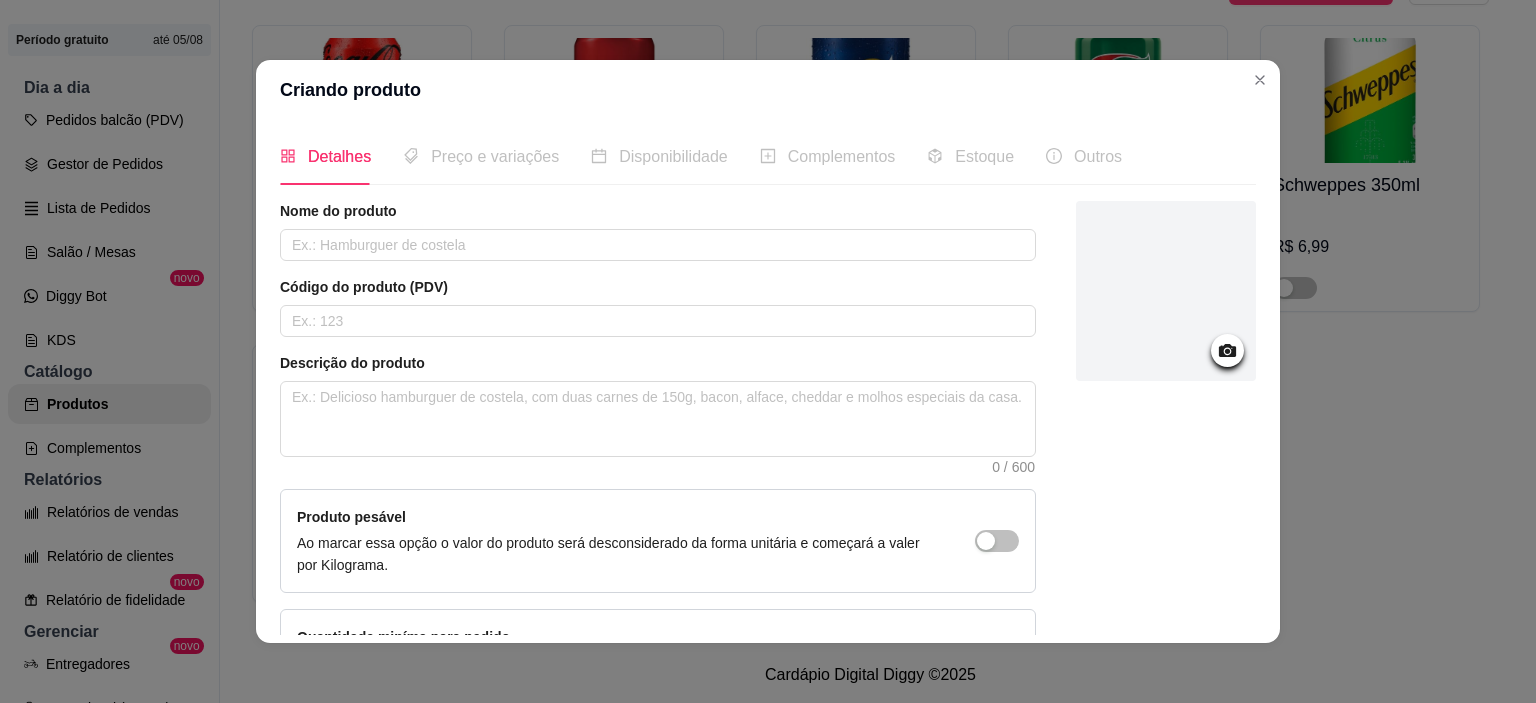 click 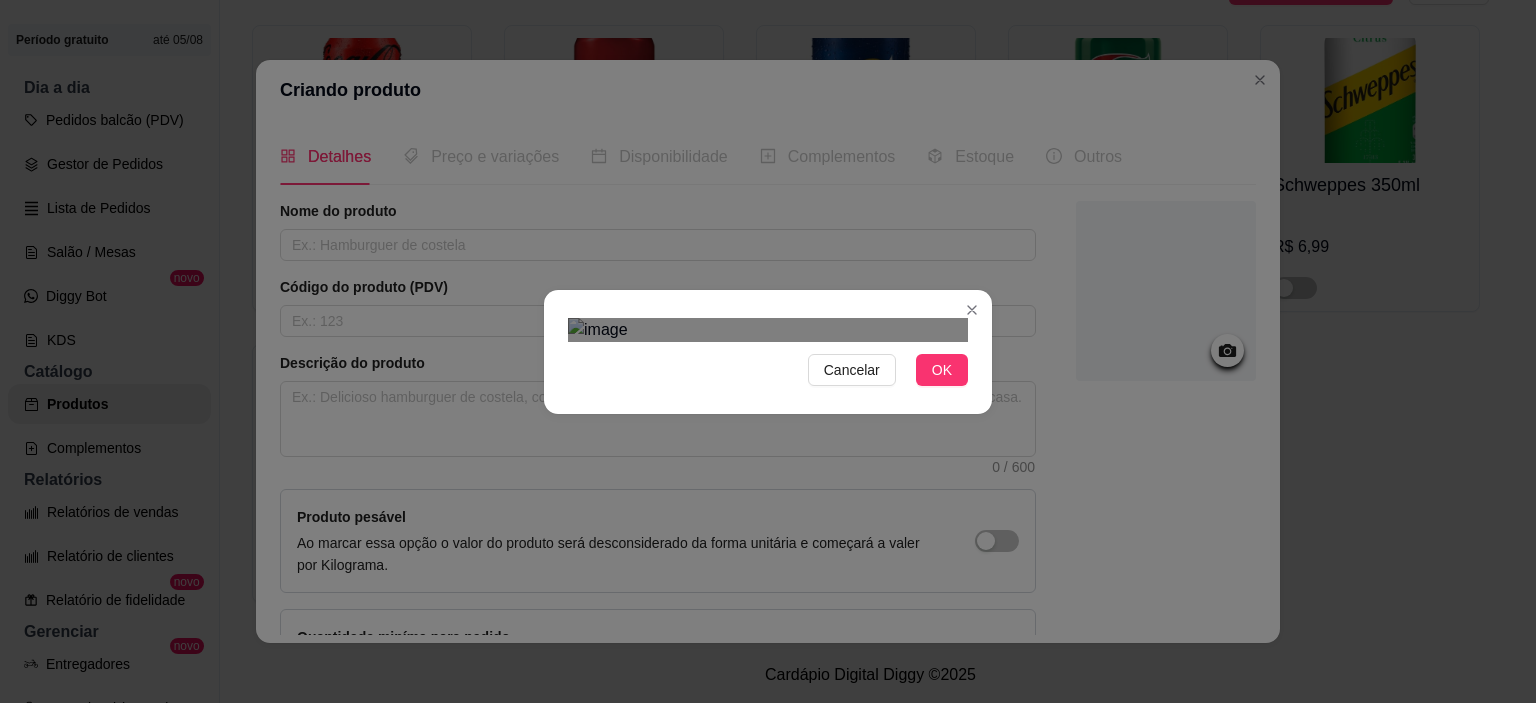 click at bounding box center [768, 330] 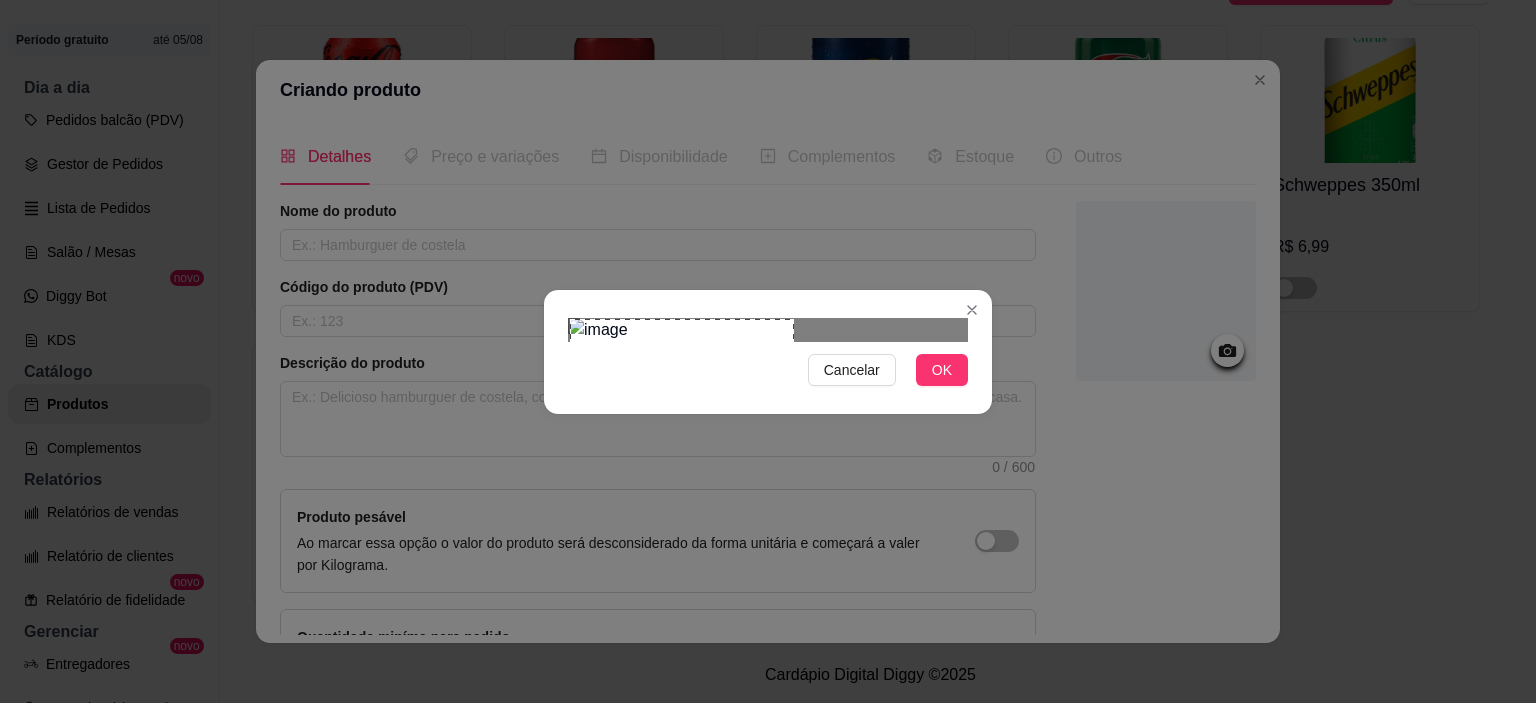 click on "Cancelar OK" at bounding box center (768, 352) 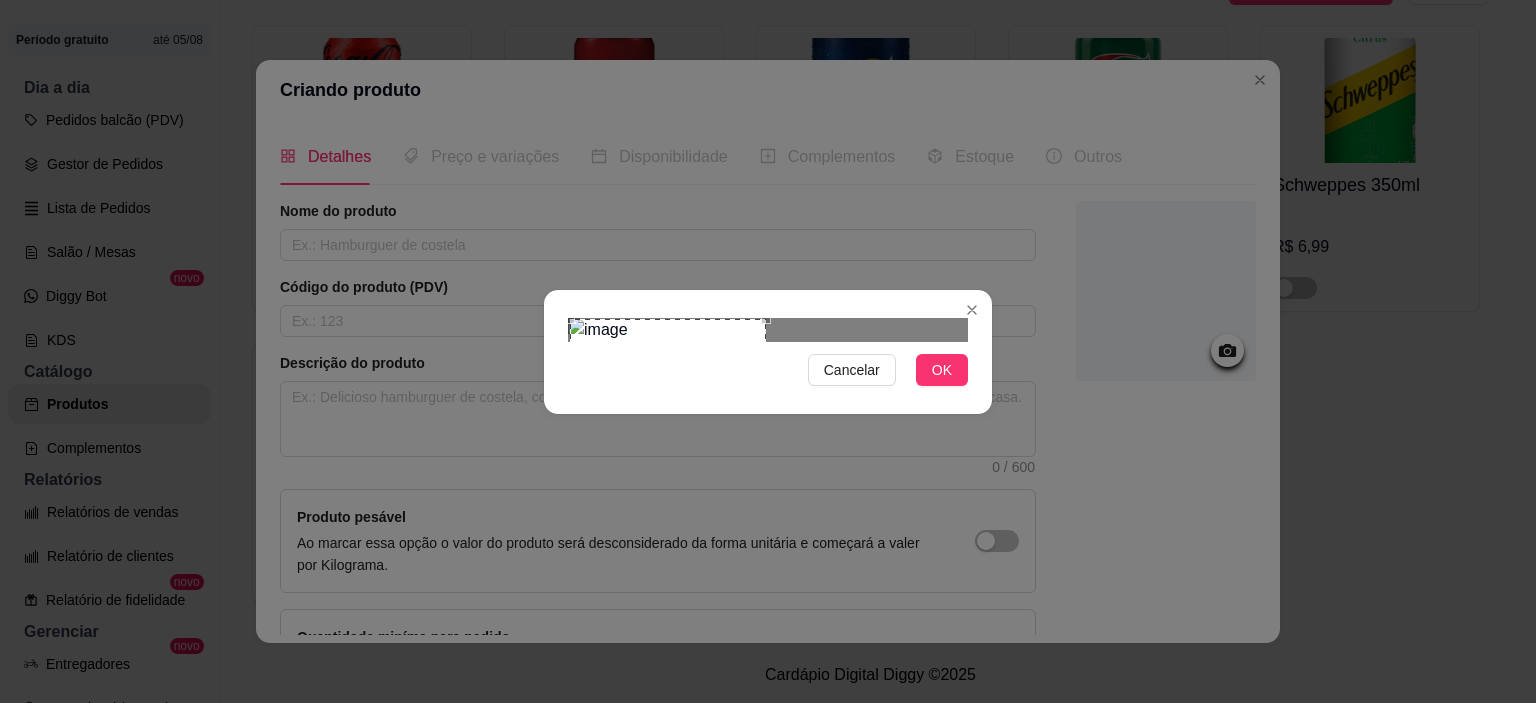 click at bounding box center [668, 417] 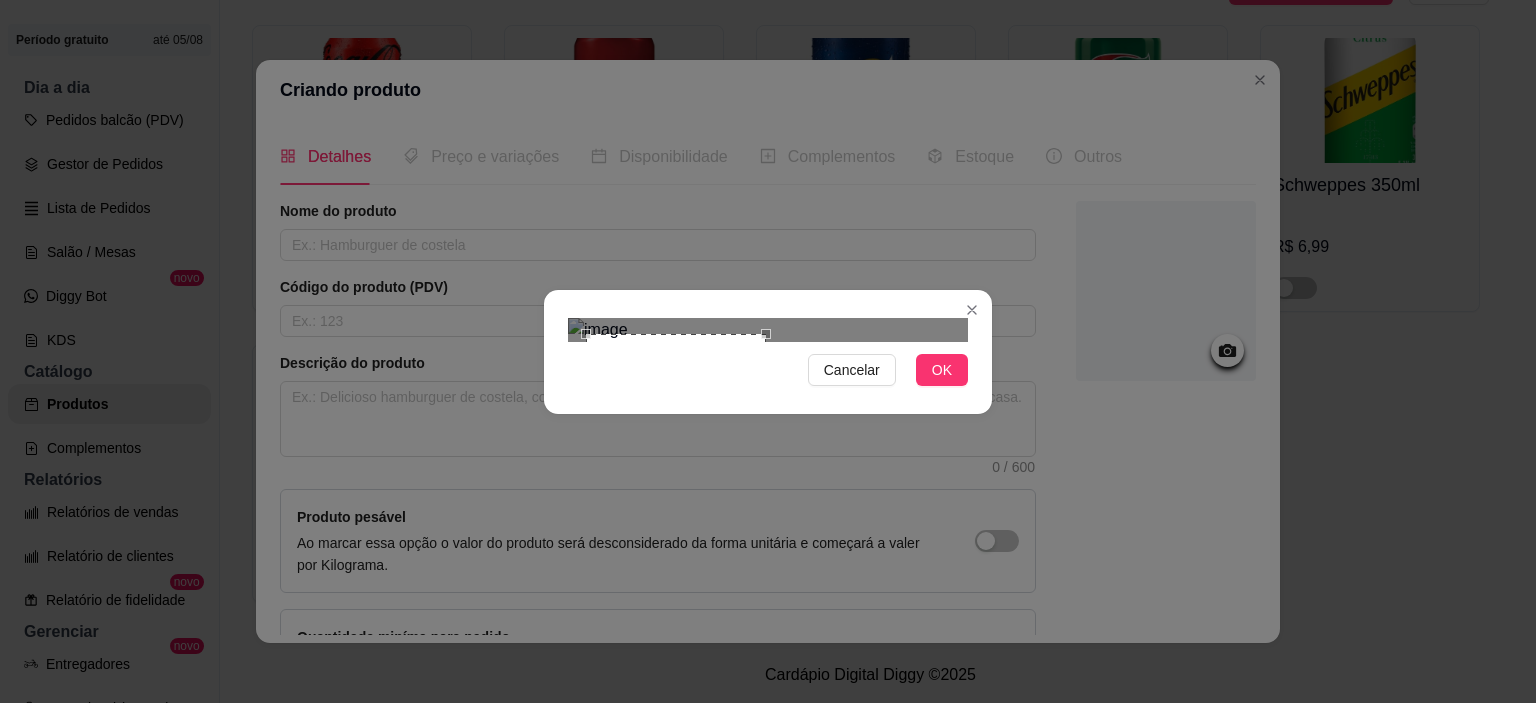 click at bounding box center (768, 330) 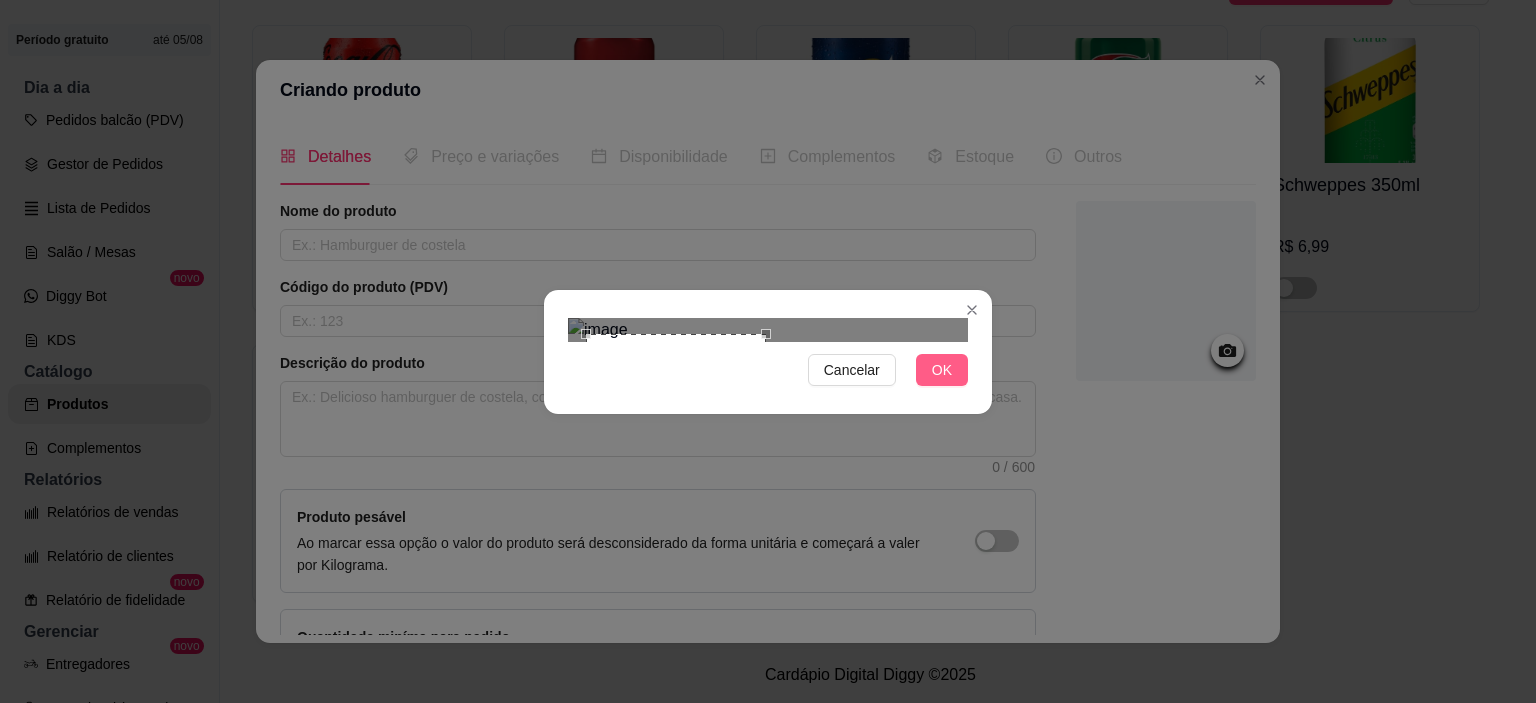 click on "OK" at bounding box center [942, 370] 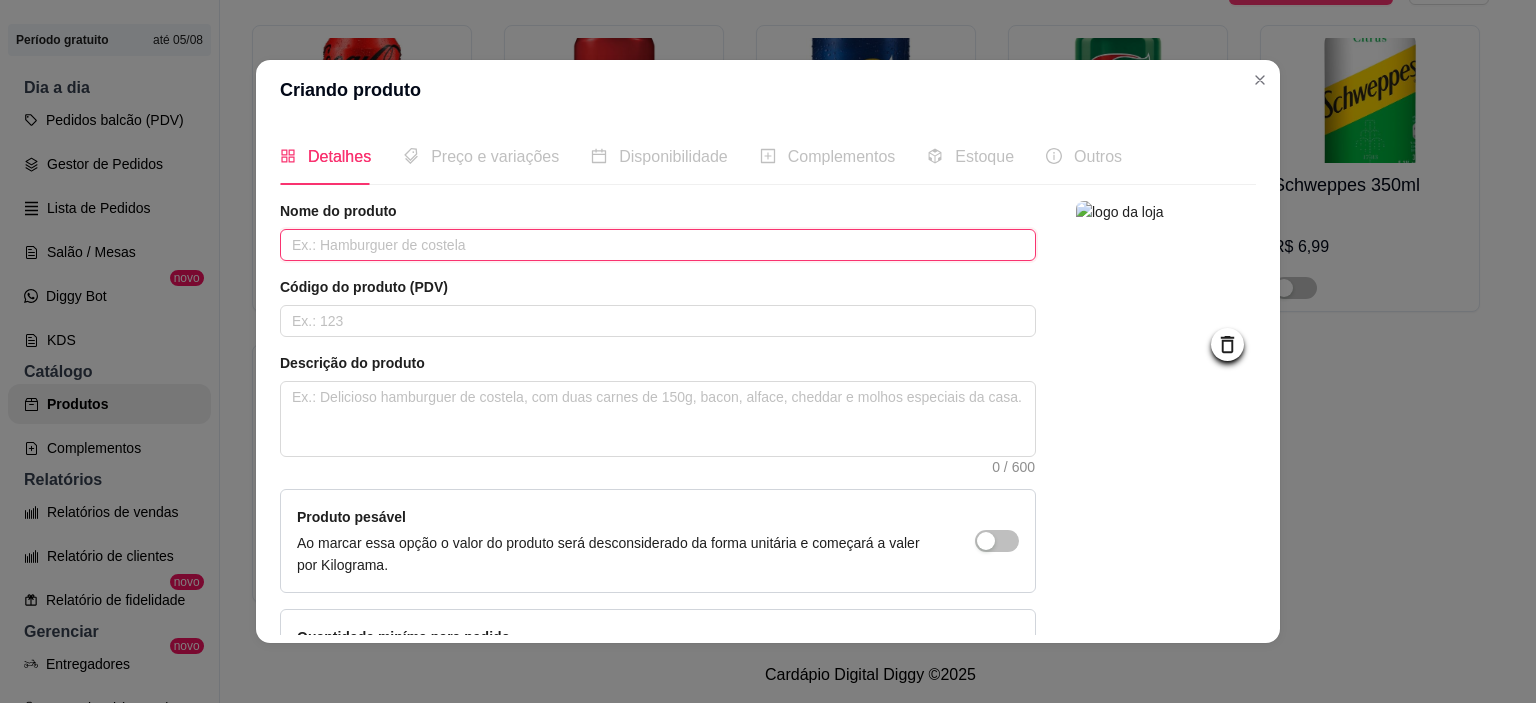 click at bounding box center (658, 245) 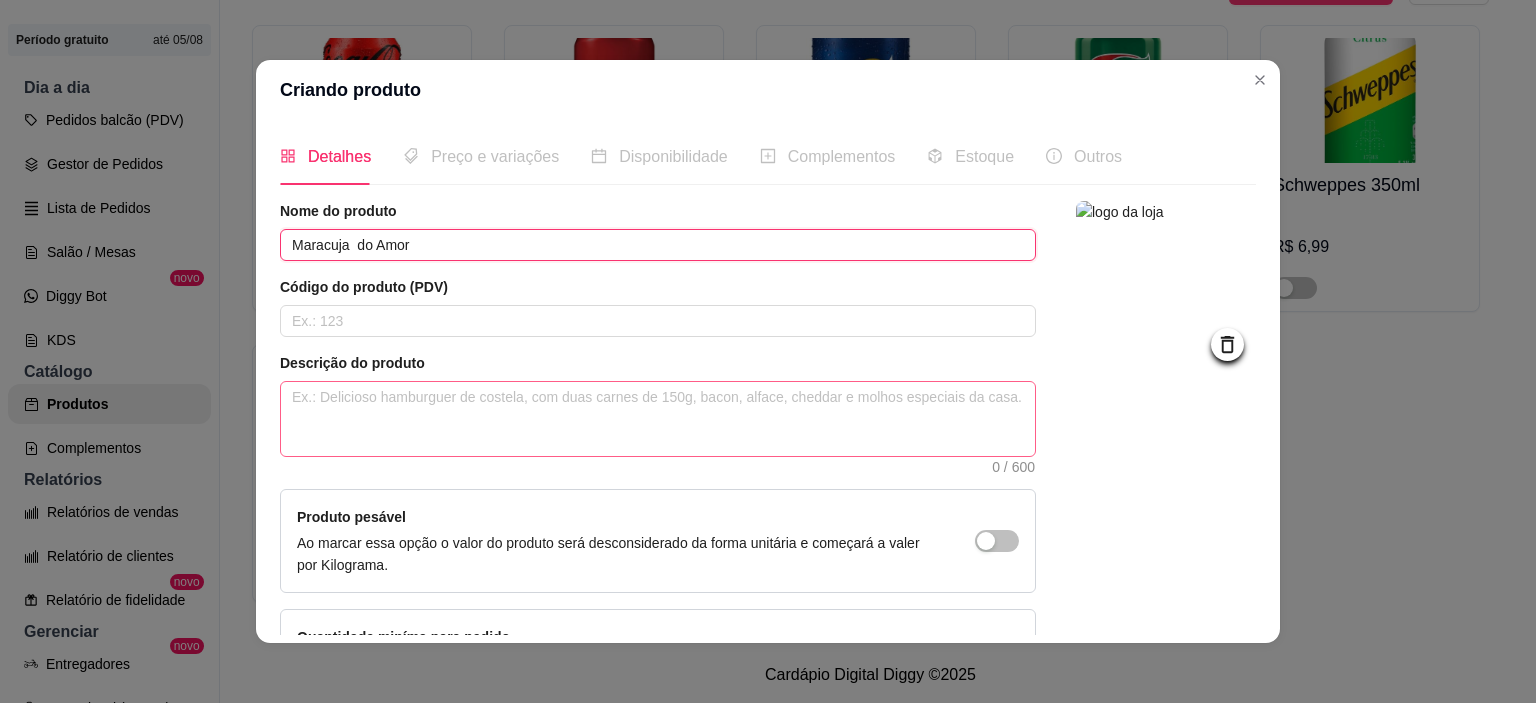 type on "Maracuja  do Amor" 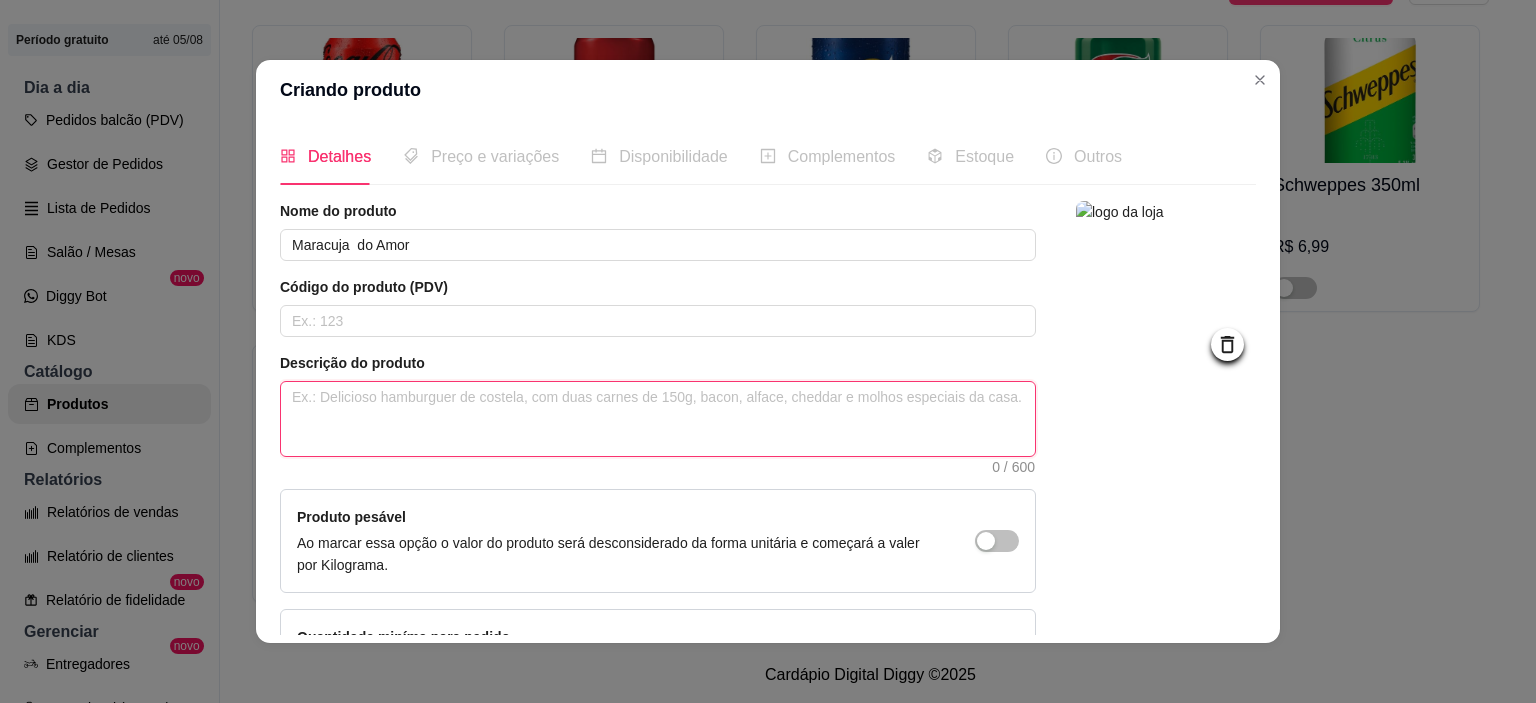 click at bounding box center [658, 419] 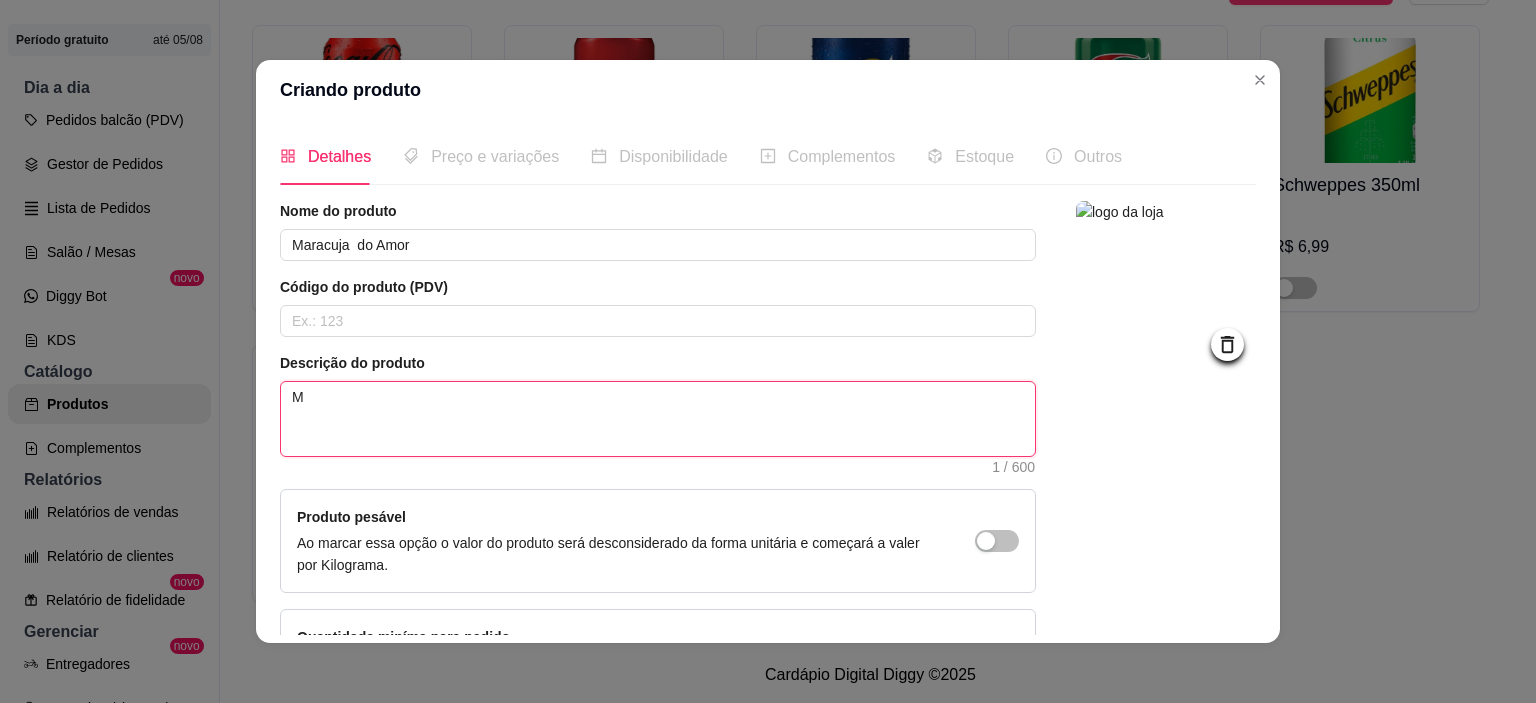 type on "Mo" 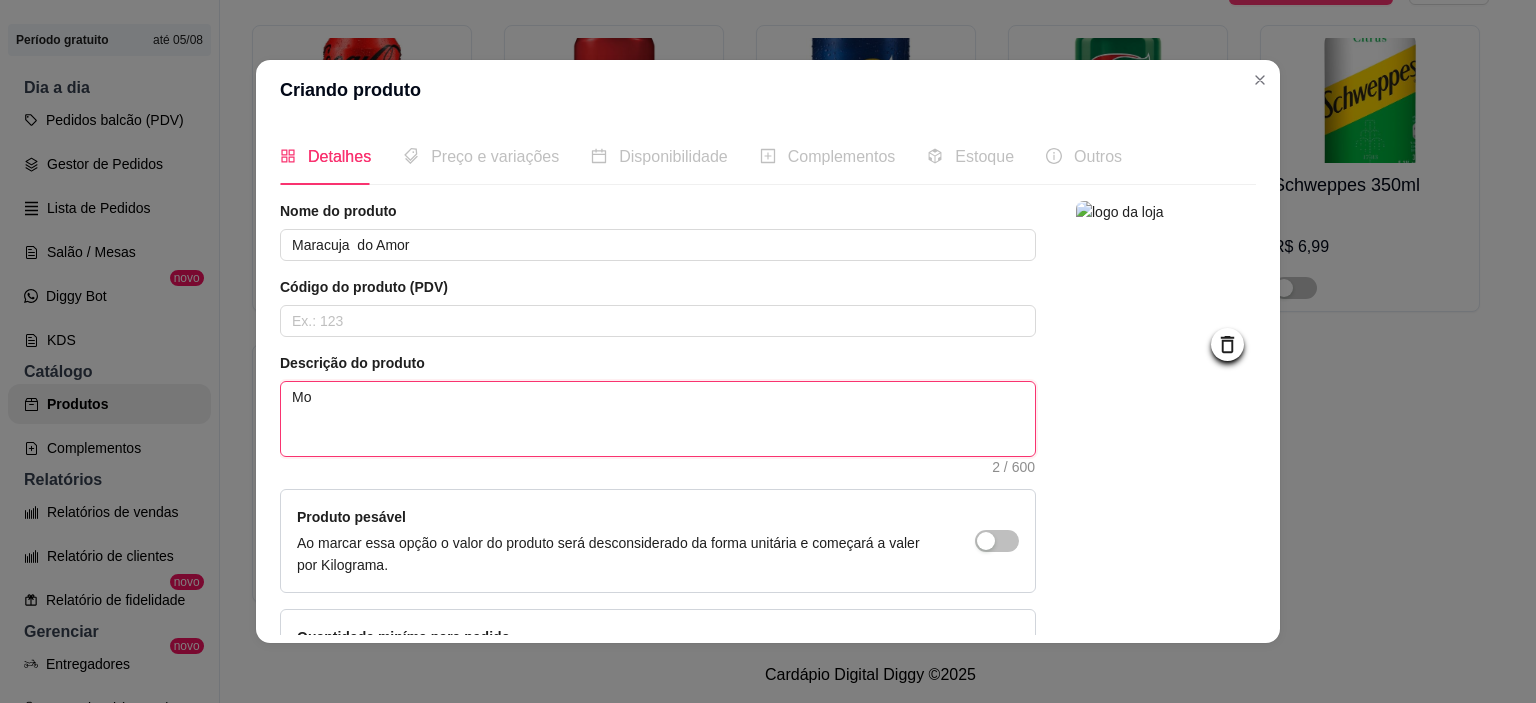 type on "Mor" 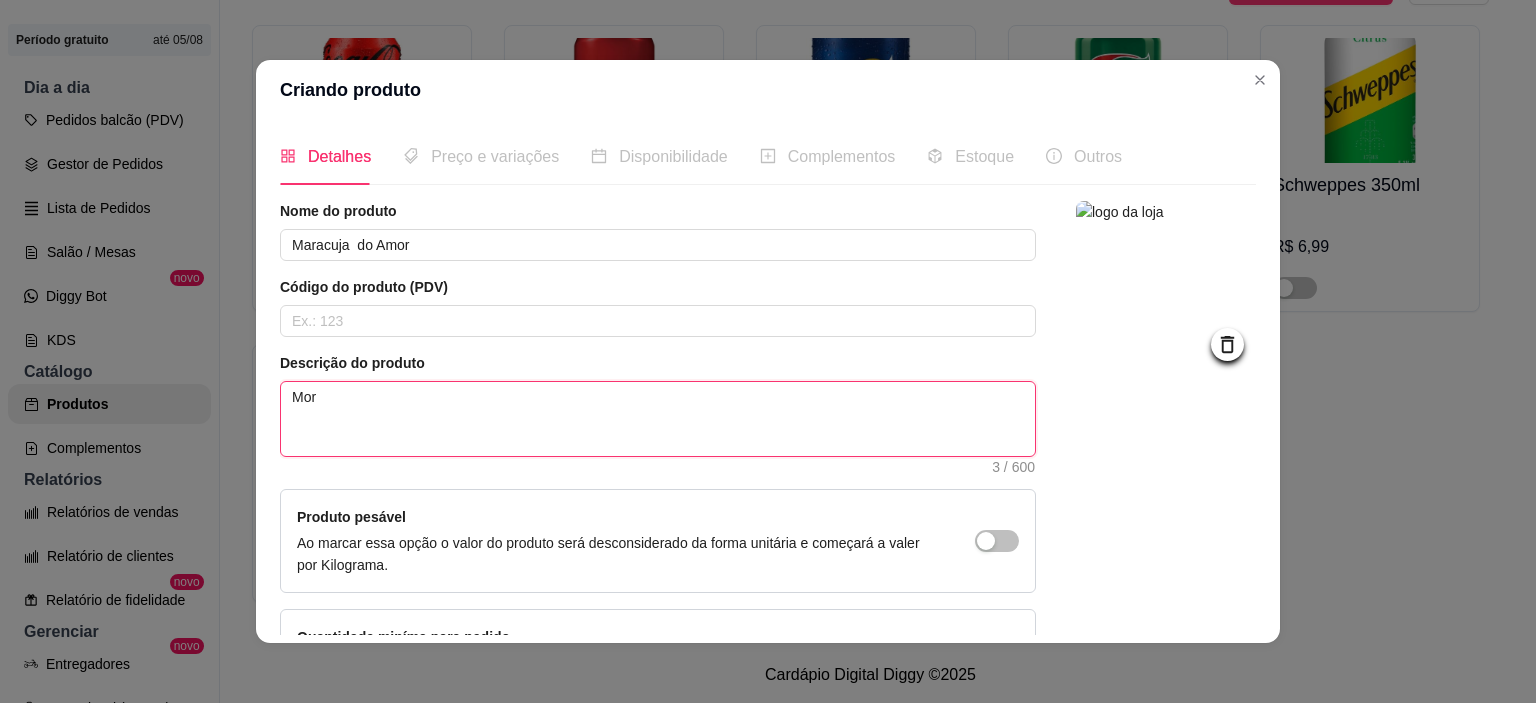 type on "Mora" 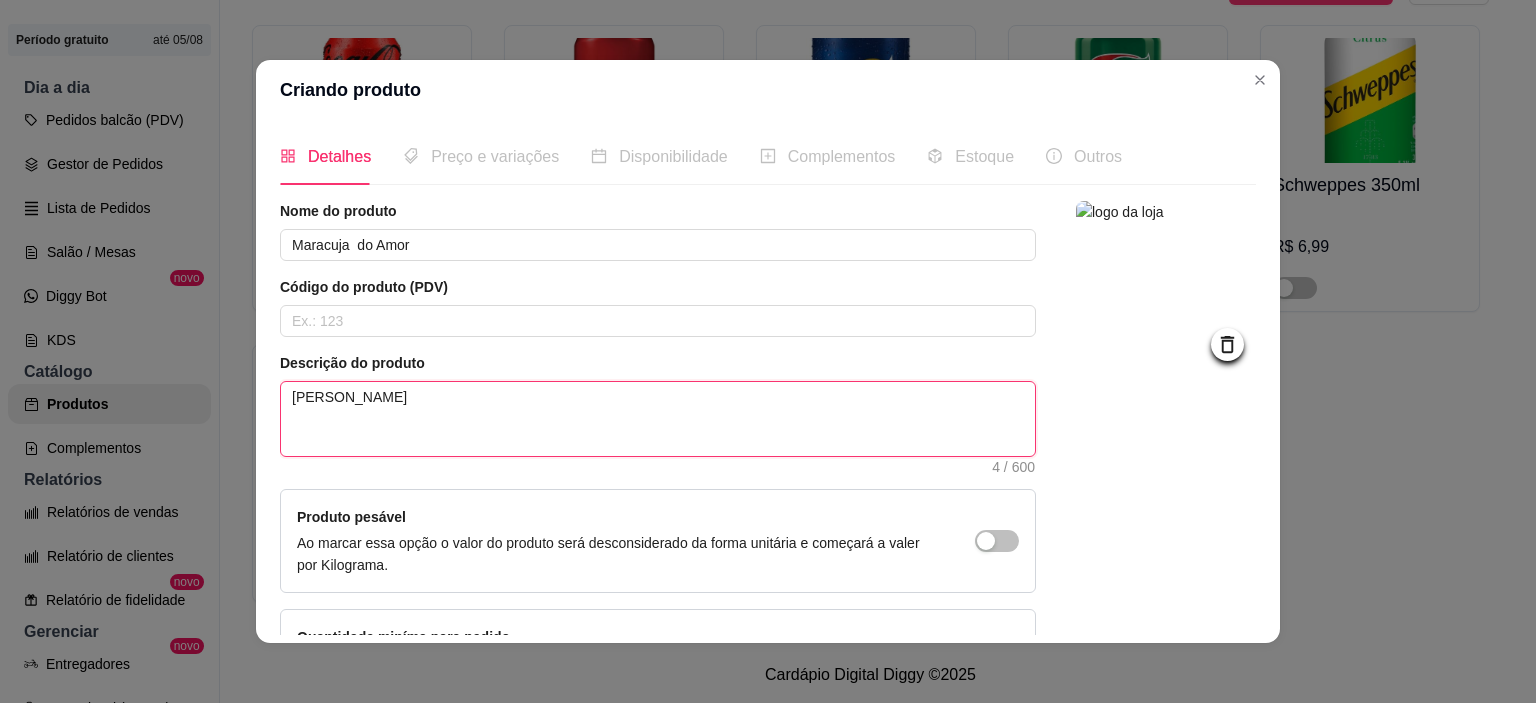 type on "Moran" 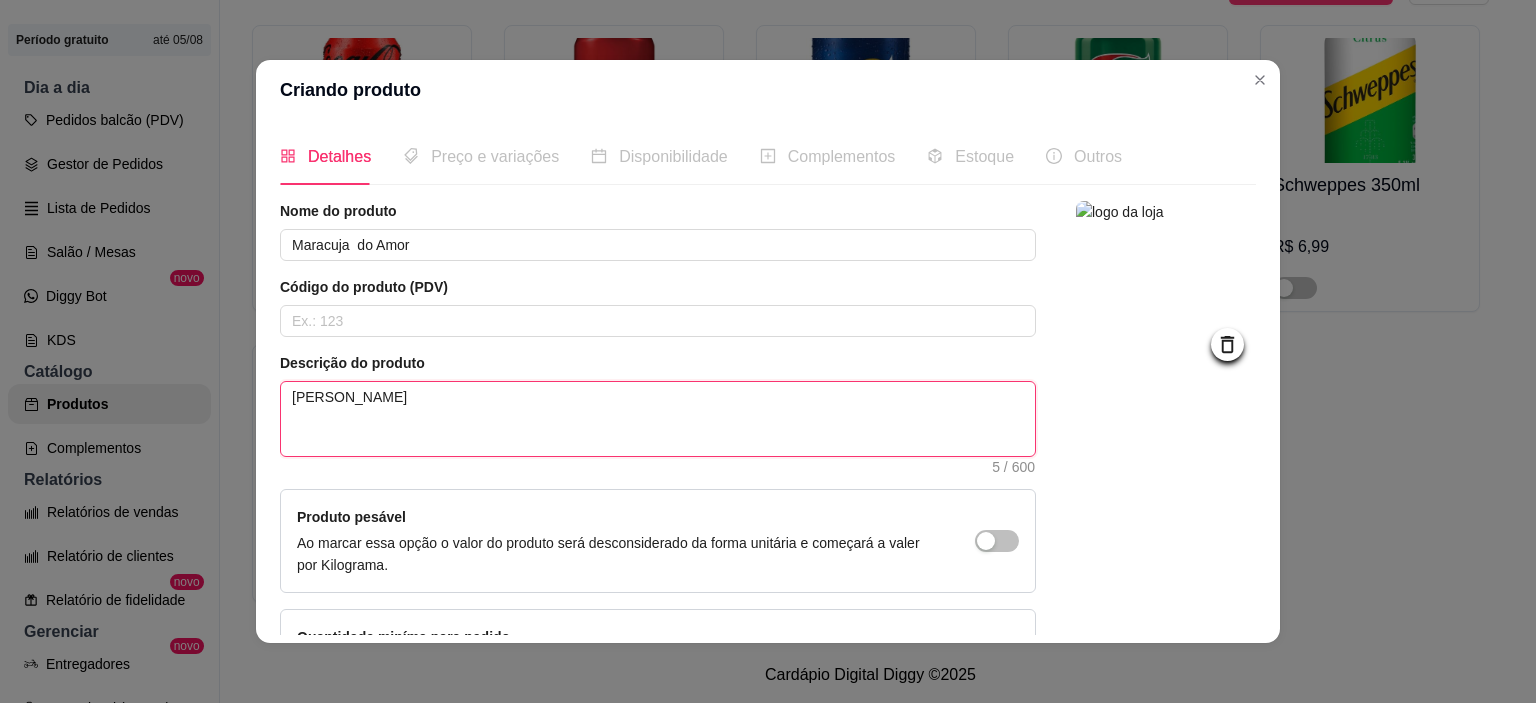 type on "Morang" 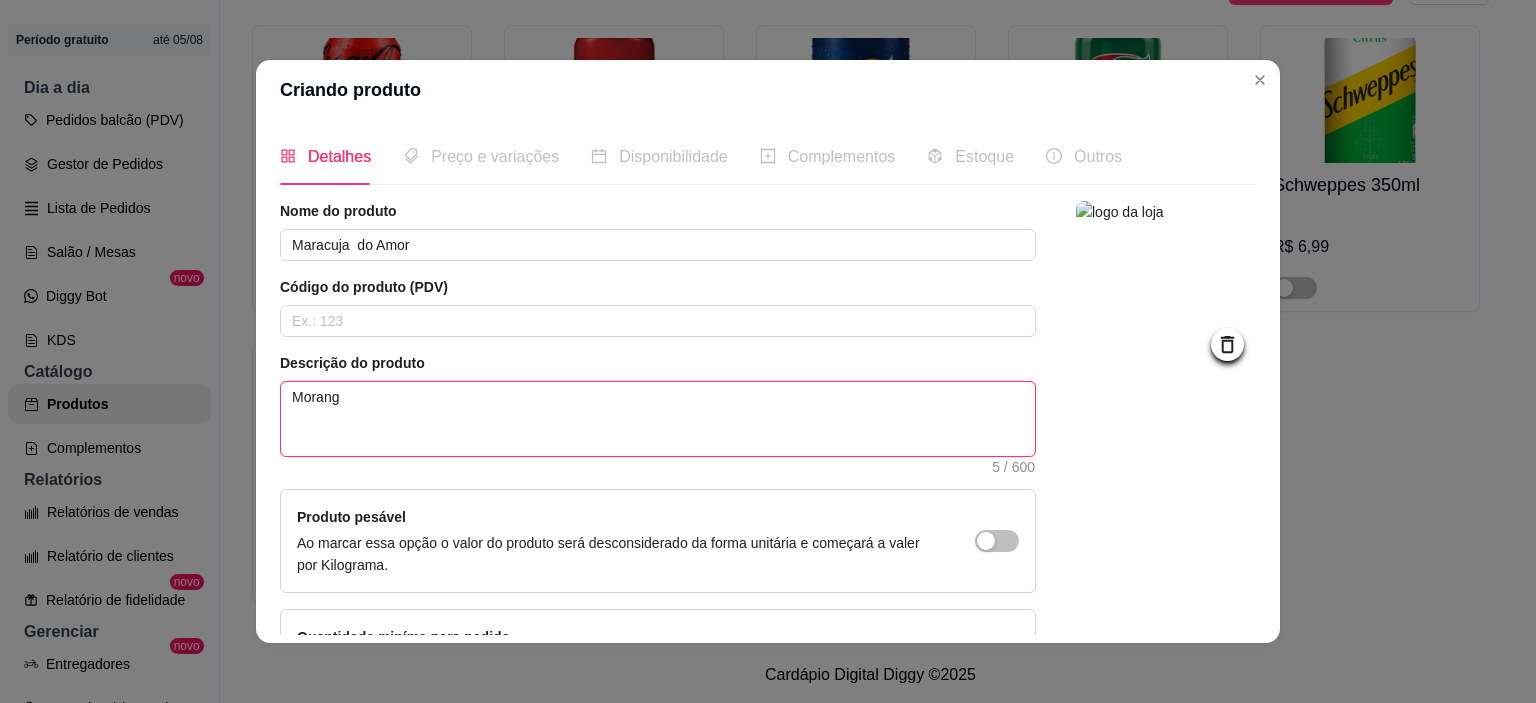 type on "Morango" 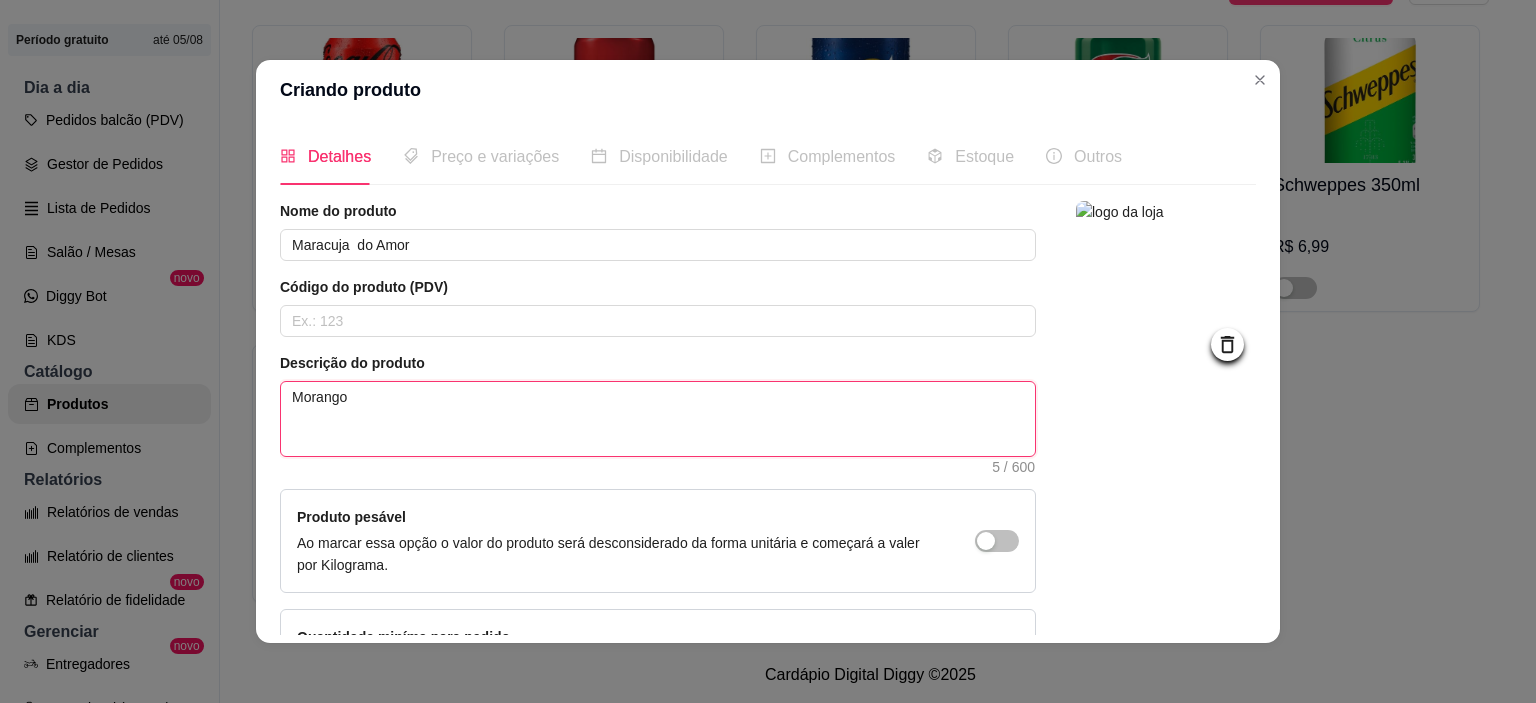 type 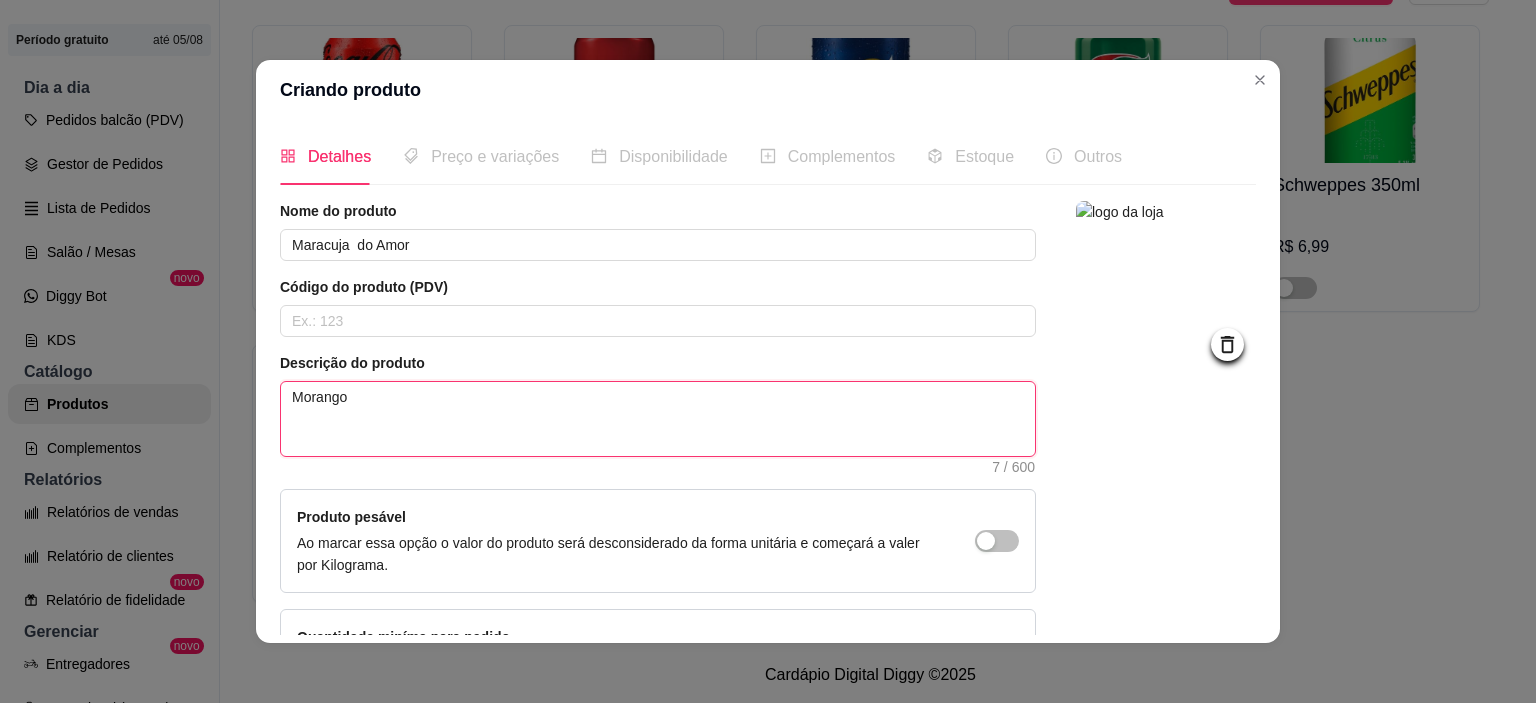 type on "Morango" 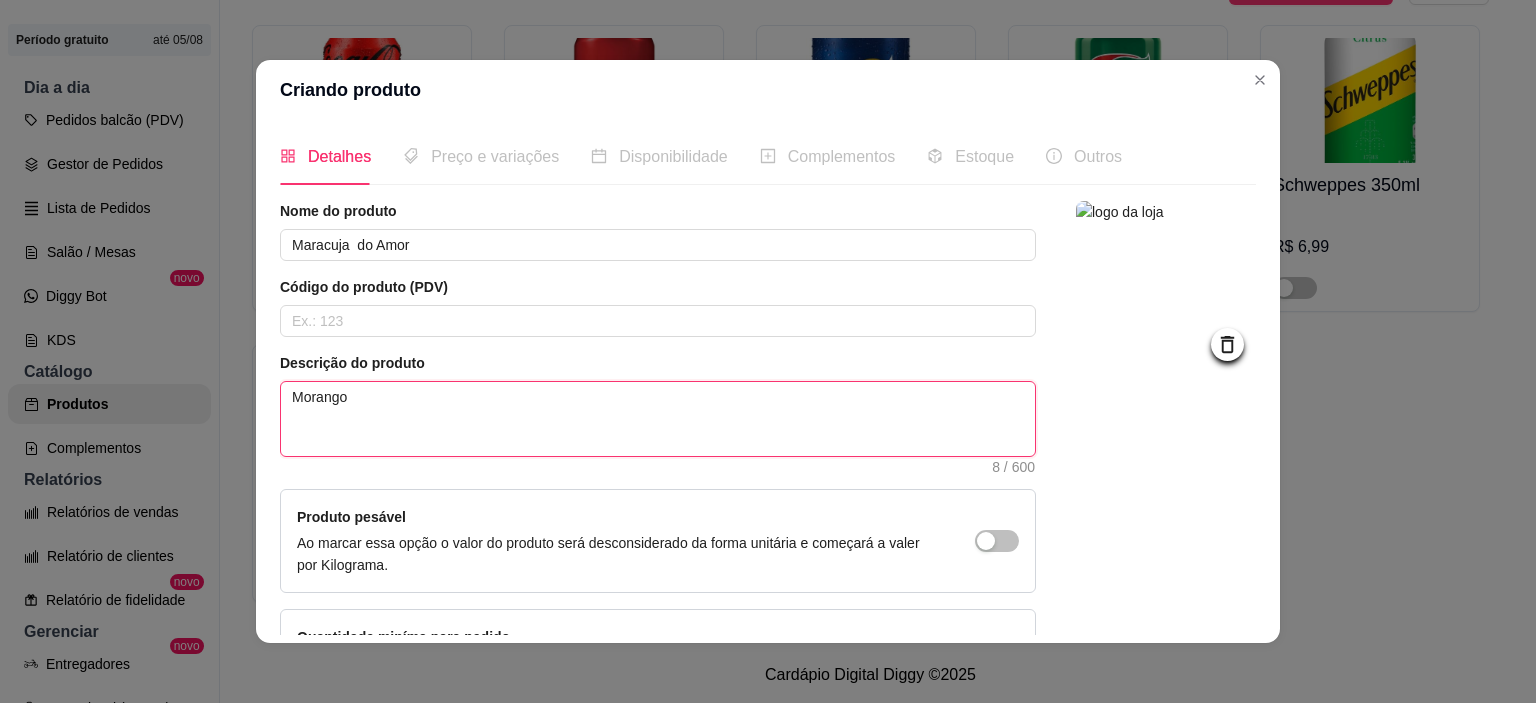 type on "Morango R" 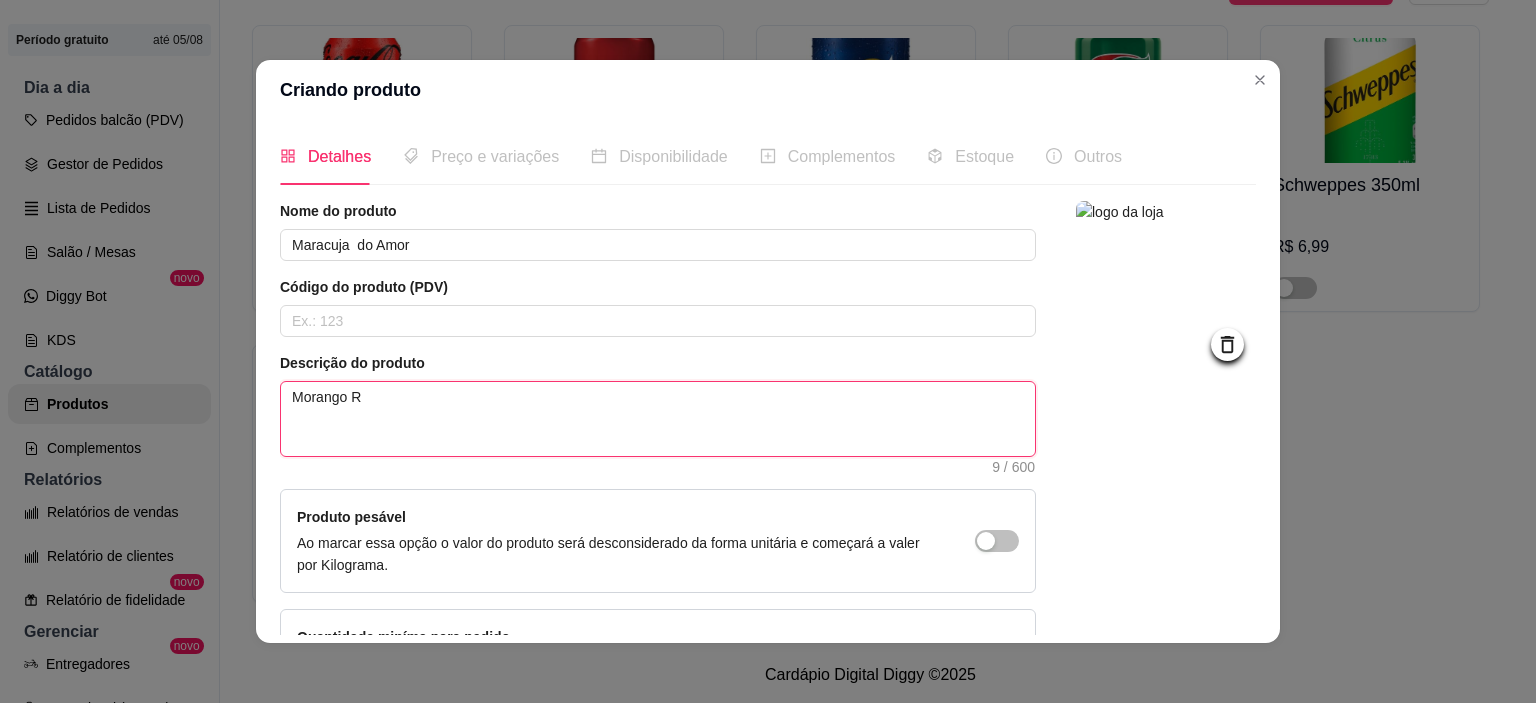 type on "Morango Re" 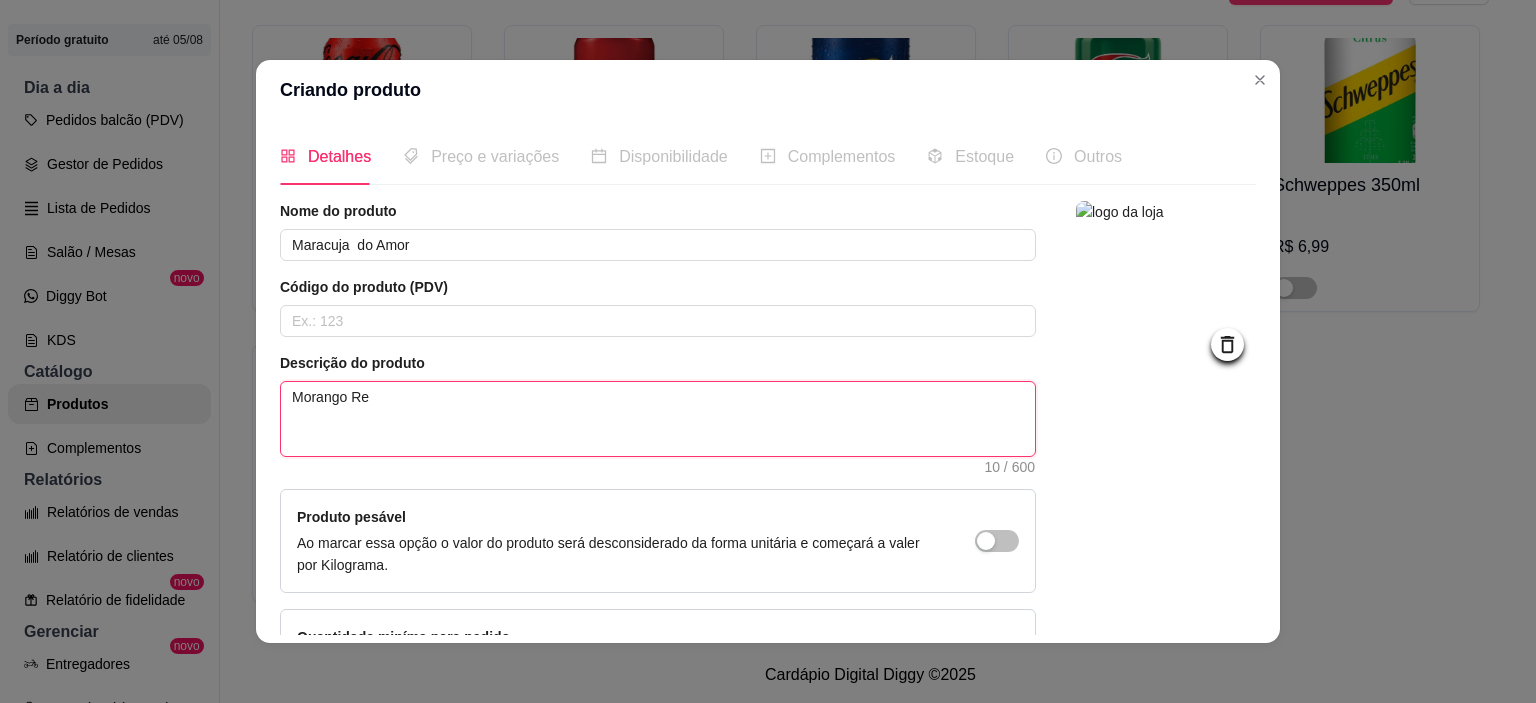 type on "Morango Rec" 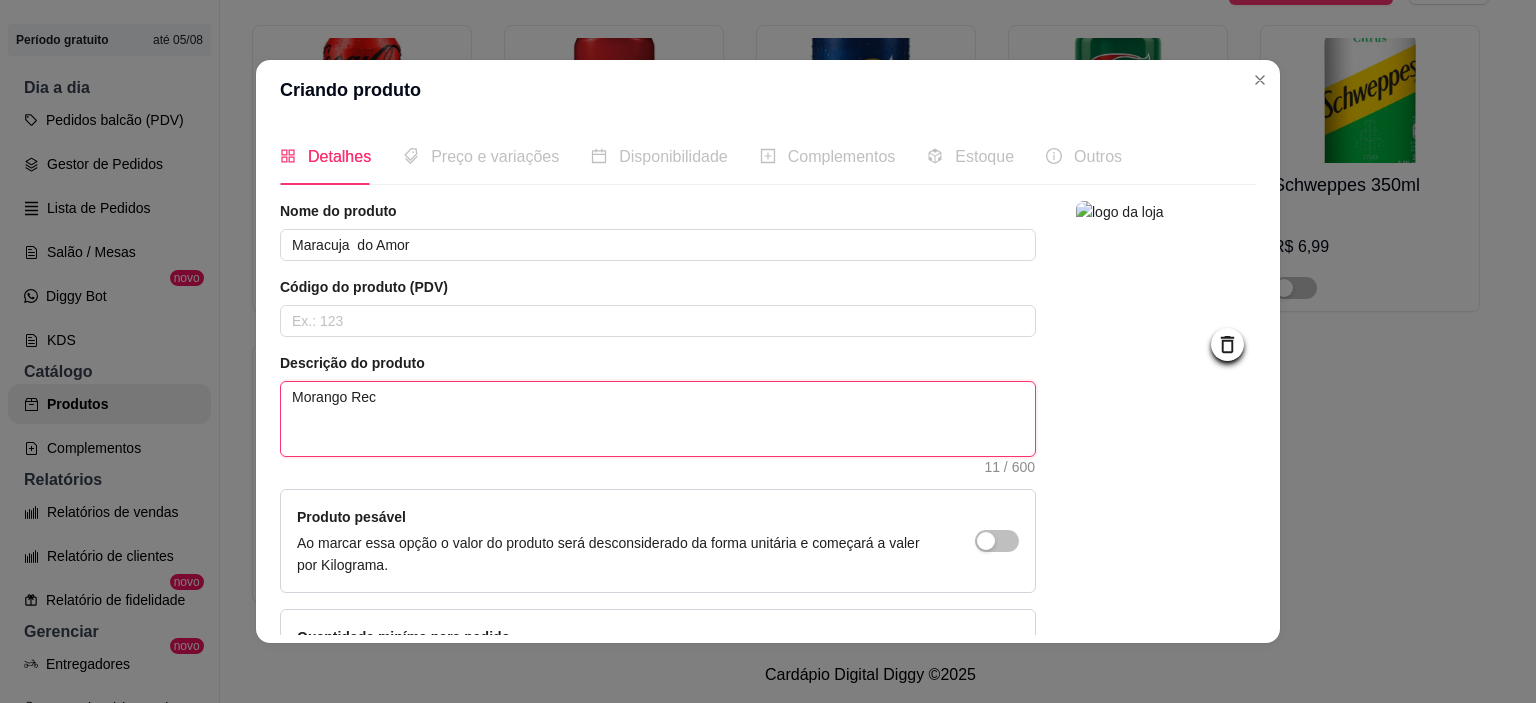 type on "Morango Rech" 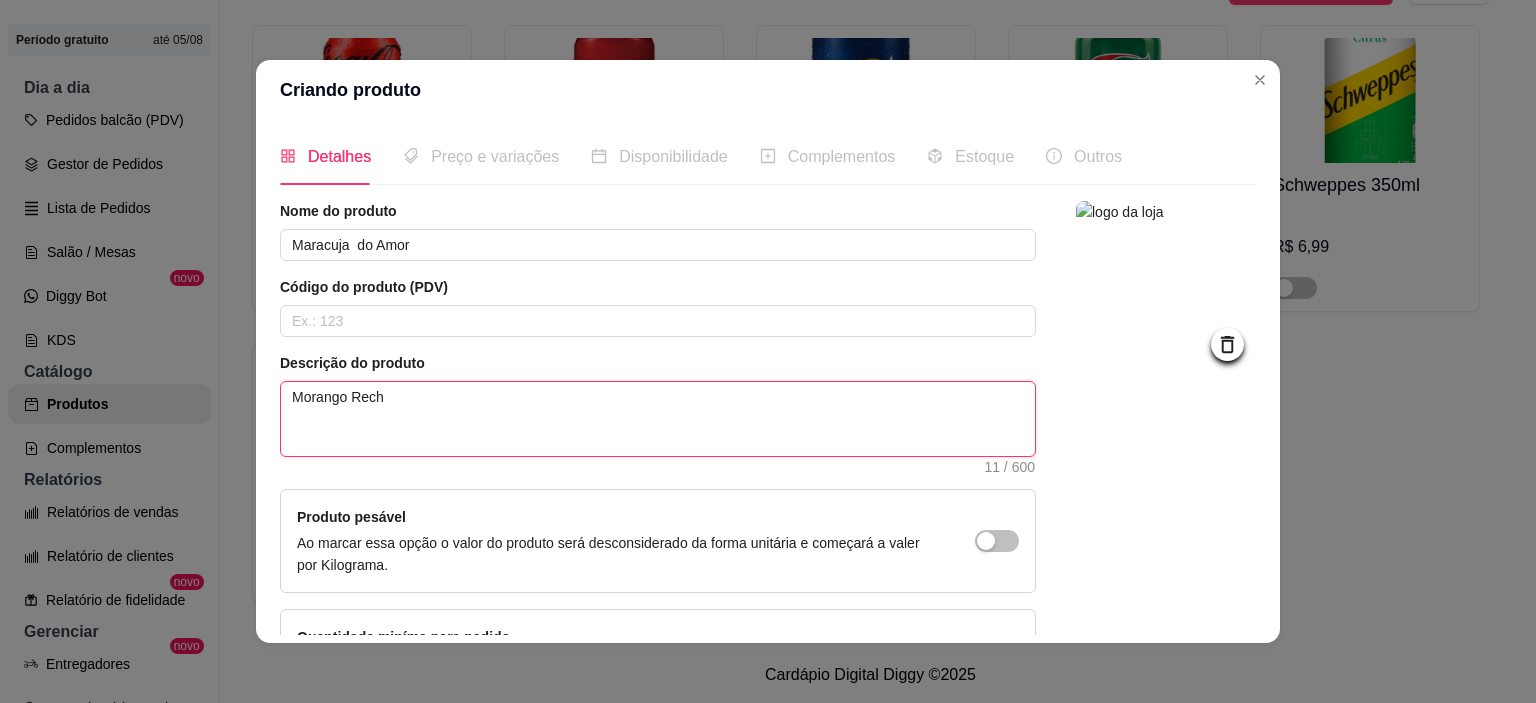 type on "Morango Reche" 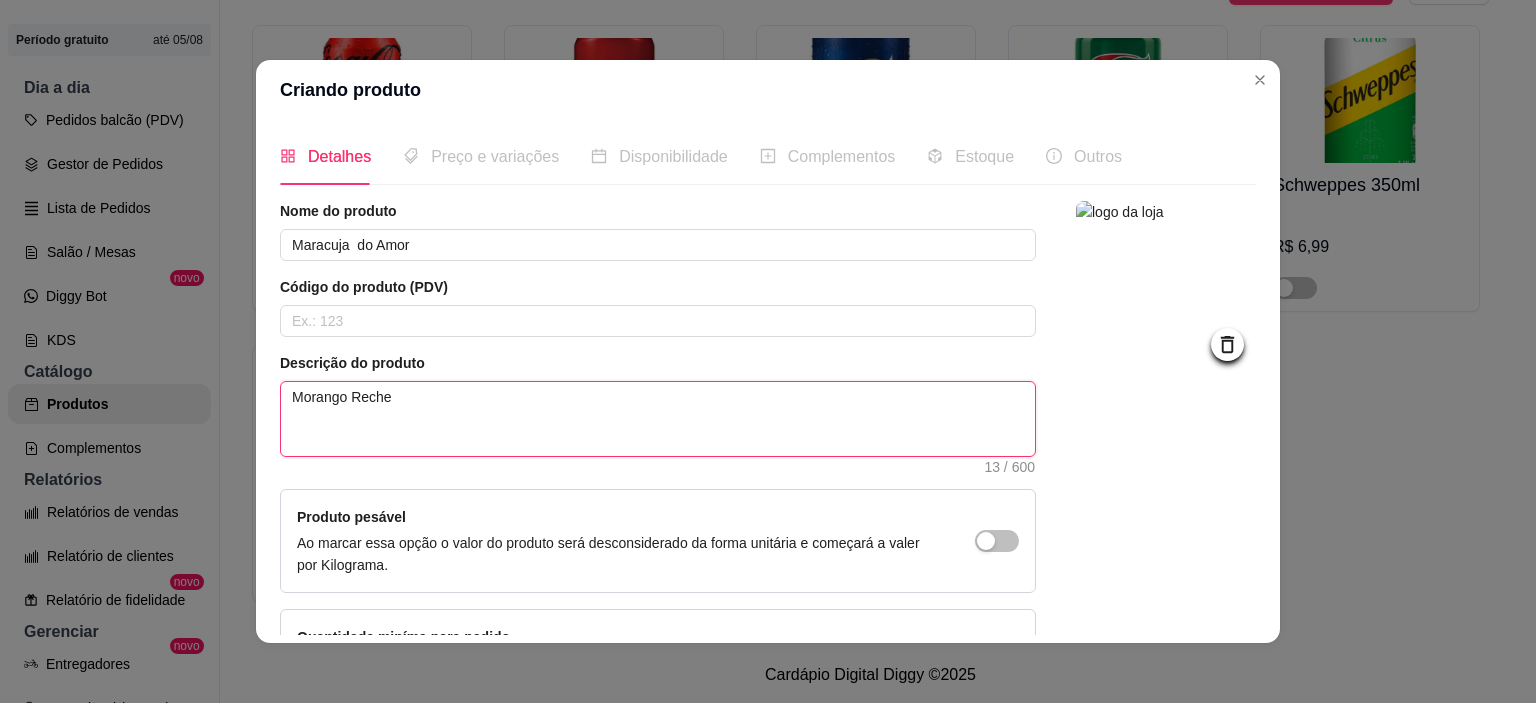 type on "Morango Rechea" 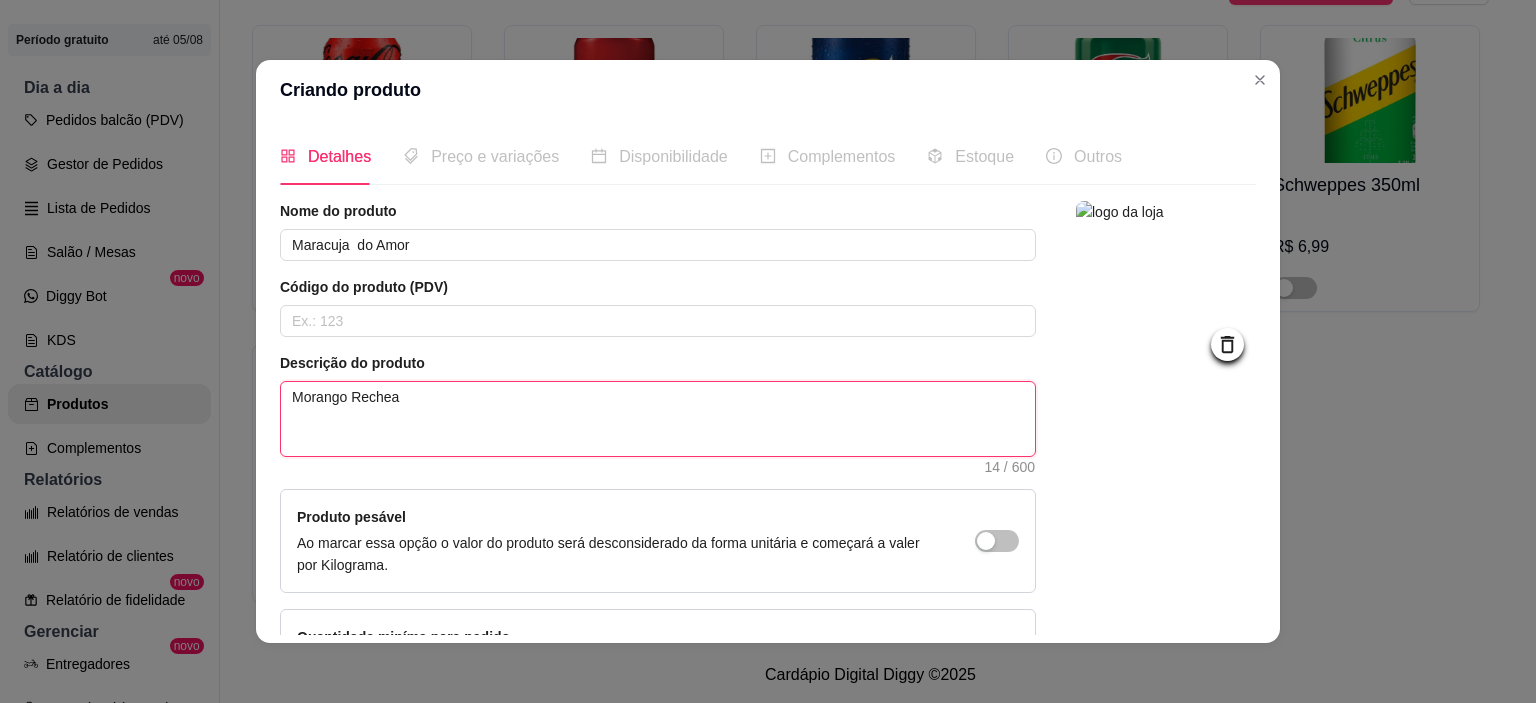 type on "Morango Rechead" 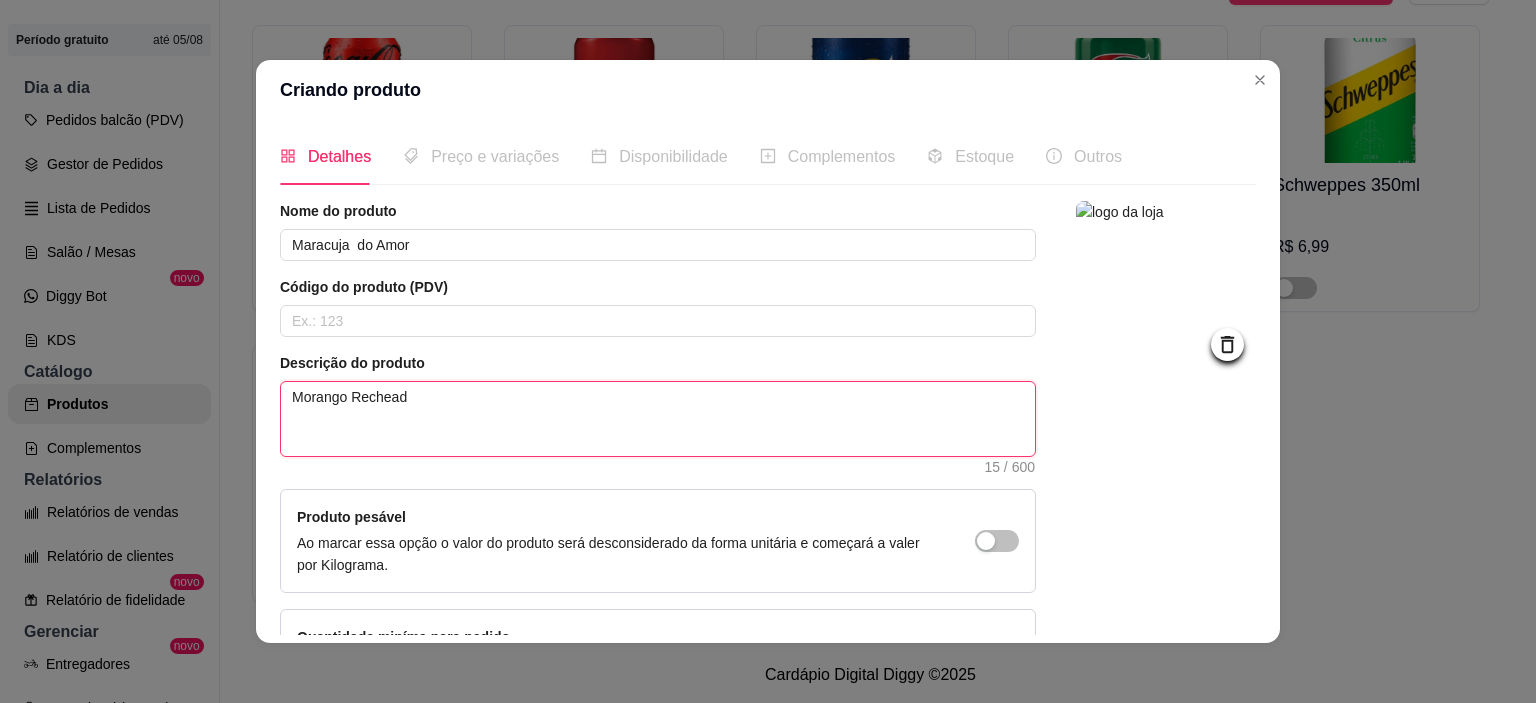 type on "Morango Recheado" 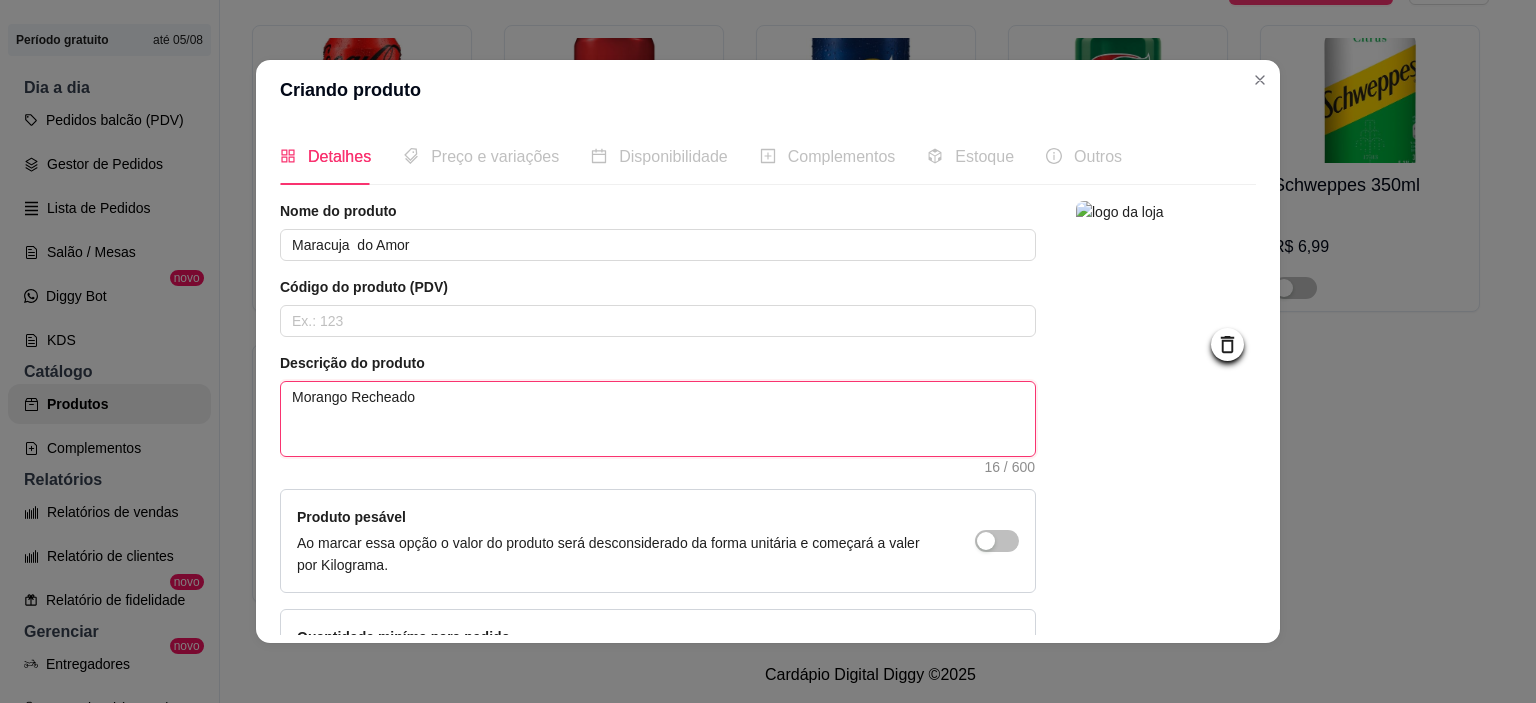 type on "Morango Recheado" 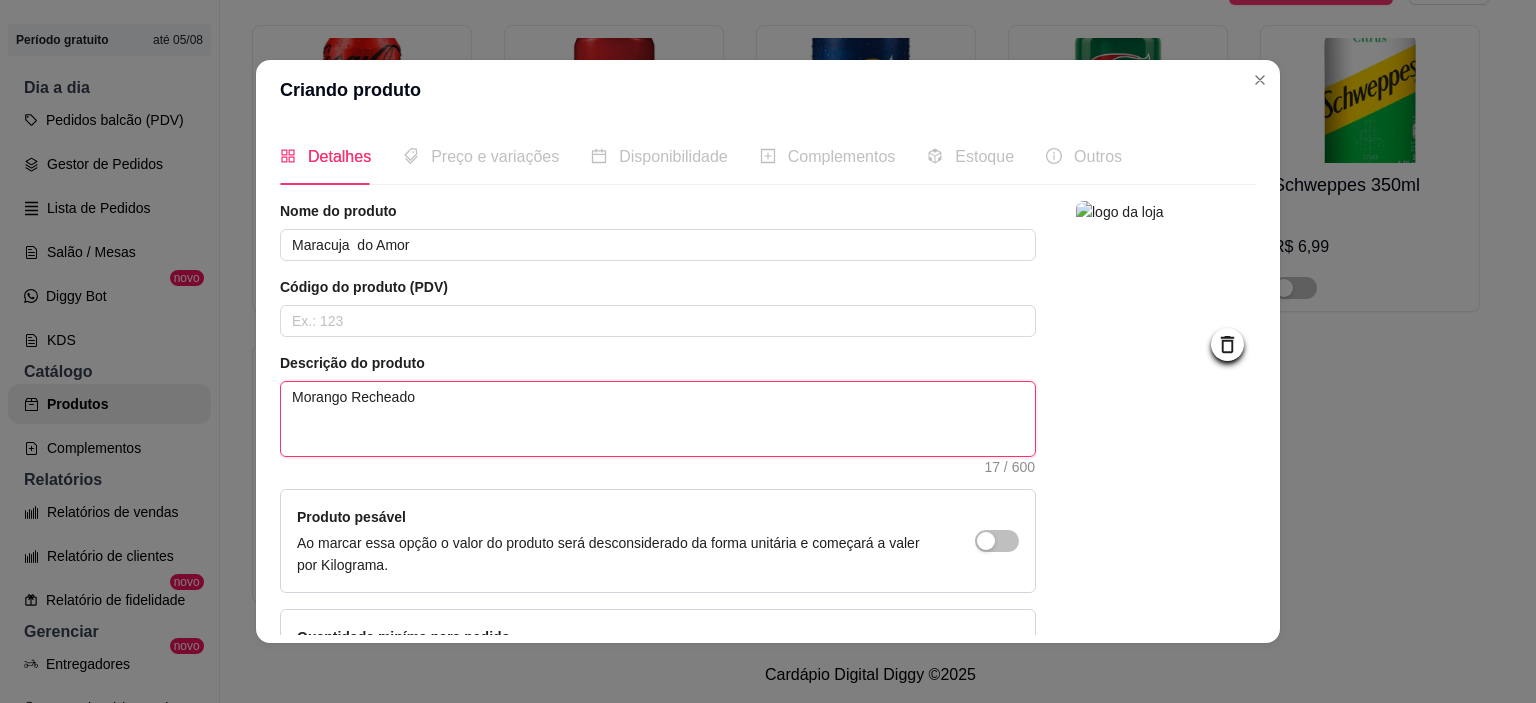 type on "Morango Recheado c" 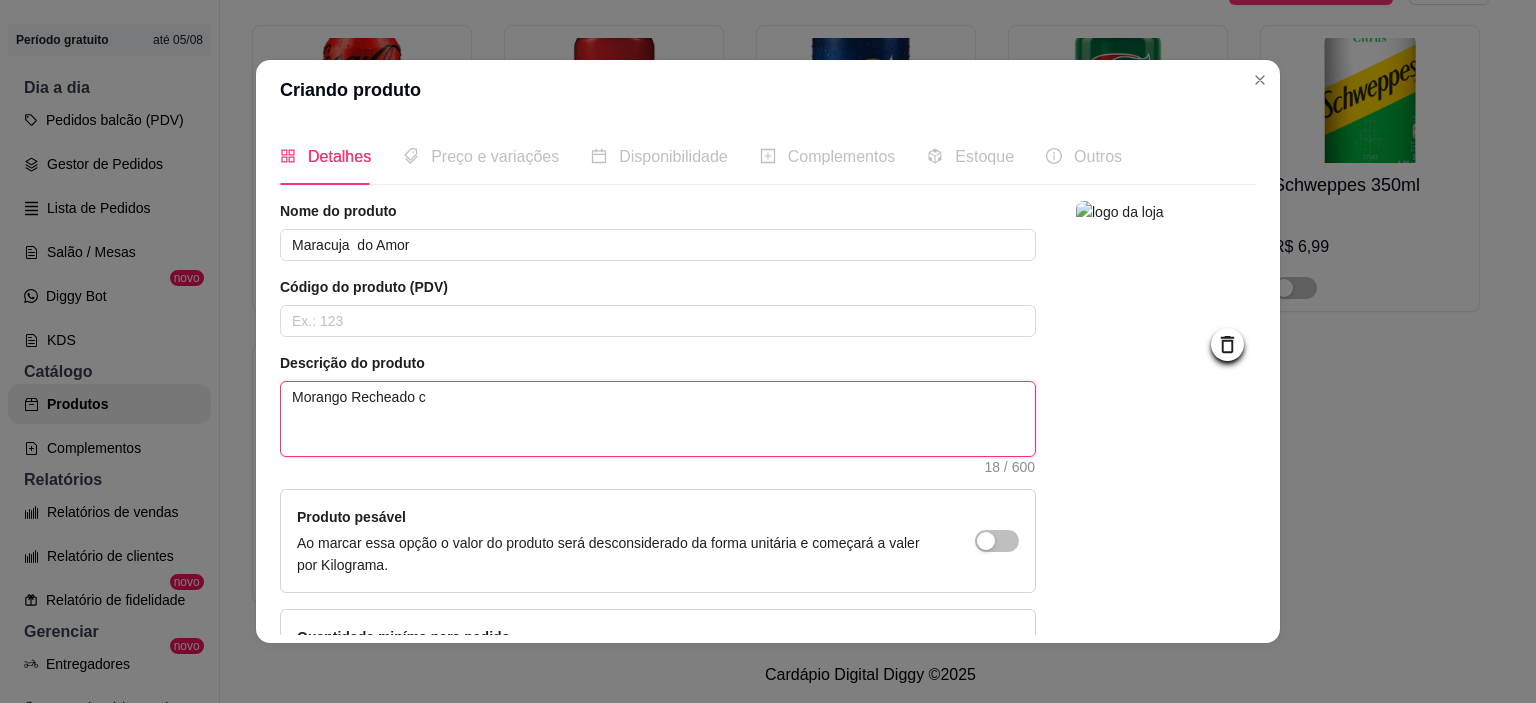 type on "Morango Recheado co" 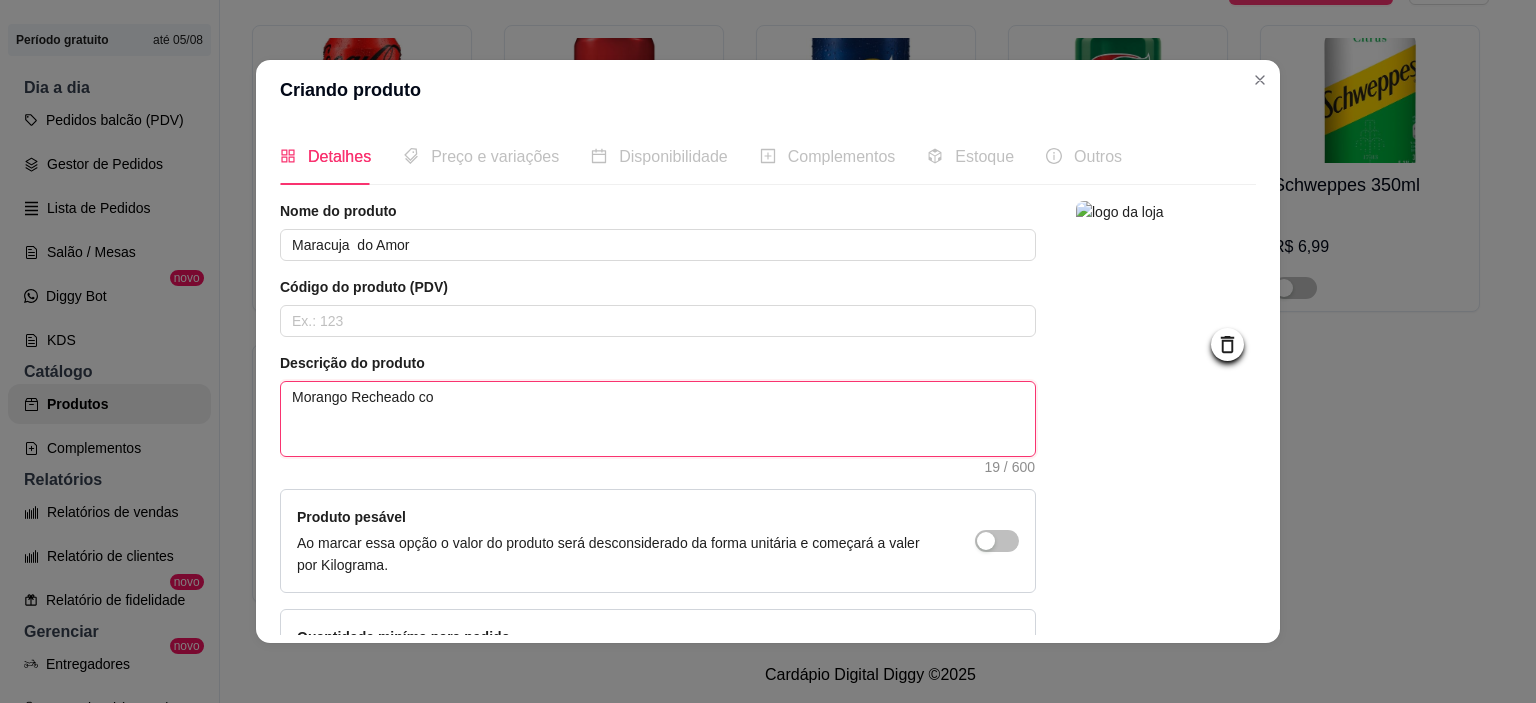 type on "Morango Recheado com" 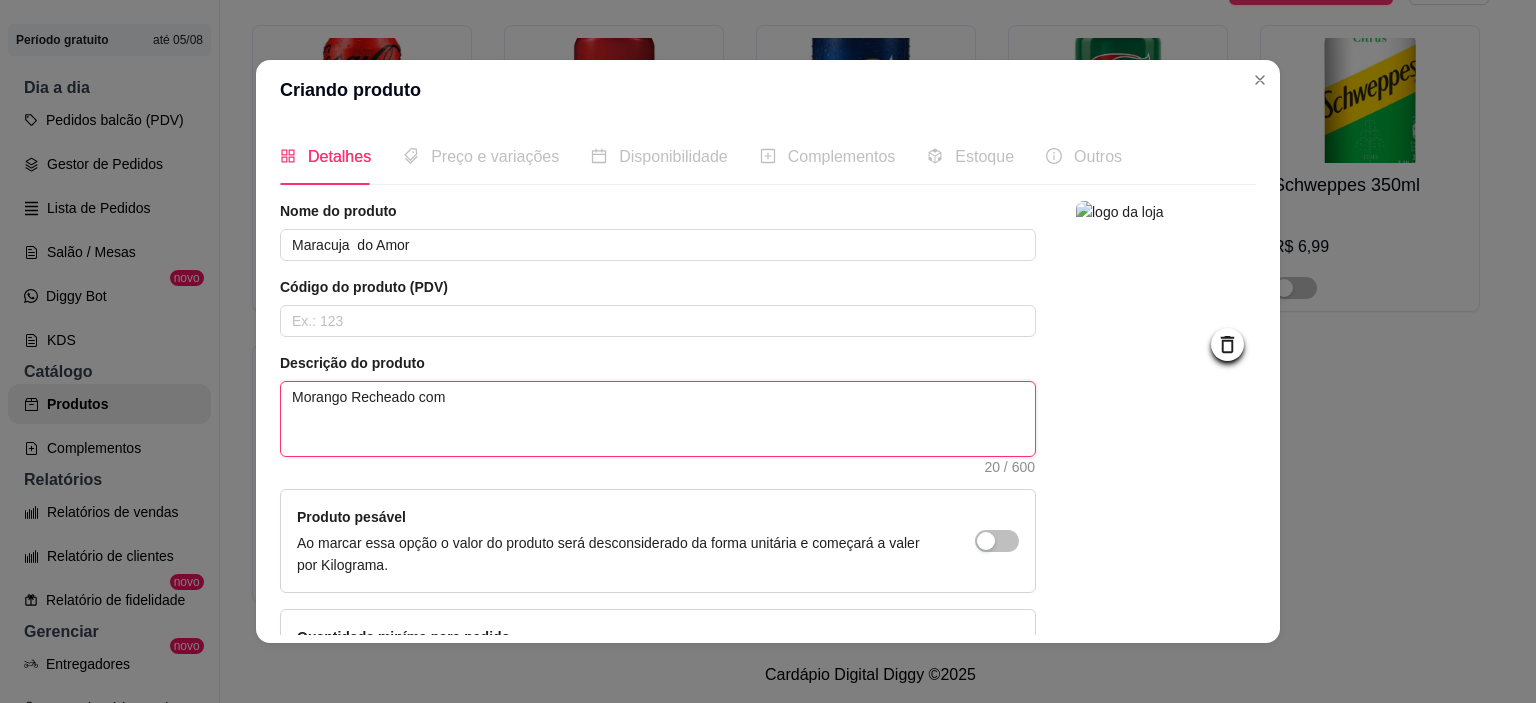 type on "Morango Recheado com" 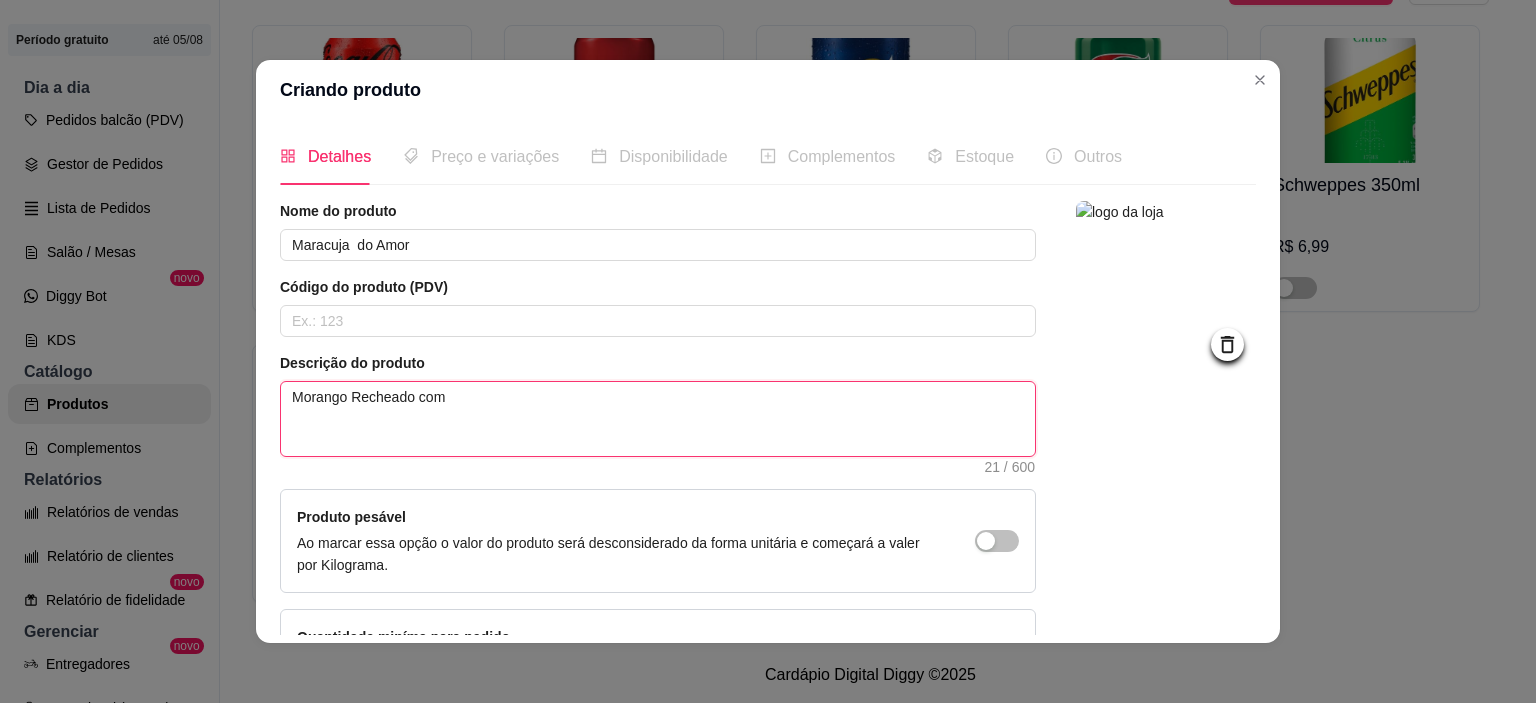 type on "Morango echeado com" 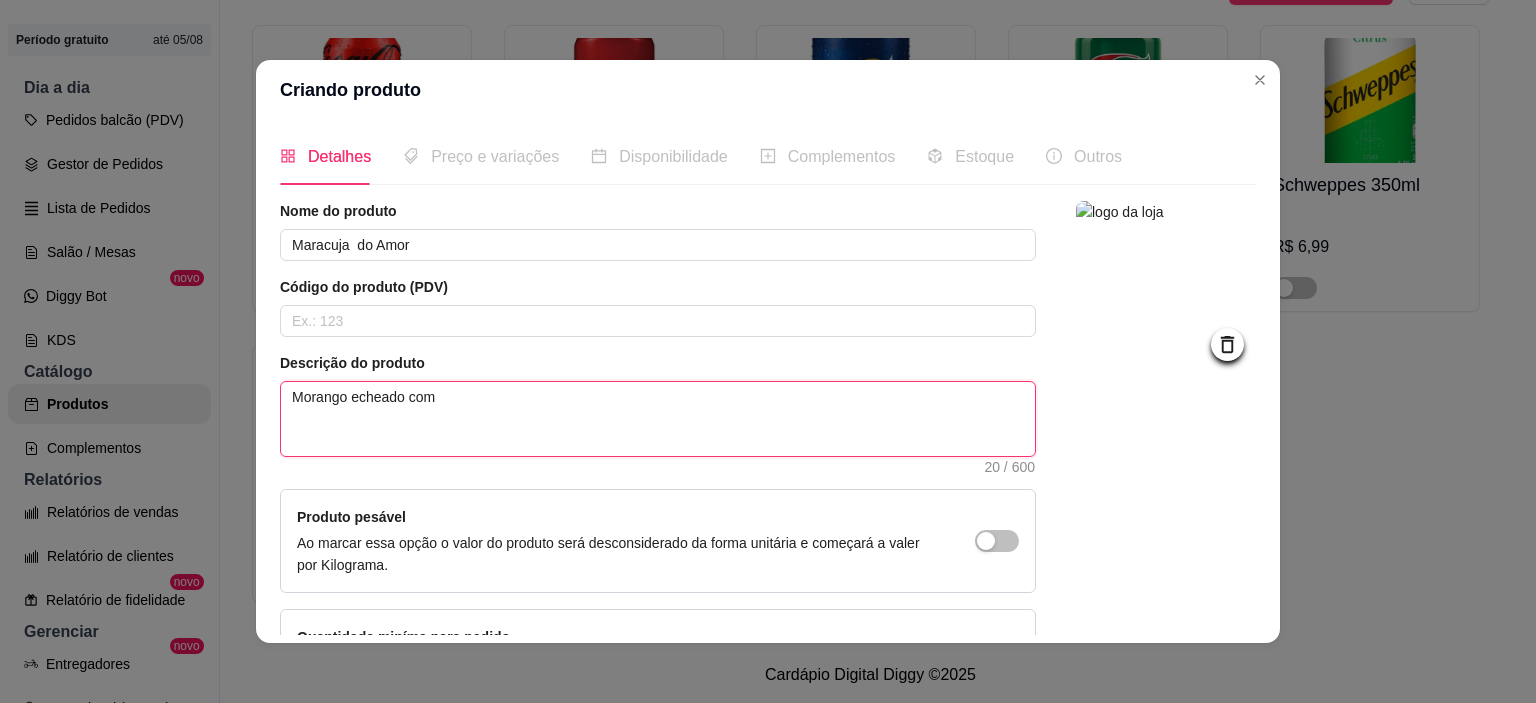 type on "Morango recheado com" 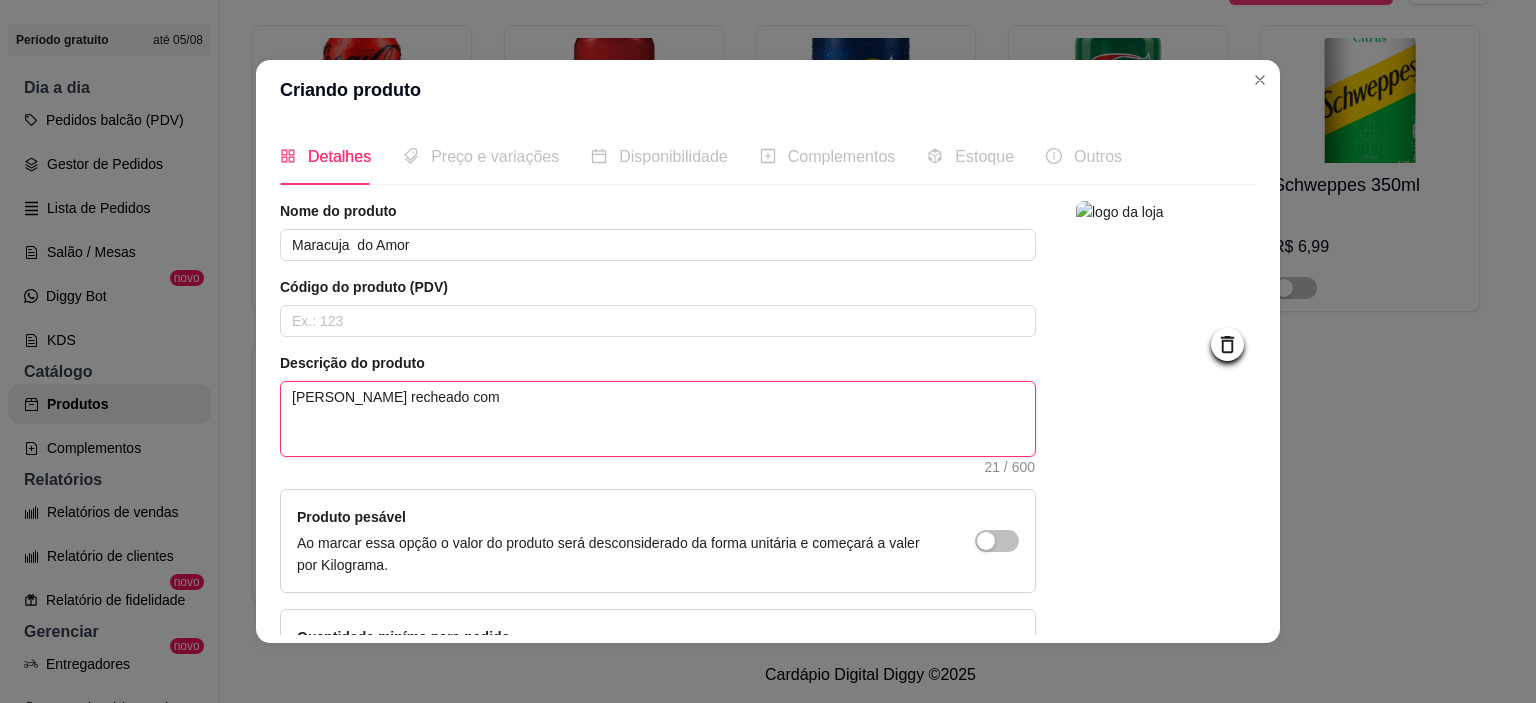 type on "Morango recheado com b" 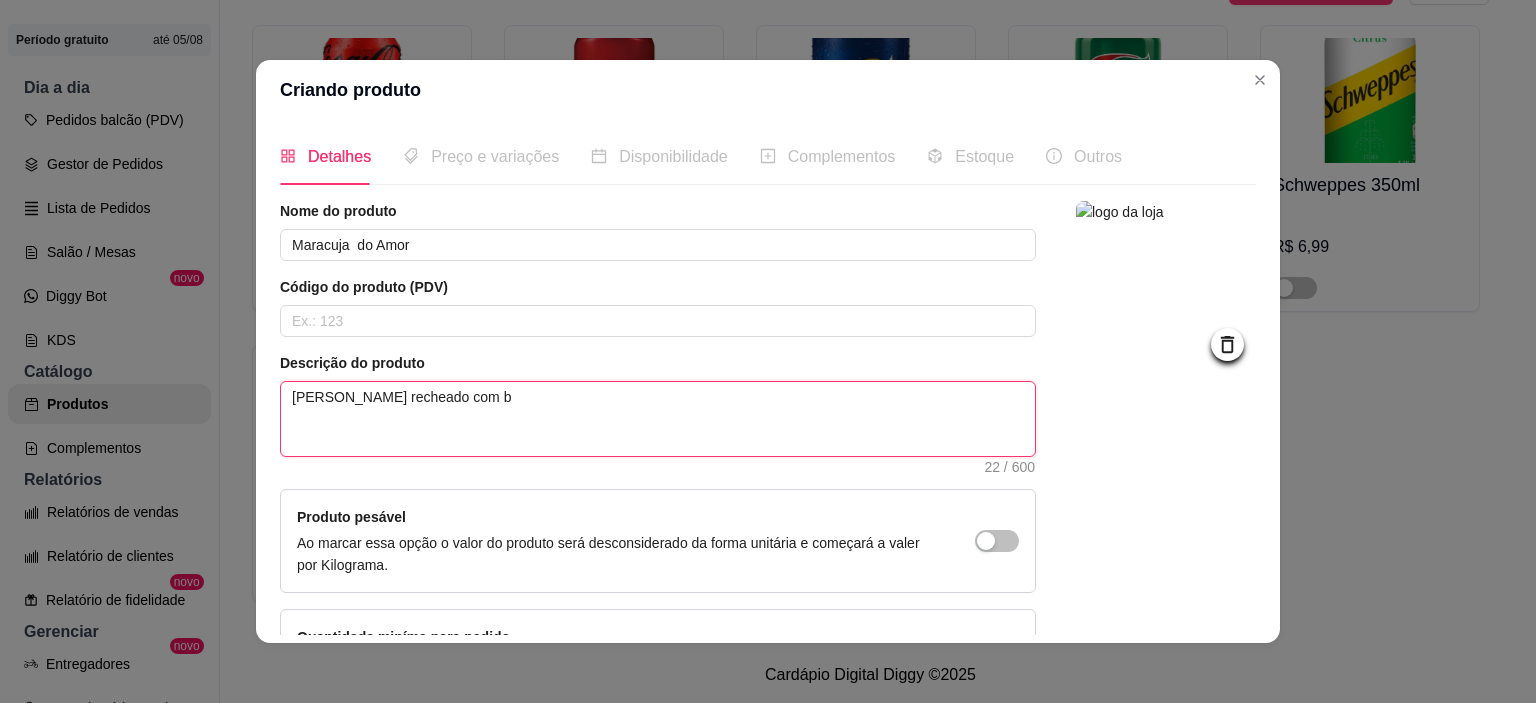 type on "Morango recheado com br" 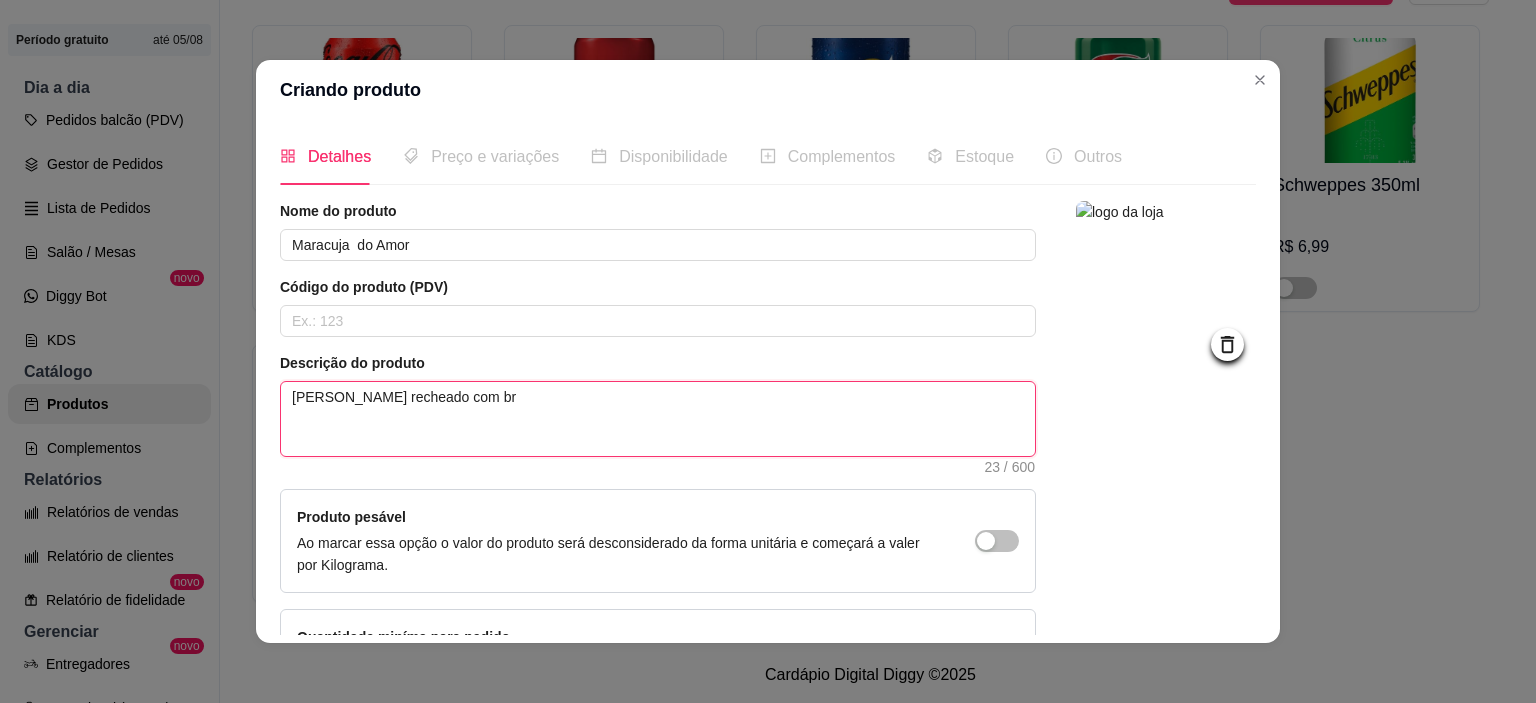 type on "Morango recheado com bri" 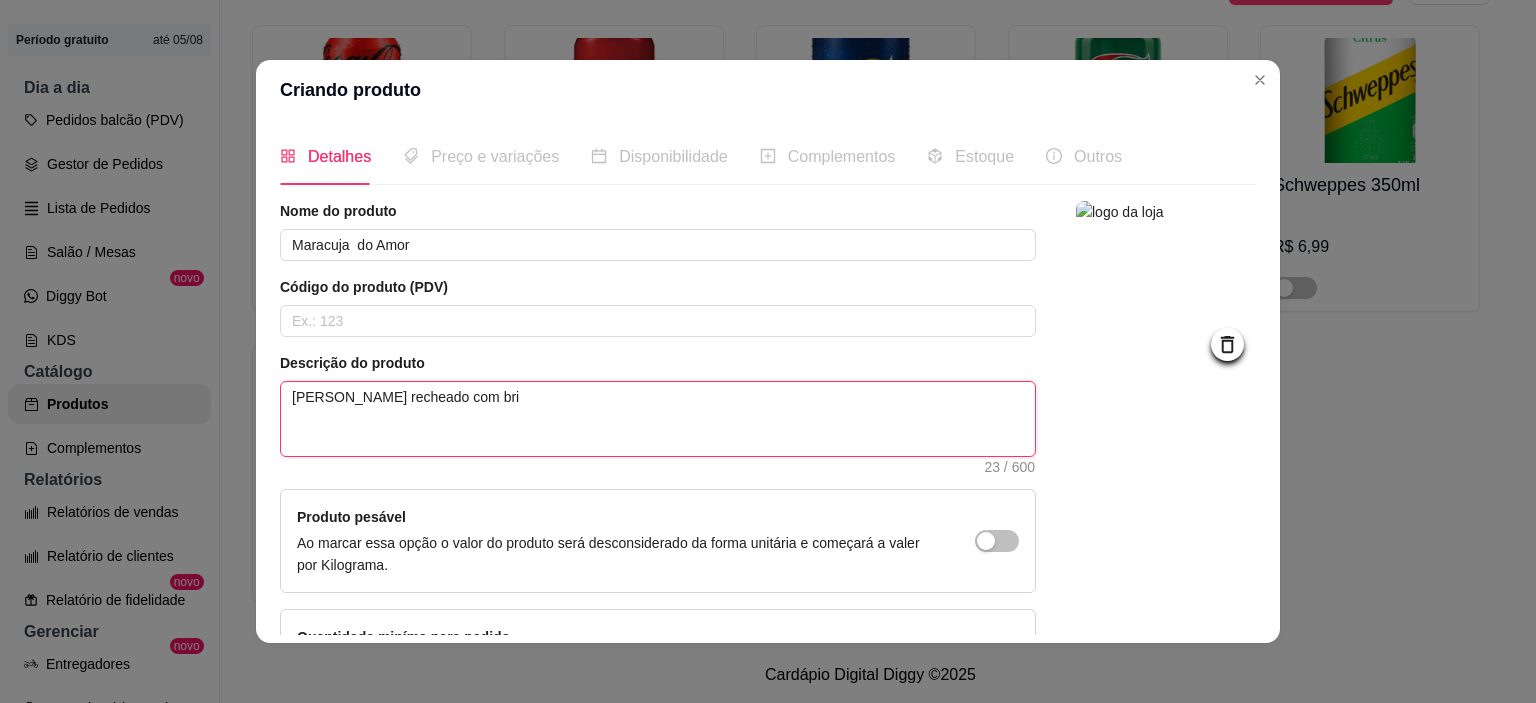 type 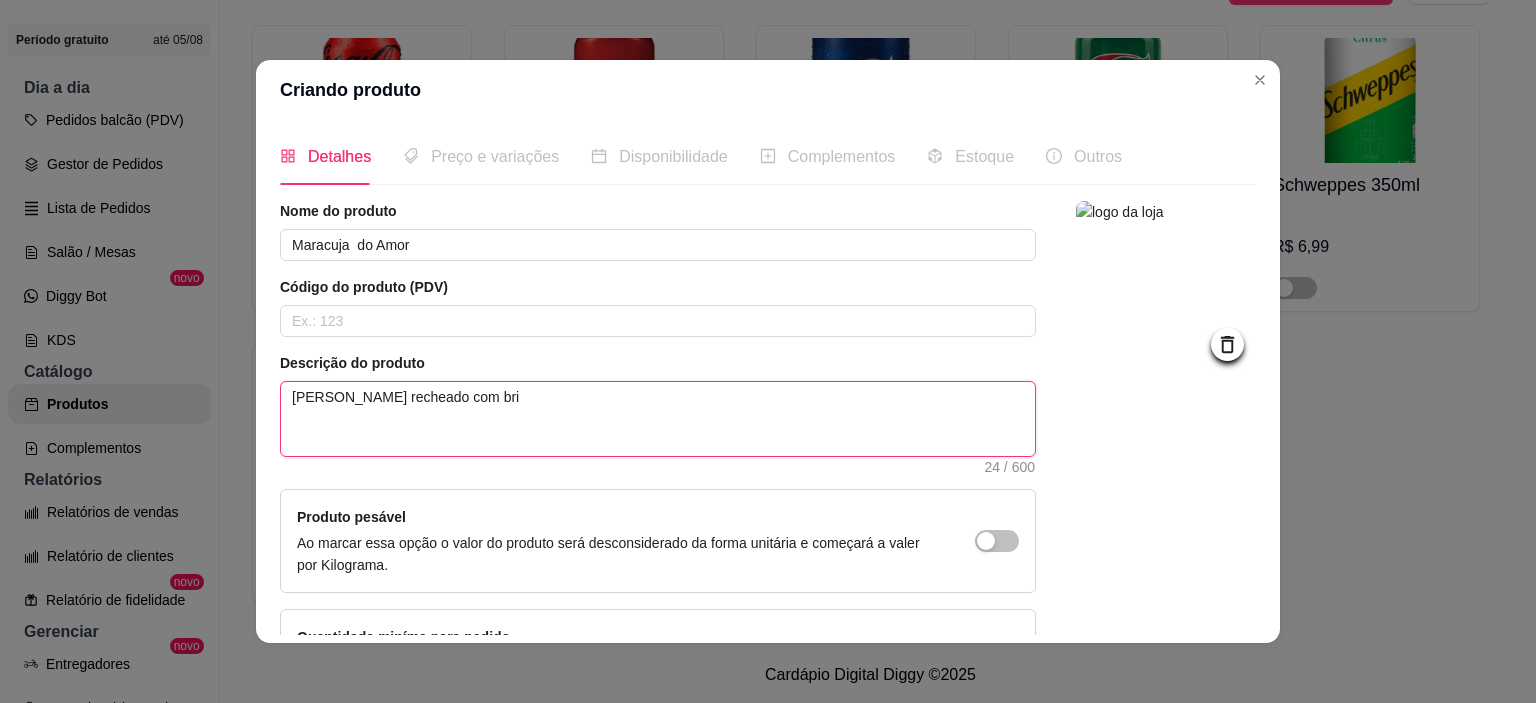 type on "Morango recheado com brig" 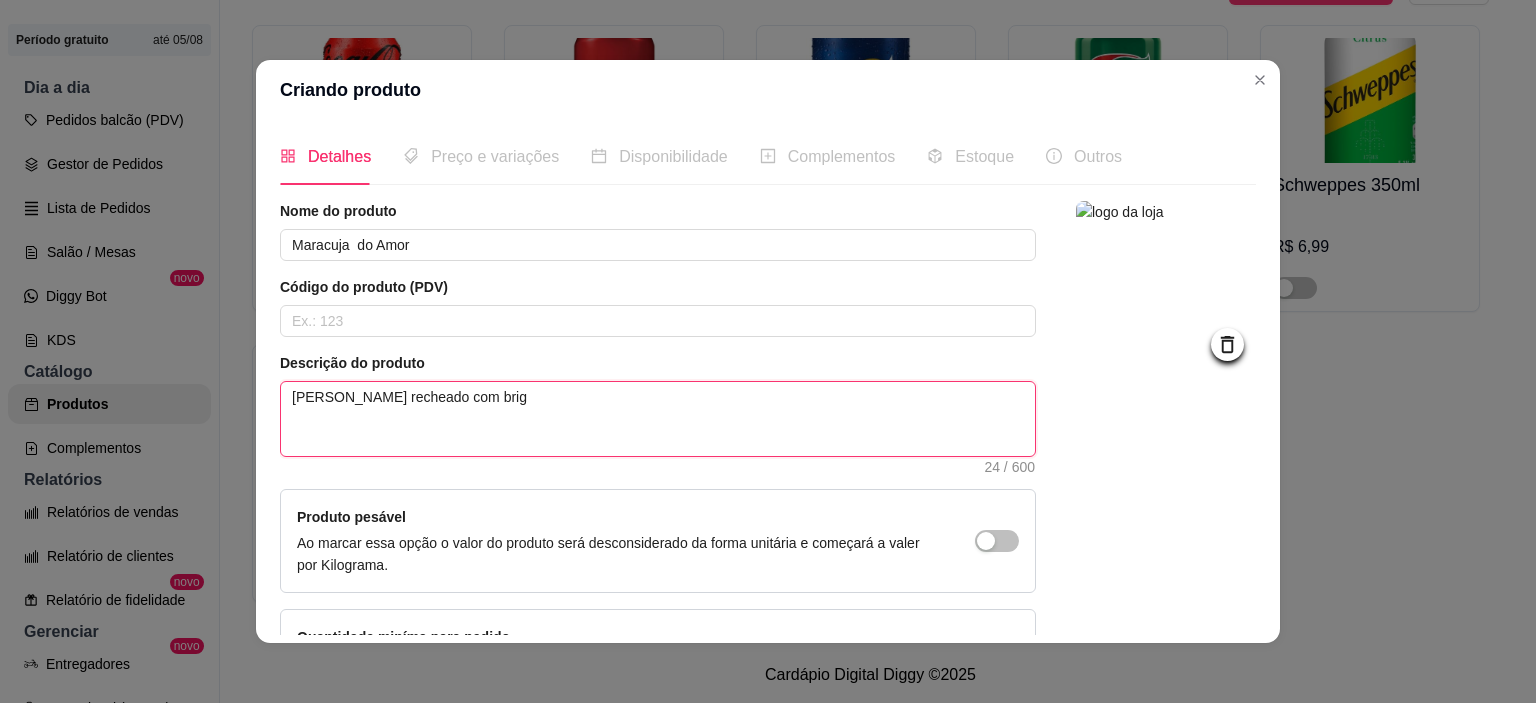 type 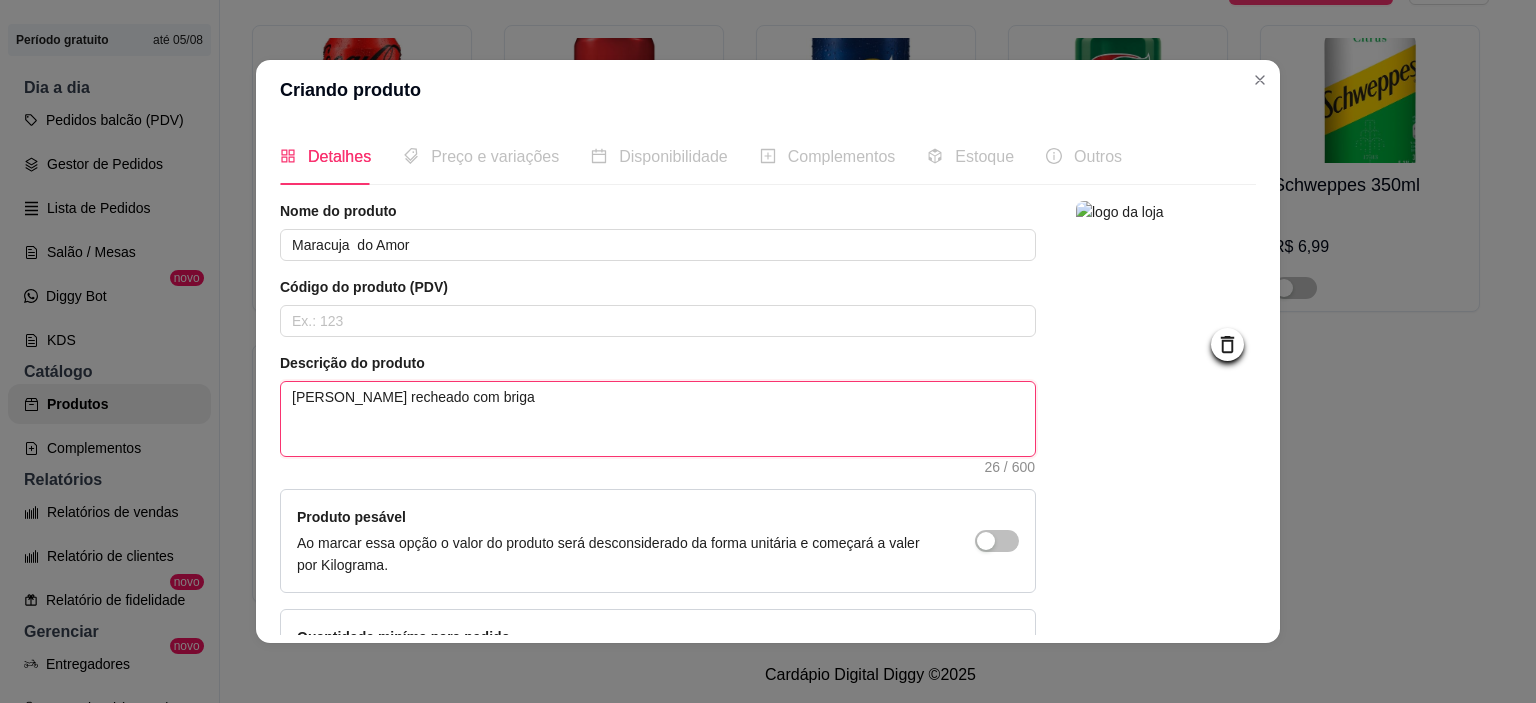 type on "Morango recheado com brigad" 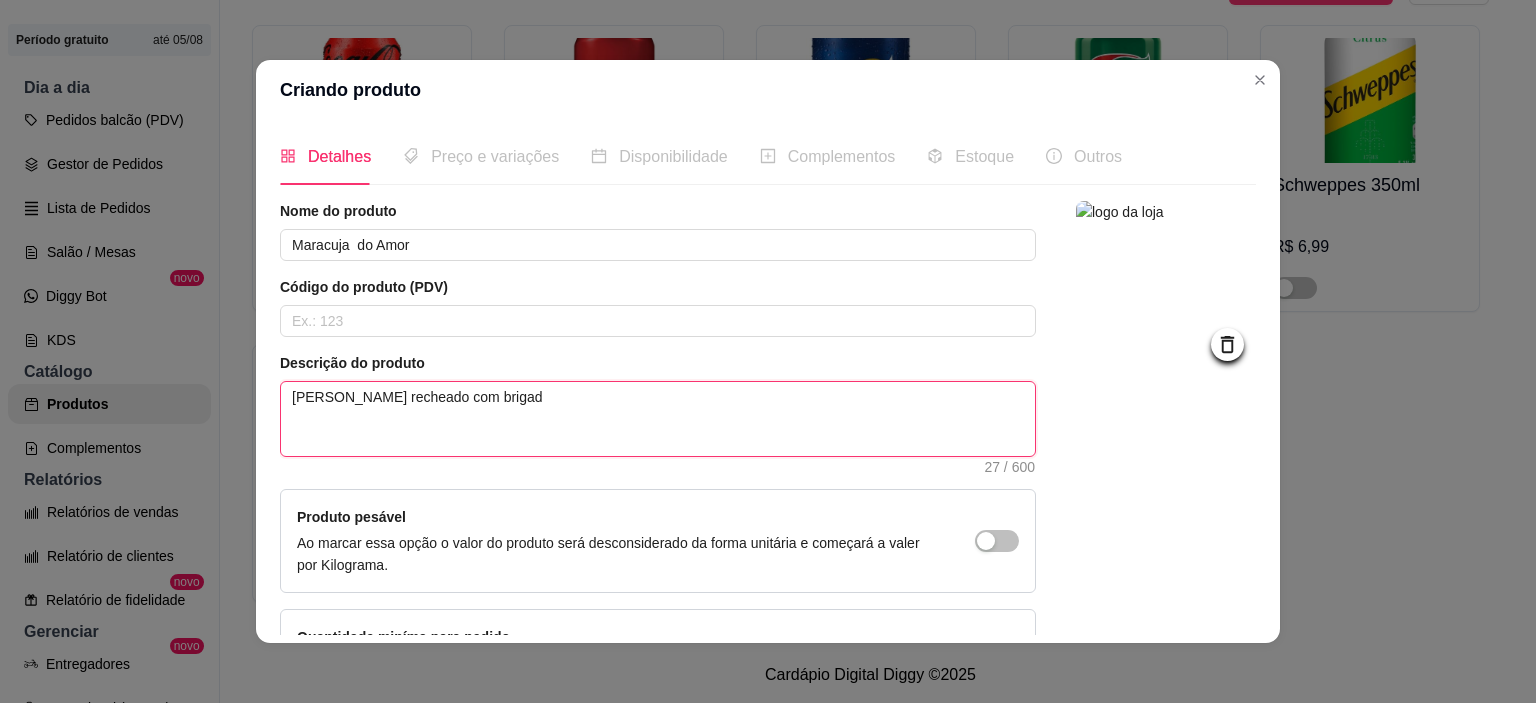 type on "Morango recheado com brigade" 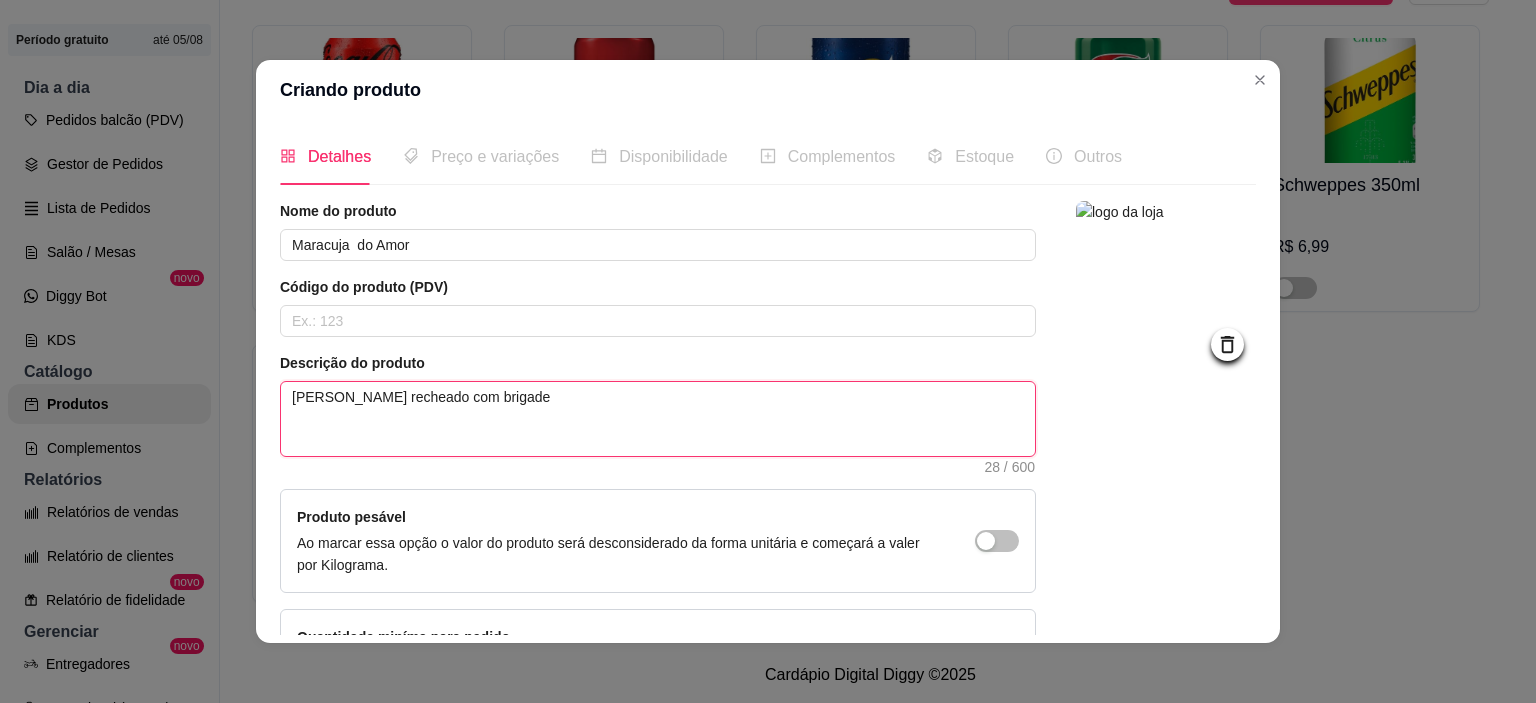type on "Morango recheado com brigadei" 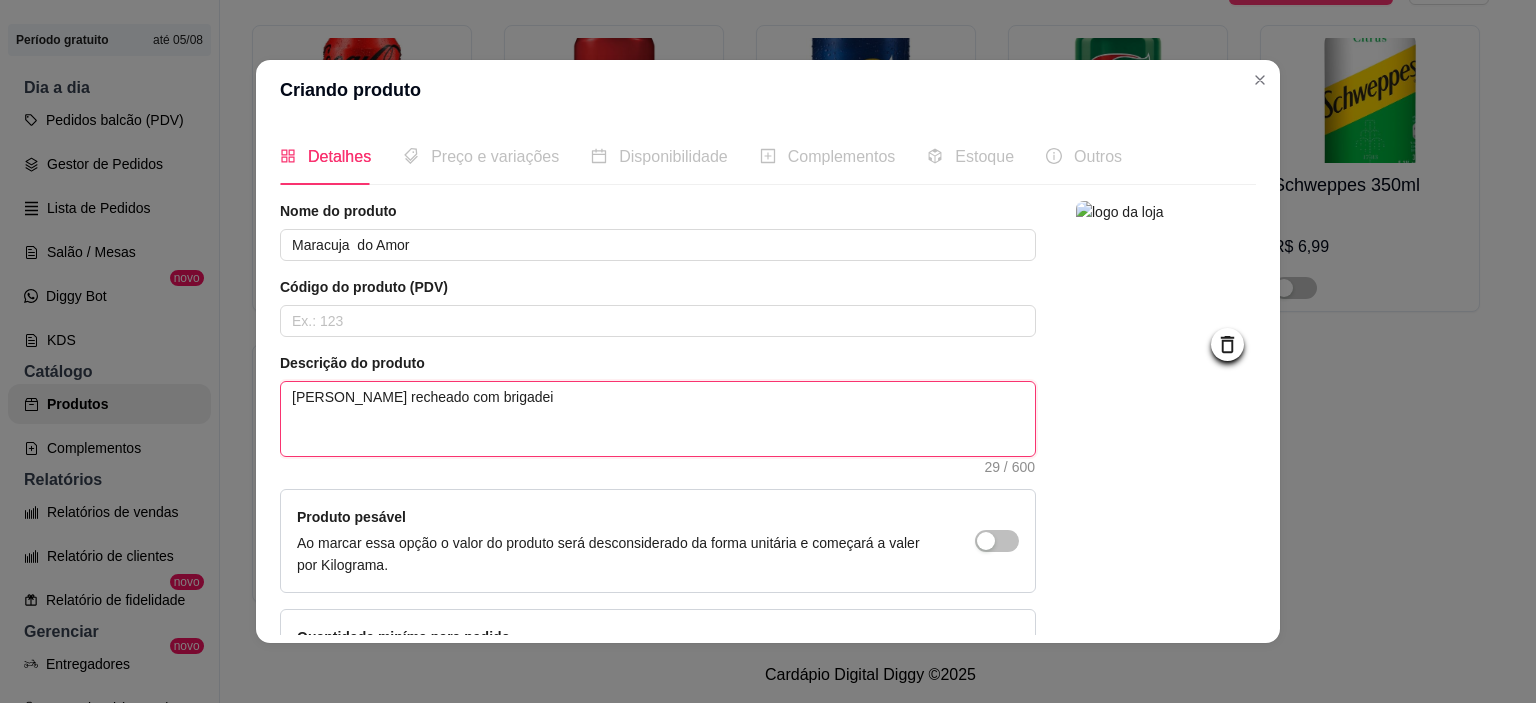 type on "Morango recheado com brigadeir" 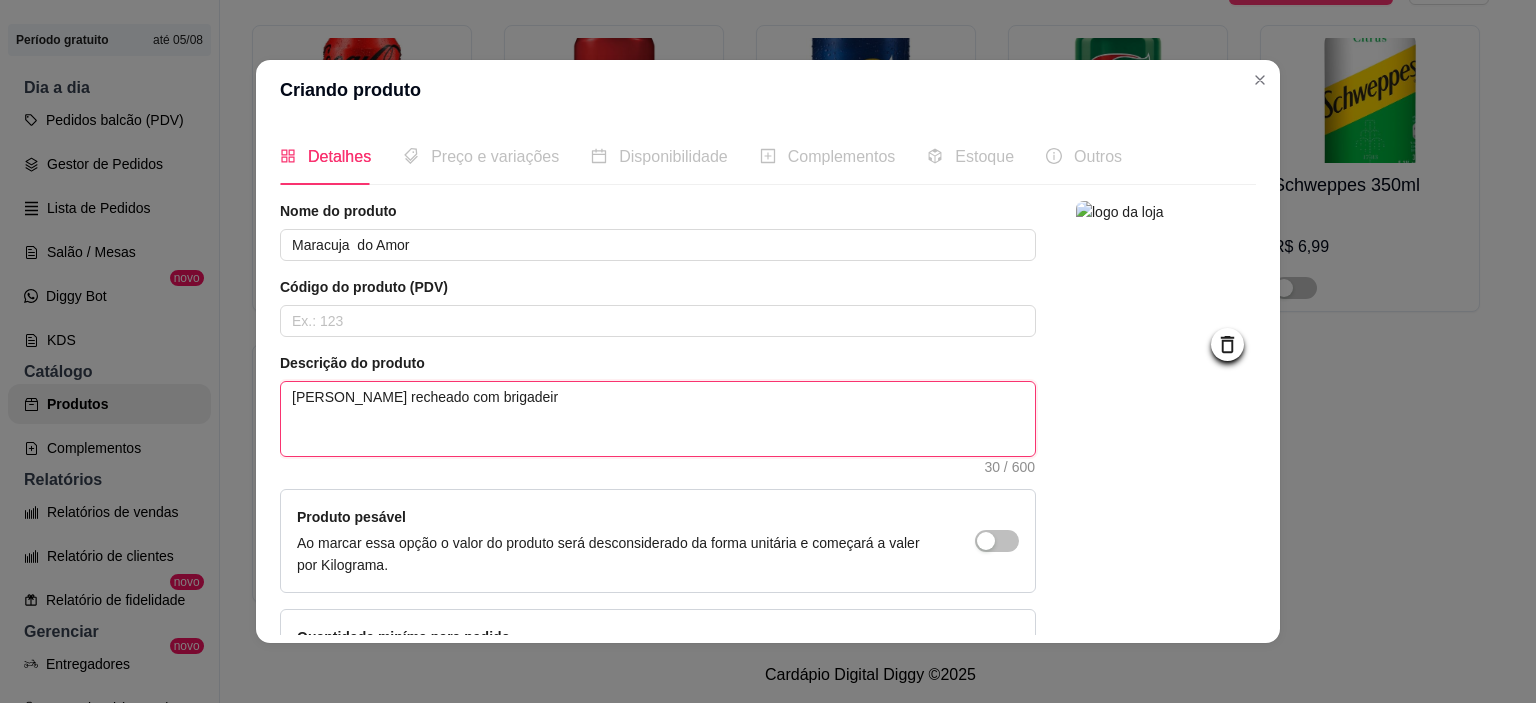 type on "Morango recheado com brigadeiro" 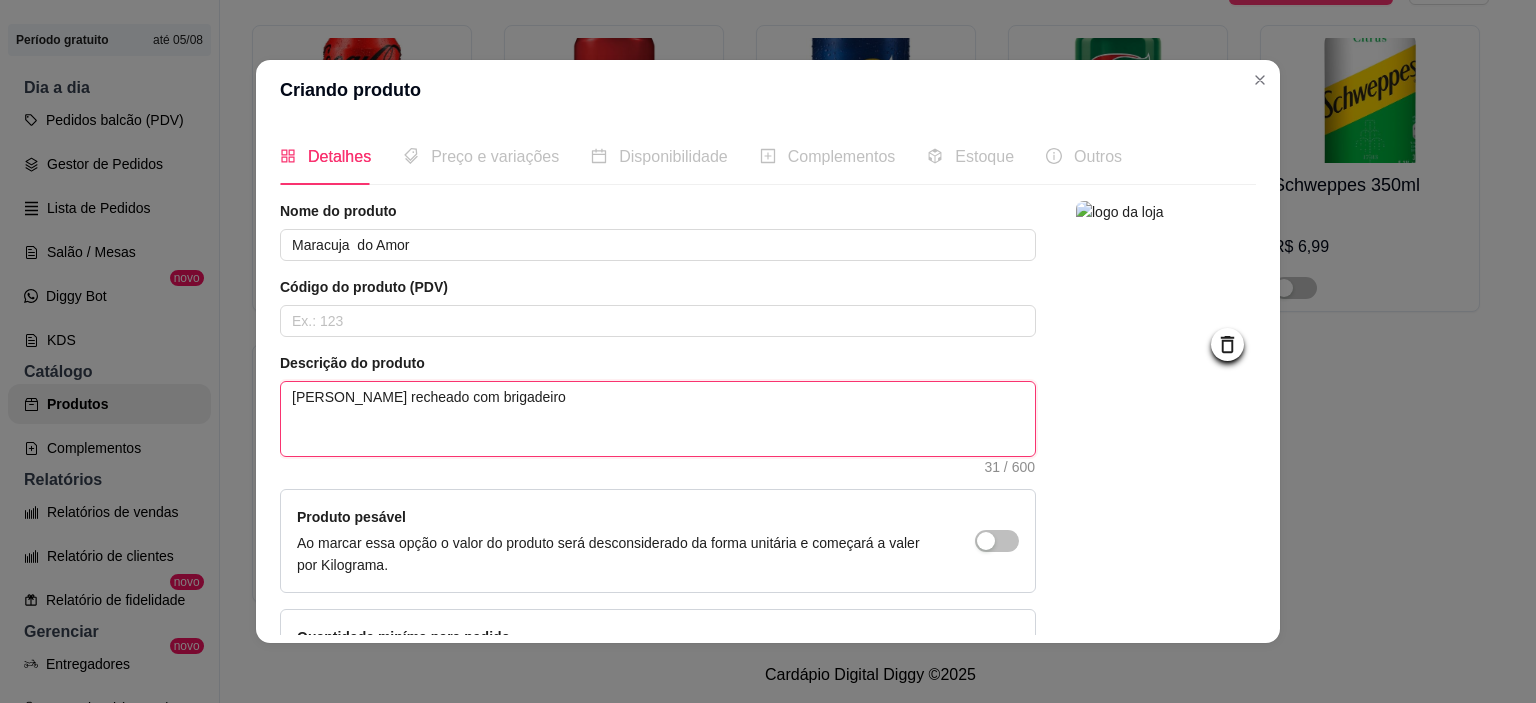 type on "Morango recheado com brigadeiro" 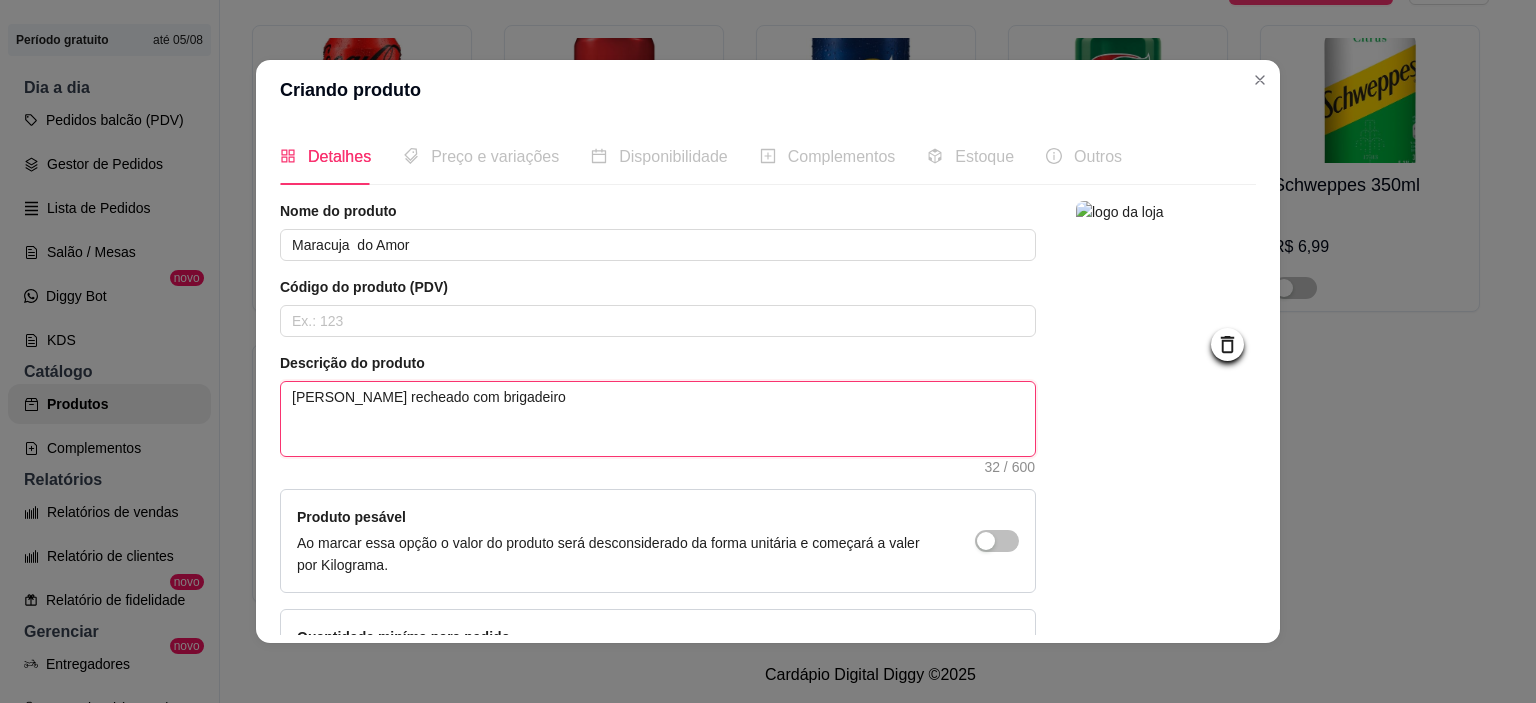 type on "Morango recheado com brigadeiro d" 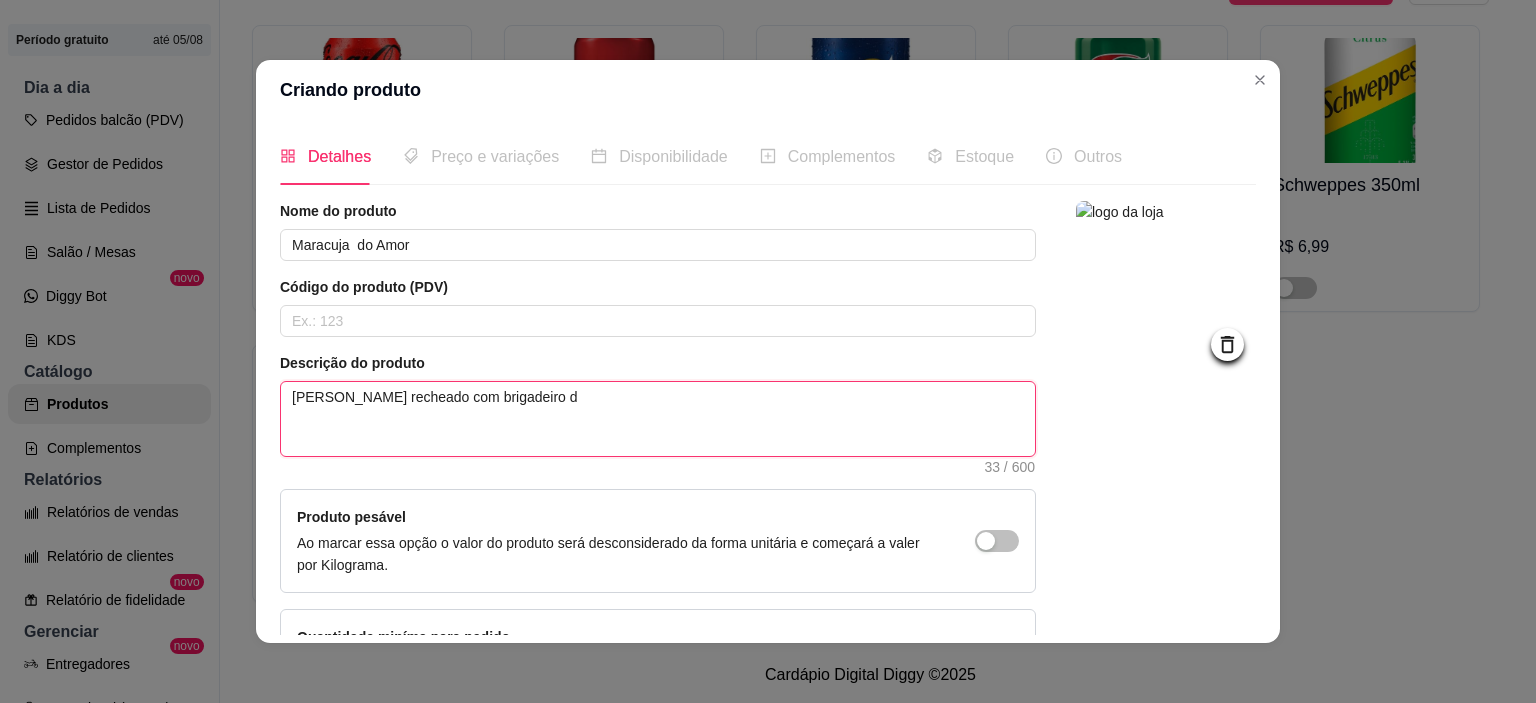 type on "Morango recheado com brigadeiro de" 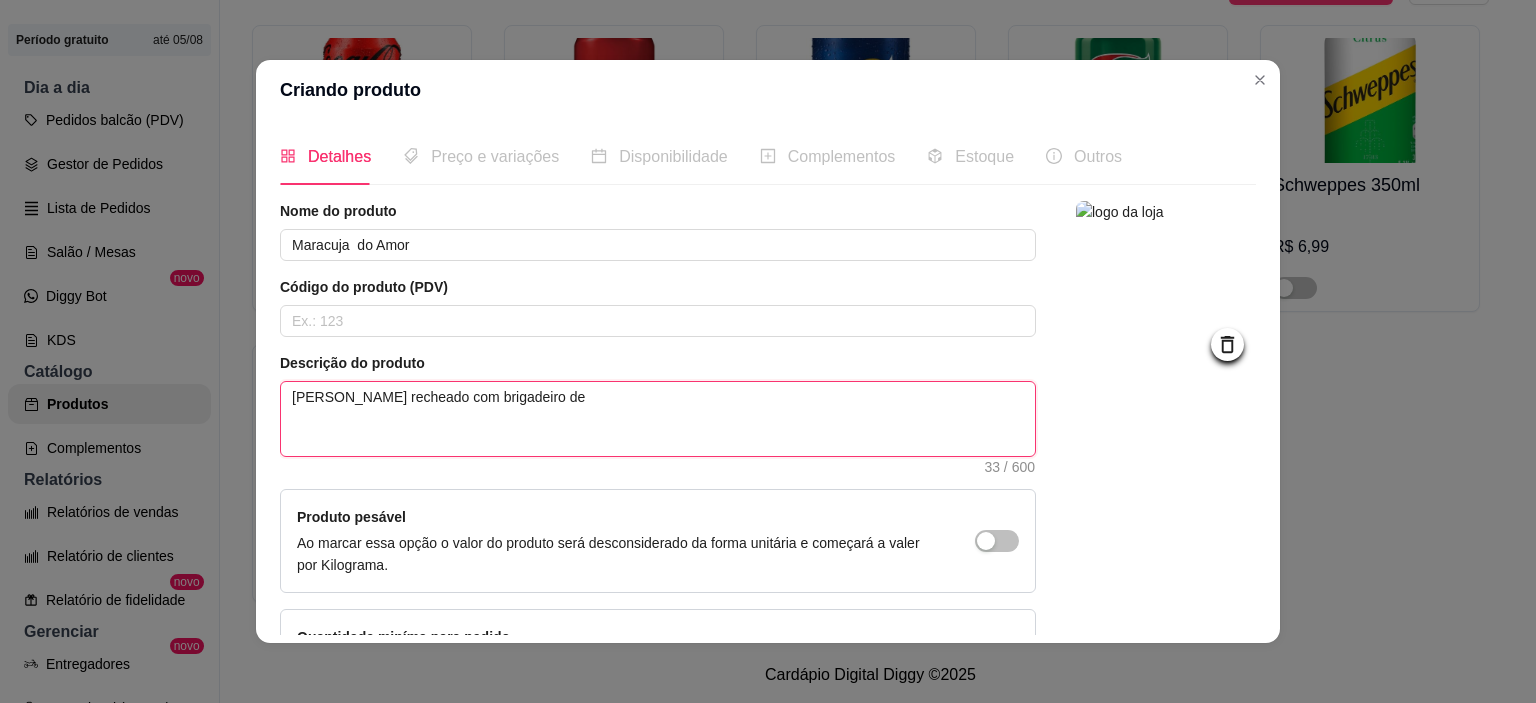 type on "Morango recheado com brigadeiro de" 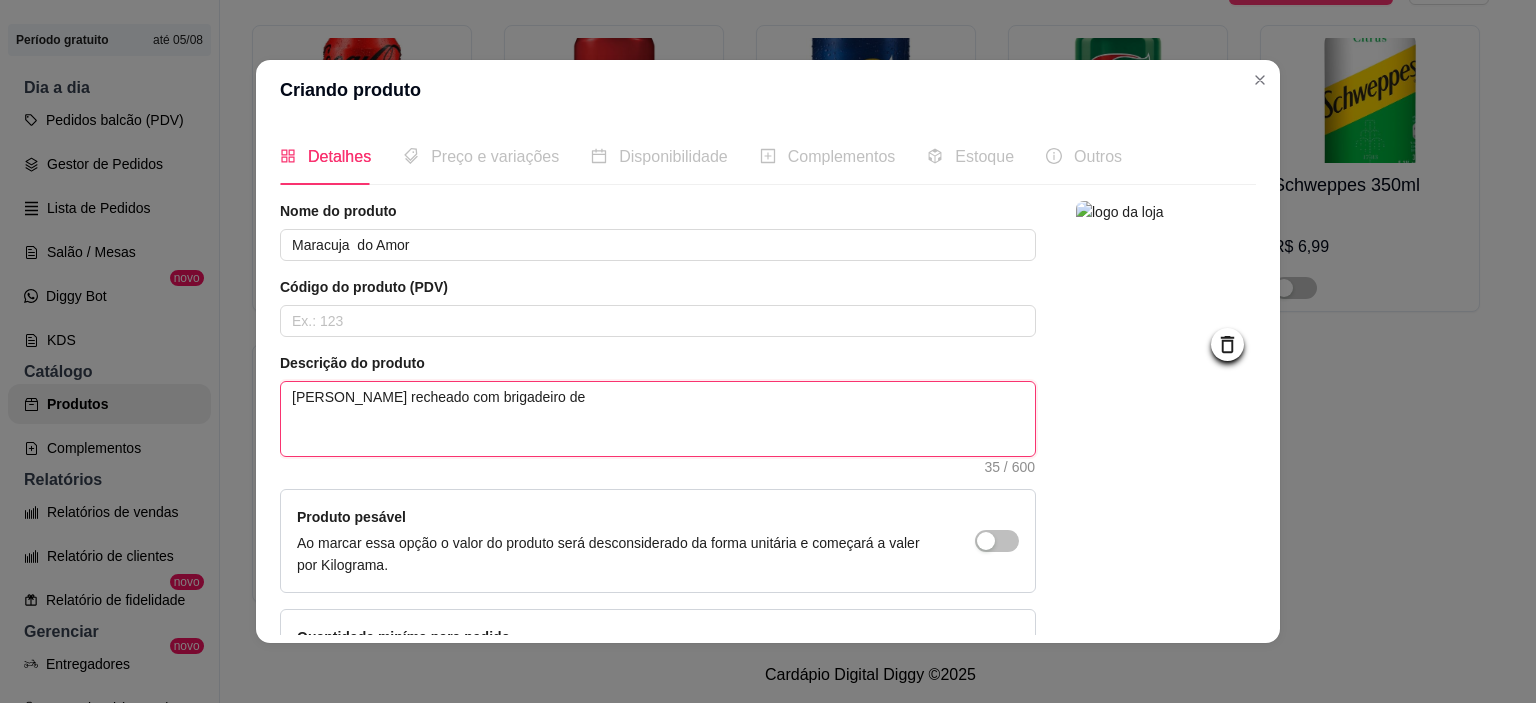 type on "Morango recheado com brigadeiro de m" 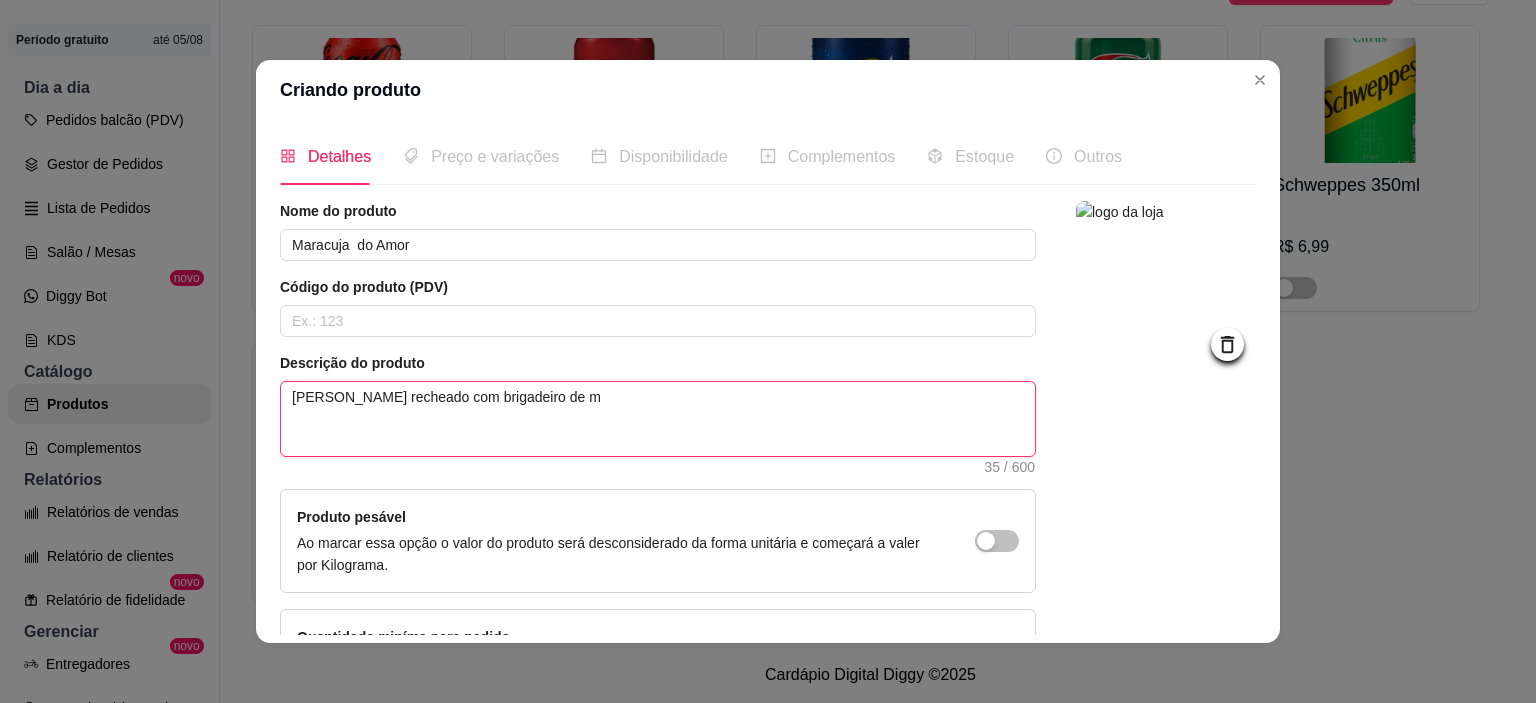 type on "Morango recheado com brigadeiro de ma" 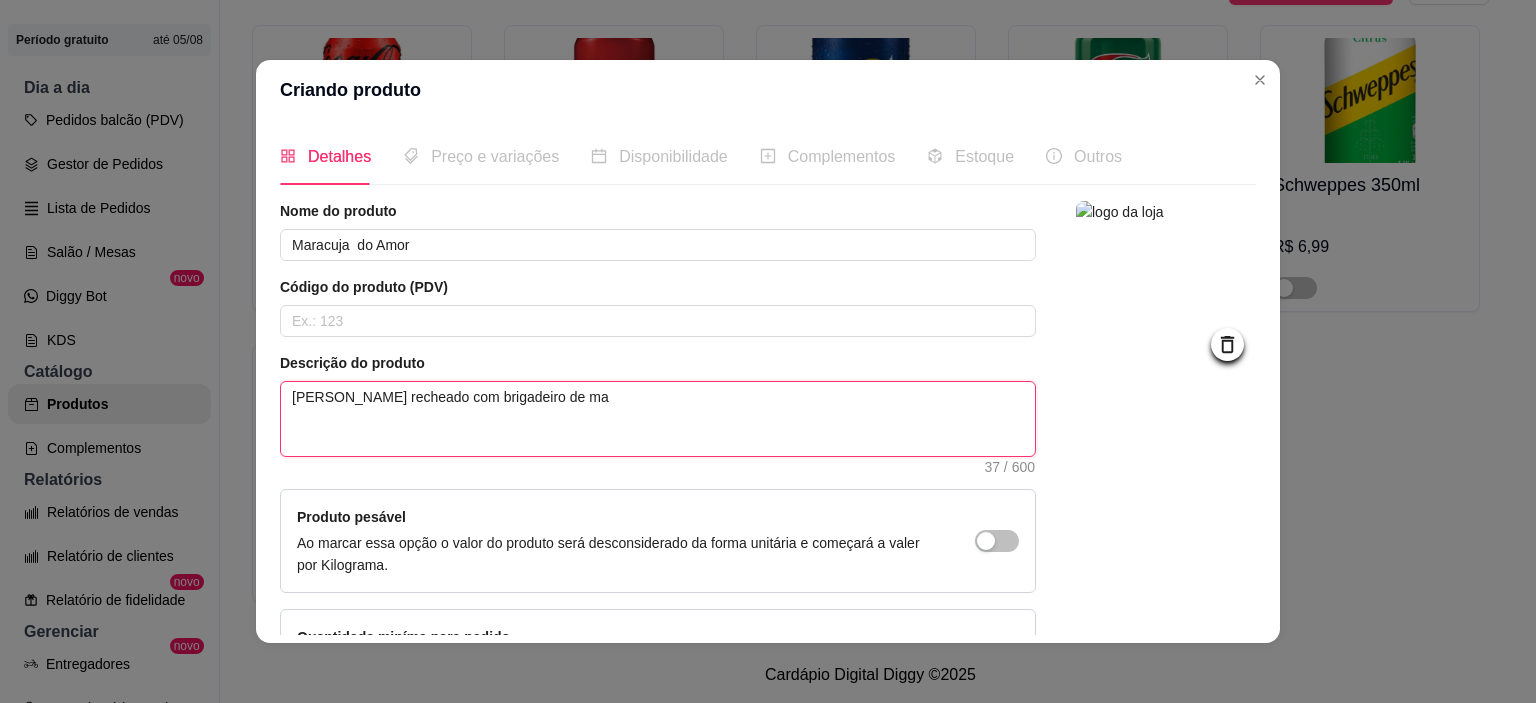 type on "Morango recheado com brigadeiro de mar" 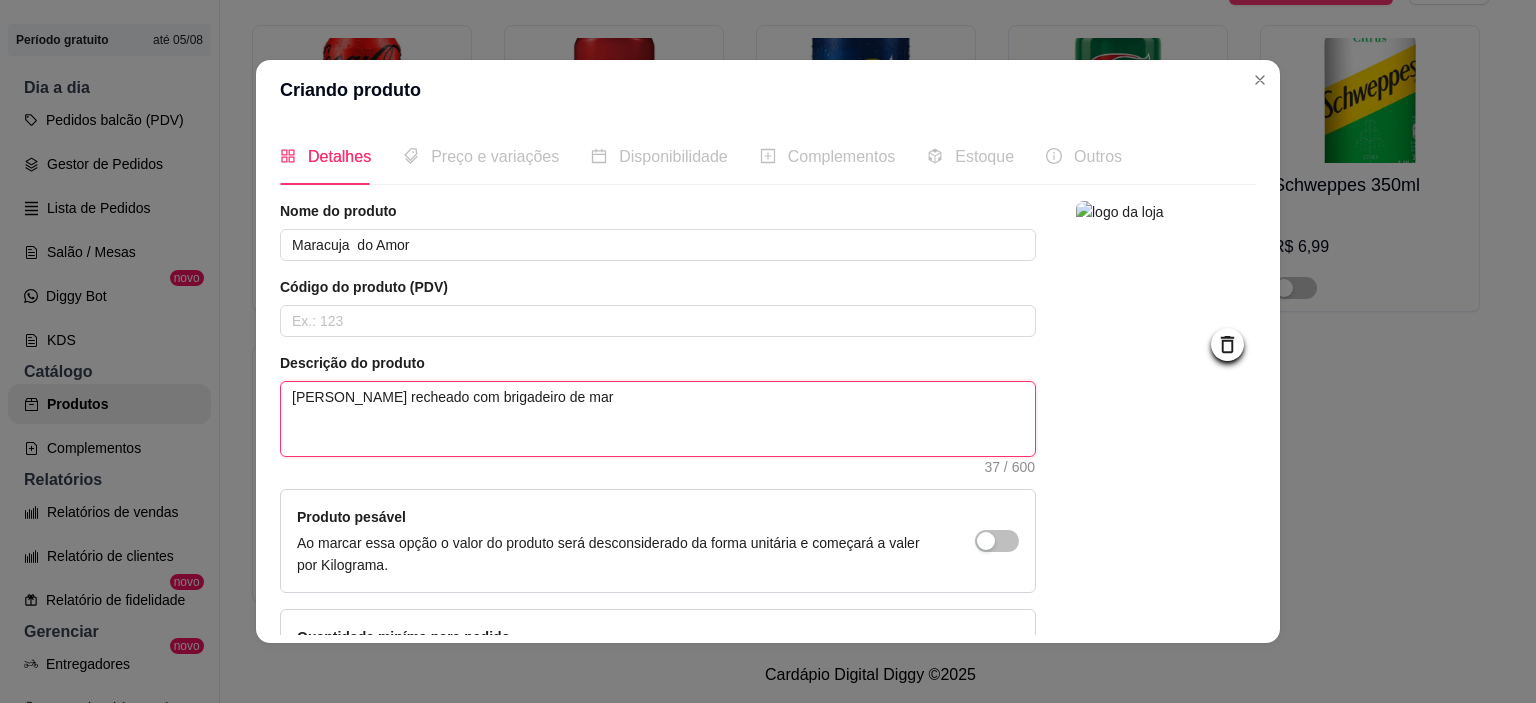 type on "Morango recheado com brigadeiro de mara" 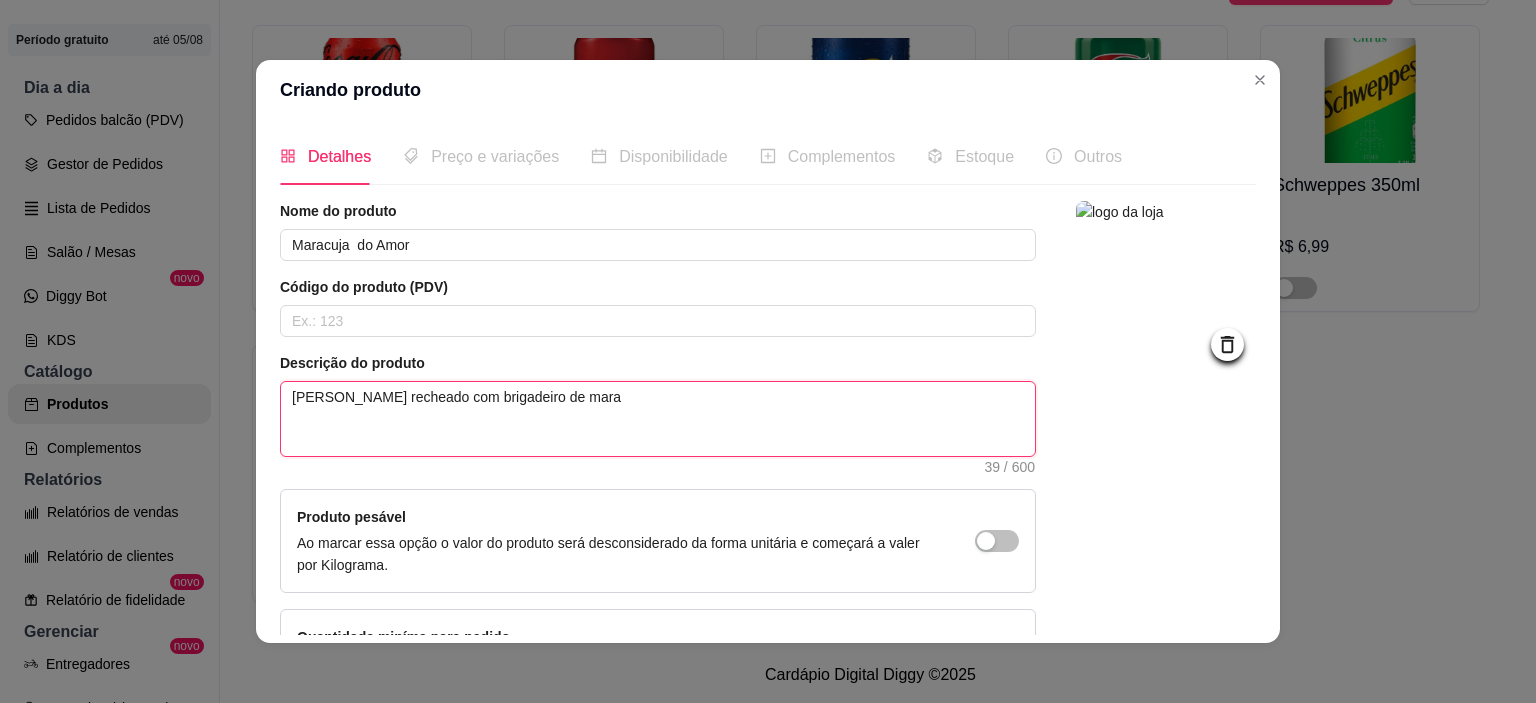 type on "Morango recheado com brigadeiro de marac" 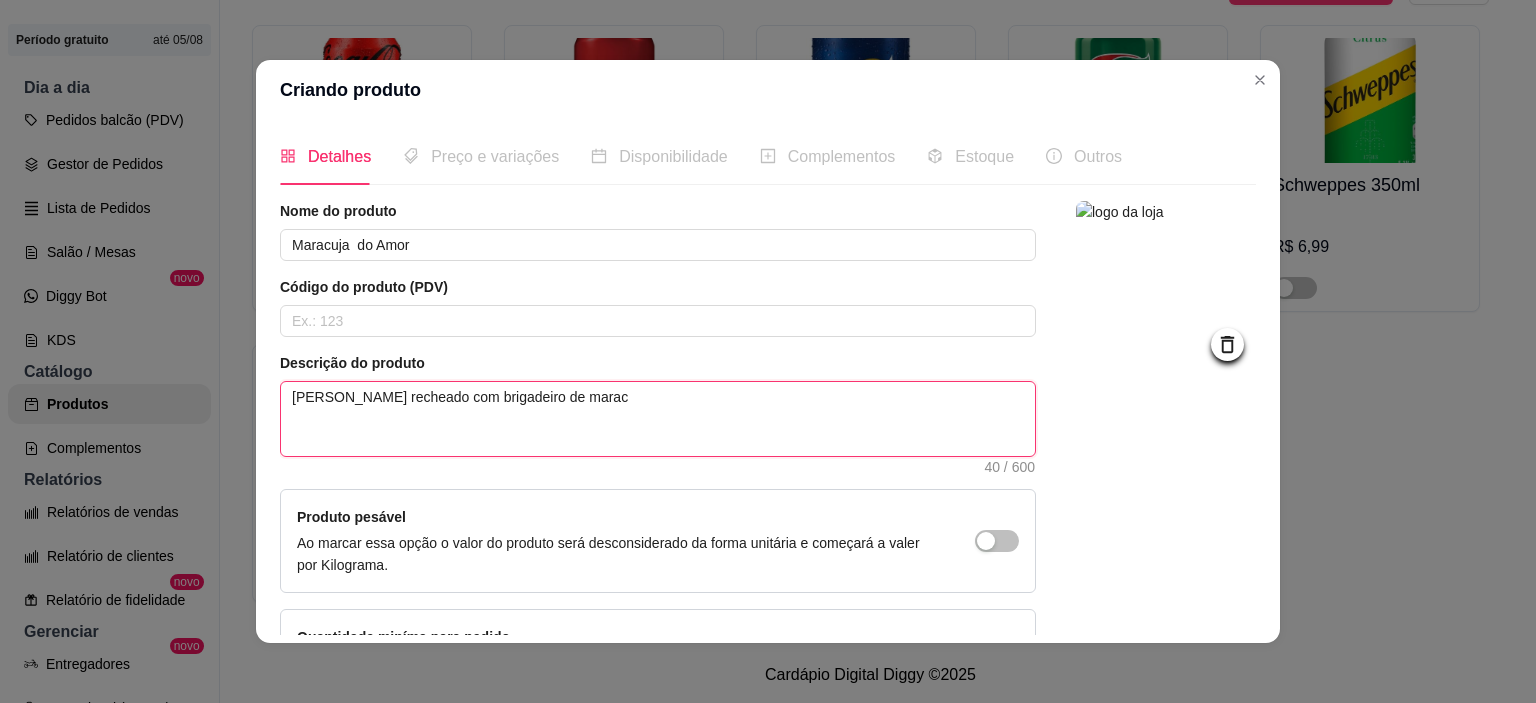 type on "Morango recheado com brigadeiro de maracu" 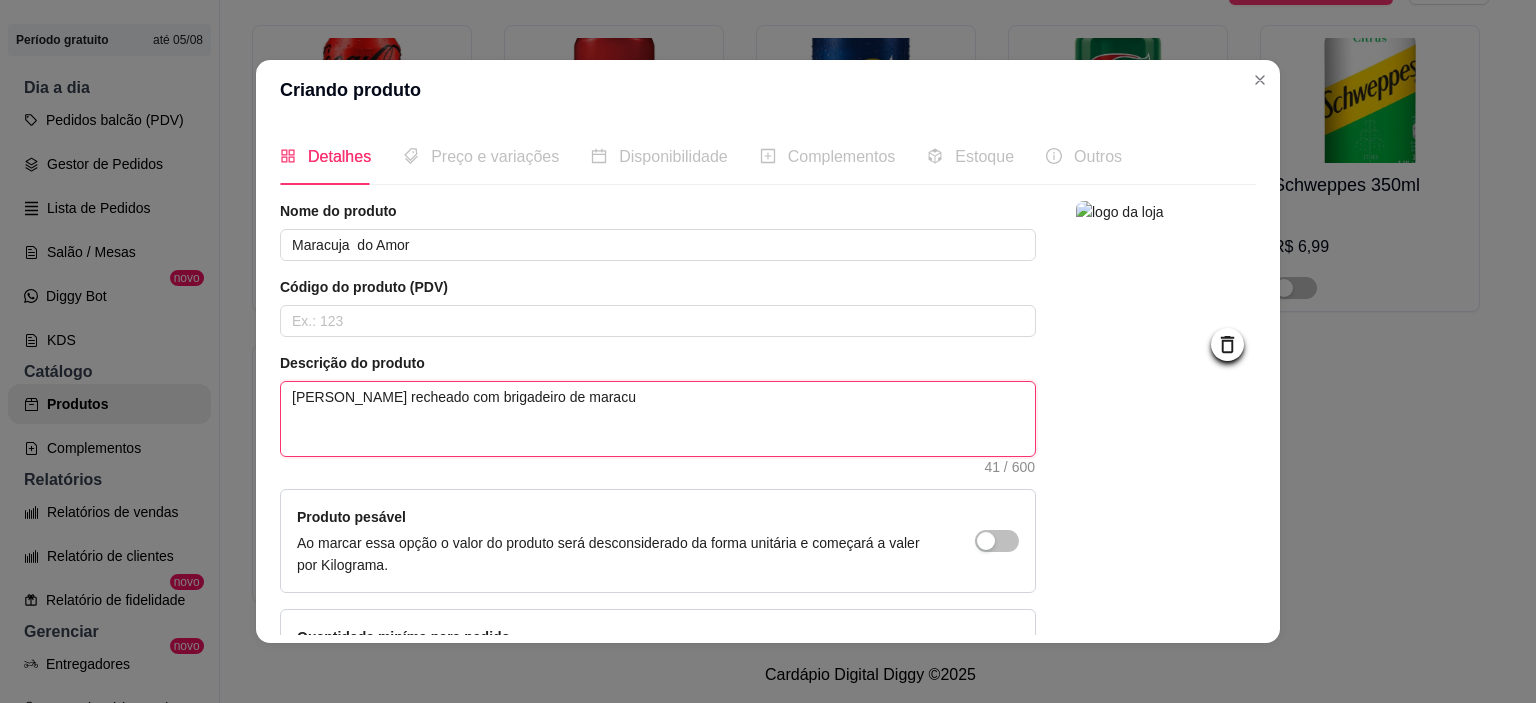 type on "Morango recheado com brigadeiro de maracuj" 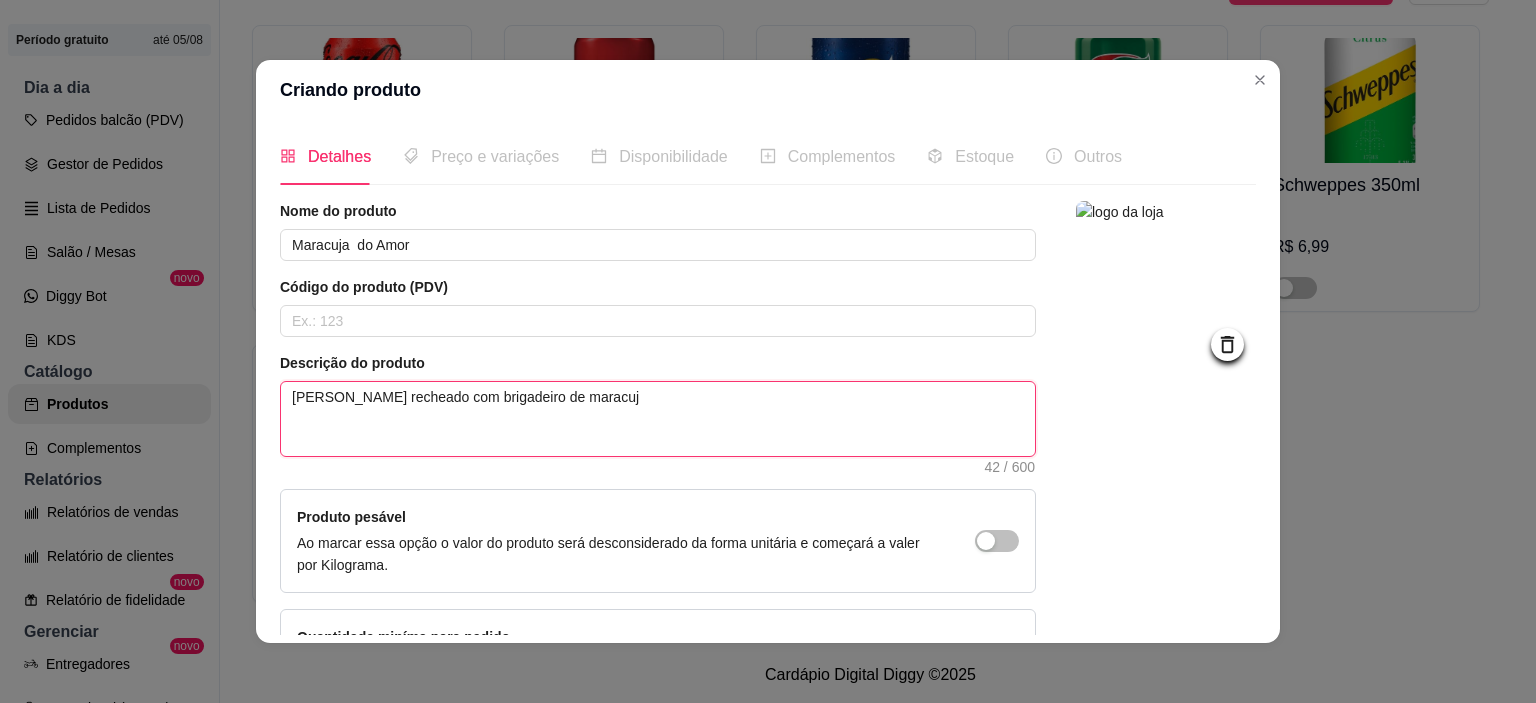 type on "Morango recheado com brigadeiro de maracuja" 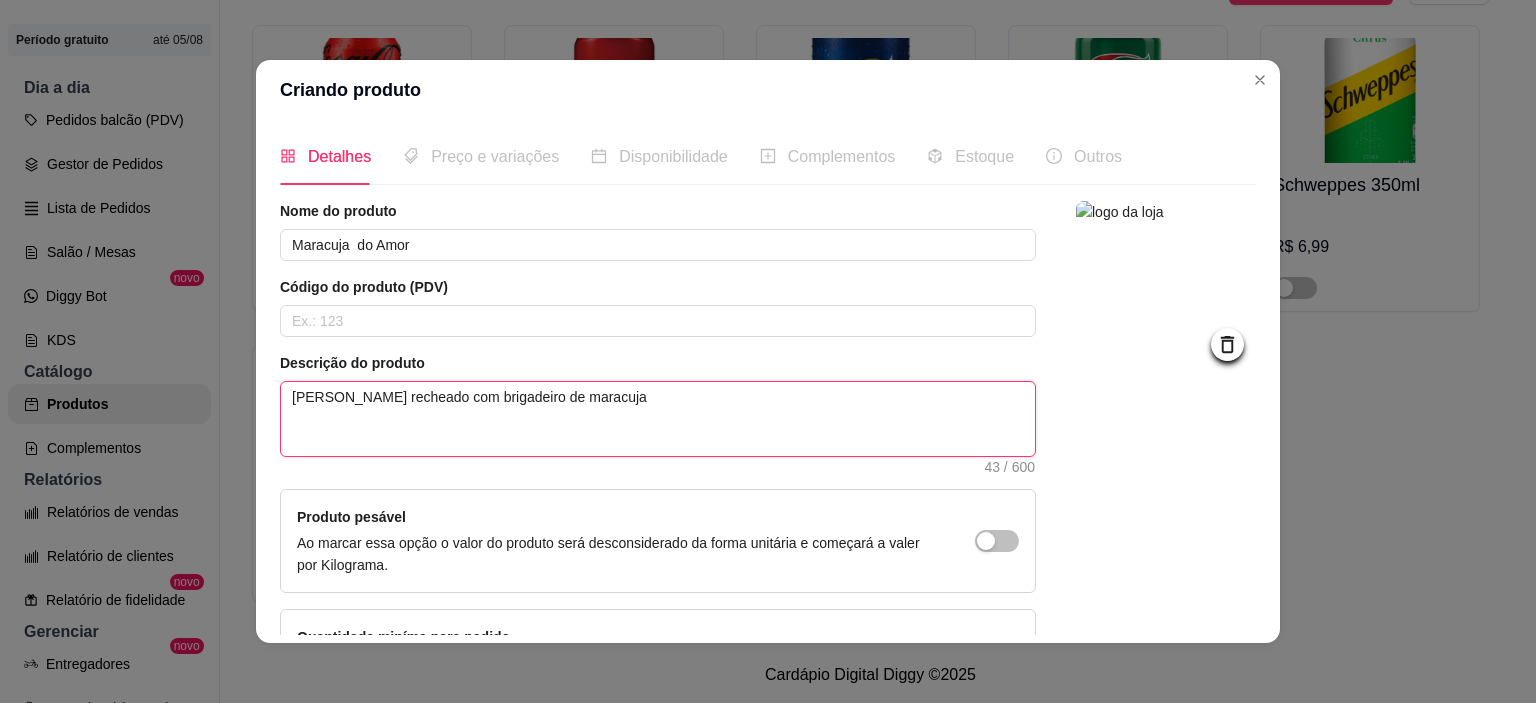 type on "Morango recheado com brigadeiro de maracuj" 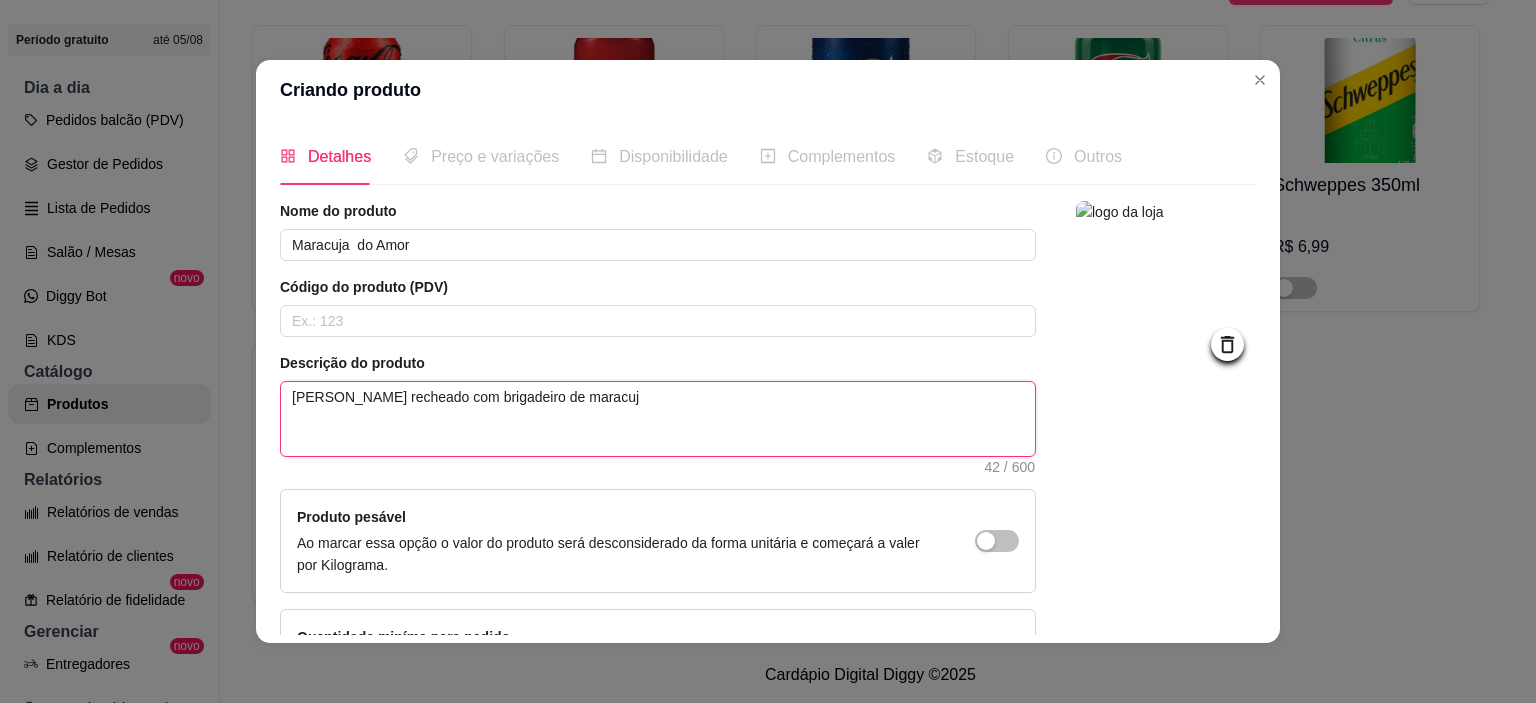 type on "Morango recheado com brigadeiro de maracujá" 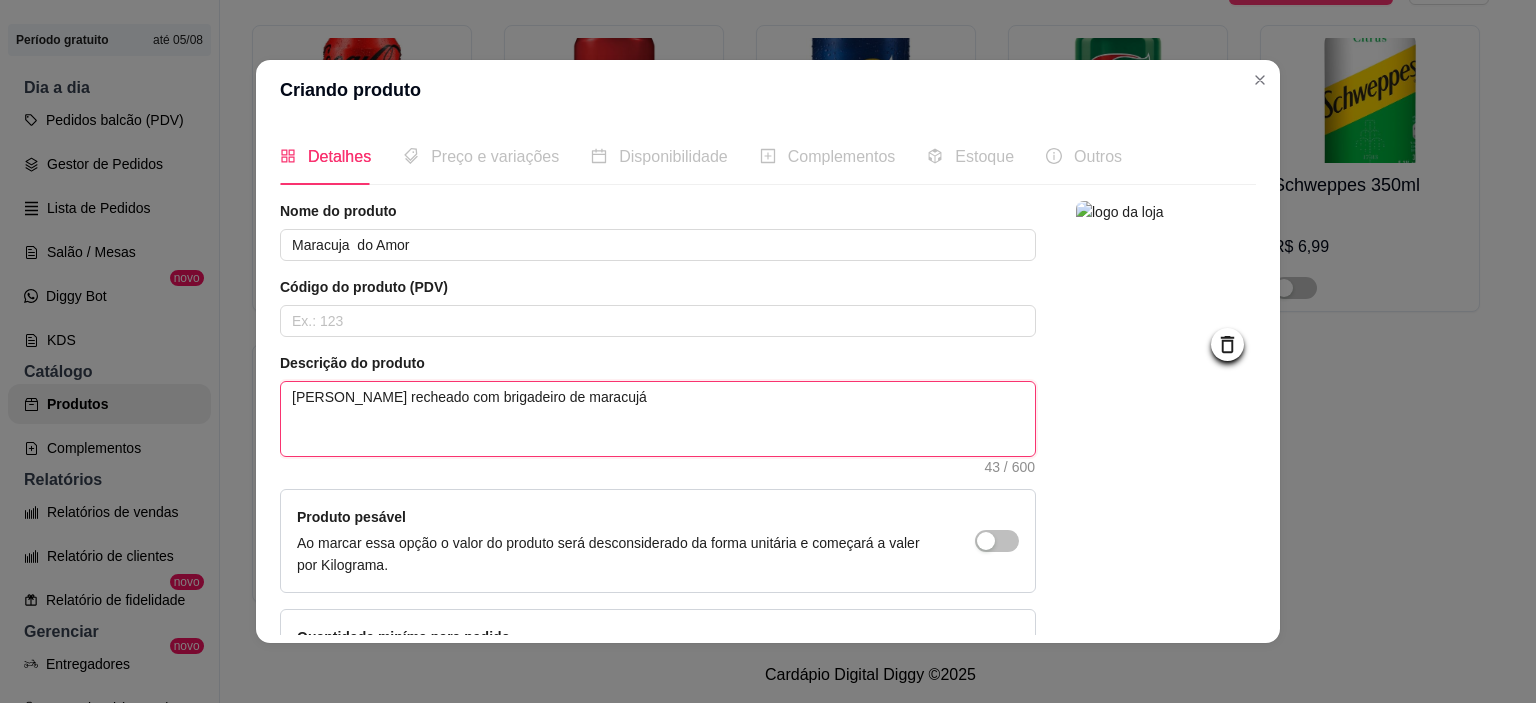 type on "Morango recheado com brigadeiro de maracujá" 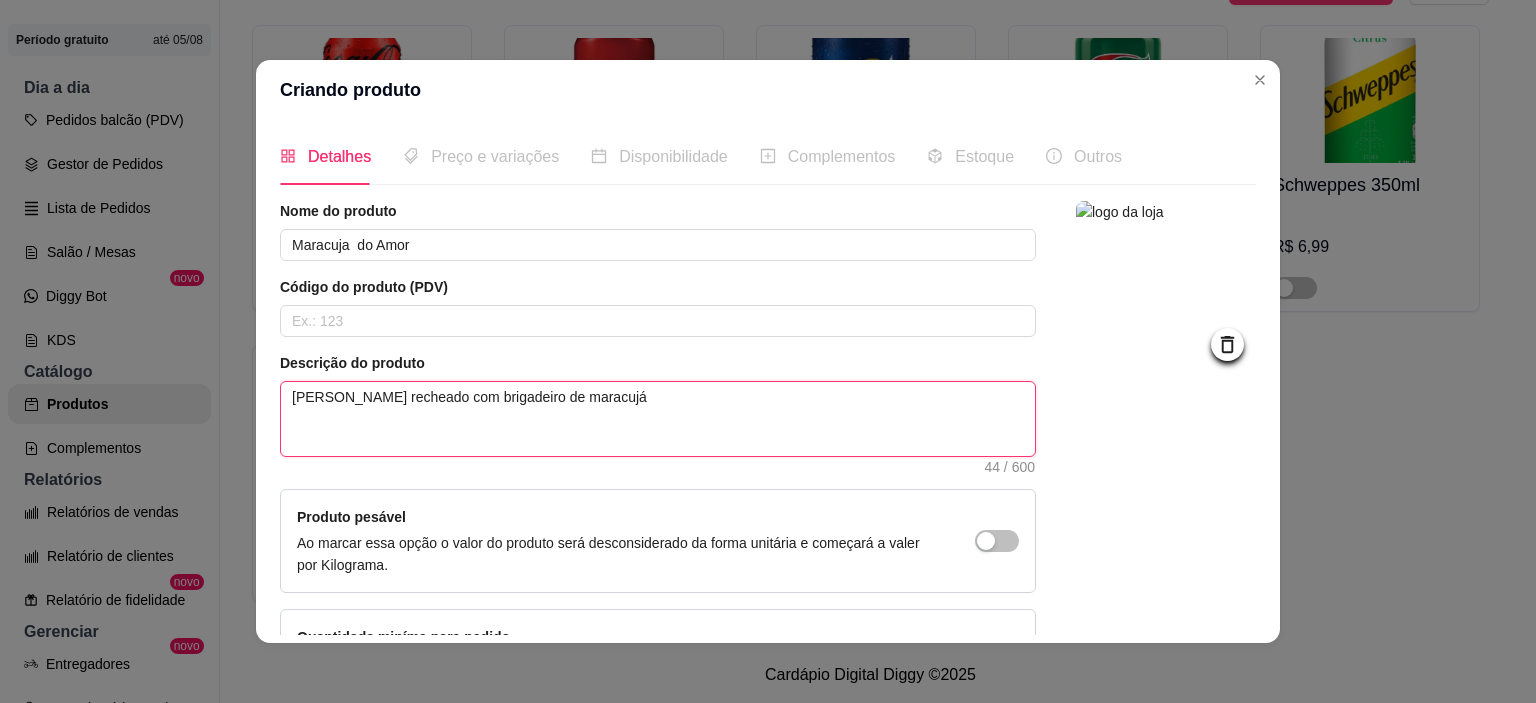 type on "Morango recheado com brigadeiro de maracujá c" 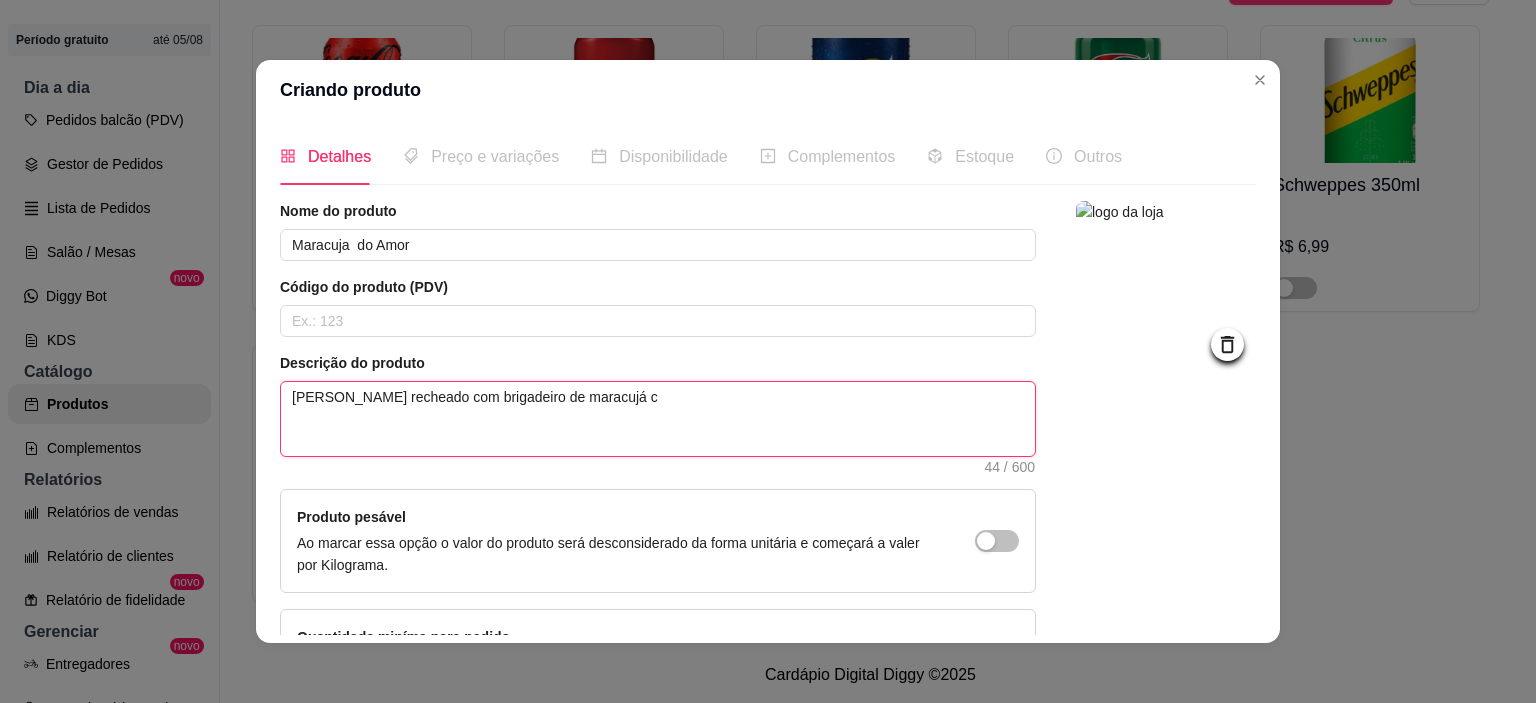 type on "Morango recheado com brigadeiro de maracujá co" 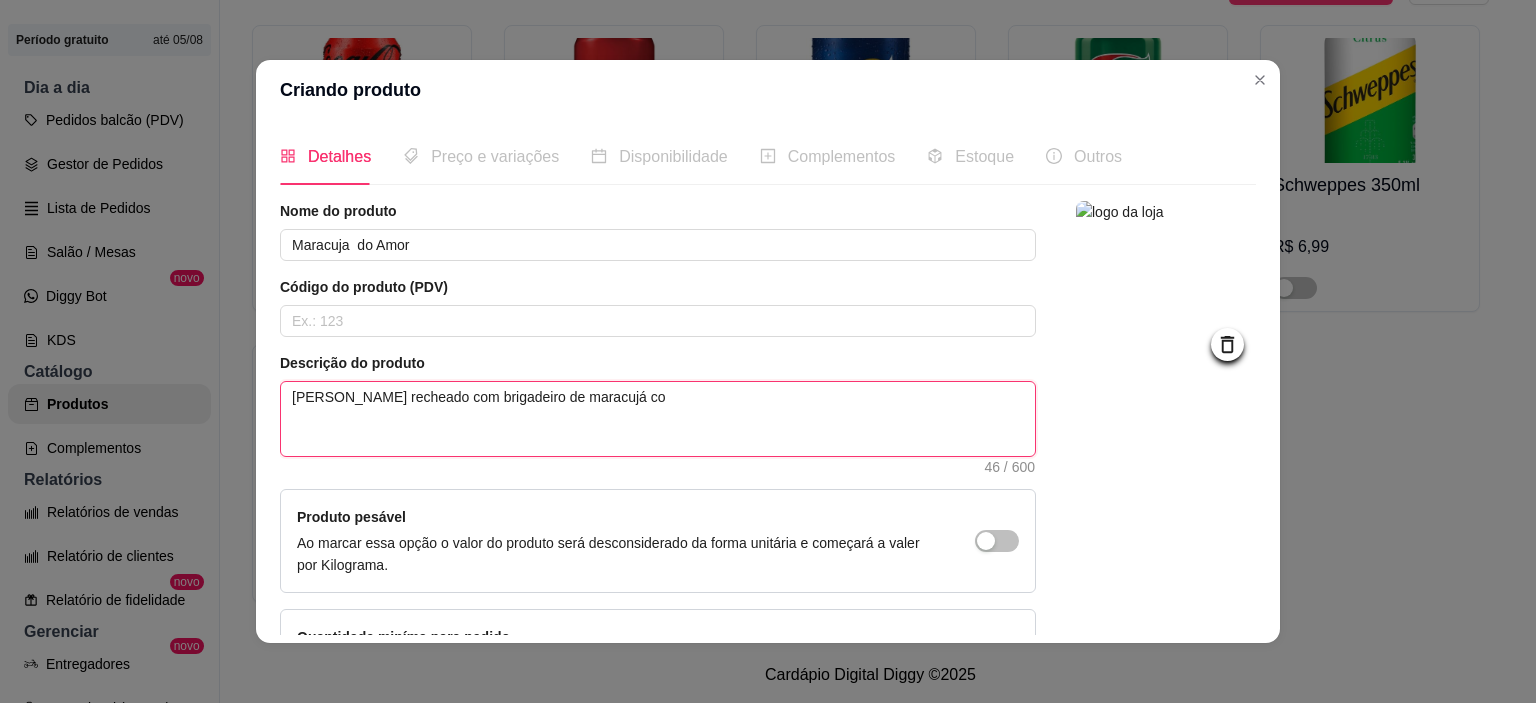 type on "Morango recheado com brigadeiro de maracujá cob" 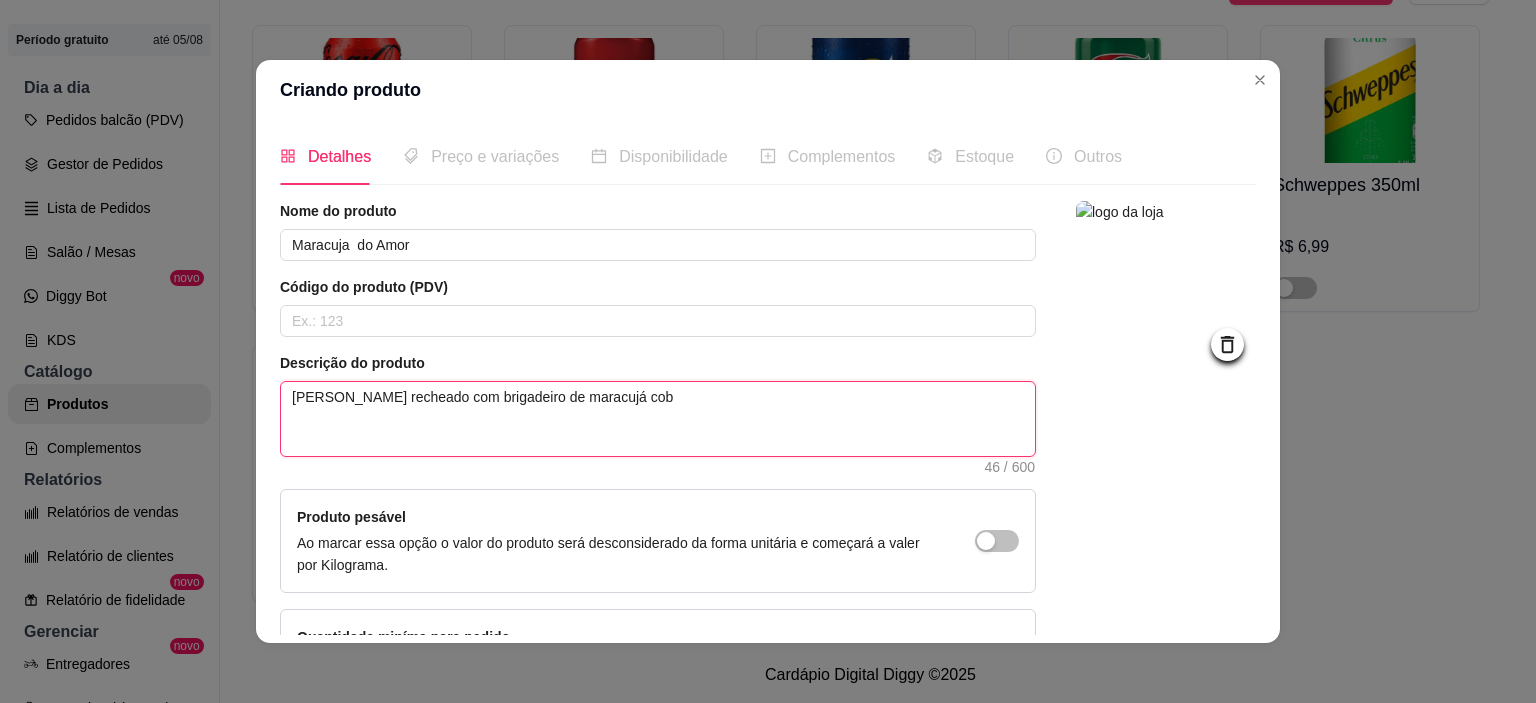 type on "Morango recheado com brigadeiro de maracujá cobe" 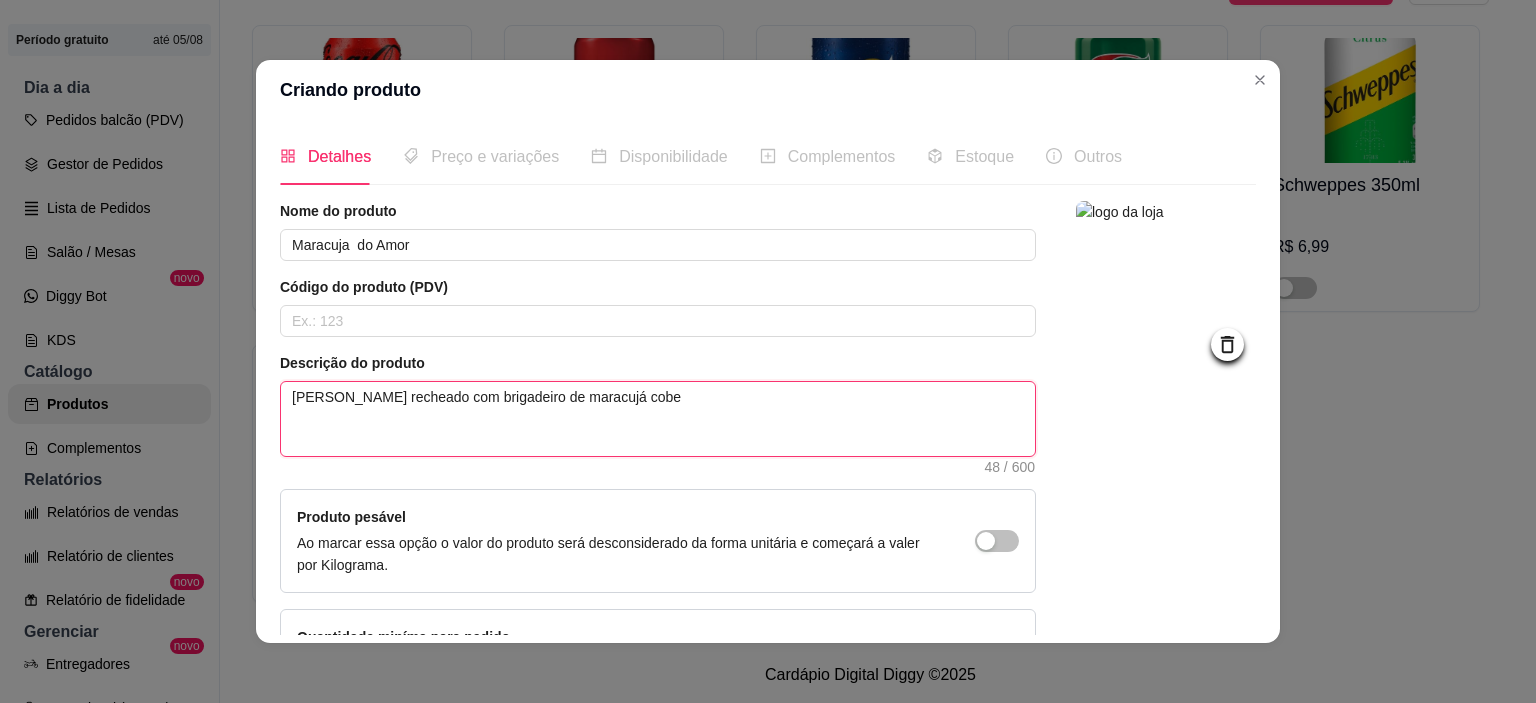 type on "Morango recheado com brigadeiro de maracujá cober" 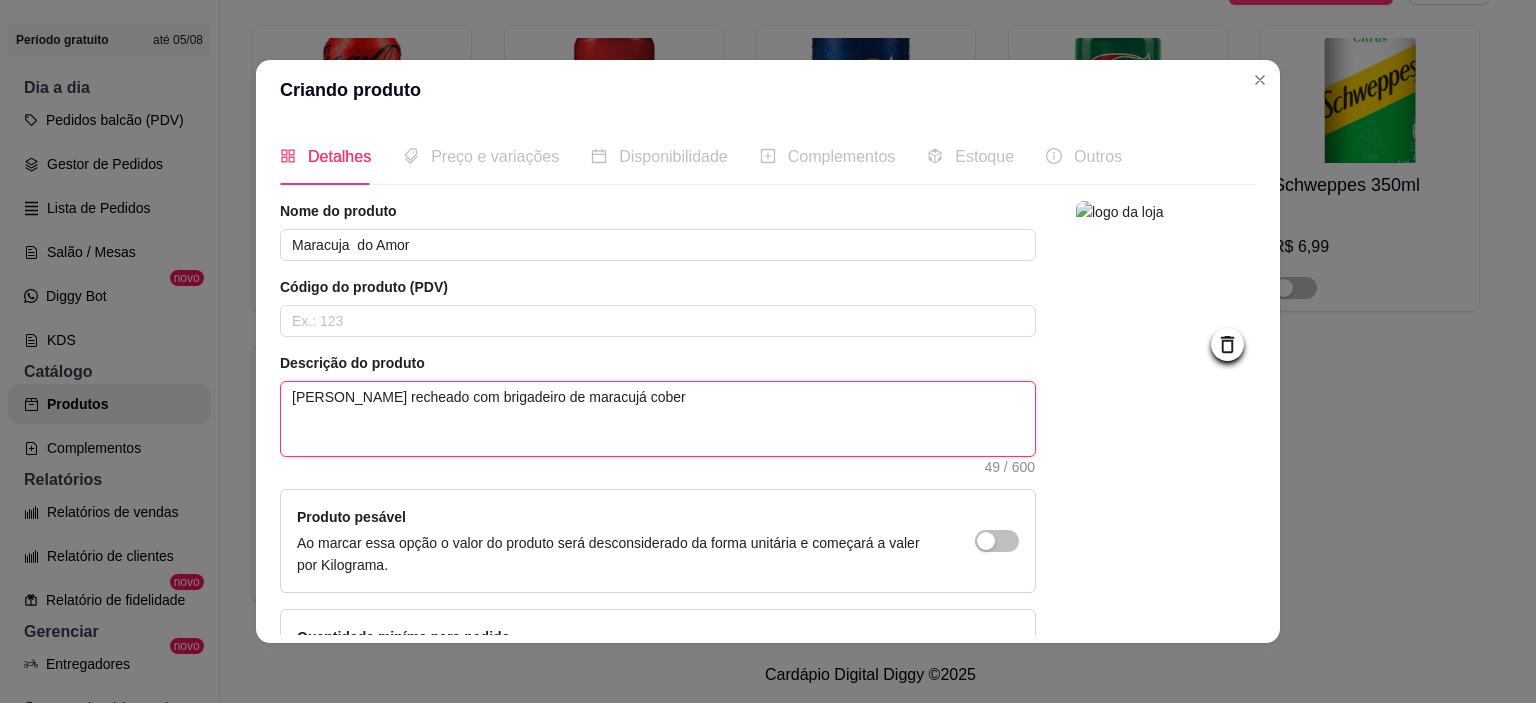 type on "Morango recheado com brigadeiro de maracujá cobert" 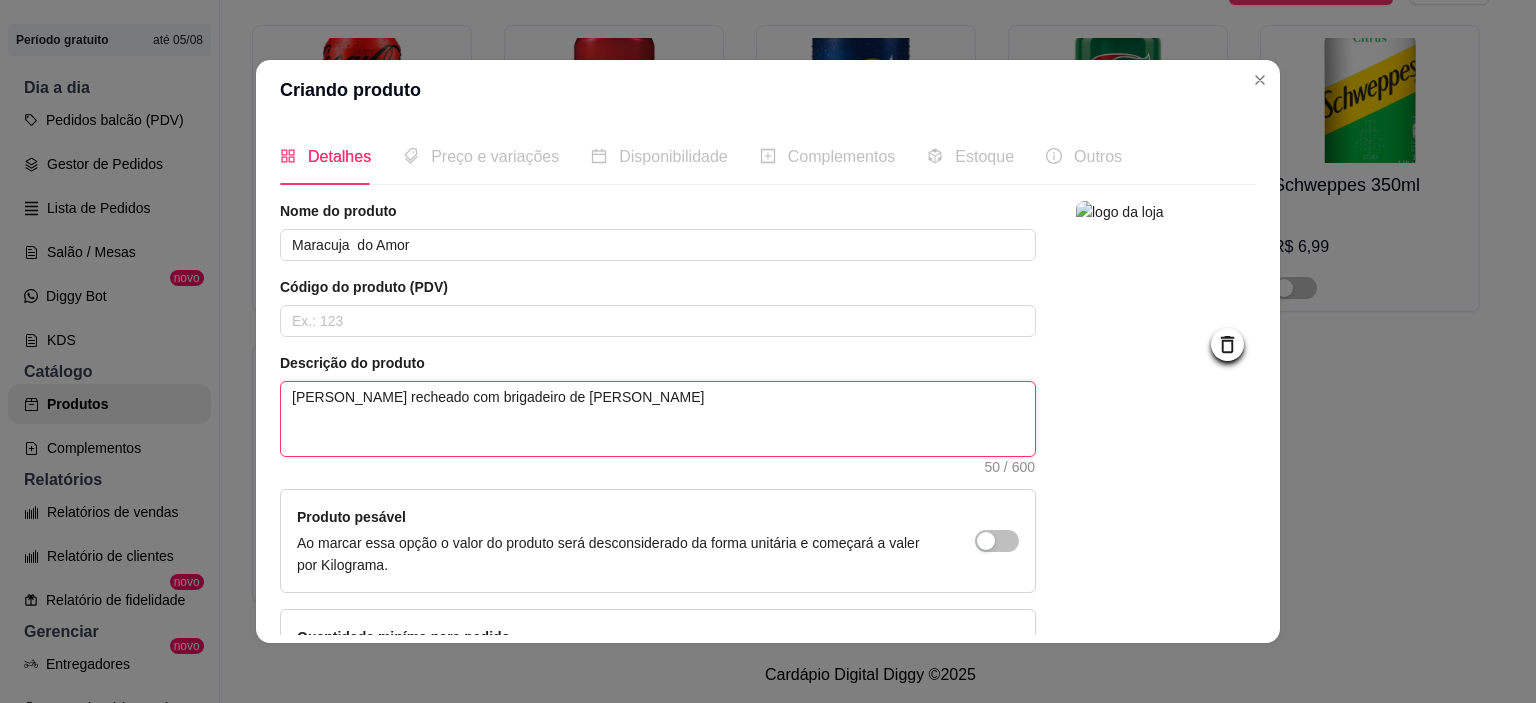 type on "Morango recheado com brigadeiro de maracujá coberto" 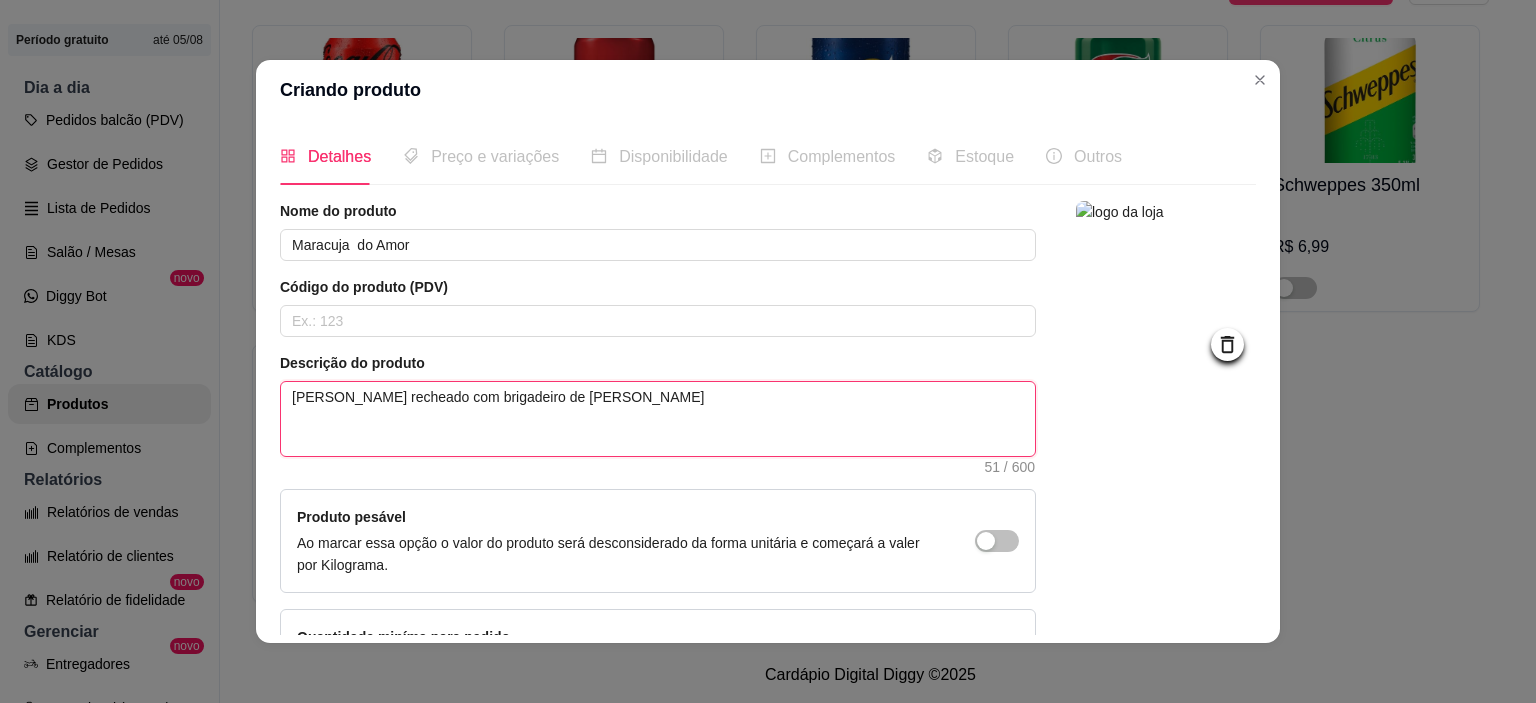 type on "Morango recheado com brigadeiro de maracujá coberto" 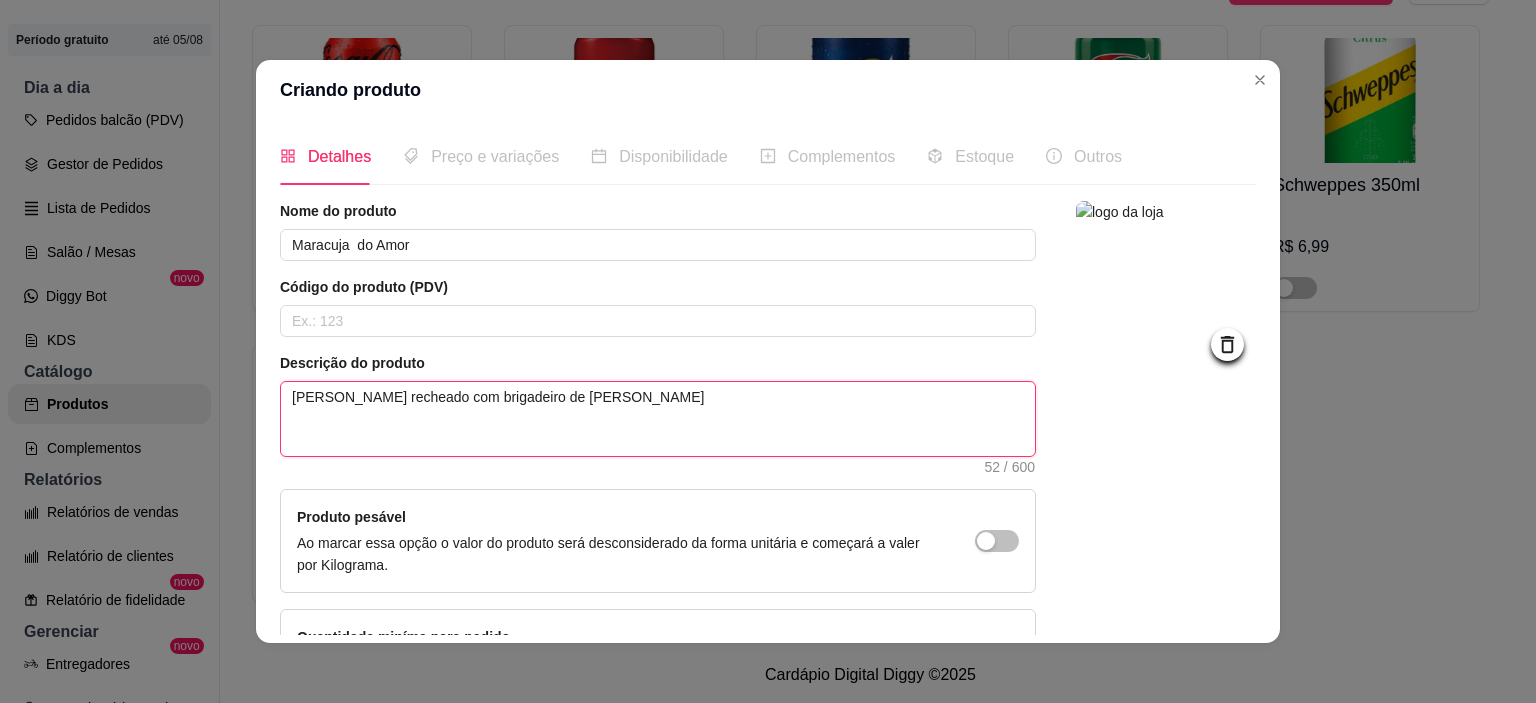 type on "Morango recheado com brigadeiro de maracujá coberto c" 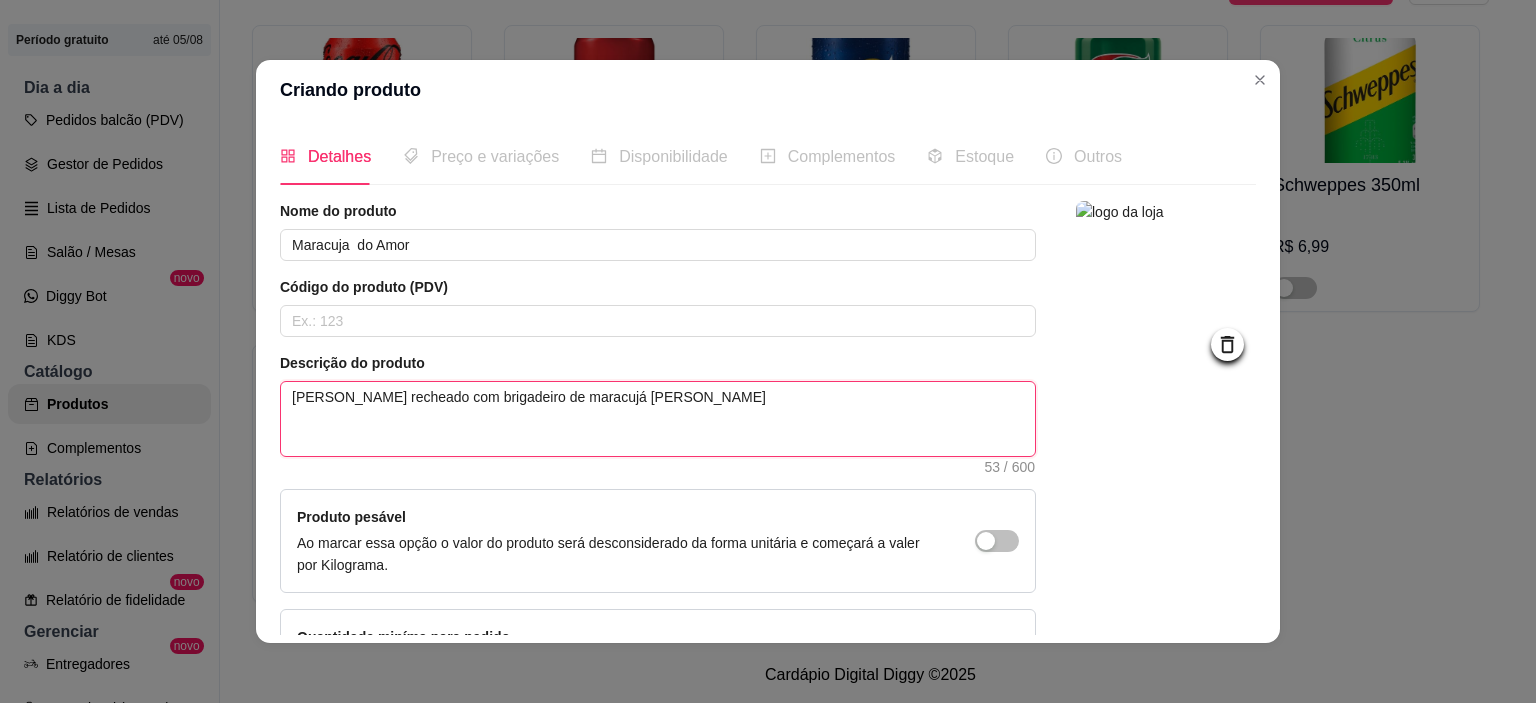type on "Morango recheado com brigadeiro de maracujá coberto co" 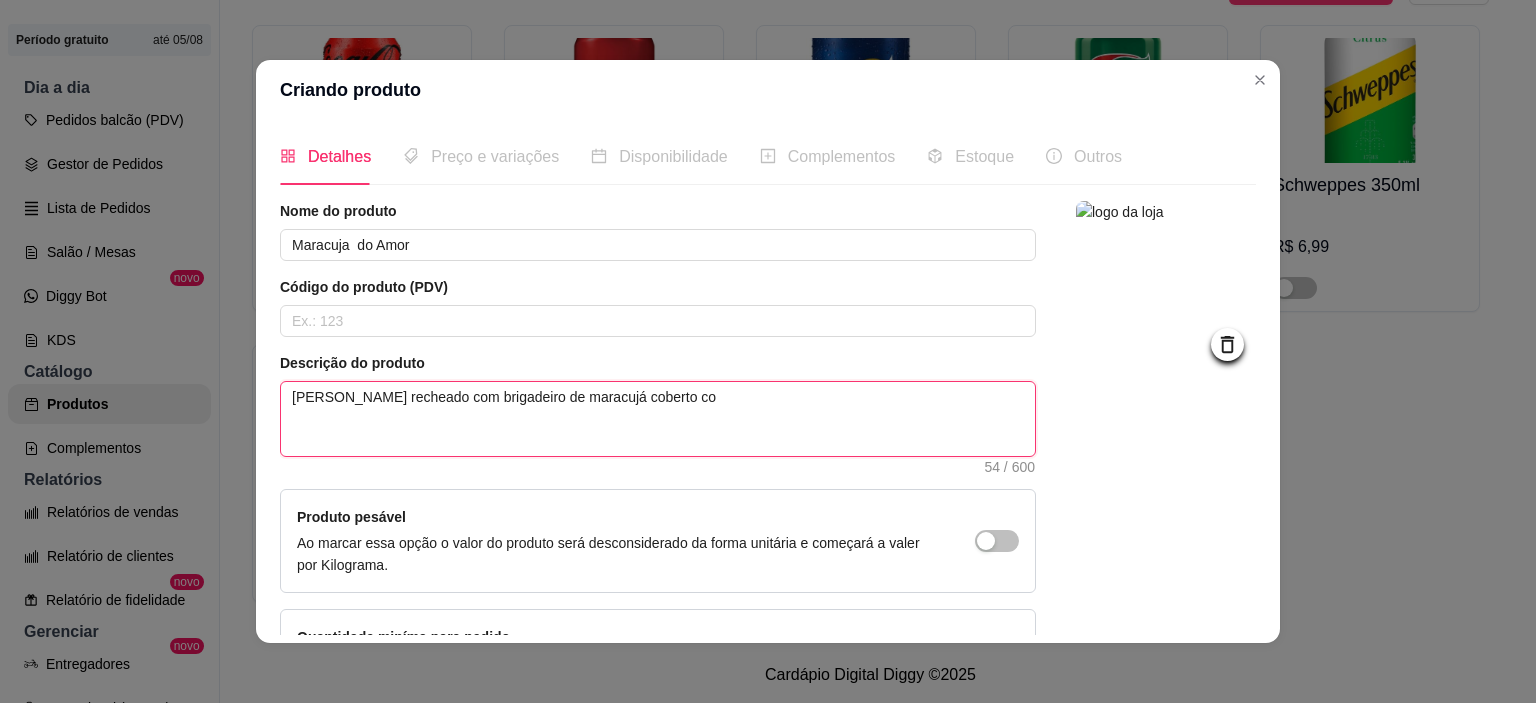 type on "Morango recheado com brigadeiro de maracujá coberto com" 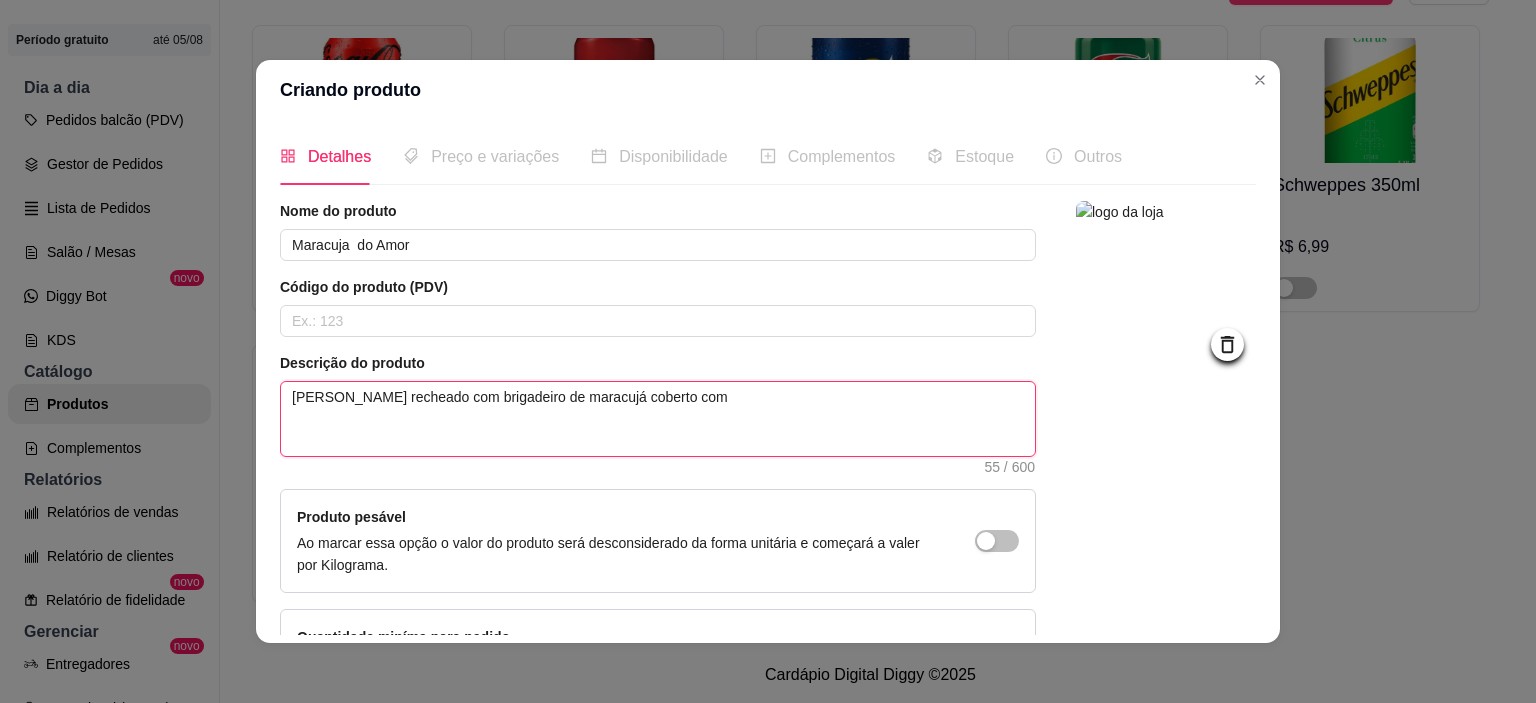 type on "Morango recheado com brigadeiro de maracujá coberto com" 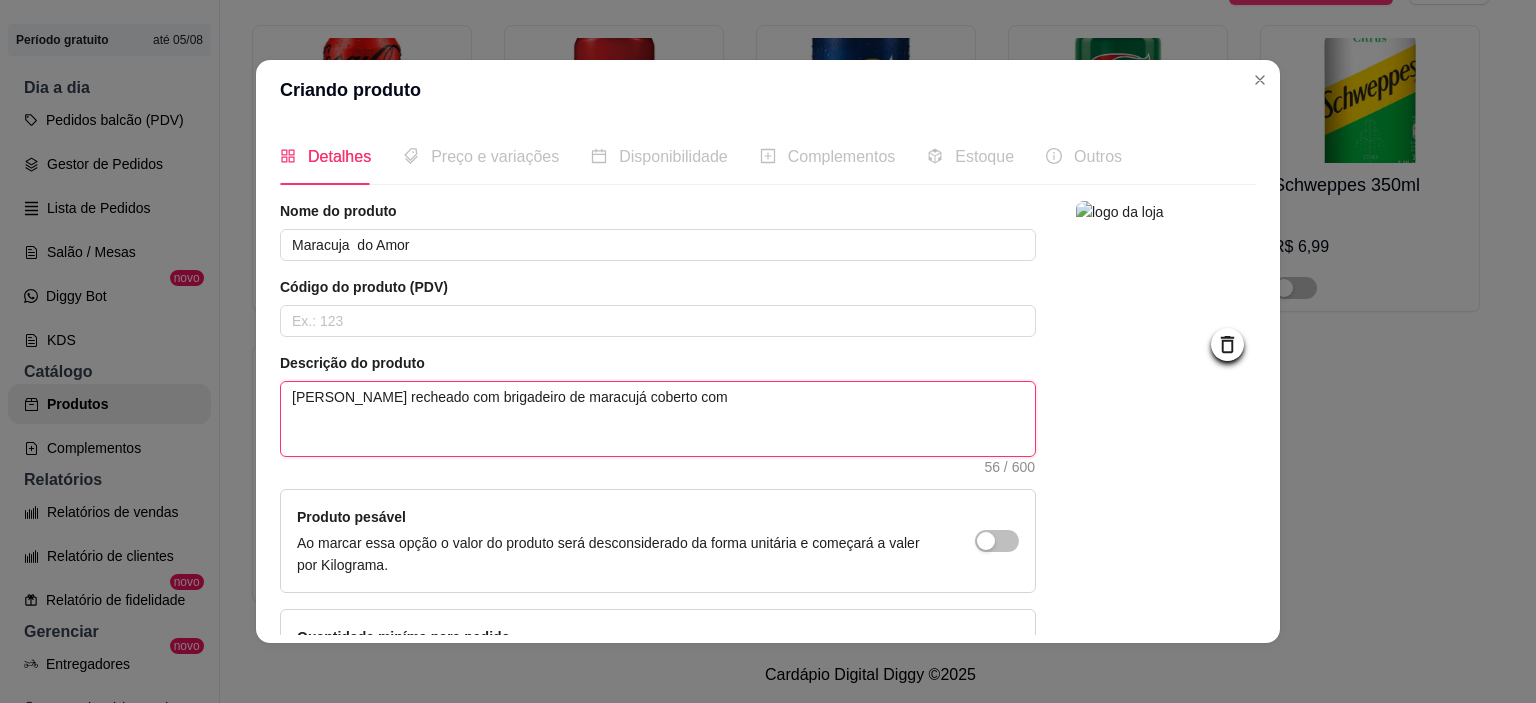 type on "Morango recheado com brigadeiro de maracujá coberto com u" 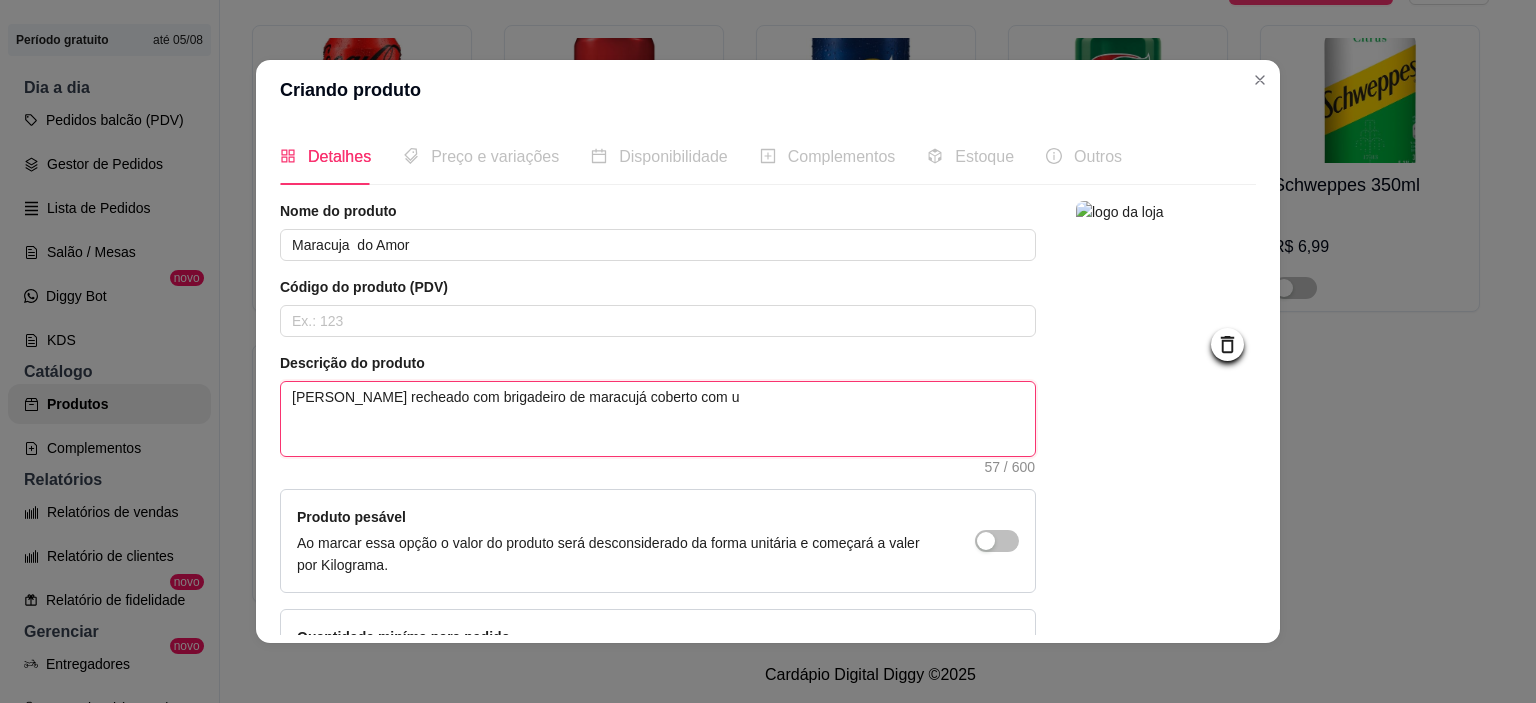 type on "Morango recheado com brigadeiro de maracujá coberto com um" 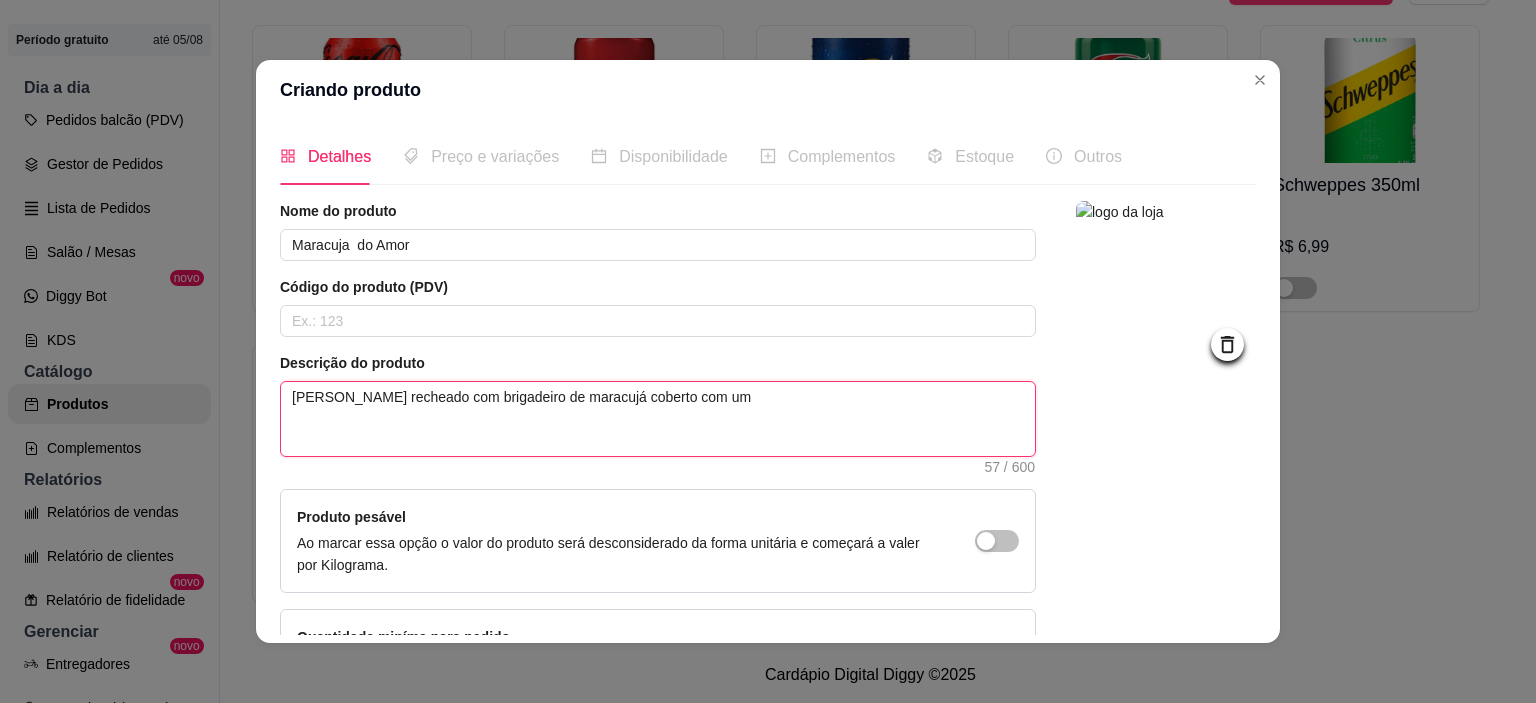 type on "Morango recheado com brigadeiro de maracujá coberto com uma" 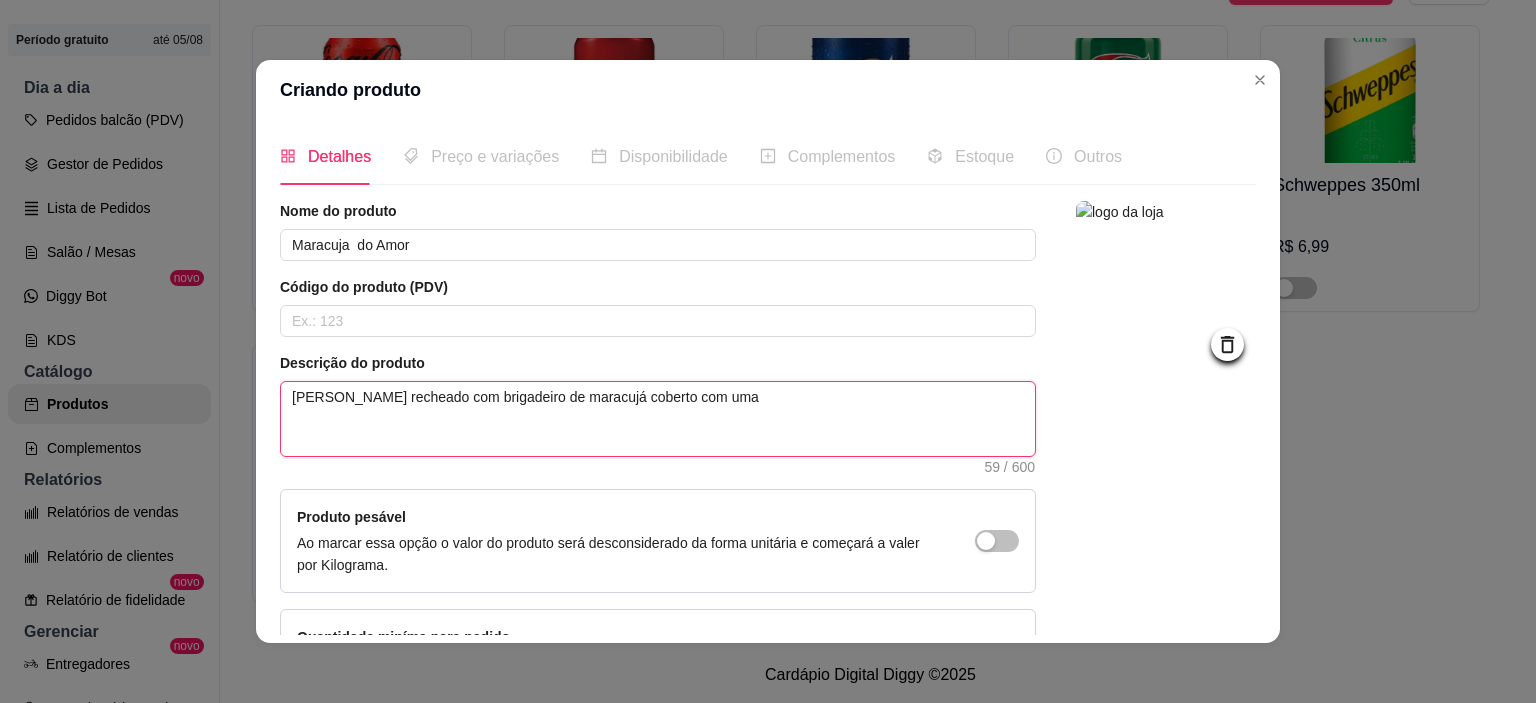 type on "Morango recheado com brigadeiro de maracujá coberto com uma" 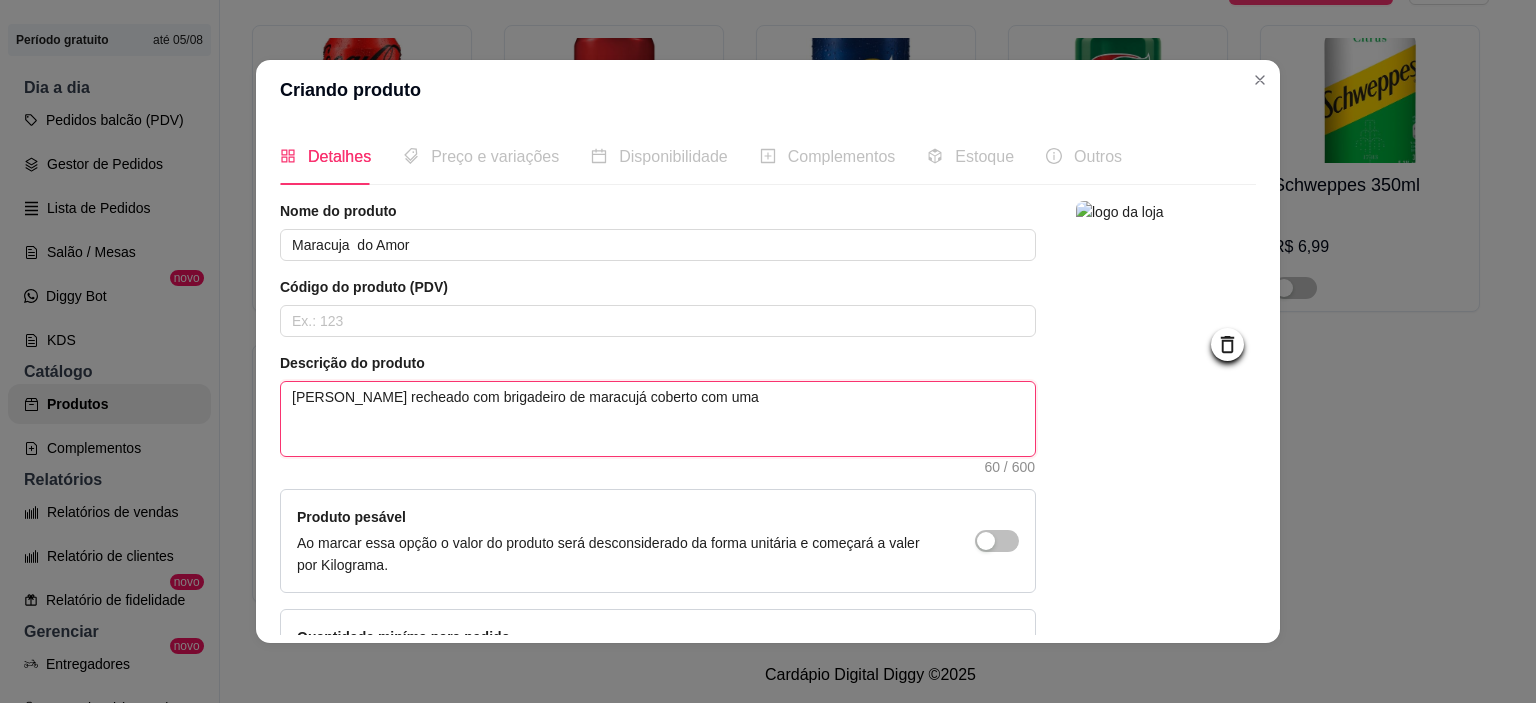 type on "Morango recheado com brigadeiro de maracujá coberto com uma c" 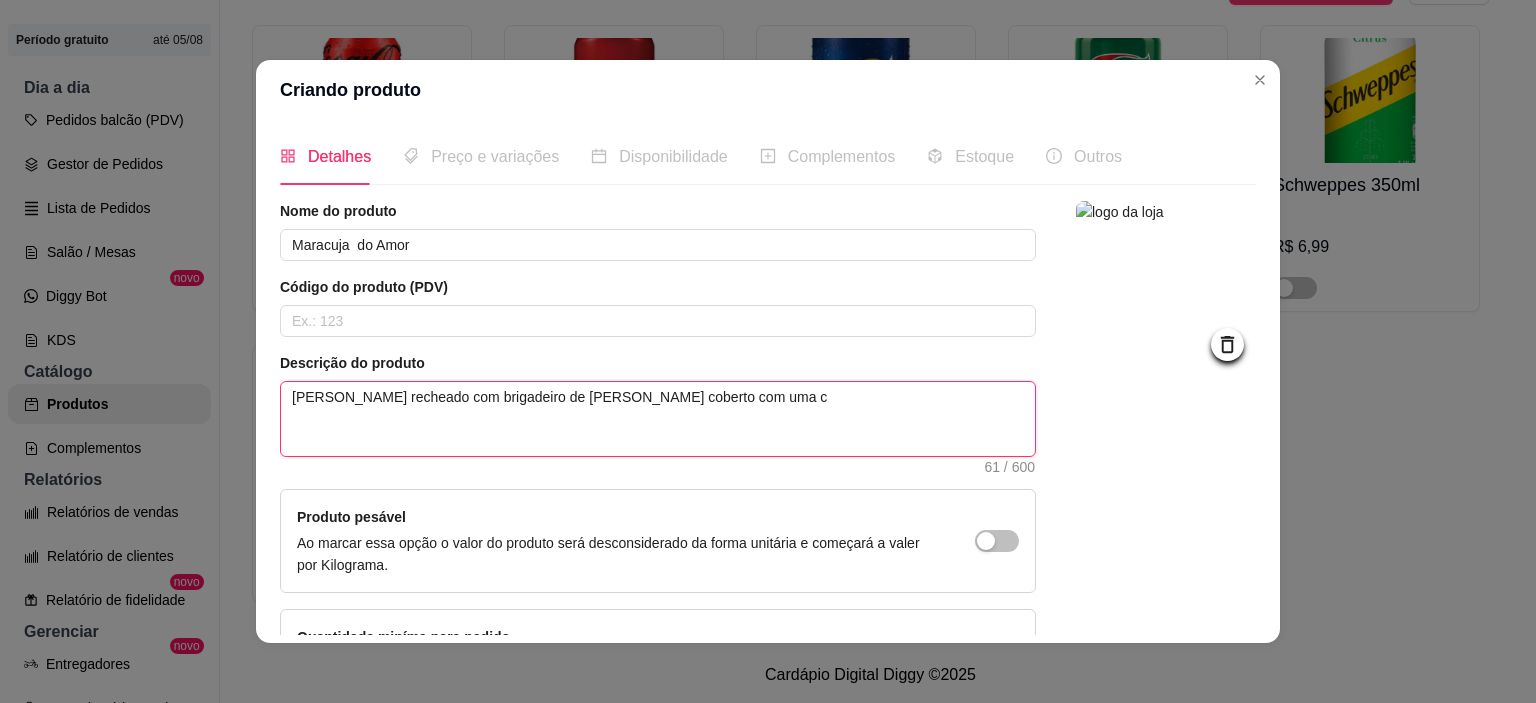 type on "Morango recheado com brigadeiro de maracujá coberto com uma ca" 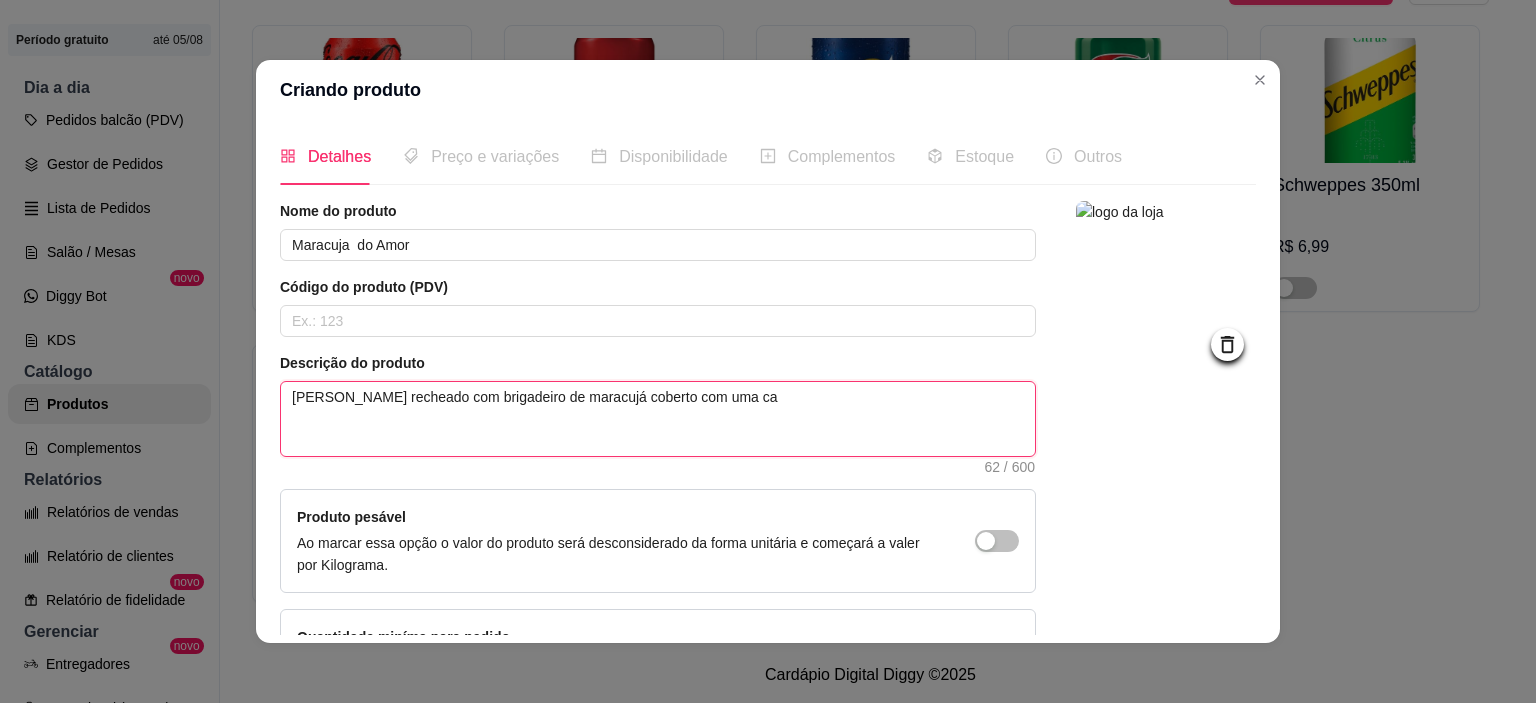type on "Morango recheado com brigadeiro de maracujá coberto com uma cal" 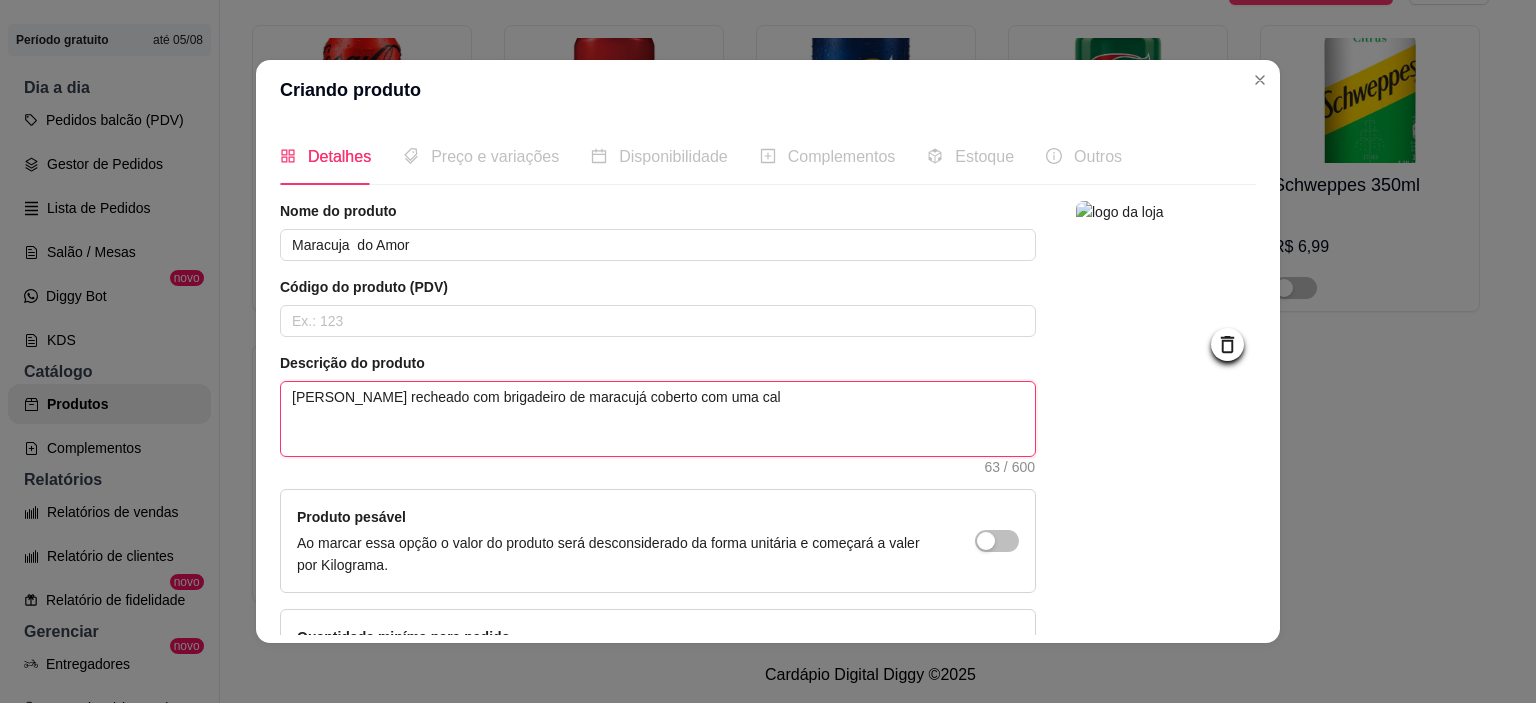 type on "Morango recheado com brigadeiro de maracujá coberto com uma cald" 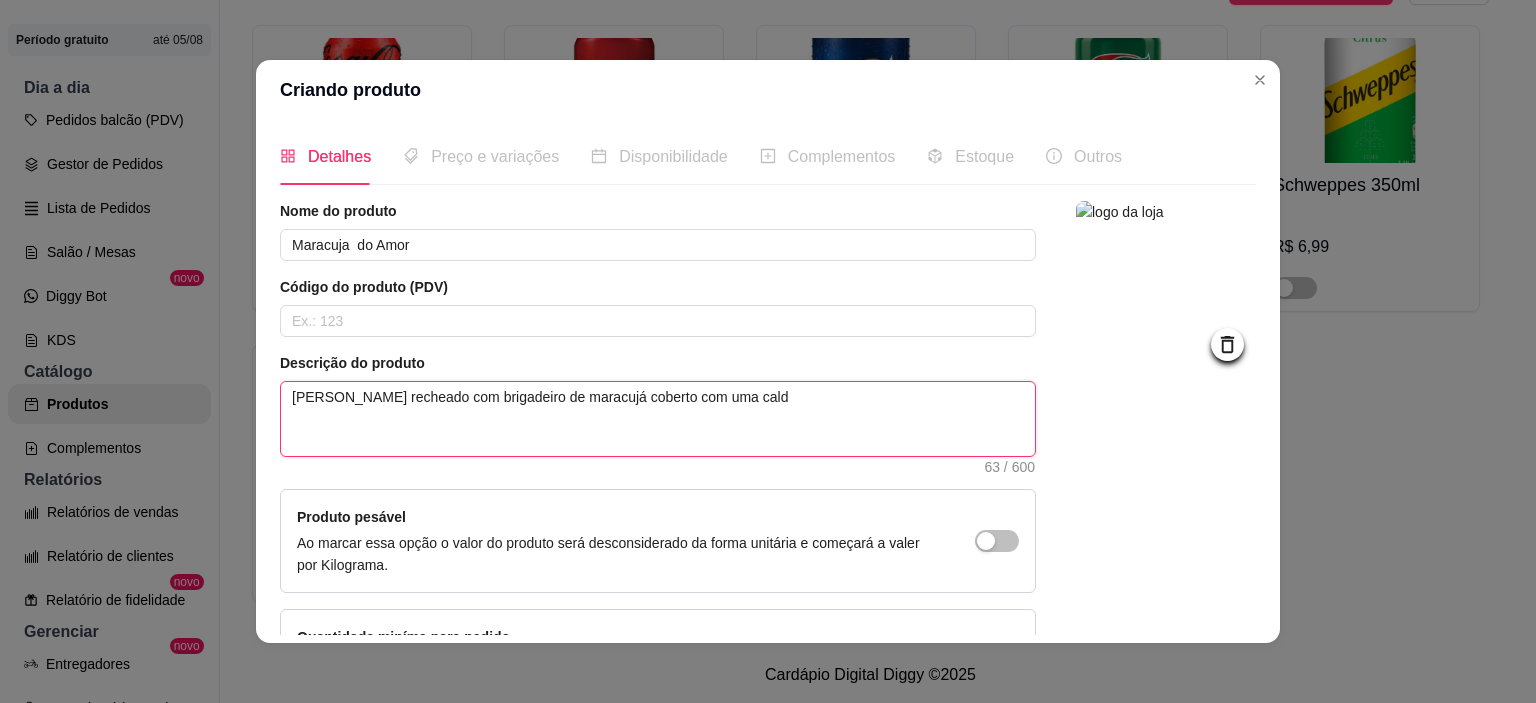type on "Morango recheado com brigadeiro de maracujá coberto com uma calda" 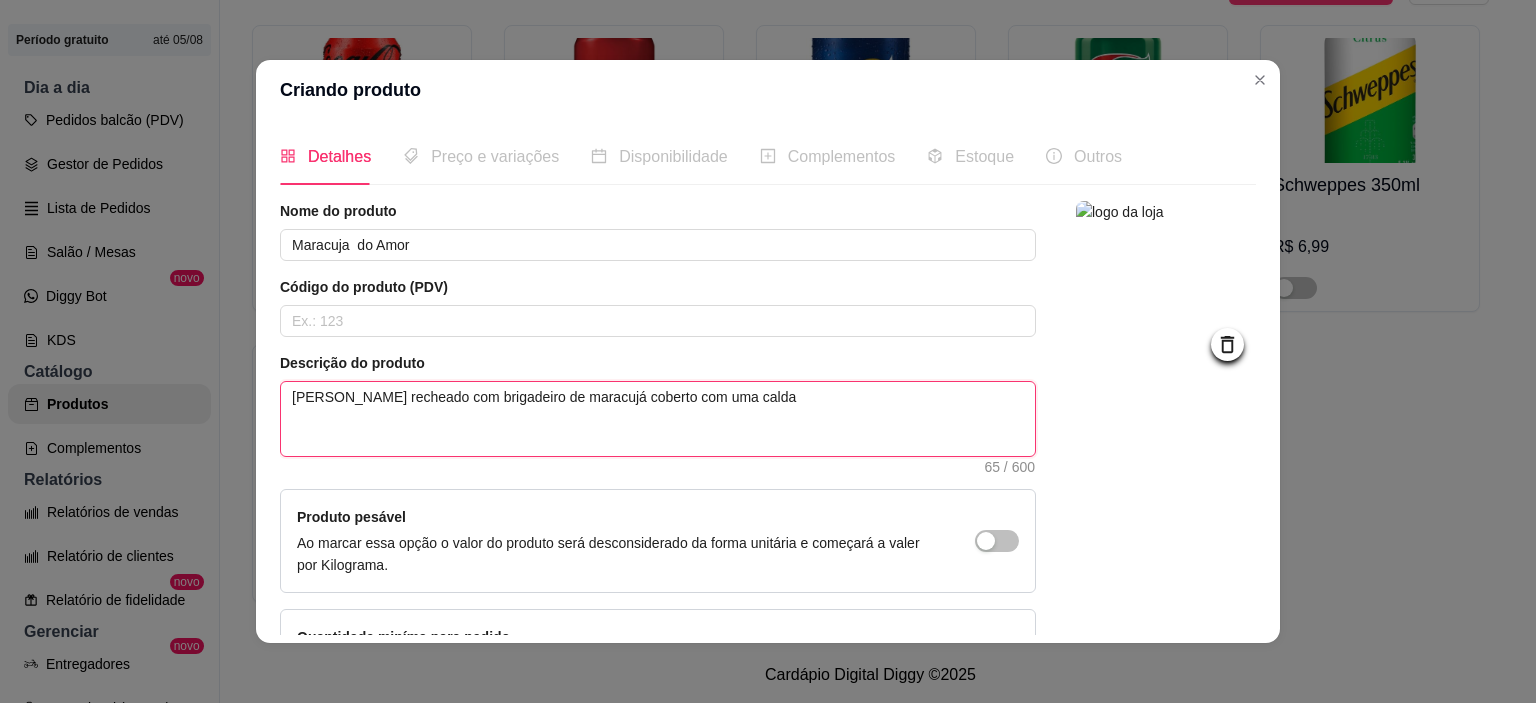 type on "Morango recheado com brigadeiro de maracujá coberto com uma calda" 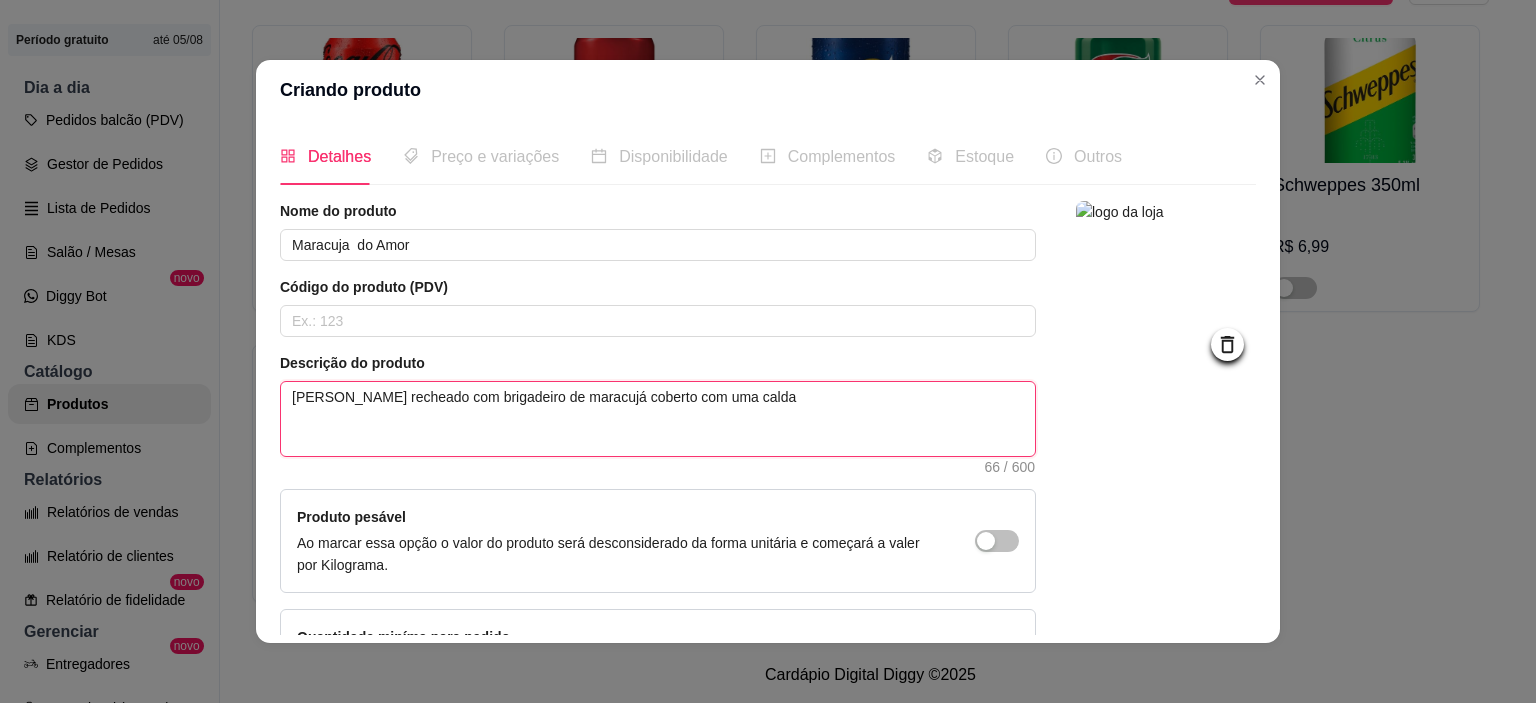 type on "Morango recheado com brigadeiro de maracujá coberto com uma calda d" 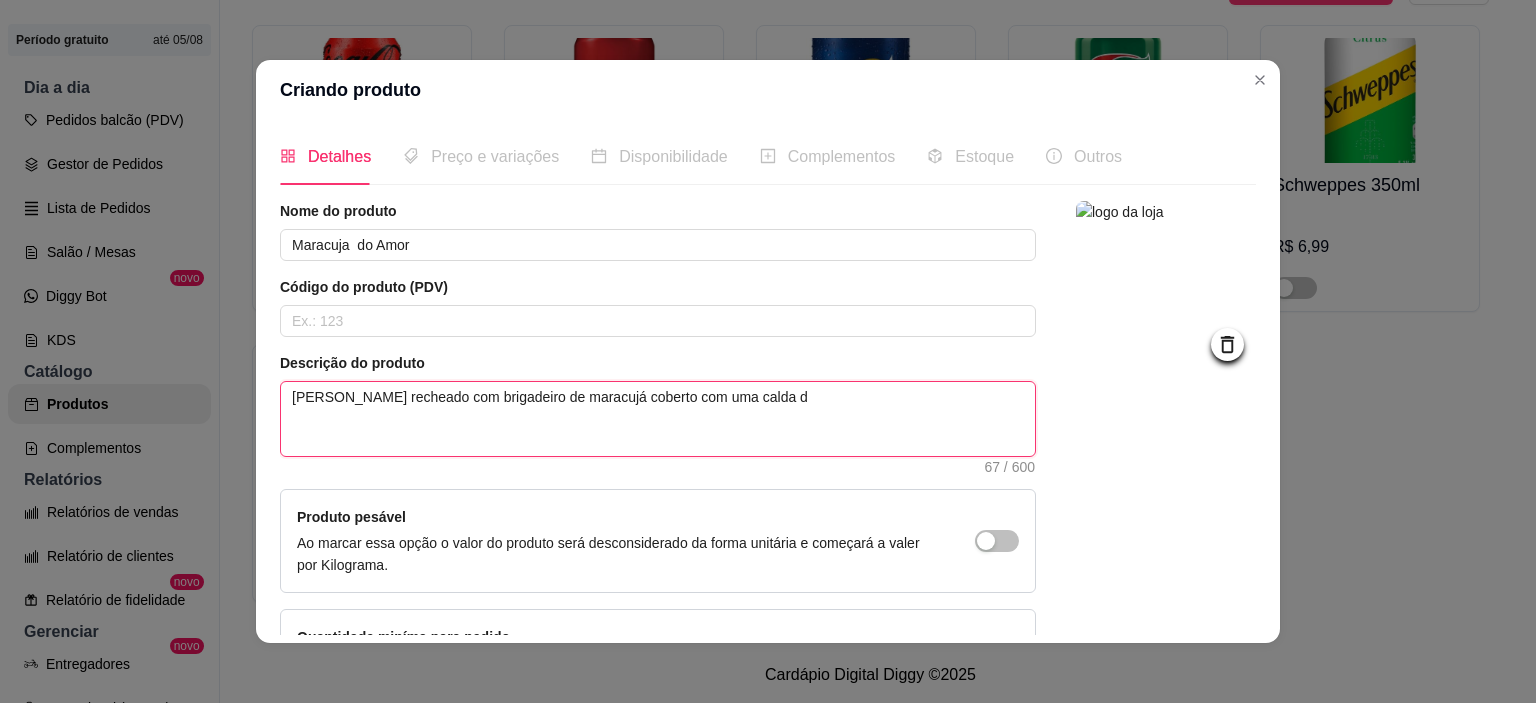 type on "Morango recheado com brigadeiro de maracujá coberto com uma calda de" 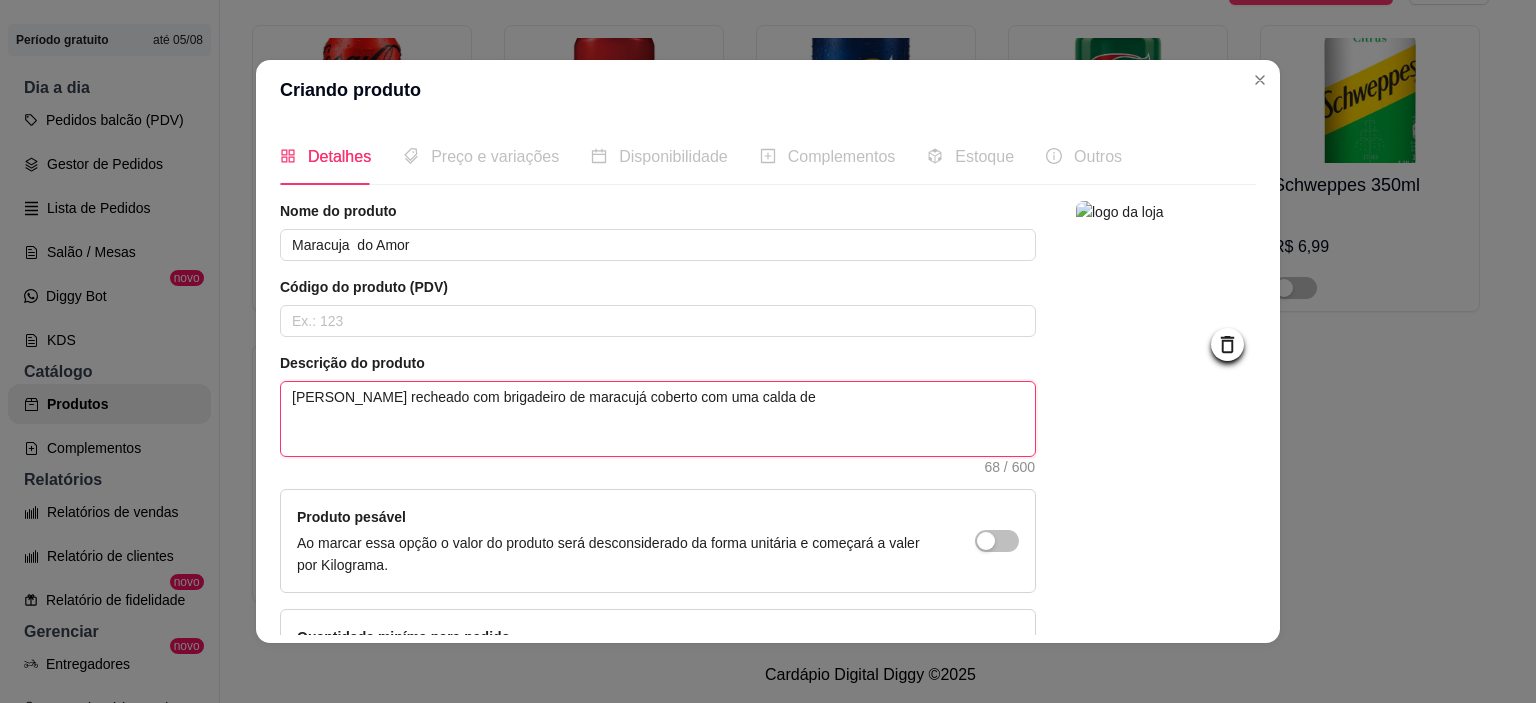 type on "Morango recheado com brigadeiro de maracujá coberto com uma calda de" 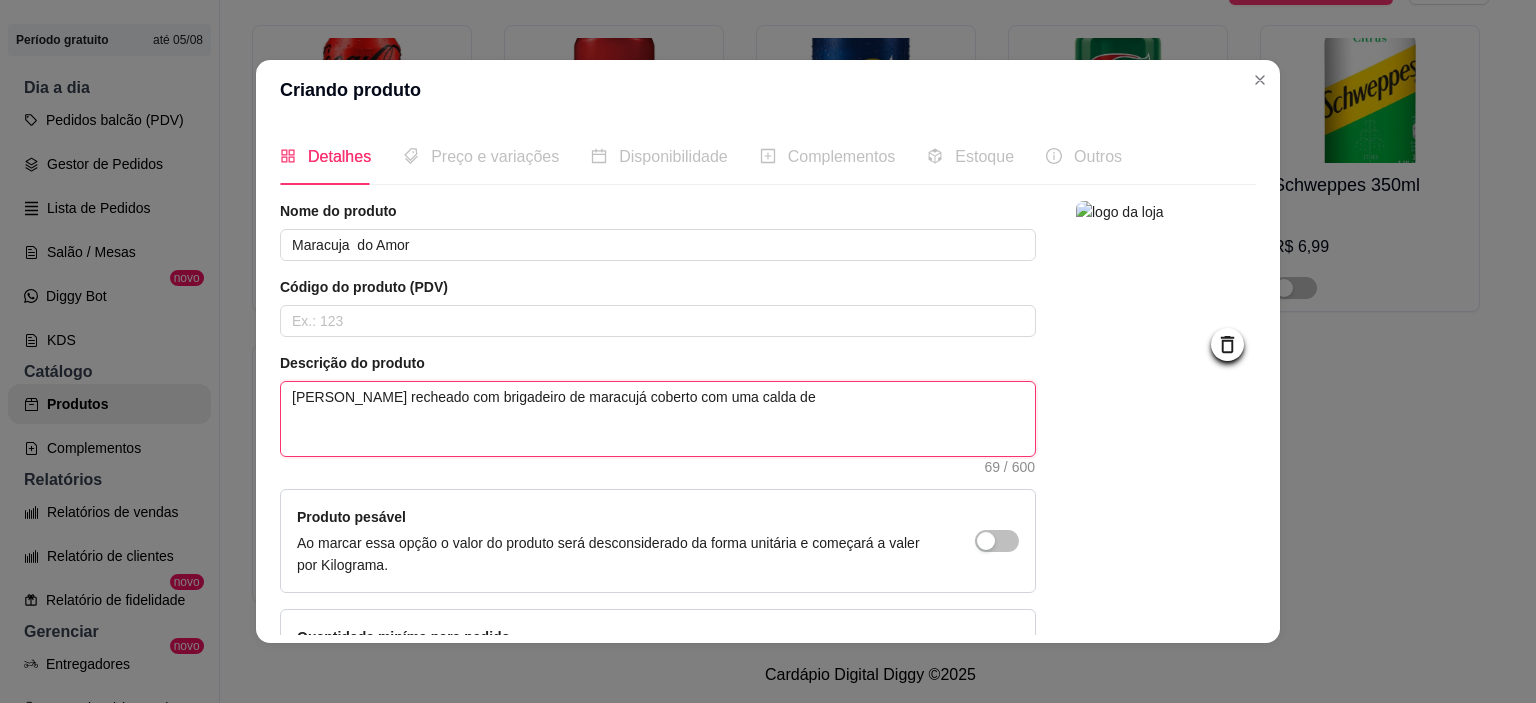 type on "Morango recheado com brigadeiro de maracujá coberto com uma calda de a" 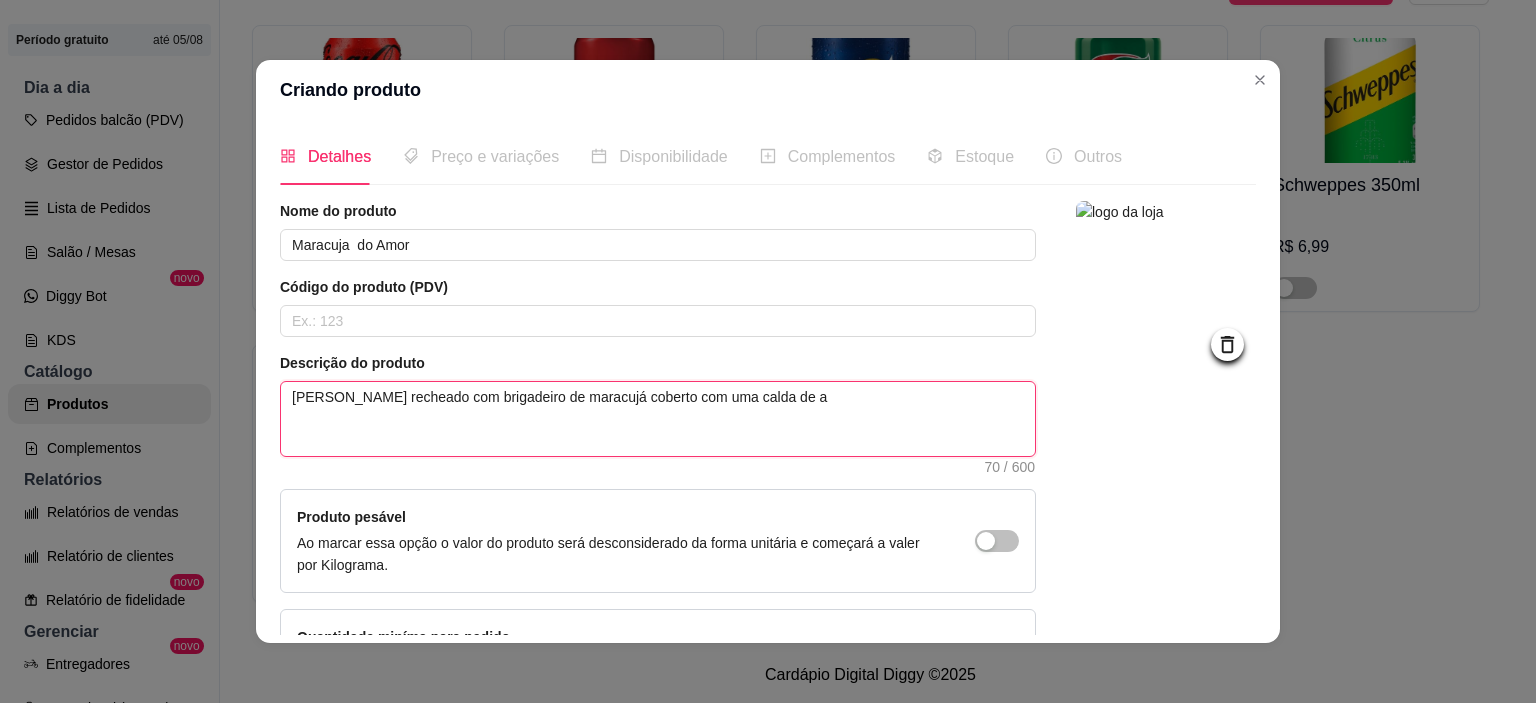 type on "Morango recheado com brigadeiro de maracujá coberto com uma calda de aç" 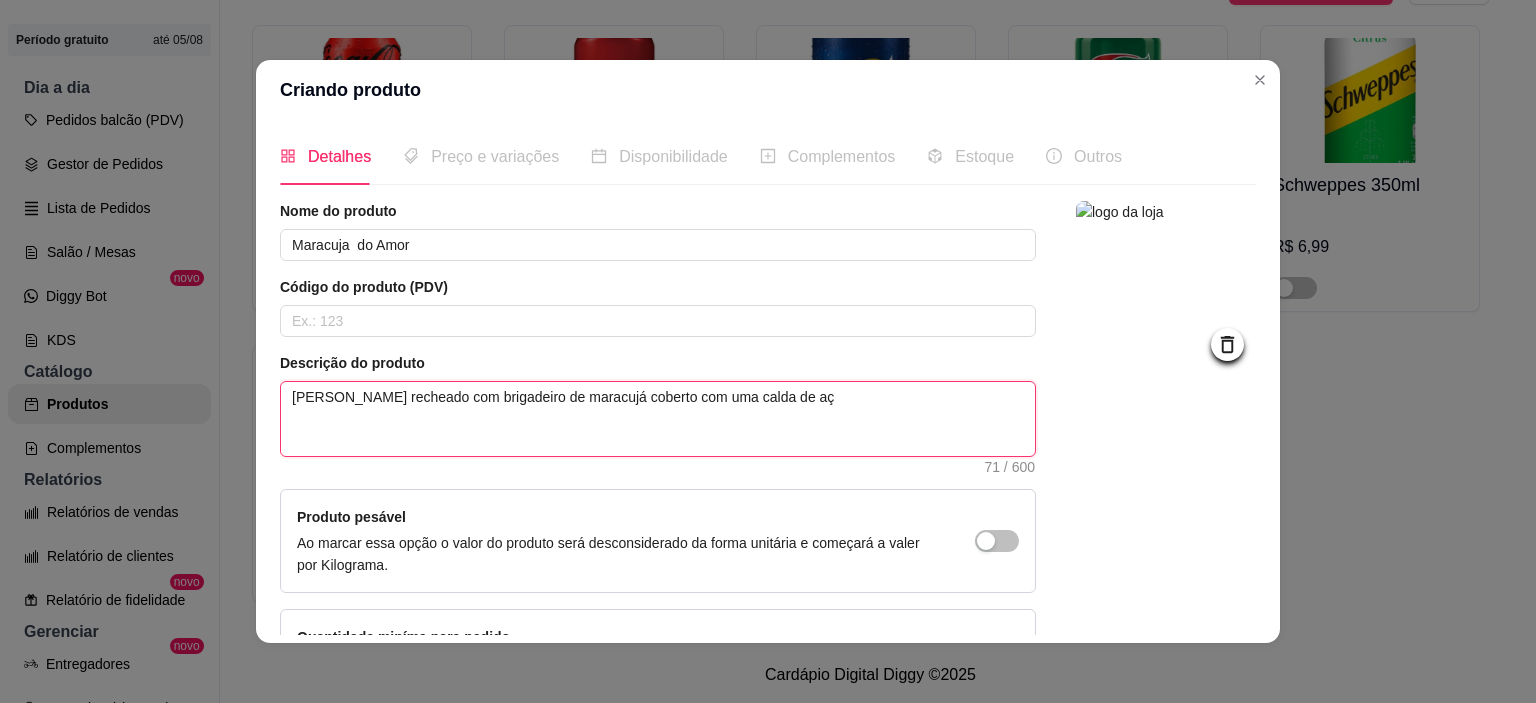 type on "Morango recheado com brigadeiro de maracujá coberto com uma calda de aço" 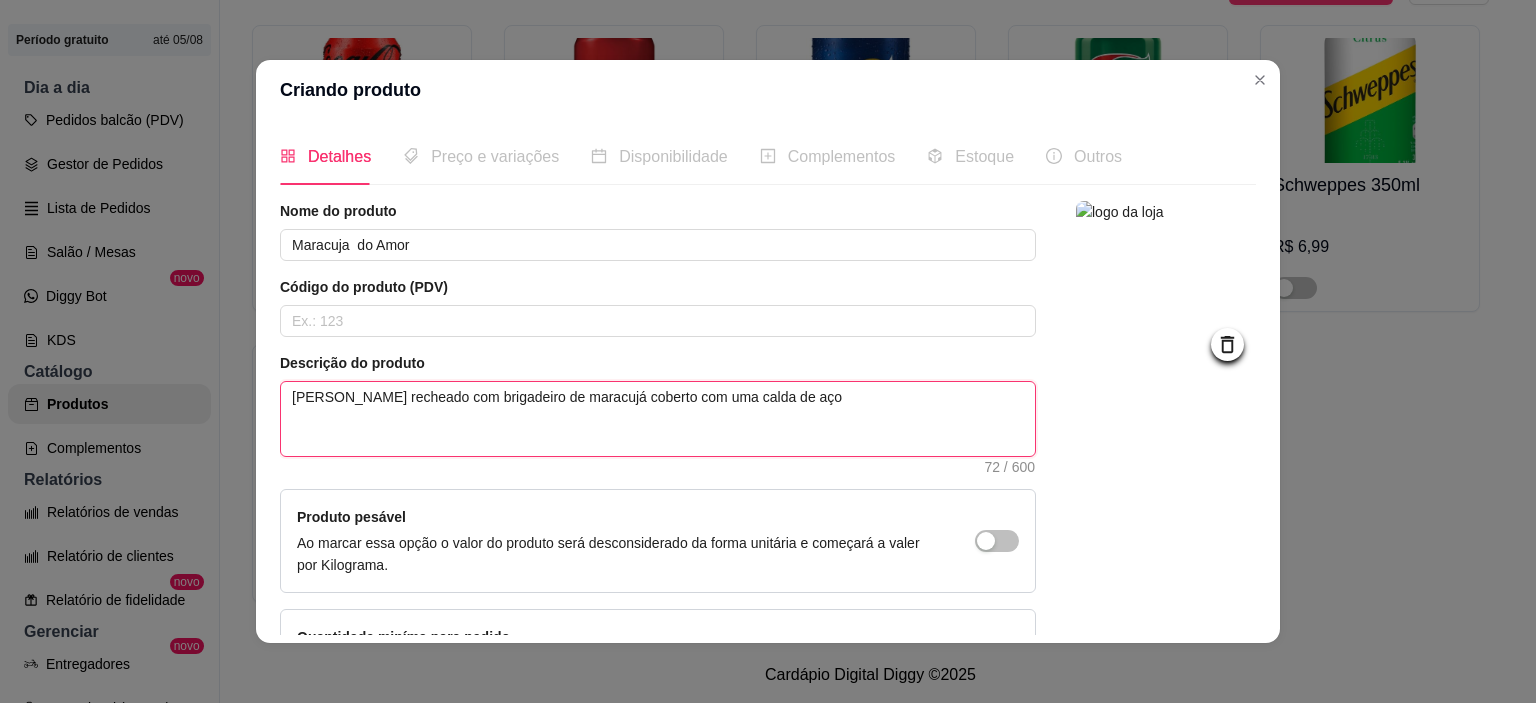 type on "Morango recheado com brigadeiro de maracujá coberto com uma calda de aç" 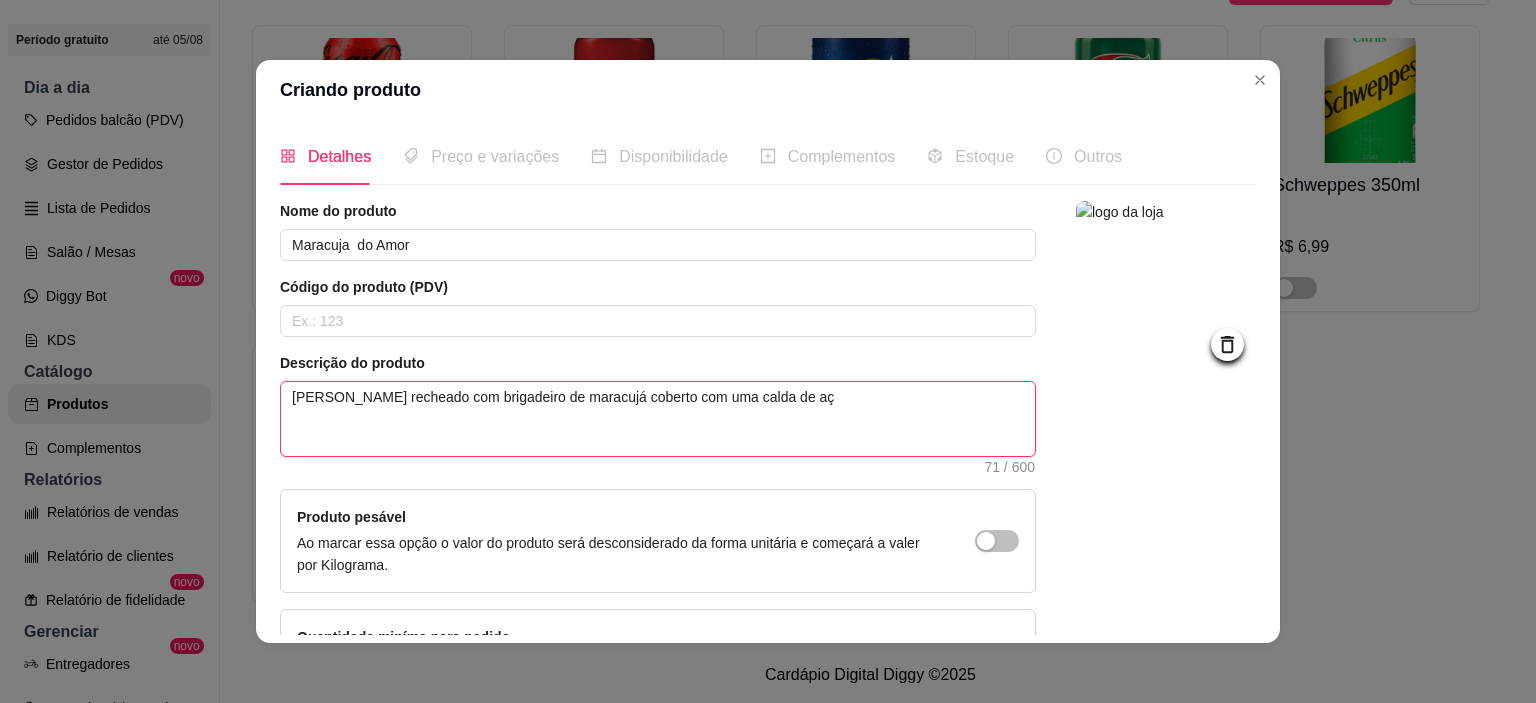 type on "Morango recheado com brigadeiro de maracujá coberto com uma calda de açu" 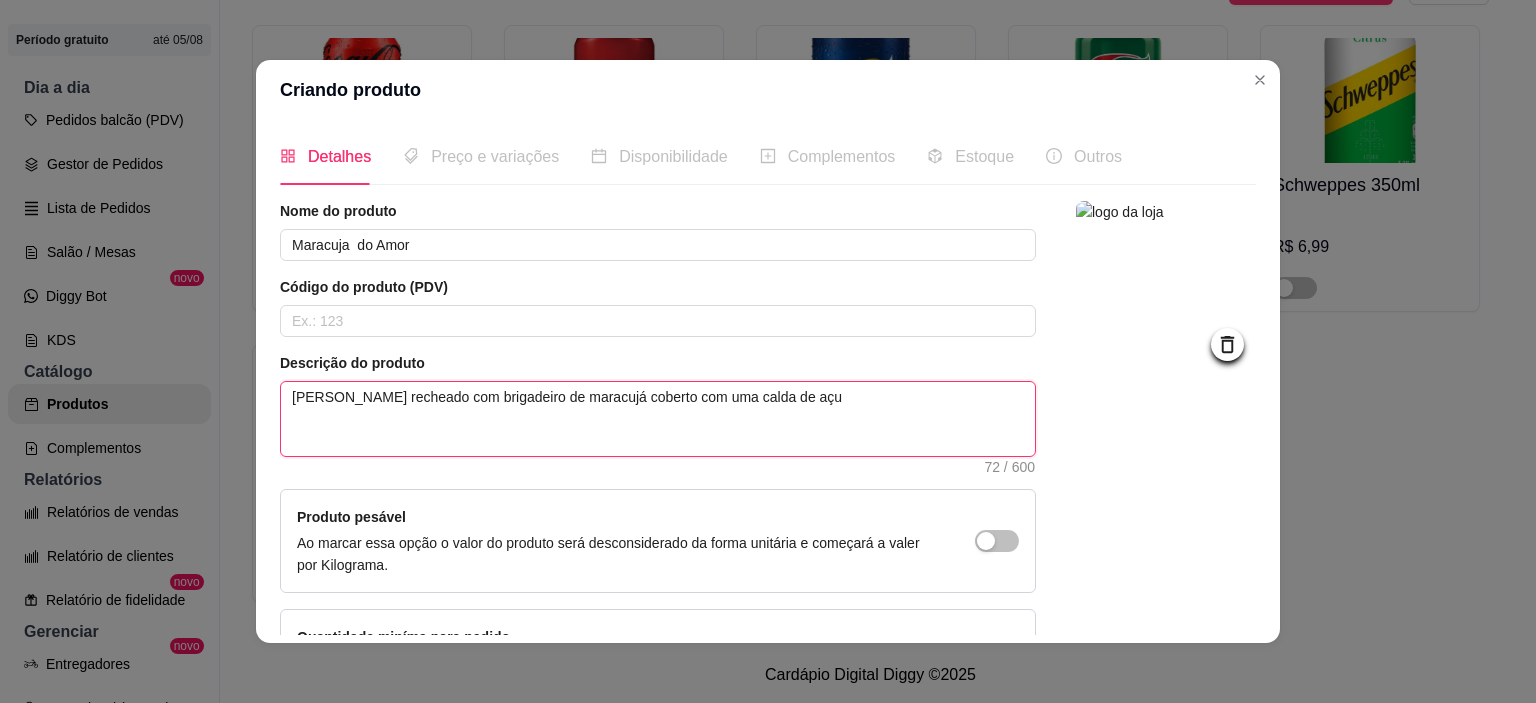 type on "Morango recheado com brigadeiro de maracujá coberto com uma calda de açuc" 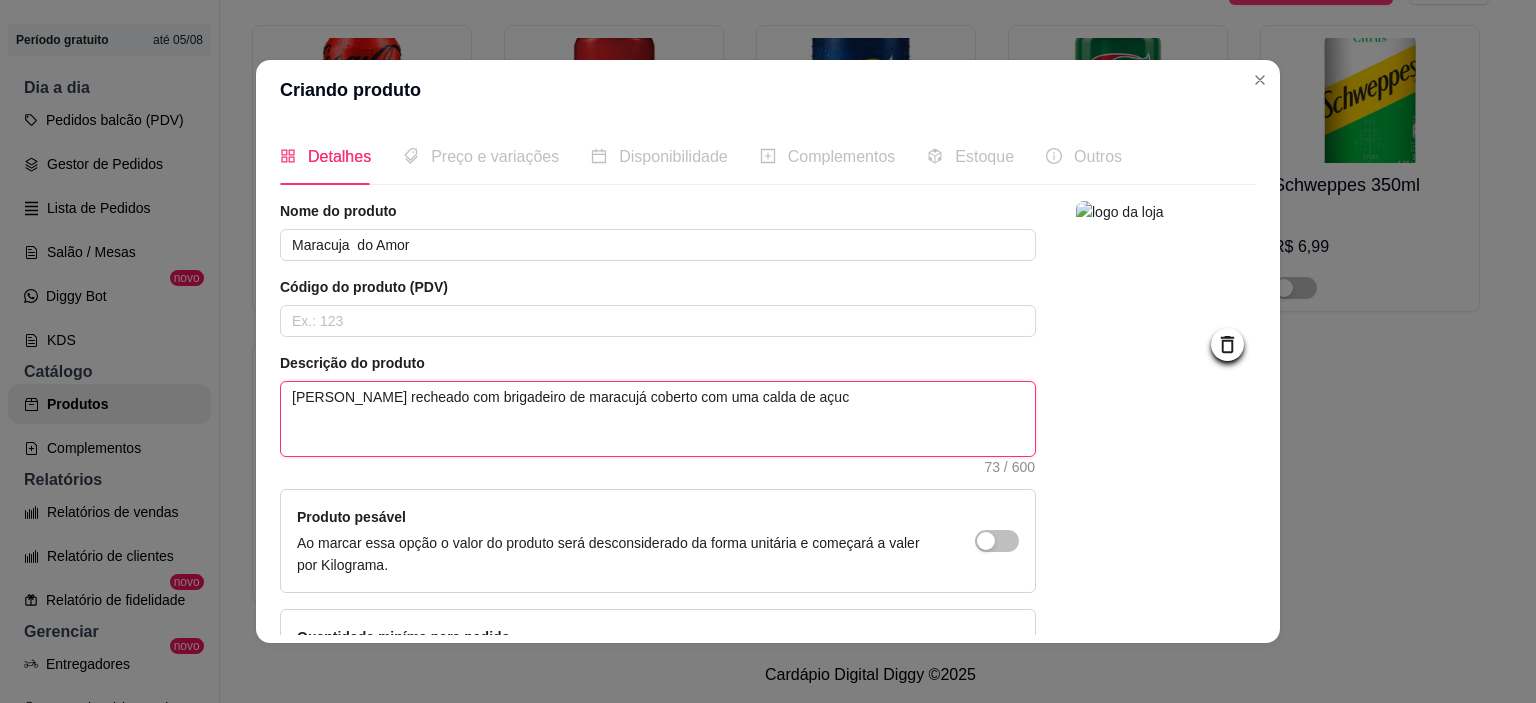 type on "Morango recheado com brigadeiro de maracujá coberto com uma calda de açuca" 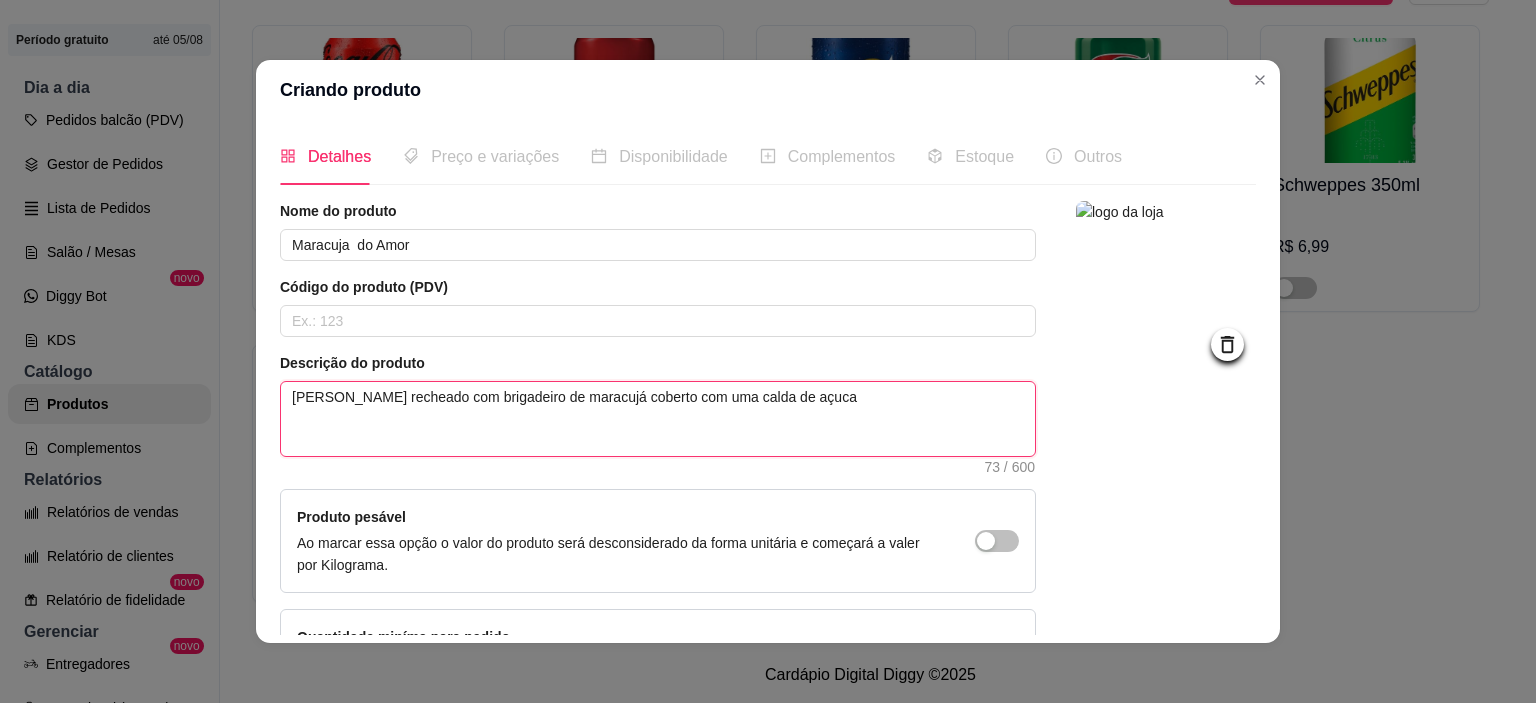 type on "Morango recheado com brigadeiro de maracujá coberto com uma calda de açucar" 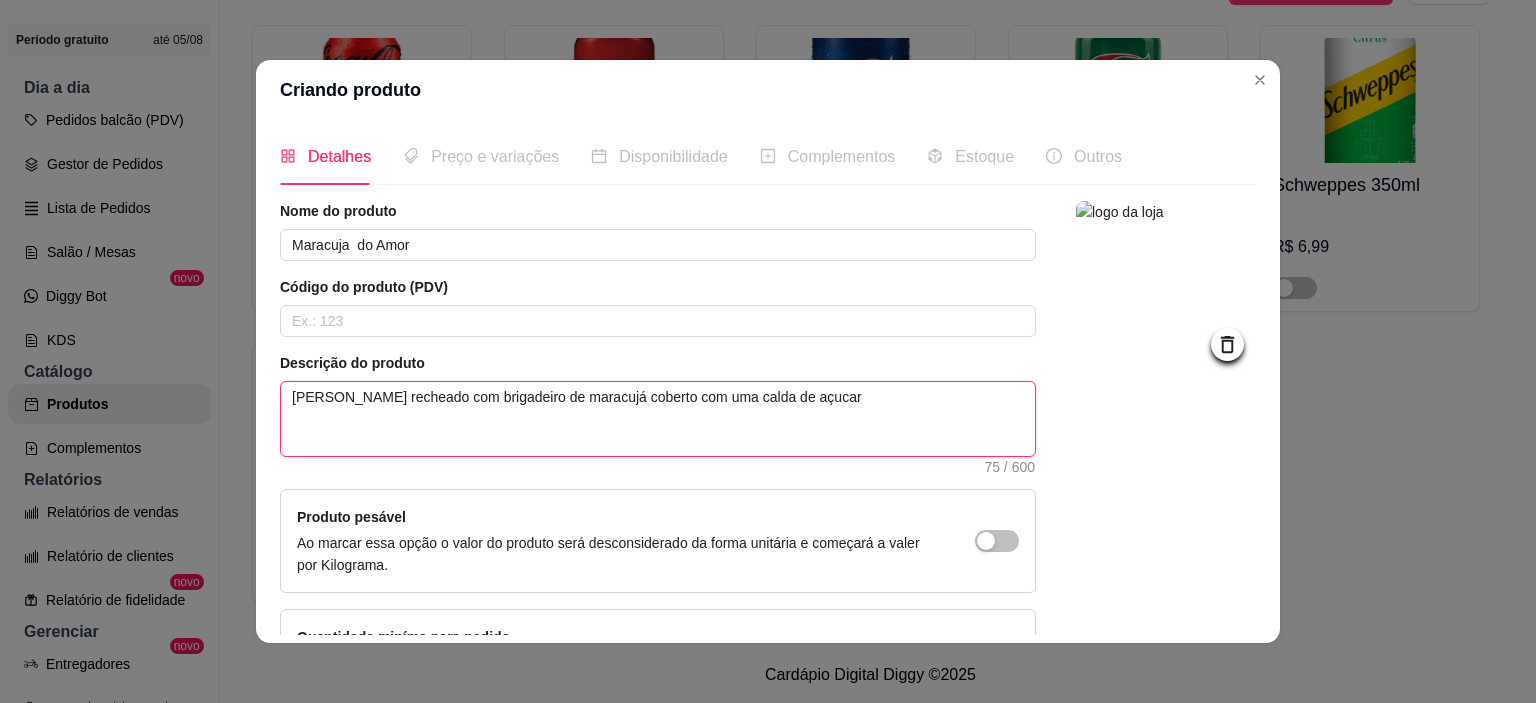 type on "Morango recheado com brigadeiro de maracujá coberto com uma calda de açucar" 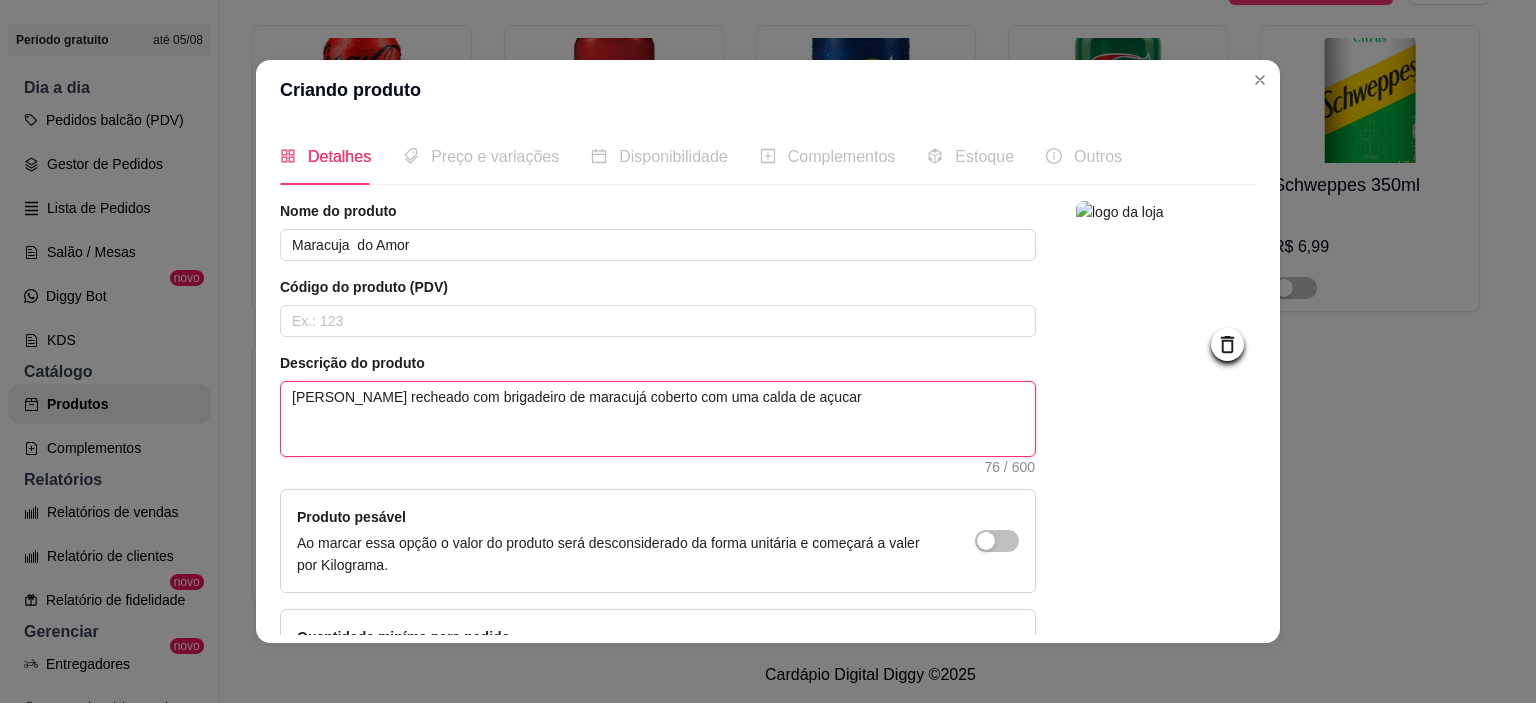 type on "Morango recheado com brigadeiro de maracujá coberto com uma calda de açucar c" 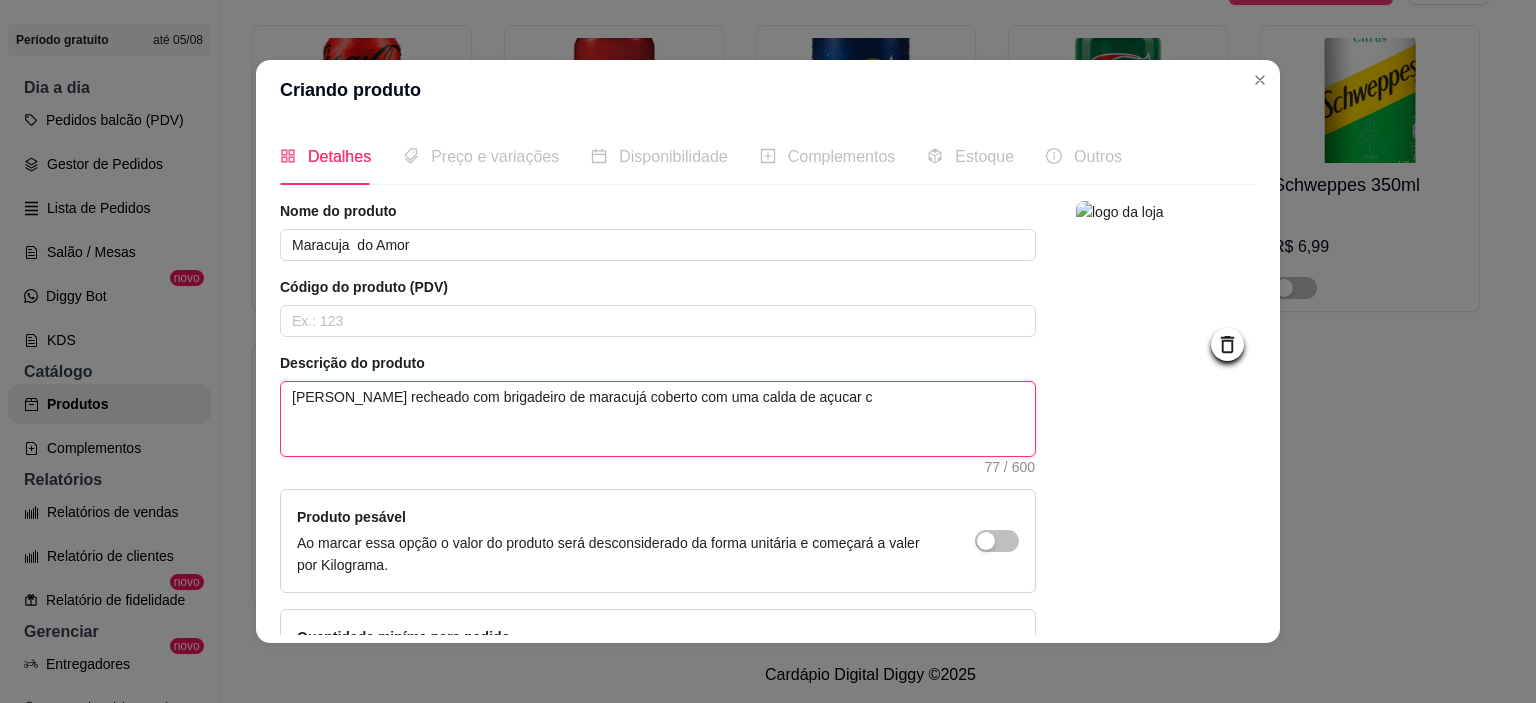 type on "Morango recheado com brigadeiro de maracujá coberto com uma calda de açucar cr" 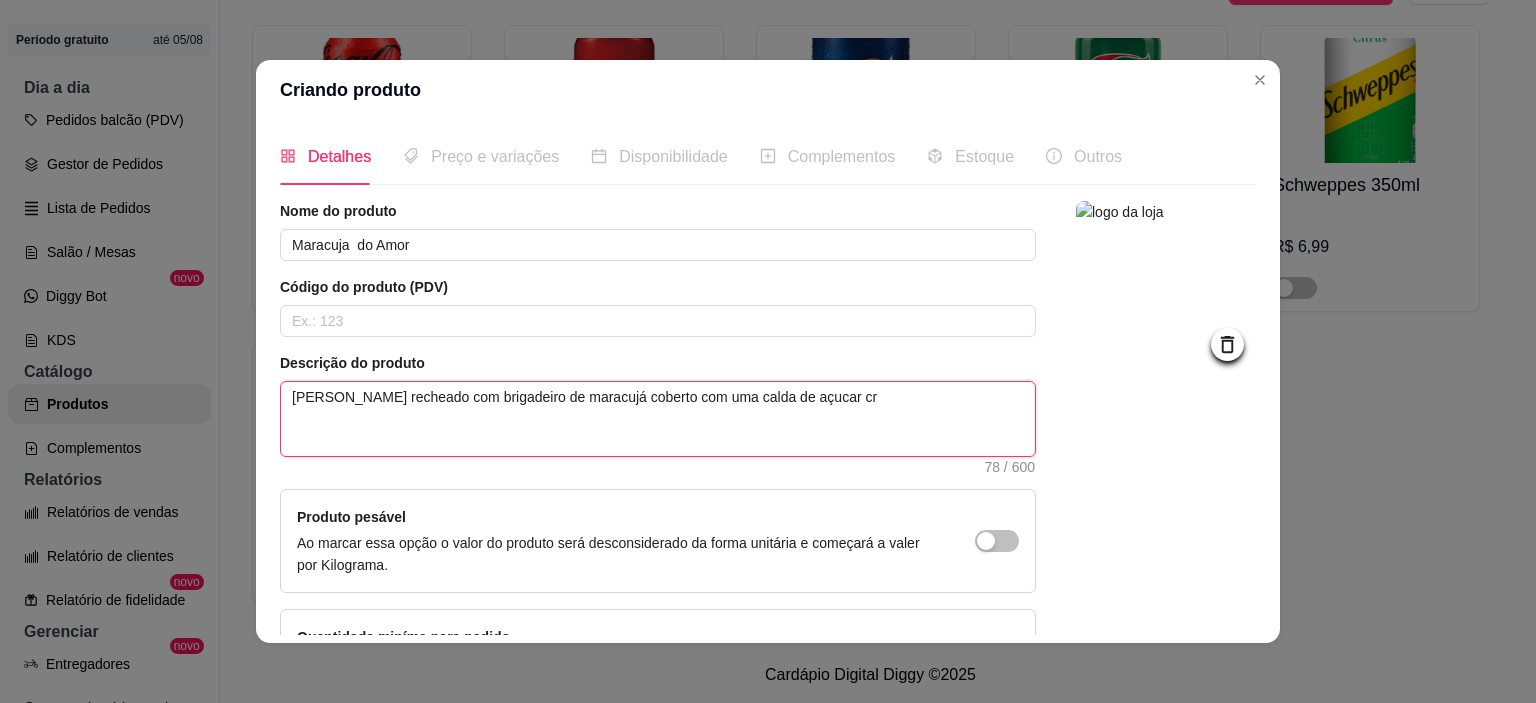 type on "Morango recheado com brigadeiro de maracujá coberto com uma calda de açucar cri" 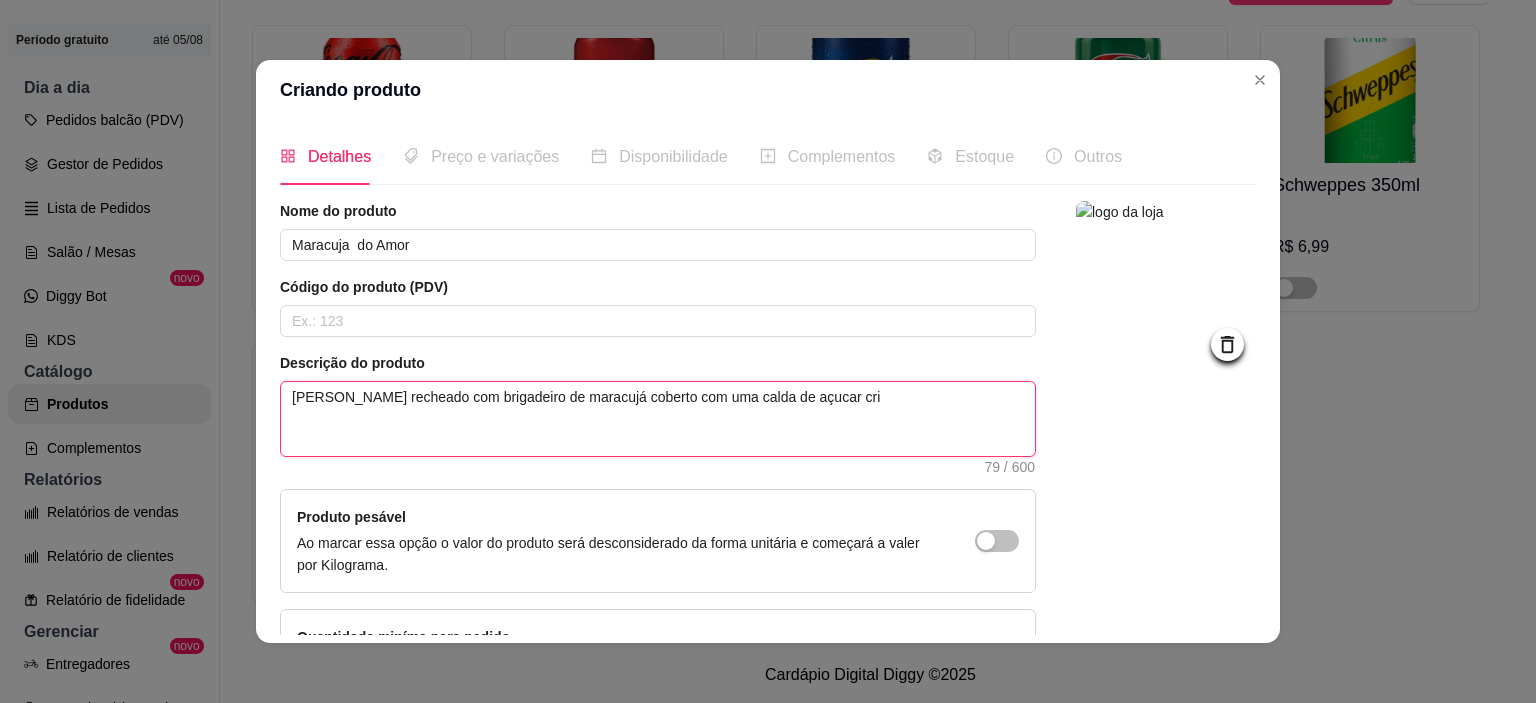 type on "Morango recheado com brigadeiro de maracujá coberto com uma calda de açucar cris" 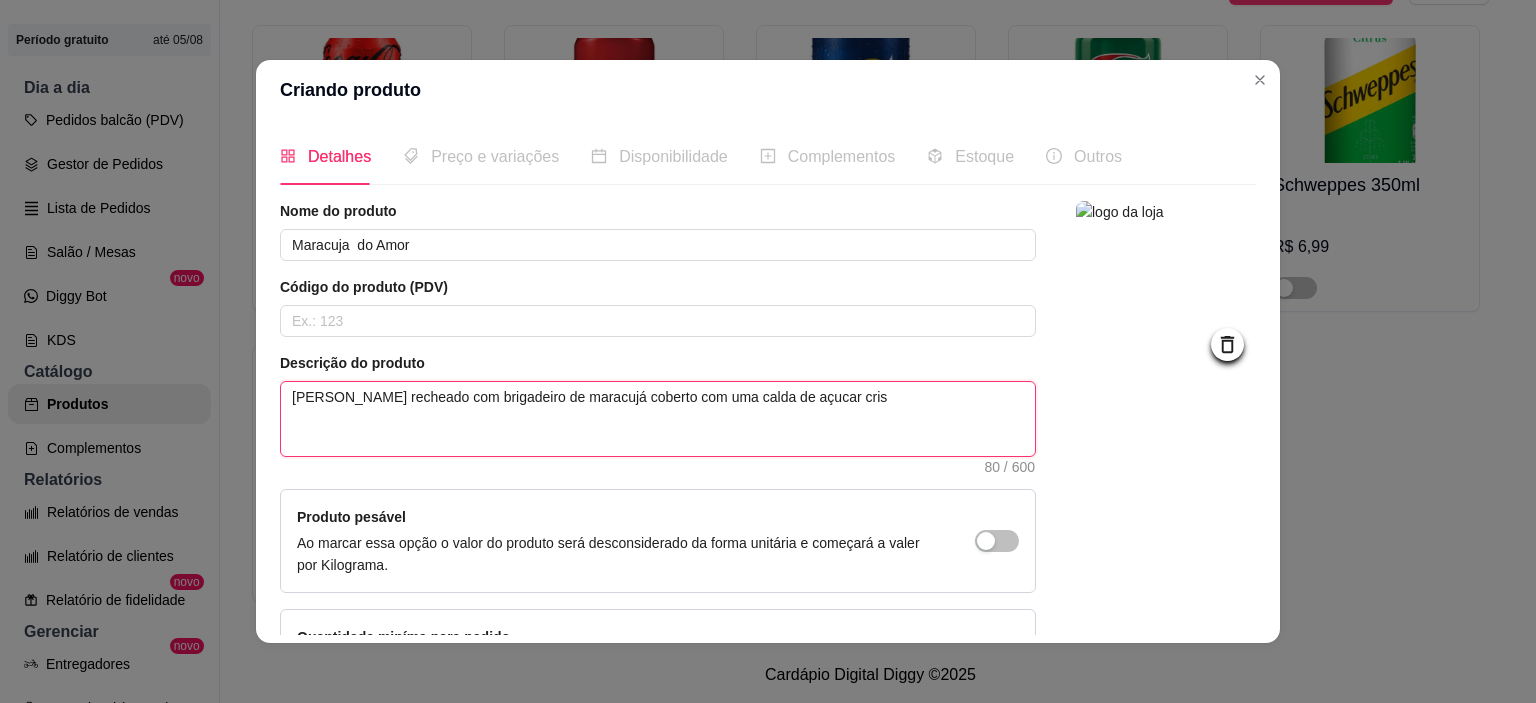 type on "Morango recheado com brigadeiro de maracujá coberto com uma calda de açucar crist" 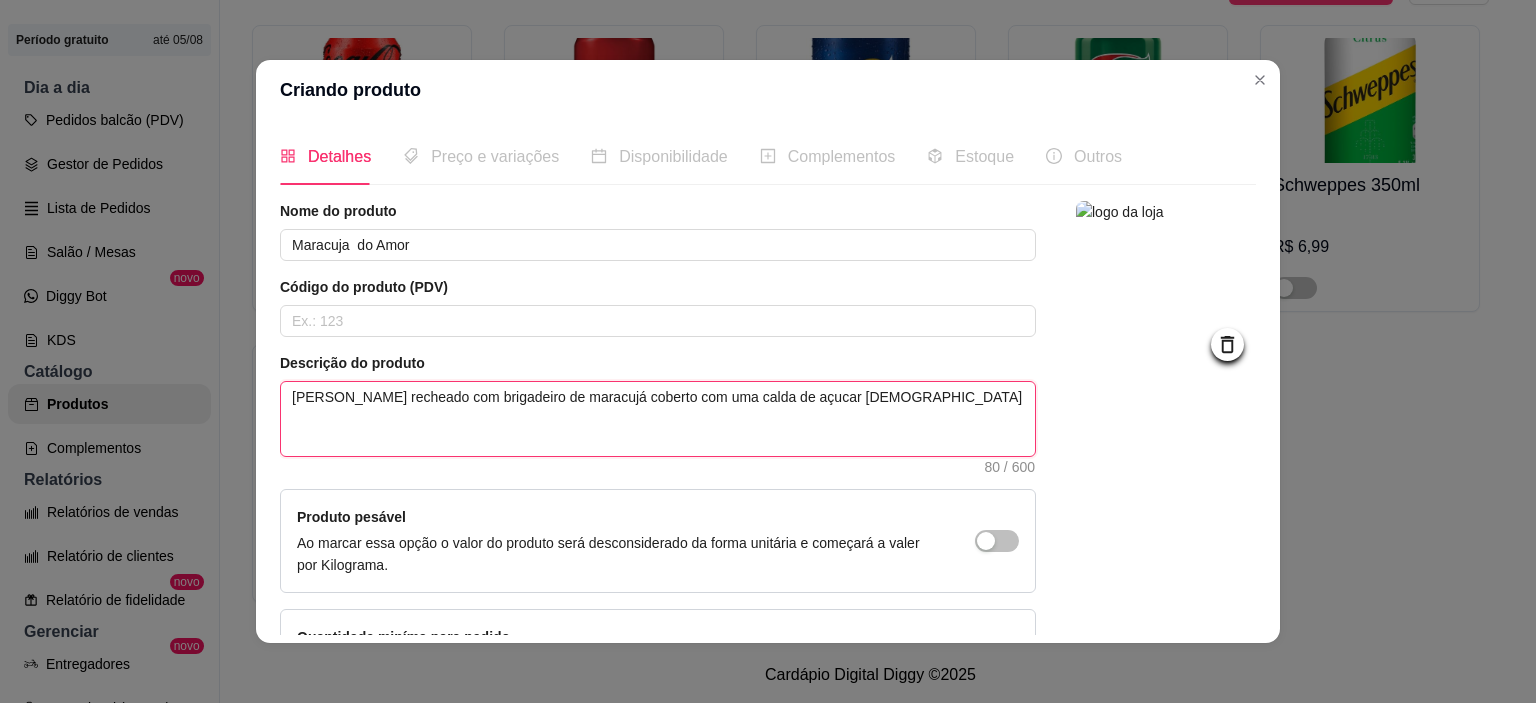 type on "Morango recheado com brigadeiro de maracujá coberto com uma calda de açucar crista" 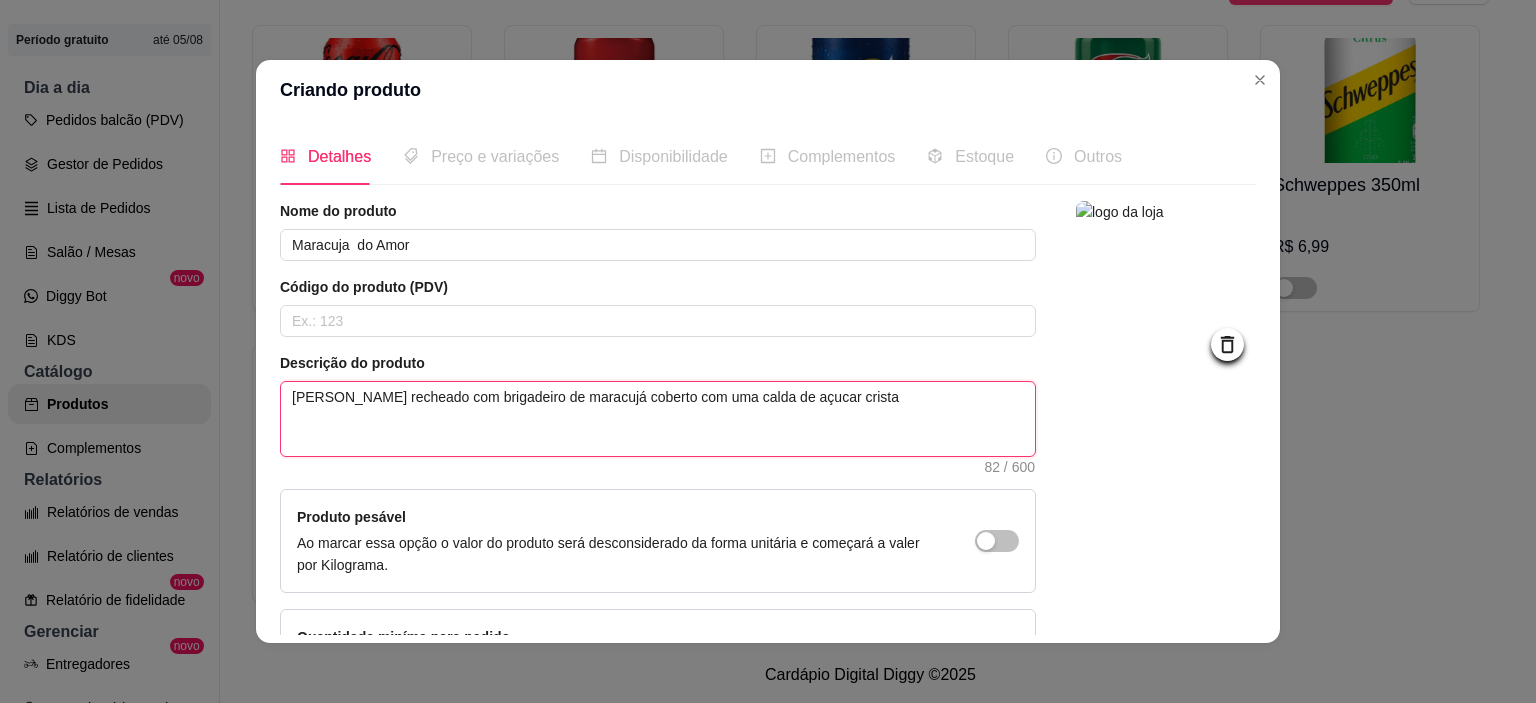 type on "Morango recheado com brigadeiro de maracujá coberto com uma calda de açucar cristal" 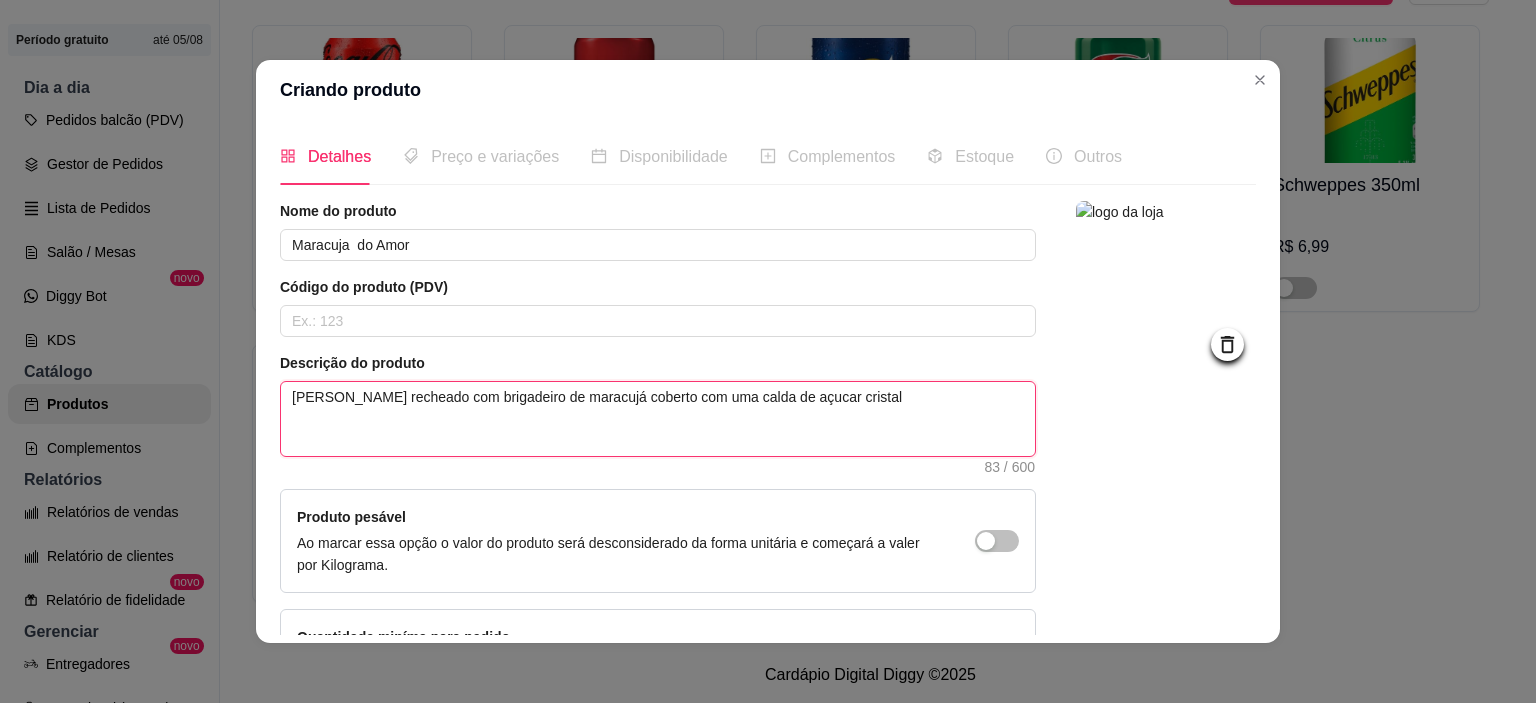 type on "Morango recheado com brigadeiro de maracujá coberto com uma calda de açucar cristali" 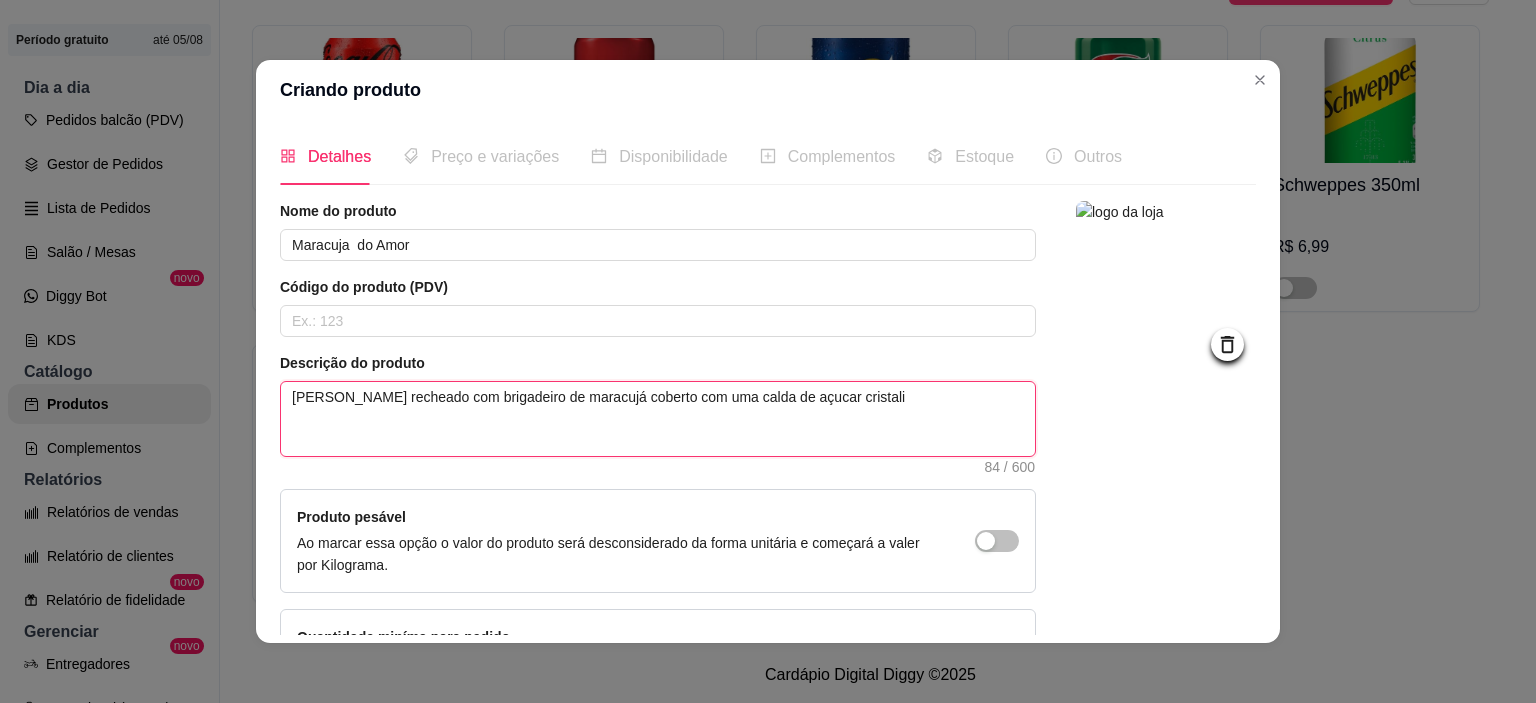 type on "Morango recheado com brigadeiro de maracujá coberto com uma calda de açucar cristaliz" 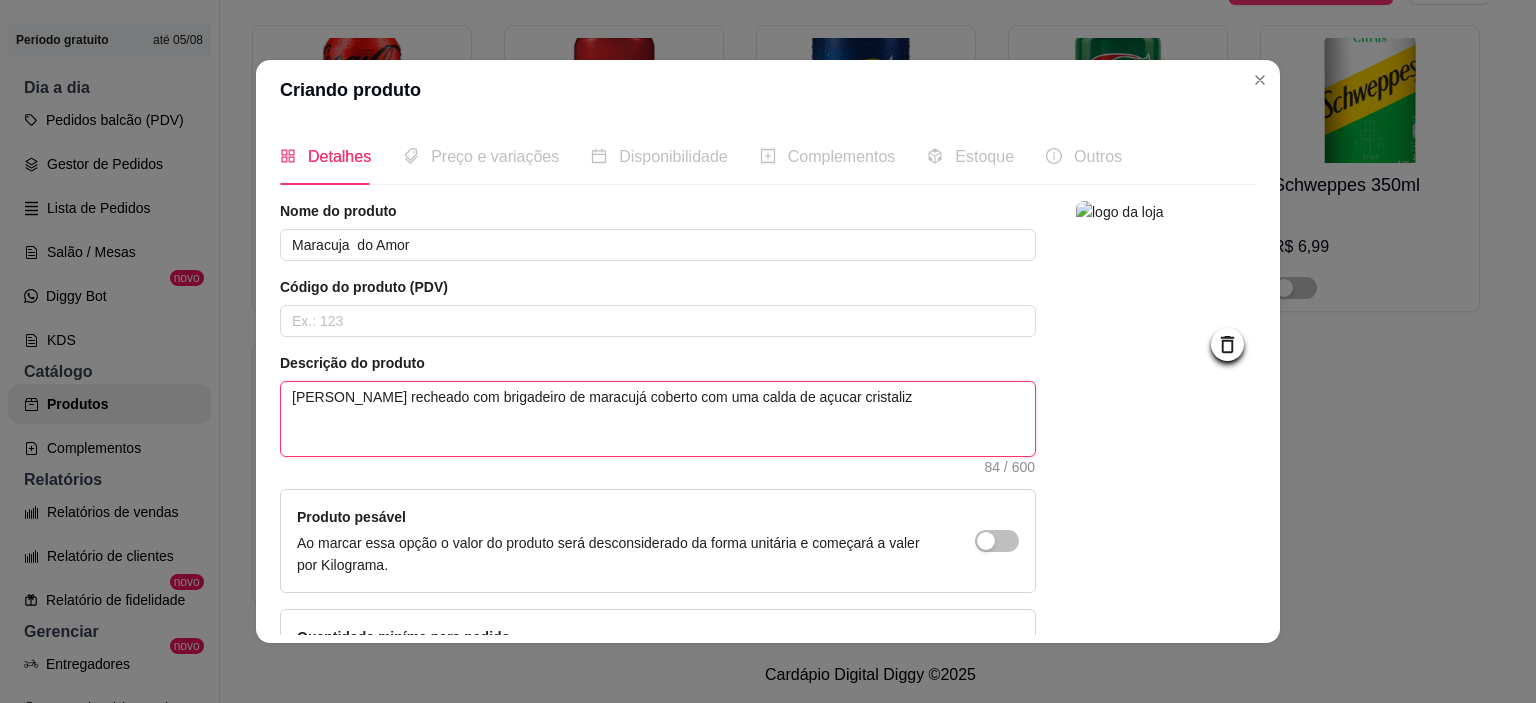 type on "Morango recheado com brigadeiro de maracujá coberto com uma calda de açucar cristaliza" 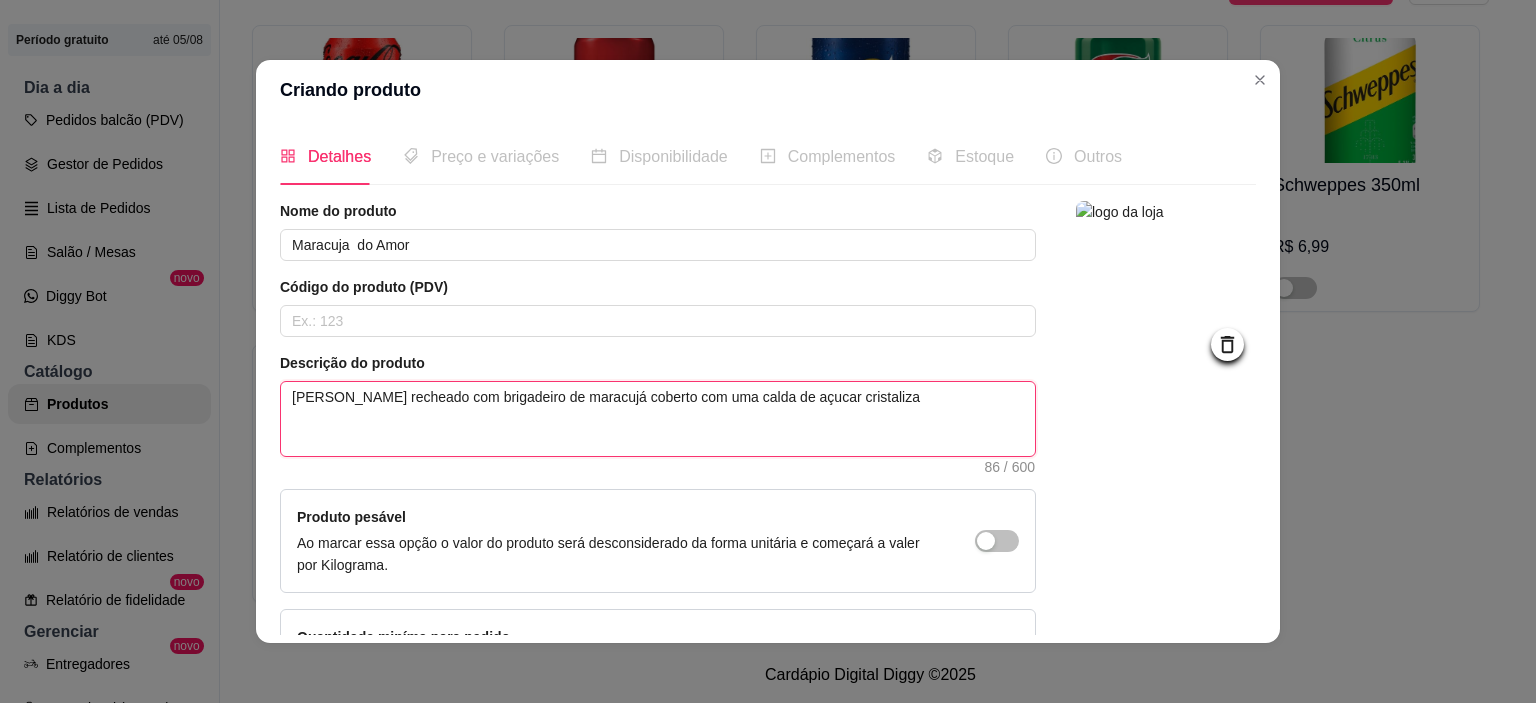 type on "Morango recheado com brigadeiro de maracujá coberto com uma calda de açucar cristalizad" 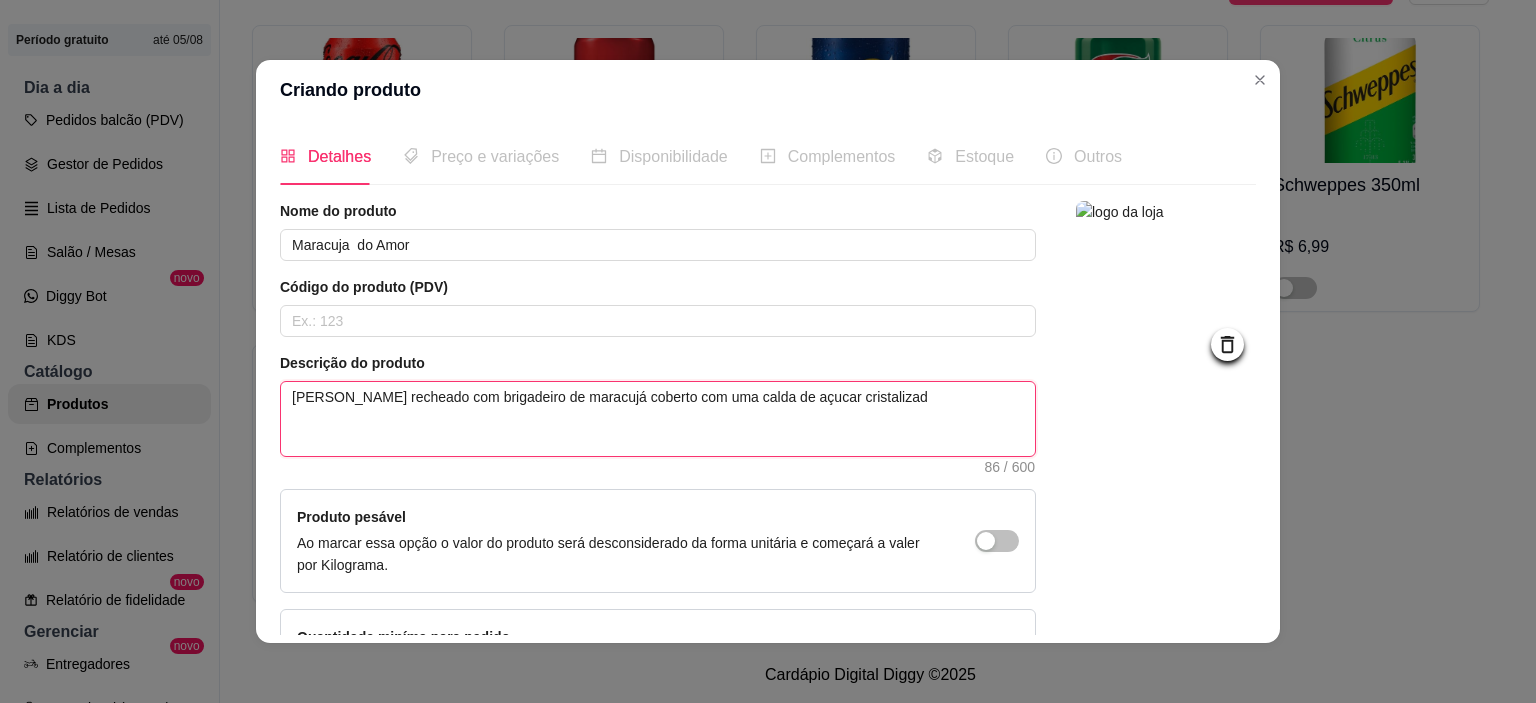 type on "Morango recheado com brigadeiro de maracujá coberto com uma calda de açucar cristalizada" 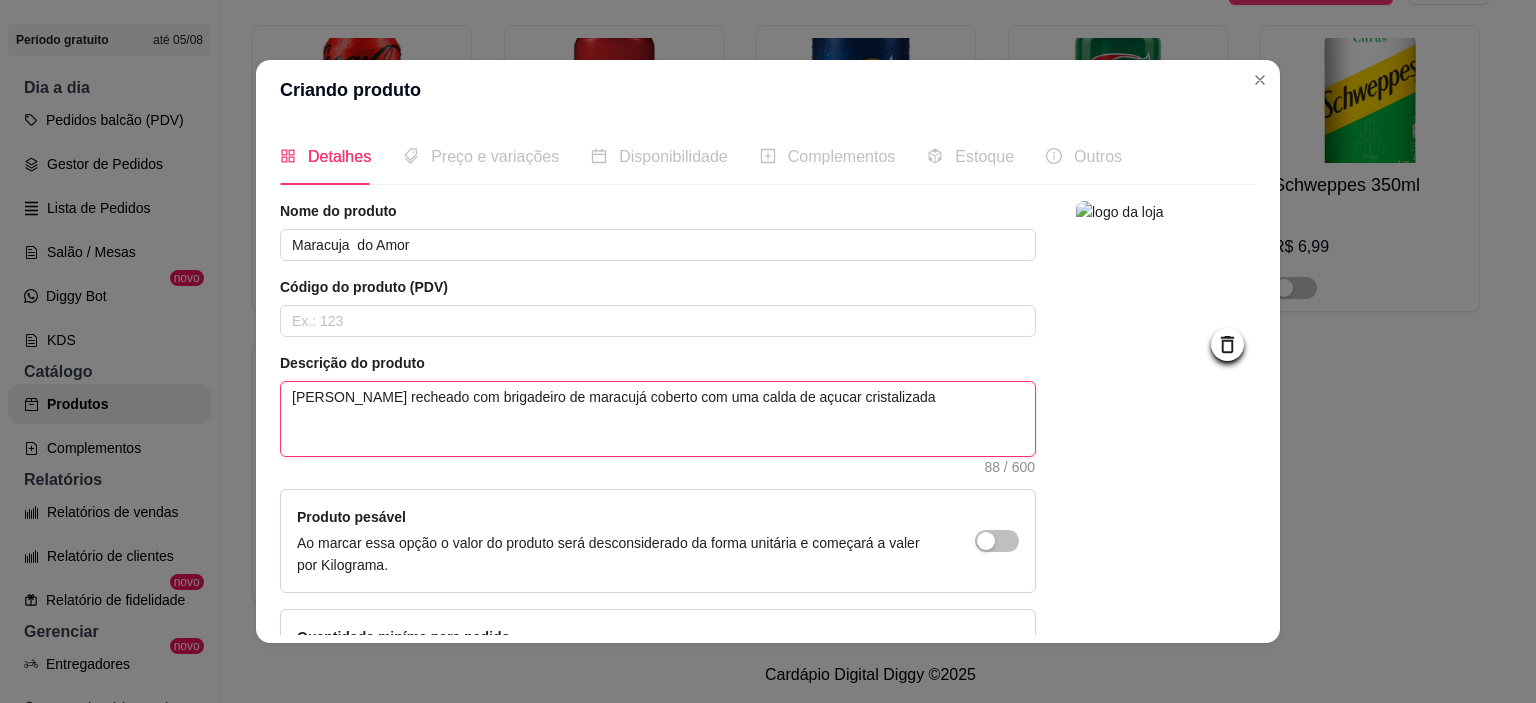 type on "Morango recheado com brigadeiro de maracujá coberto com uma calda de açucar cristalizad" 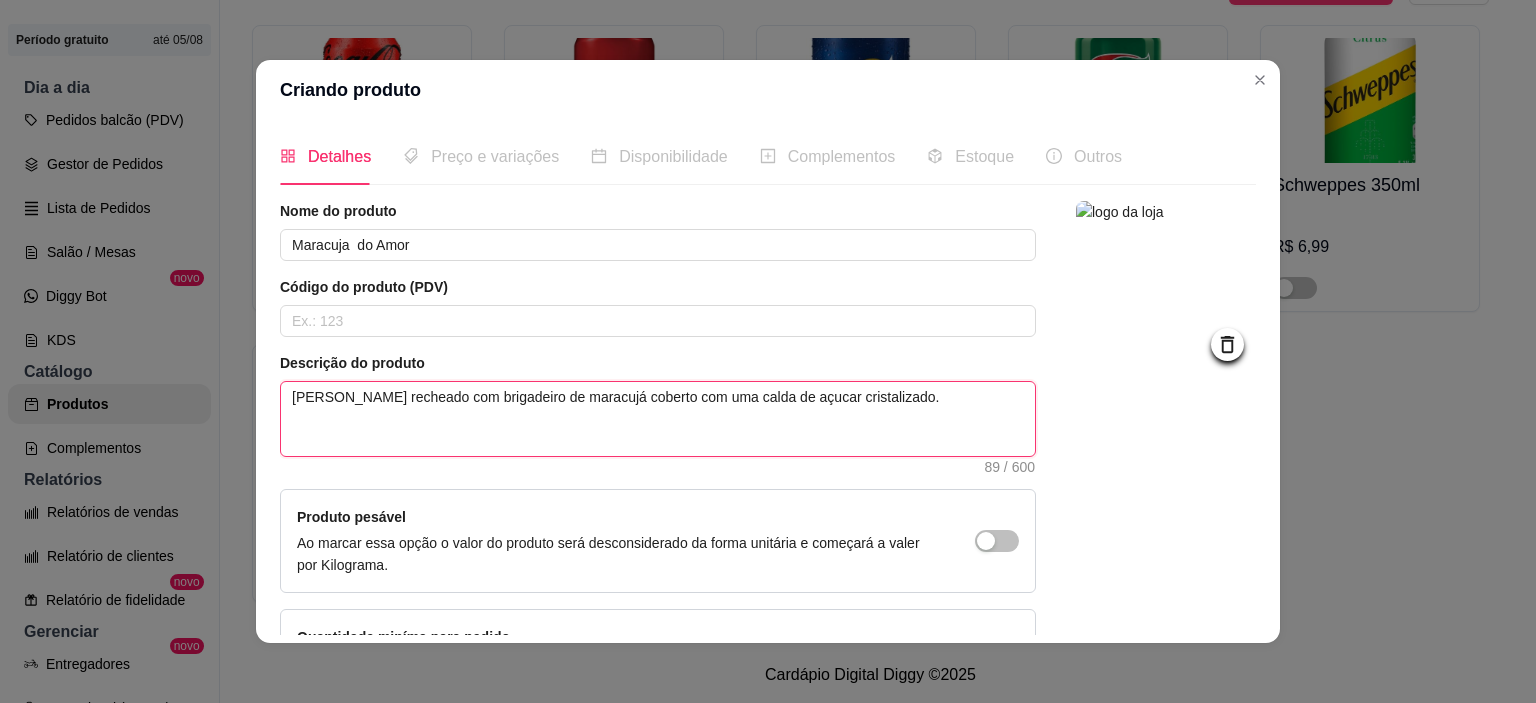 drag, startPoint x: 916, startPoint y: 406, endPoint x: 266, endPoint y: 443, distance: 651.05225 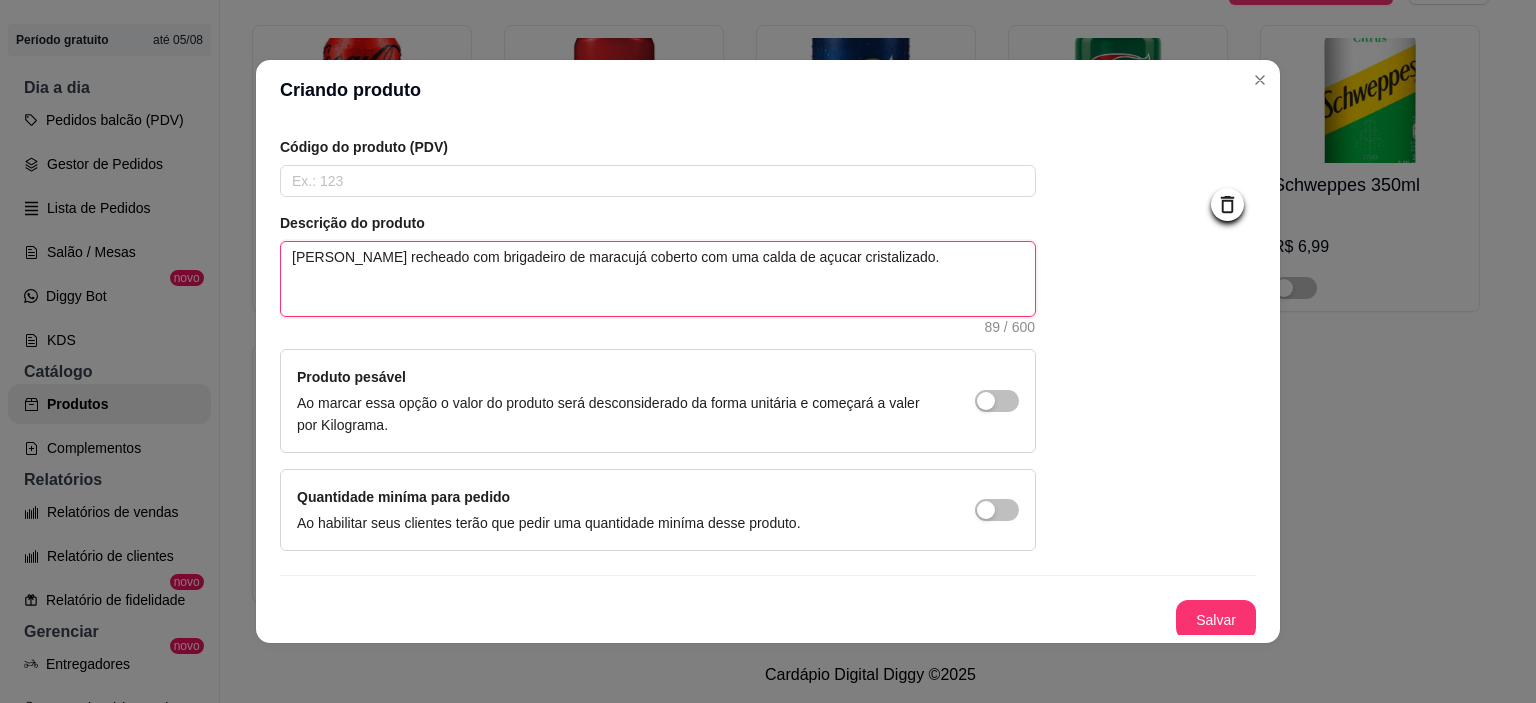 scroll, scrollTop: 142, scrollLeft: 0, axis: vertical 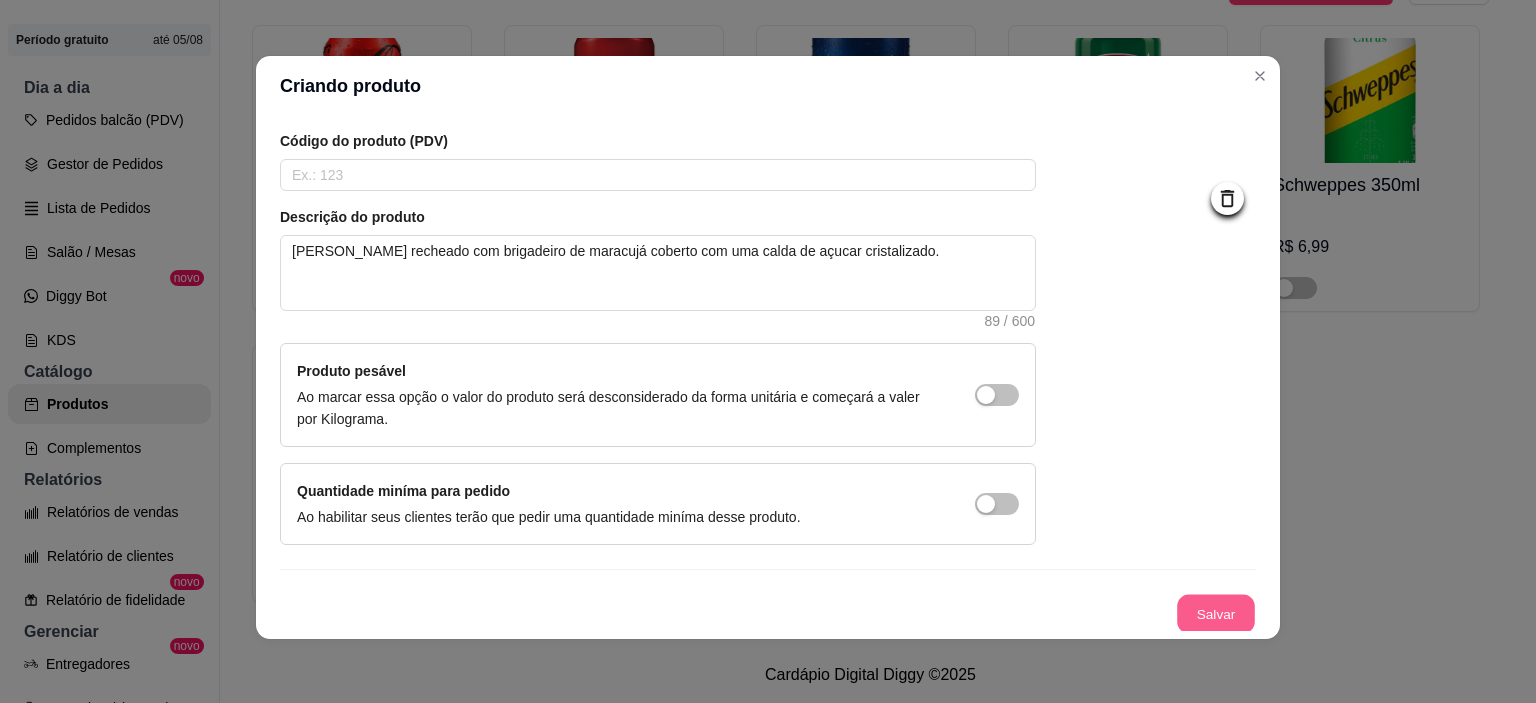 click on "Salvar" at bounding box center (1216, 614) 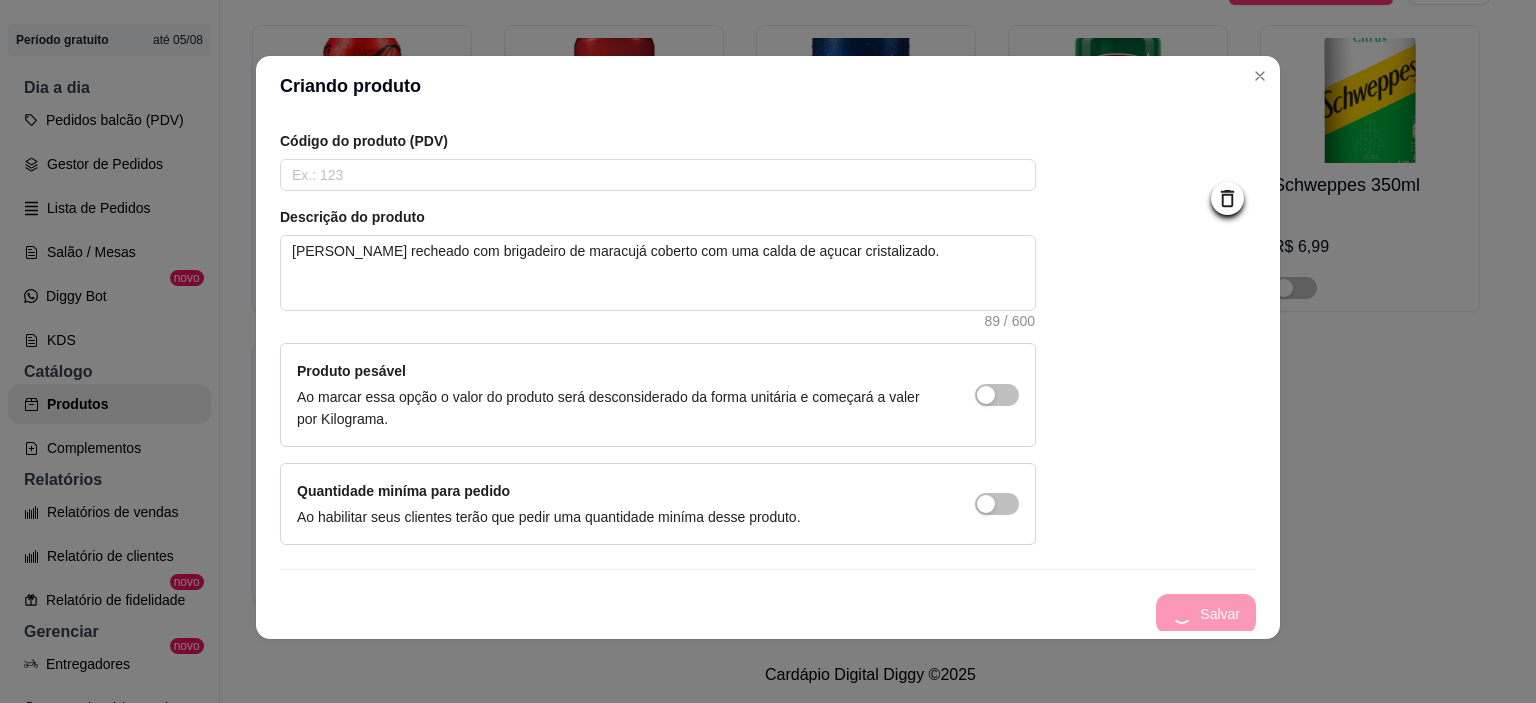 scroll, scrollTop: 0, scrollLeft: 0, axis: both 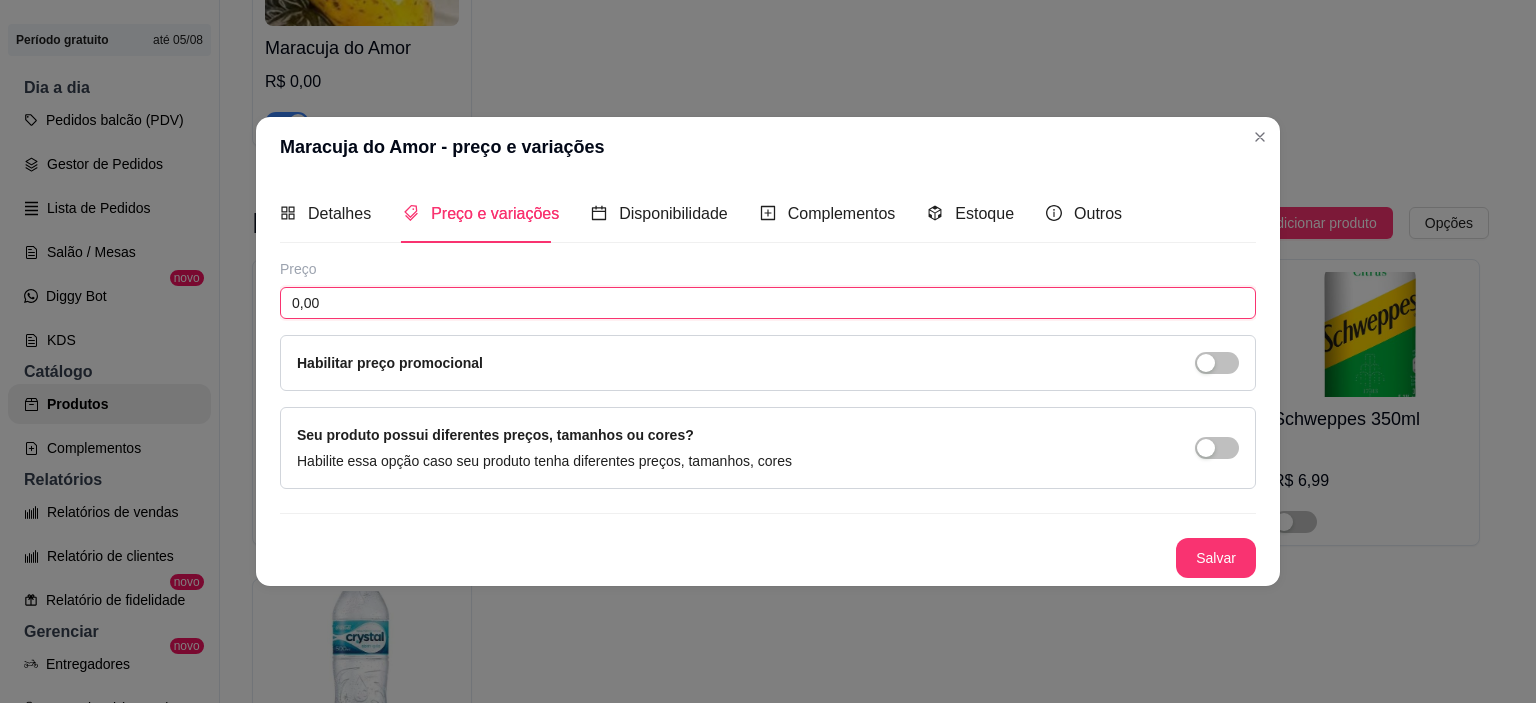 click on "0,00" at bounding box center [768, 303] 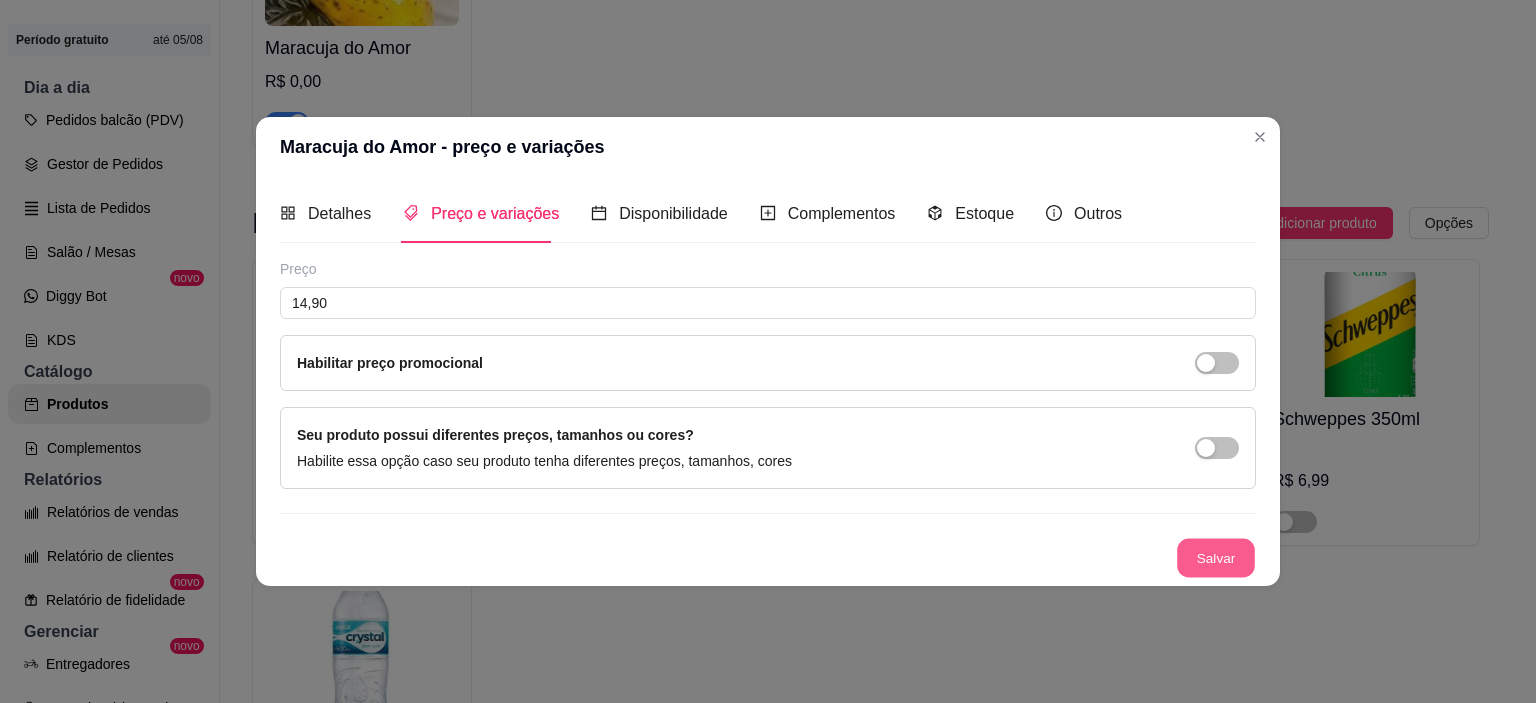 click on "Salvar" at bounding box center (1216, 557) 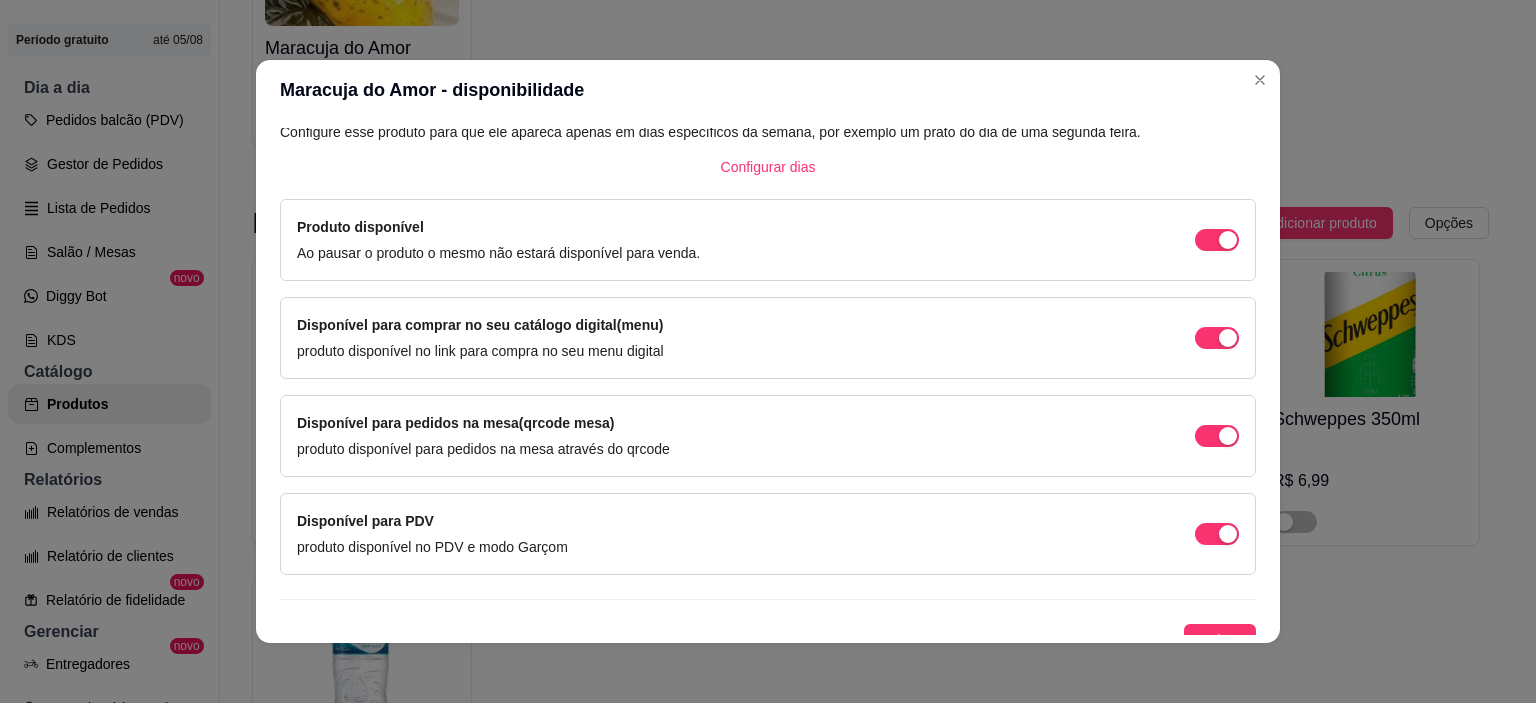scroll, scrollTop: 140, scrollLeft: 0, axis: vertical 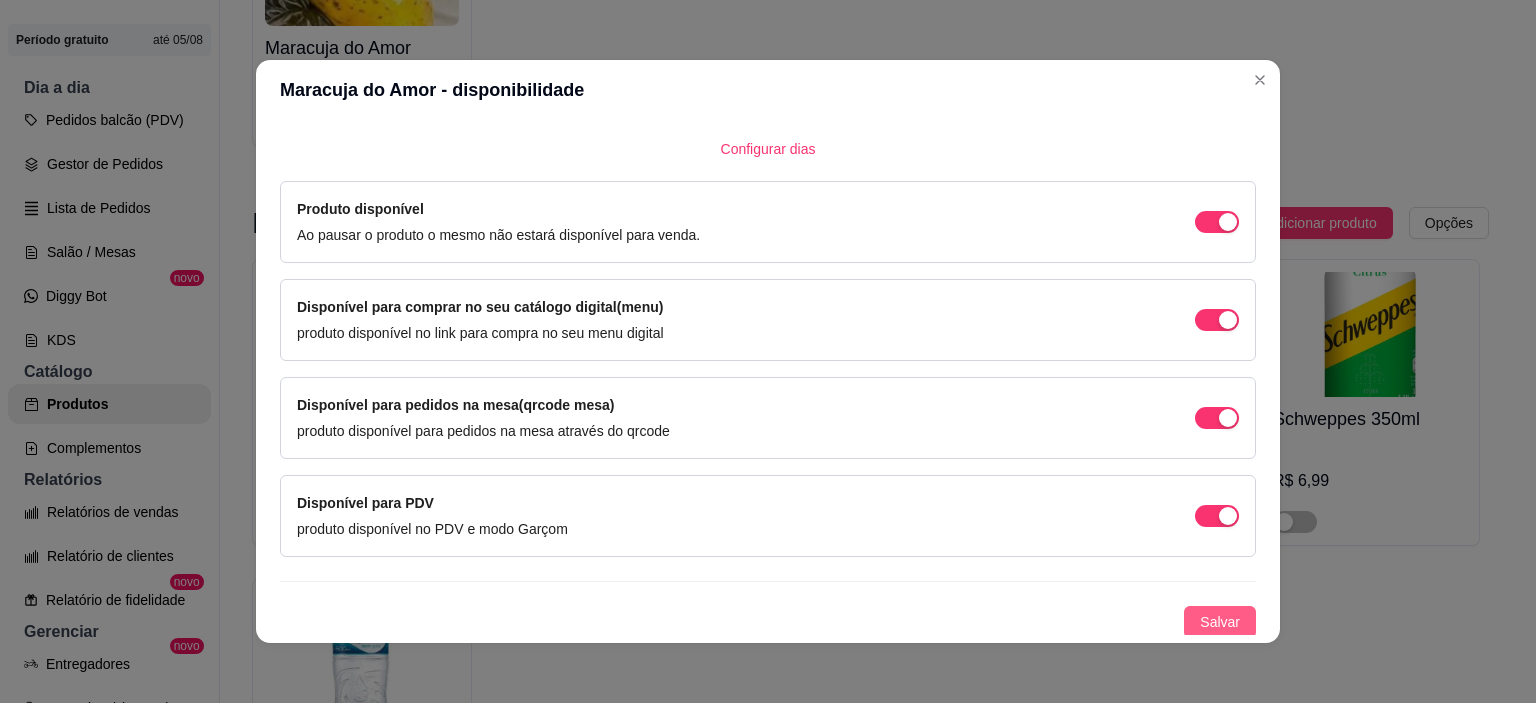 click on "Salvar" at bounding box center [1220, 622] 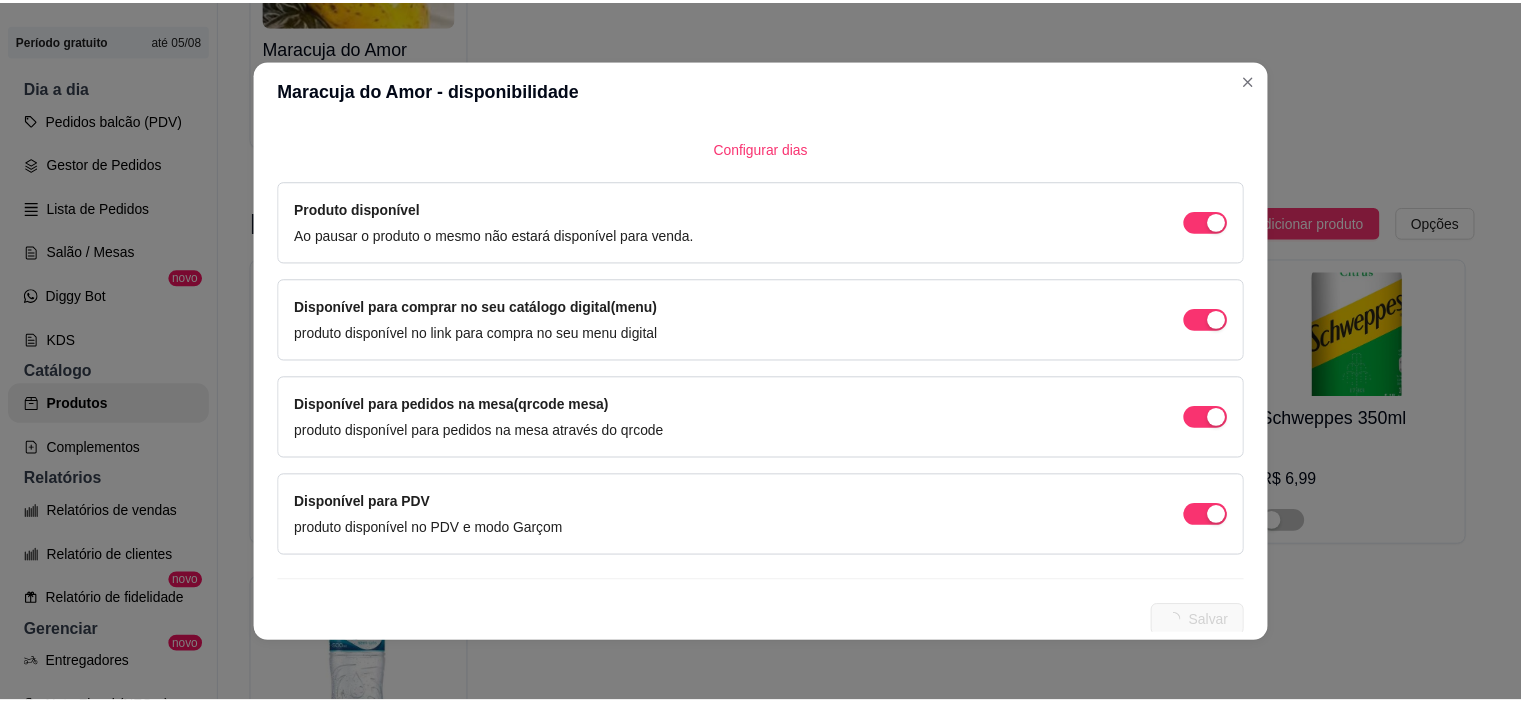 scroll, scrollTop: 0, scrollLeft: 0, axis: both 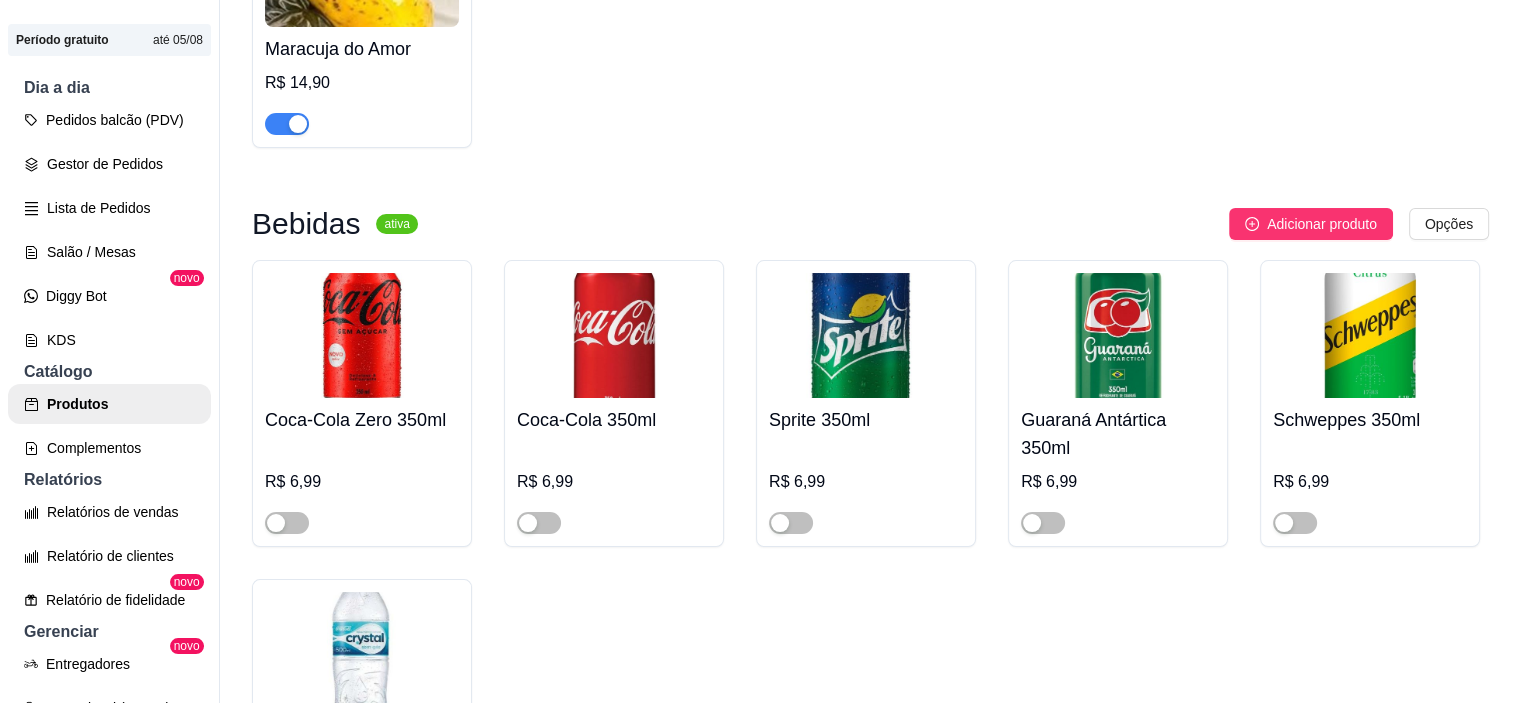 click on "Adicionar produto" at bounding box center [1322, -466] 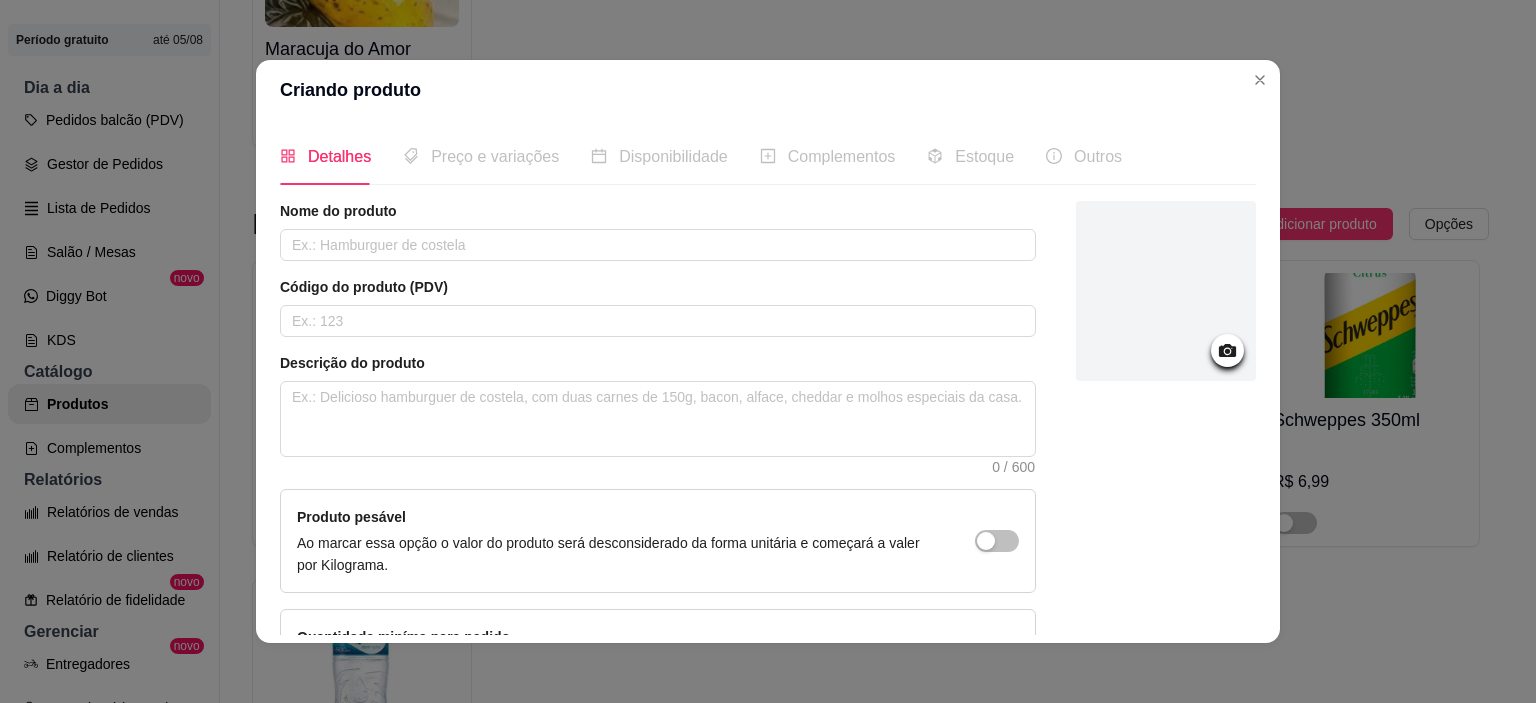 click at bounding box center [1227, 350] 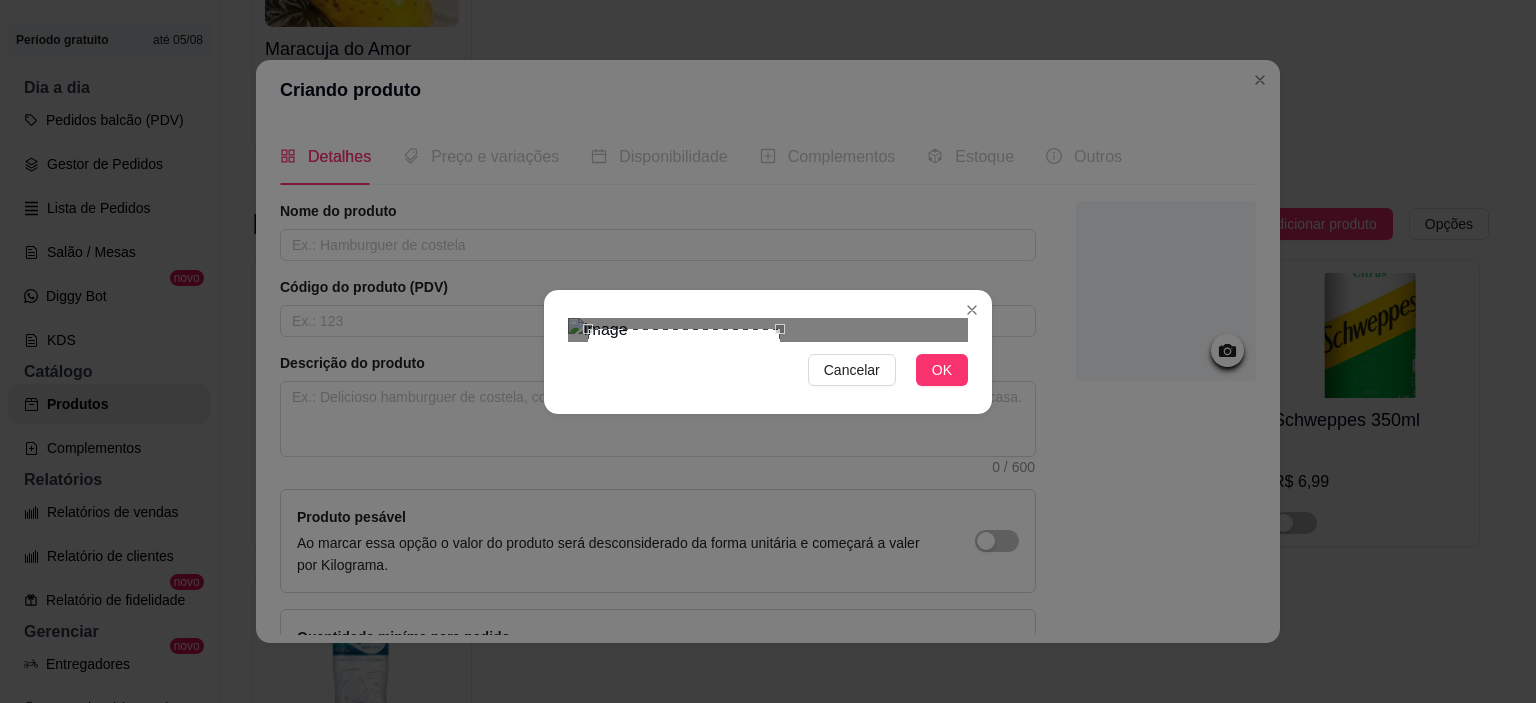 click at bounding box center [684, 425] 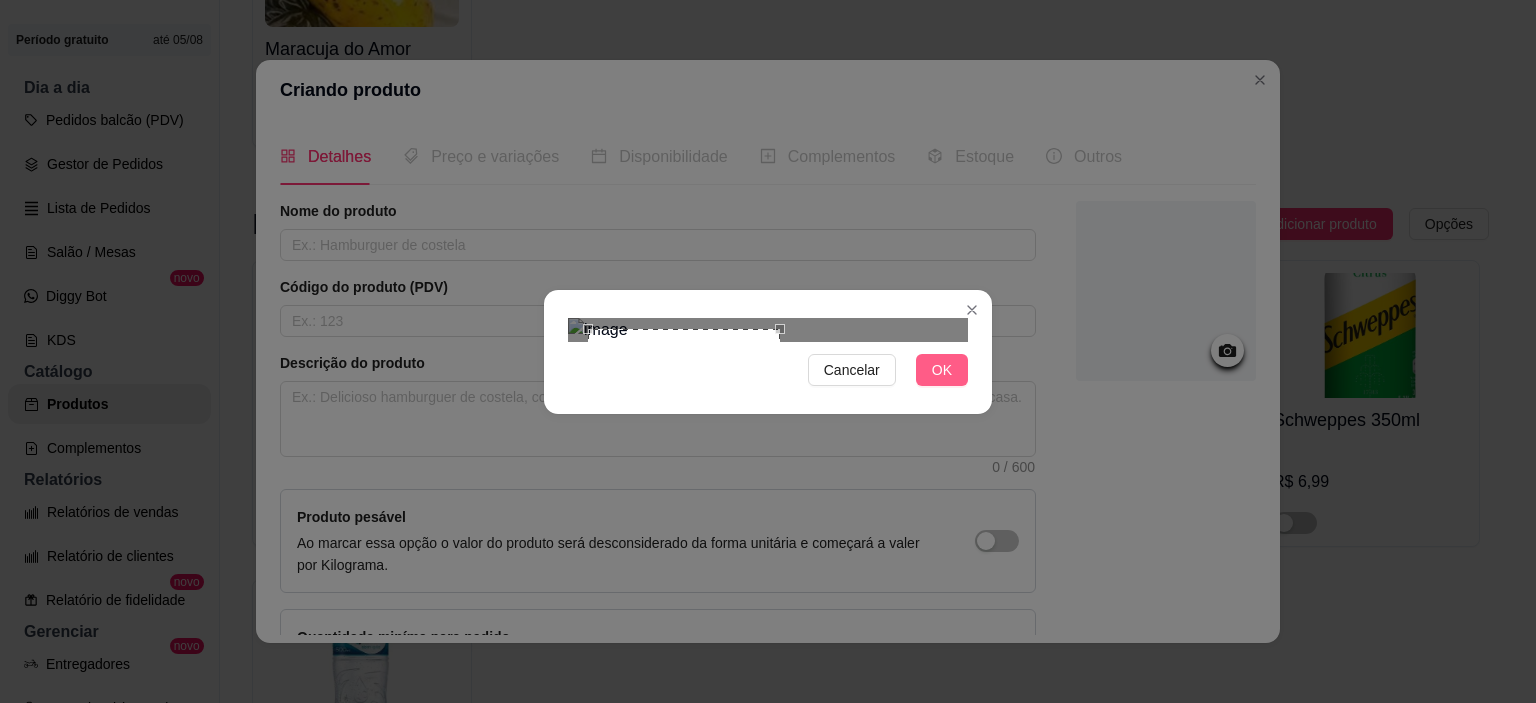 click on "OK" at bounding box center [942, 370] 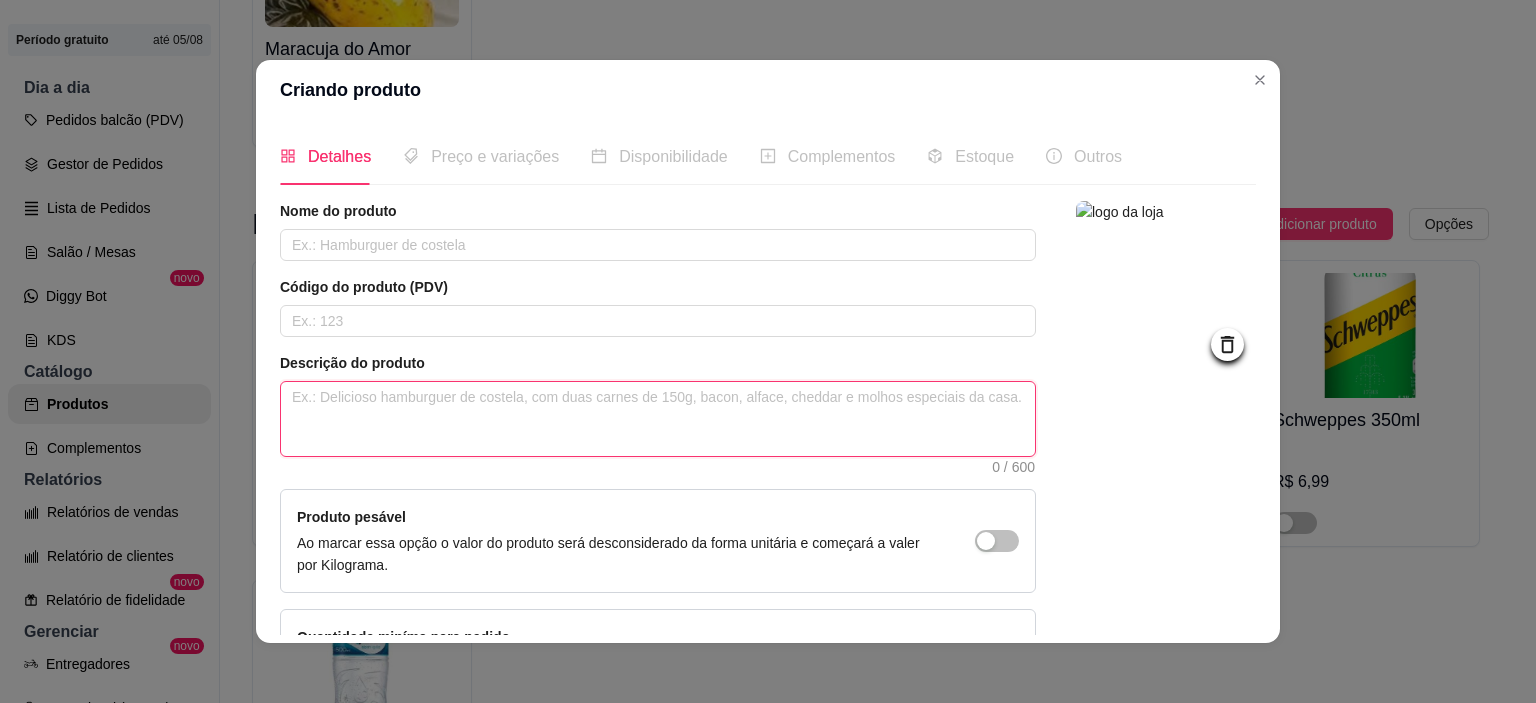 drag, startPoint x: 370, startPoint y: 395, endPoint x: 391, endPoint y: 395, distance: 21 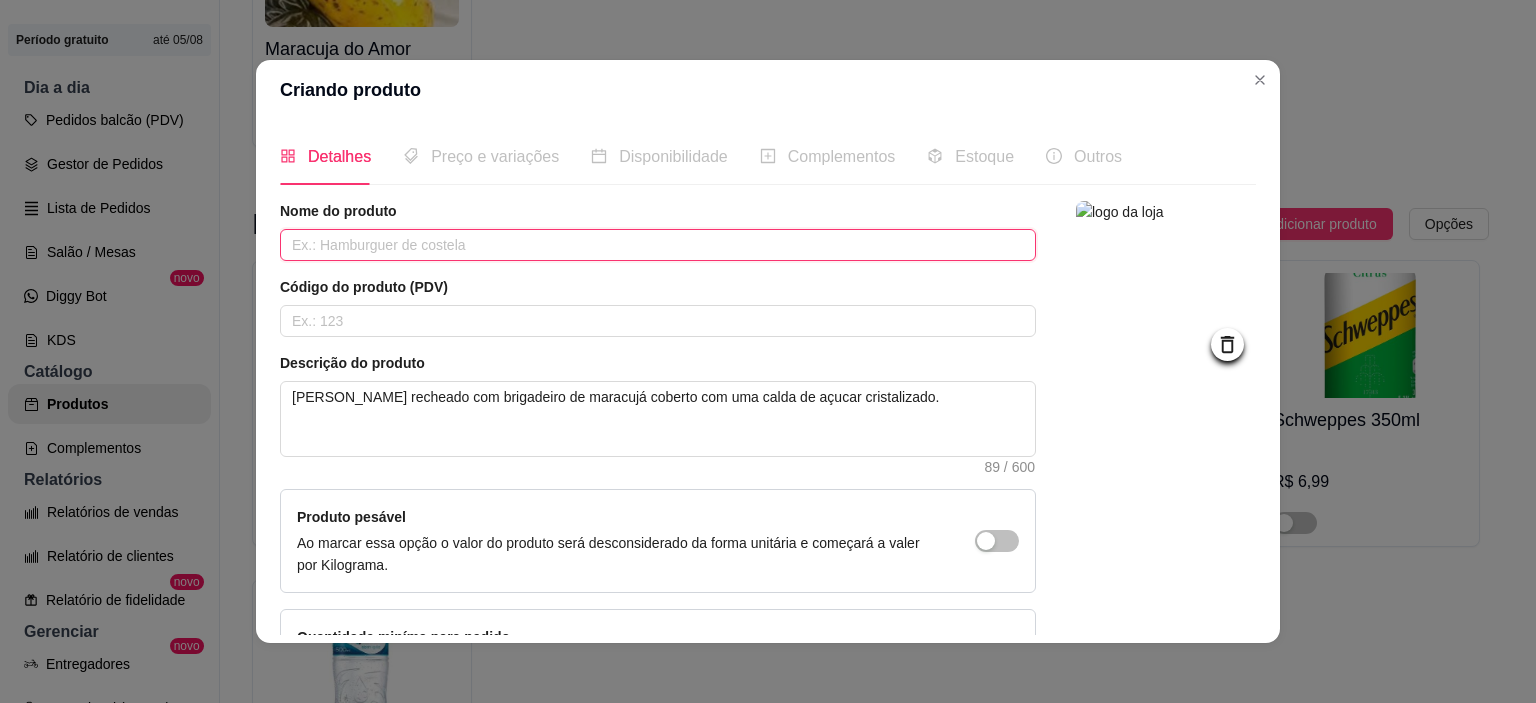 click at bounding box center (658, 245) 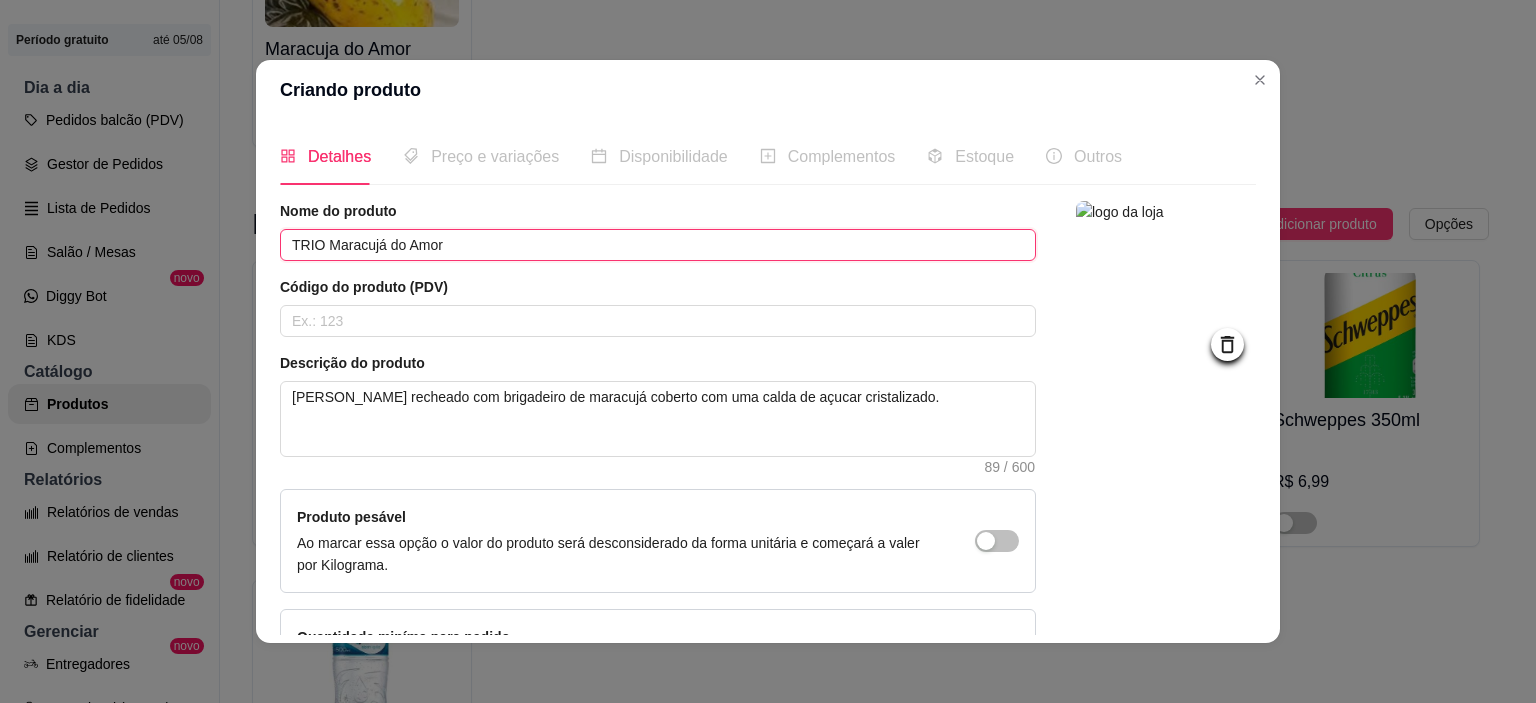 click on "TRIO Maracujá do Amor" at bounding box center (658, 245) 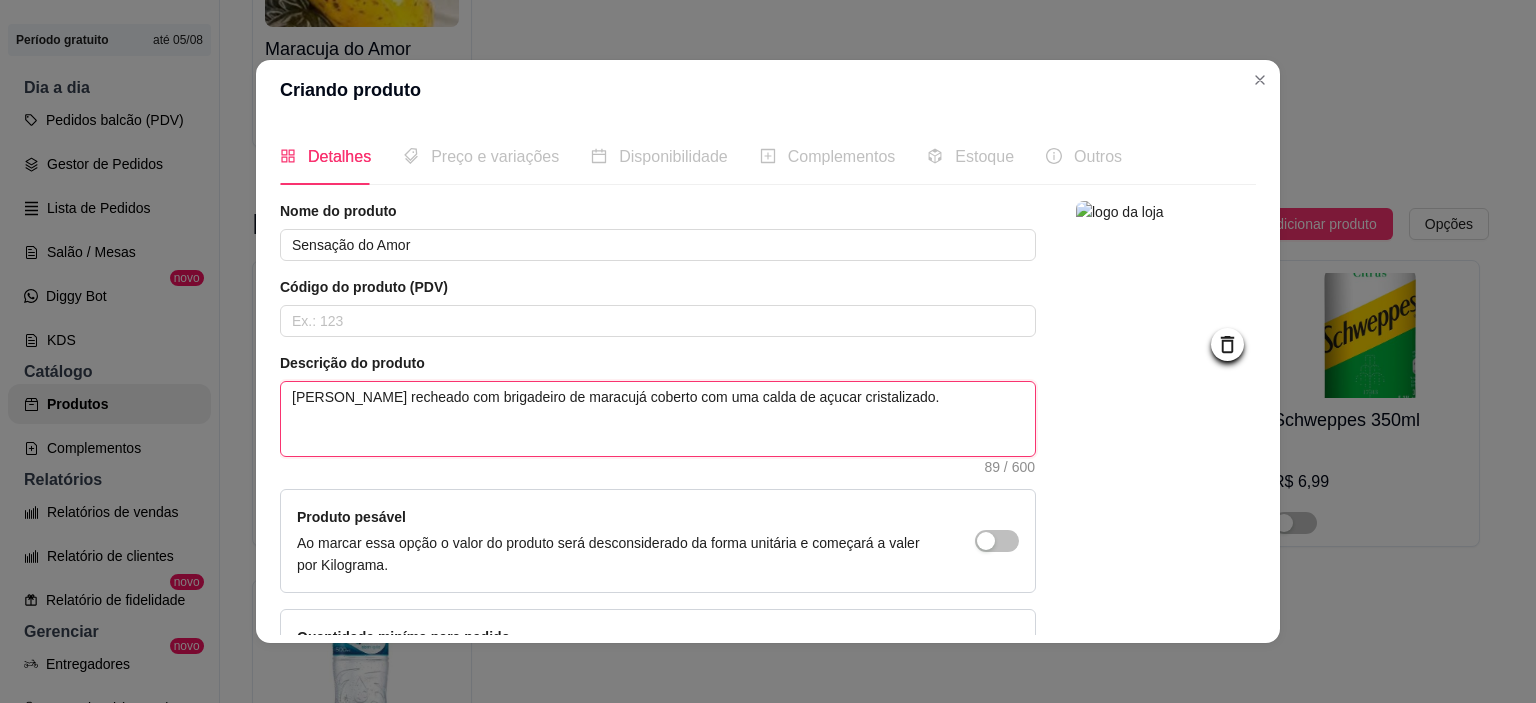 drag, startPoint x: 580, startPoint y: 396, endPoint x: 583, endPoint y: 411, distance: 15.297058 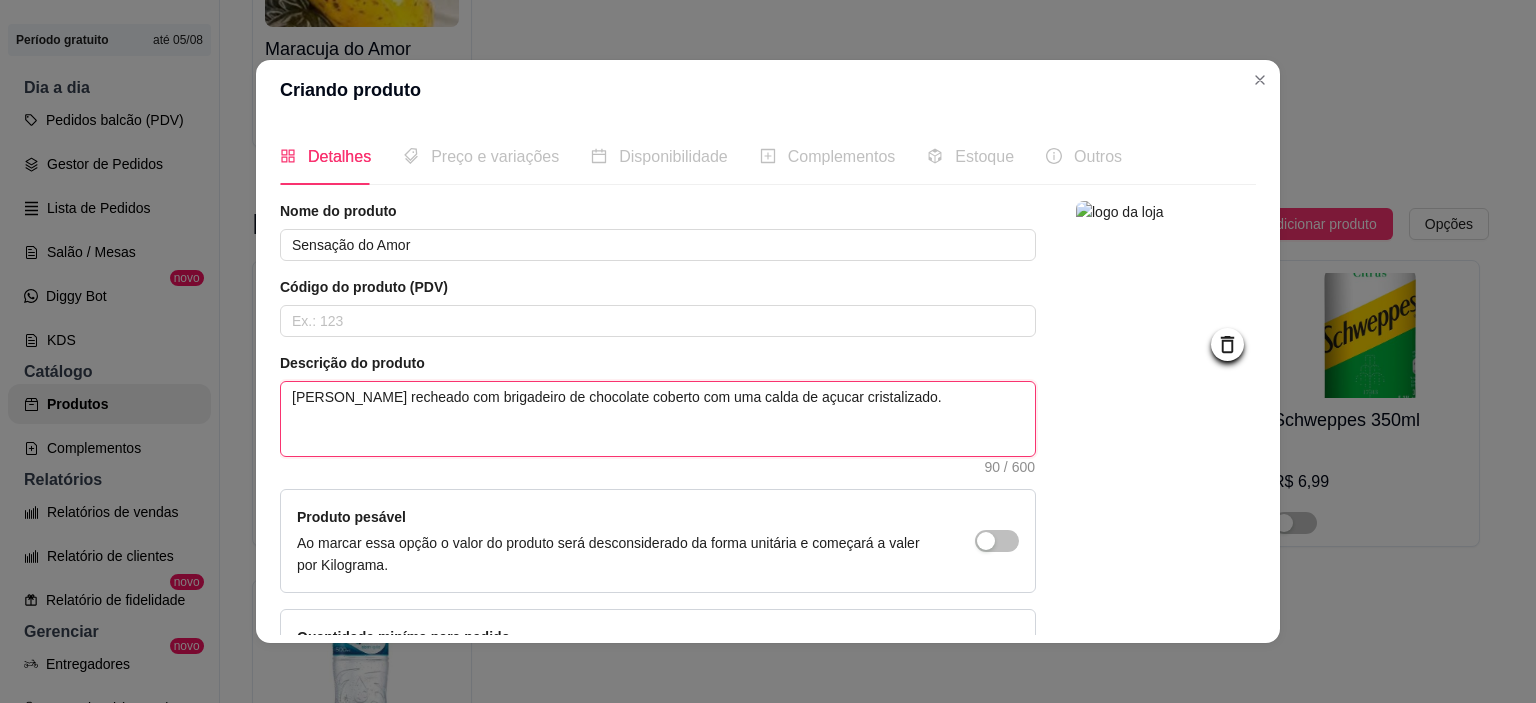 drag, startPoint x: 777, startPoint y: 390, endPoint x: 780, endPoint y: 401, distance: 11.401754 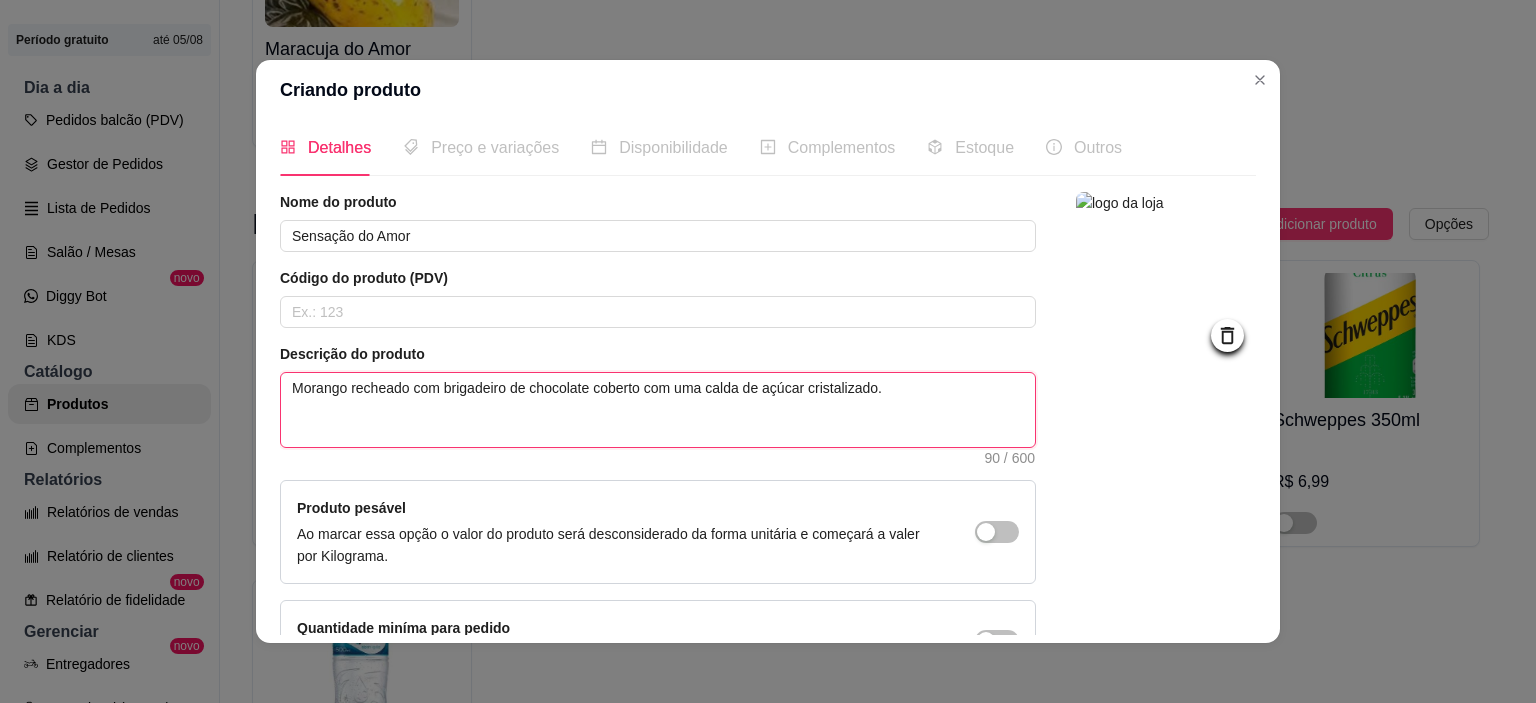 scroll, scrollTop: 0, scrollLeft: 0, axis: both 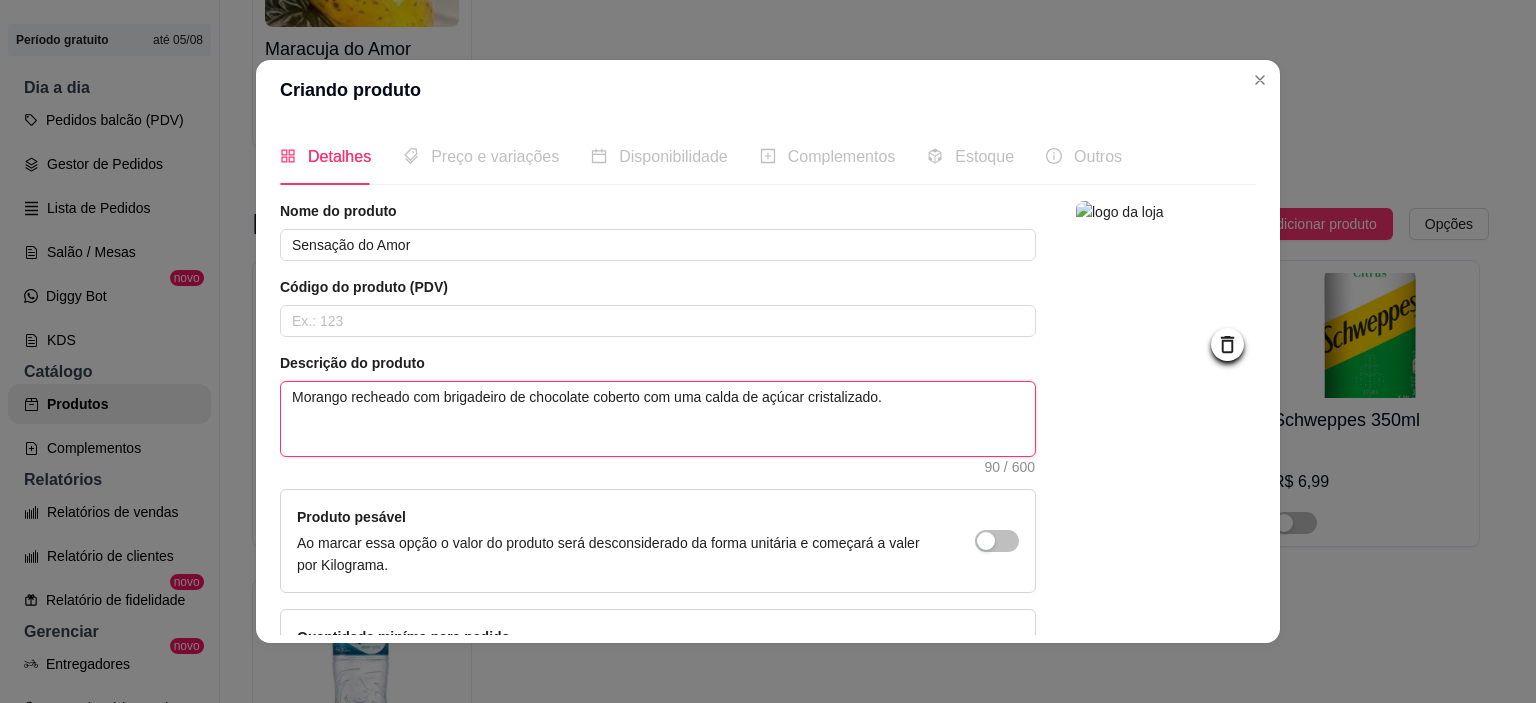 click on "Morango recheado com brigadeiro de chocolate coberto com uma calda de açúcar cristalizado." at bounding box center (658, 419) 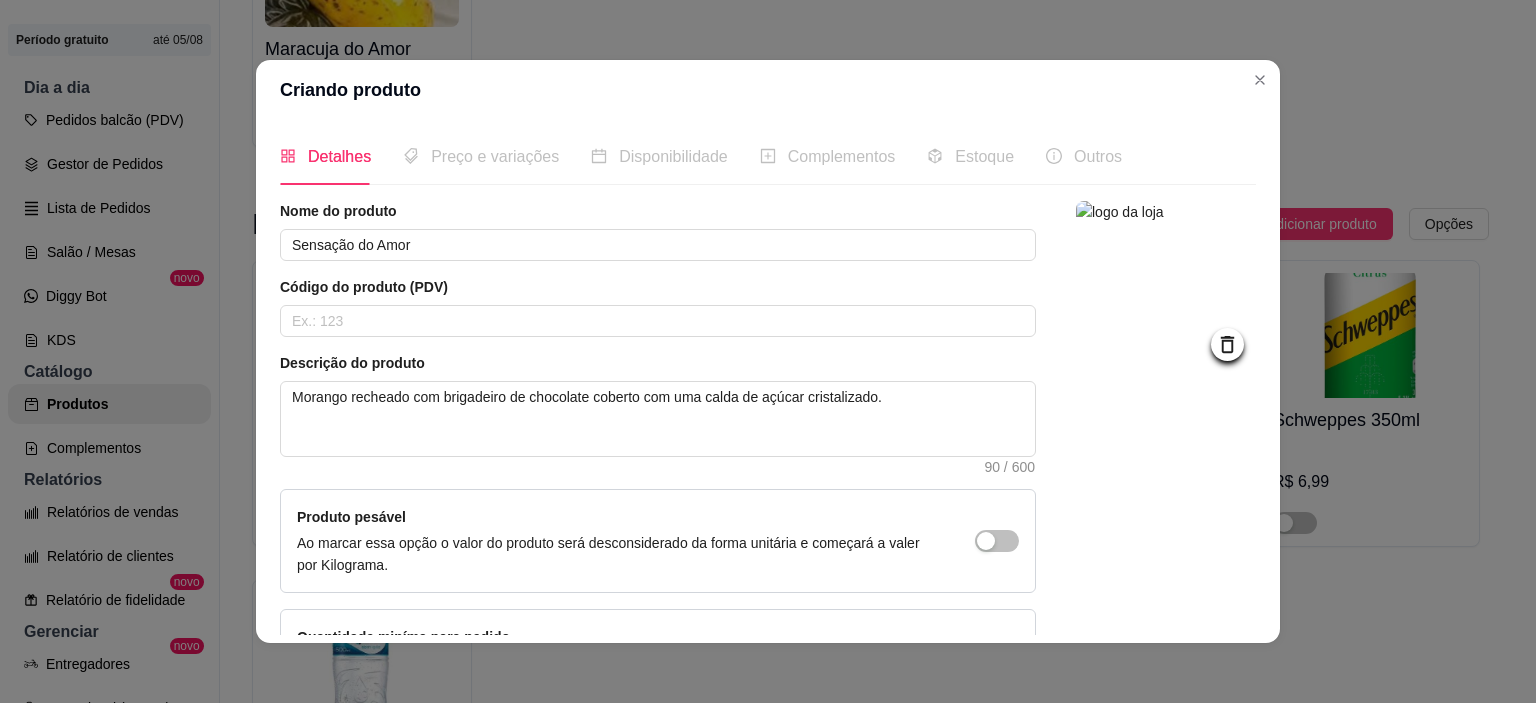 click 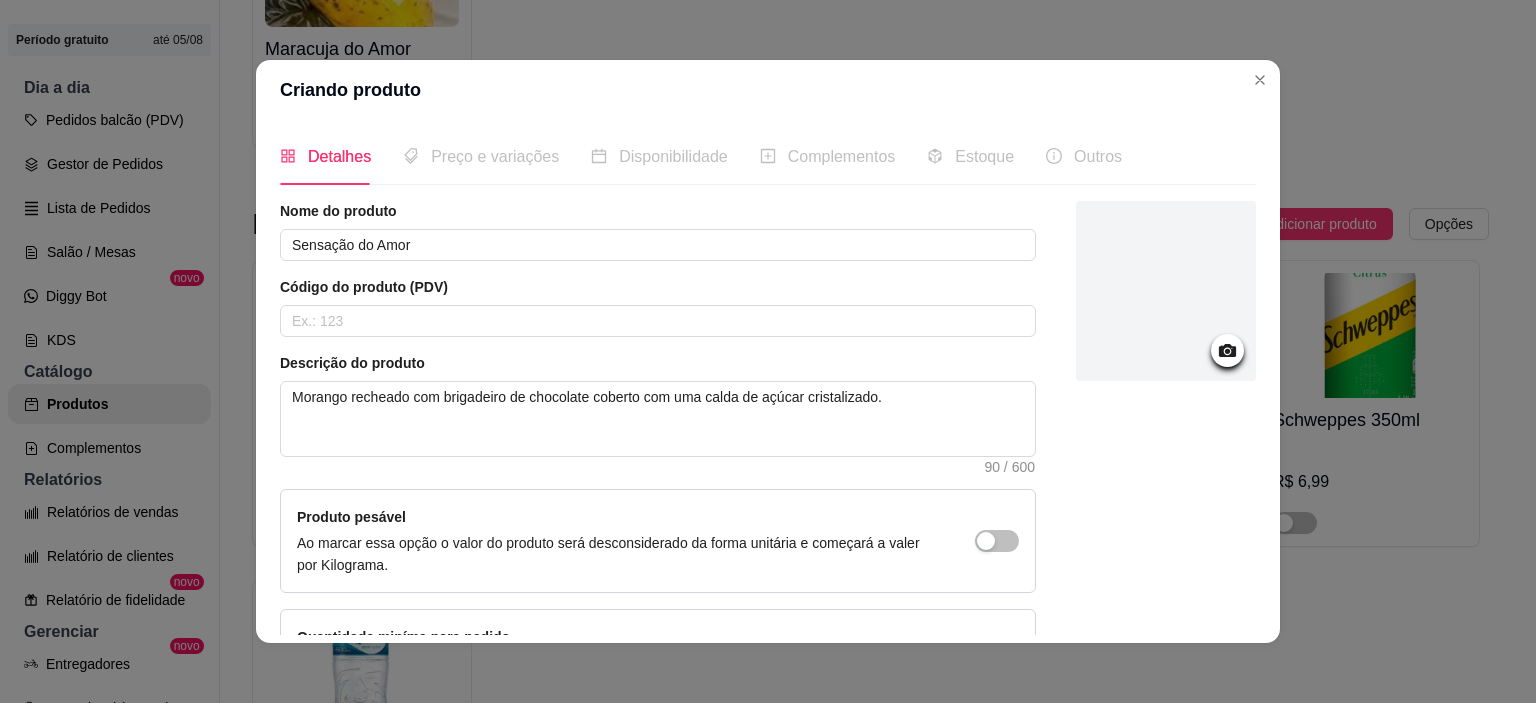 click 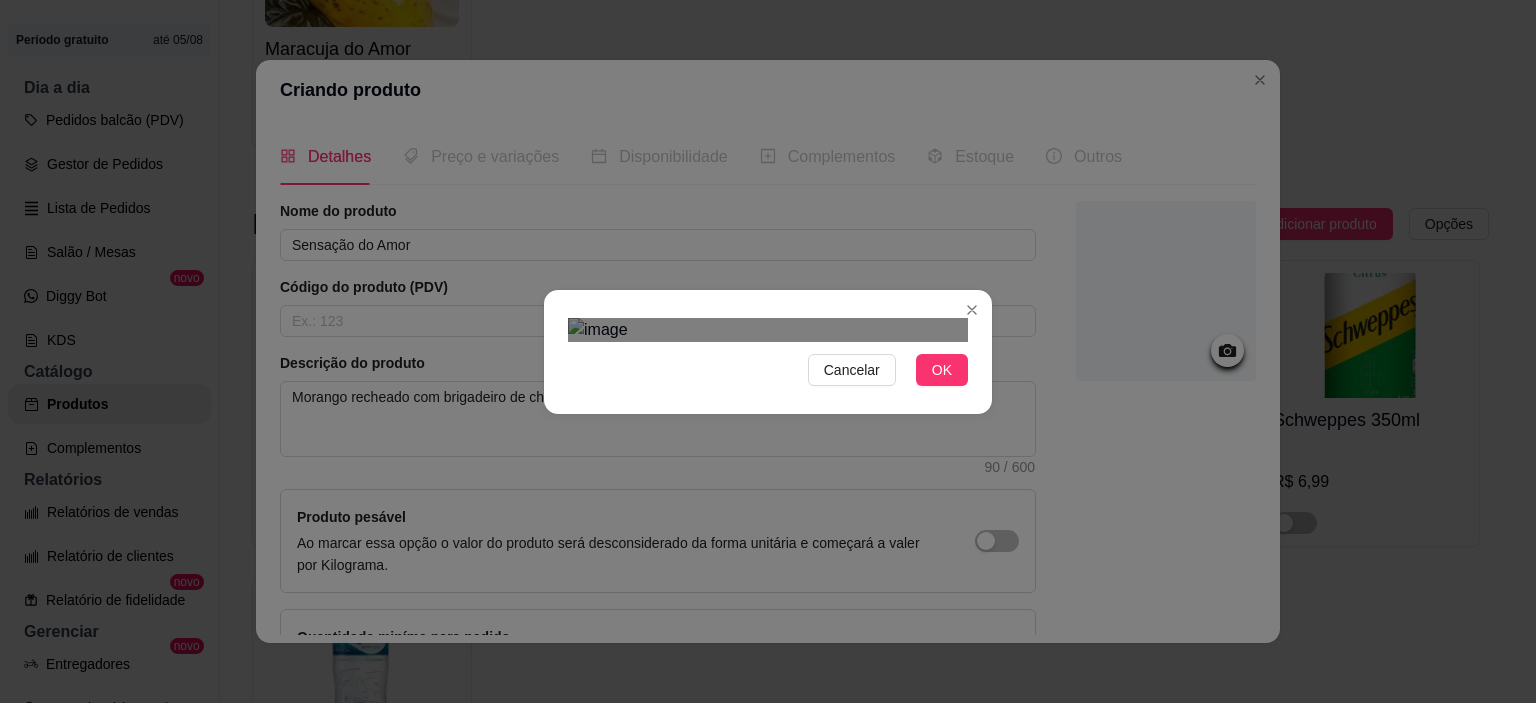 click at bounding box center [768, 330] 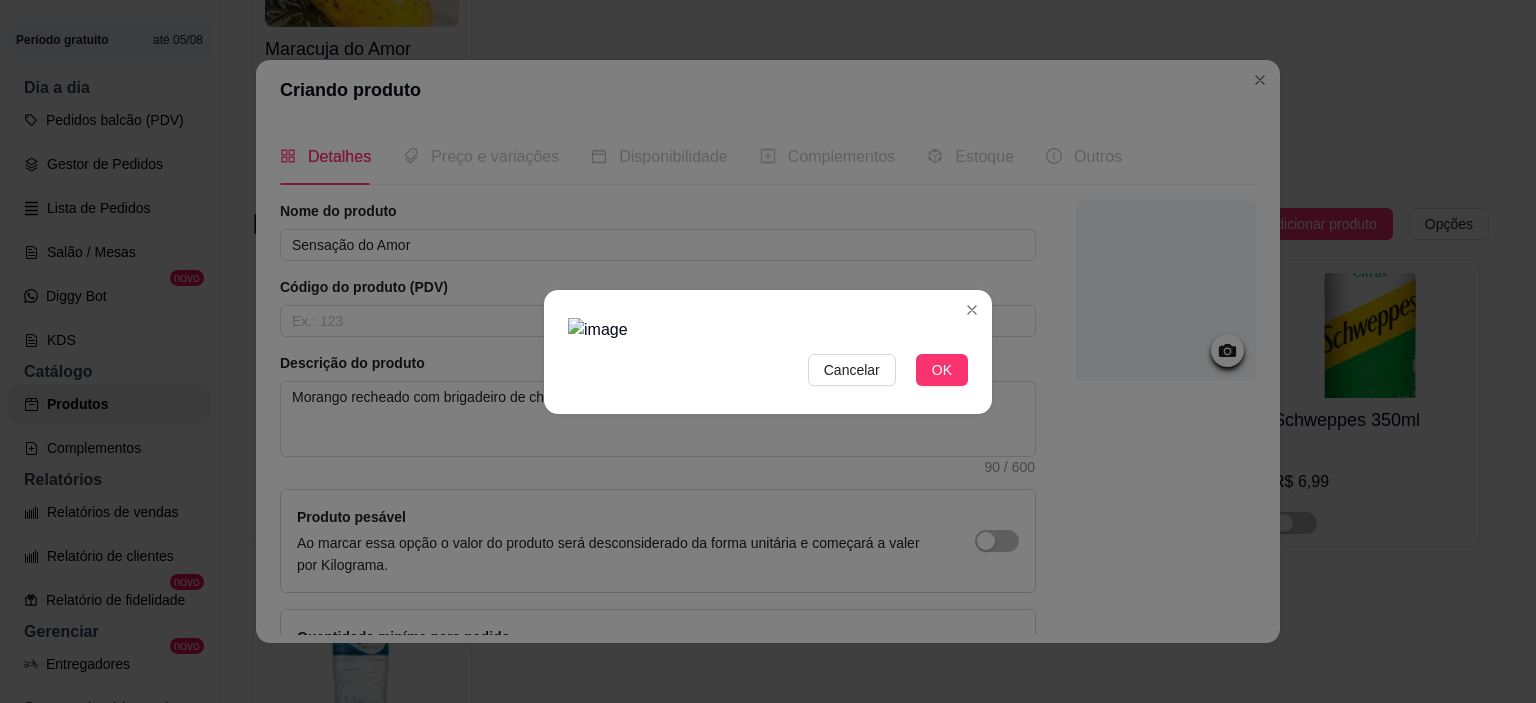 click at bounding box center (768, 330) 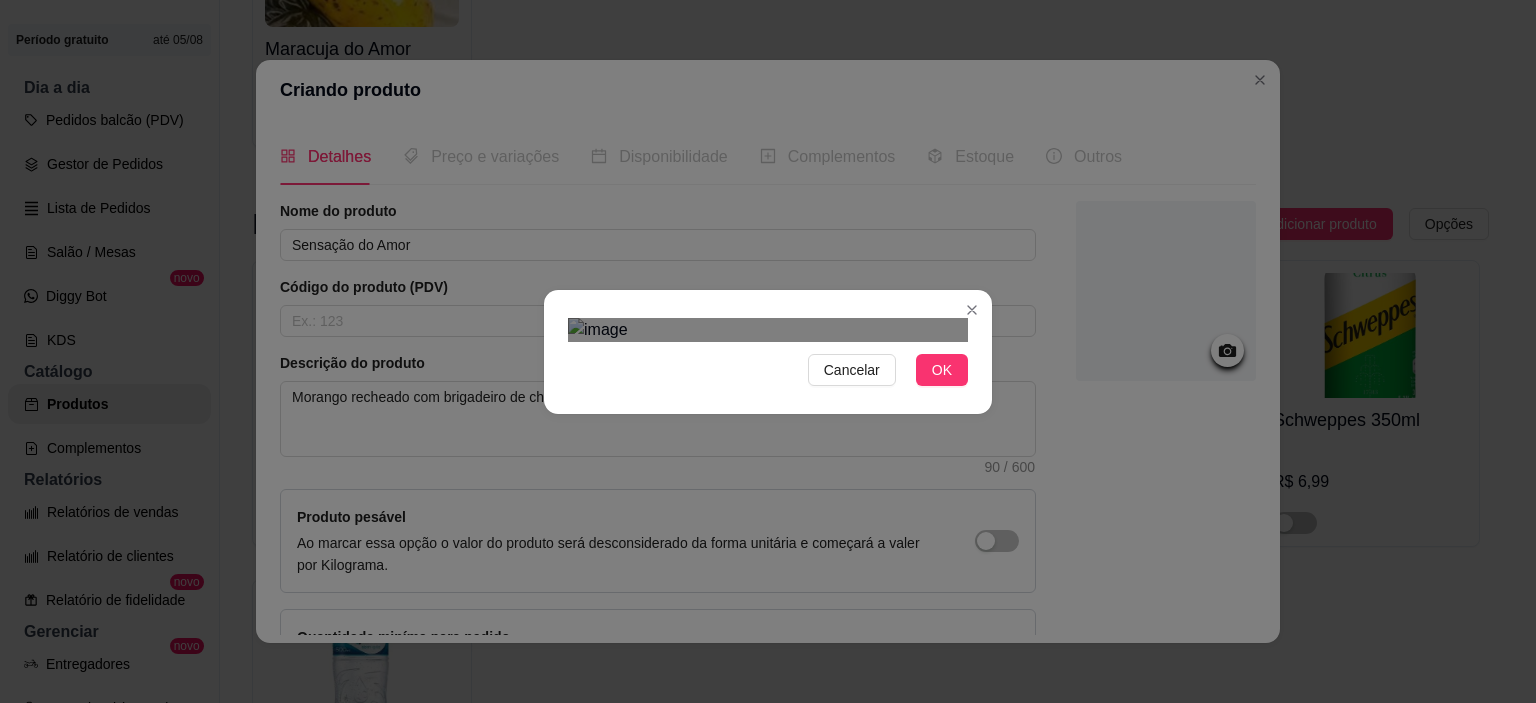 click at bounding box center [768, 330] 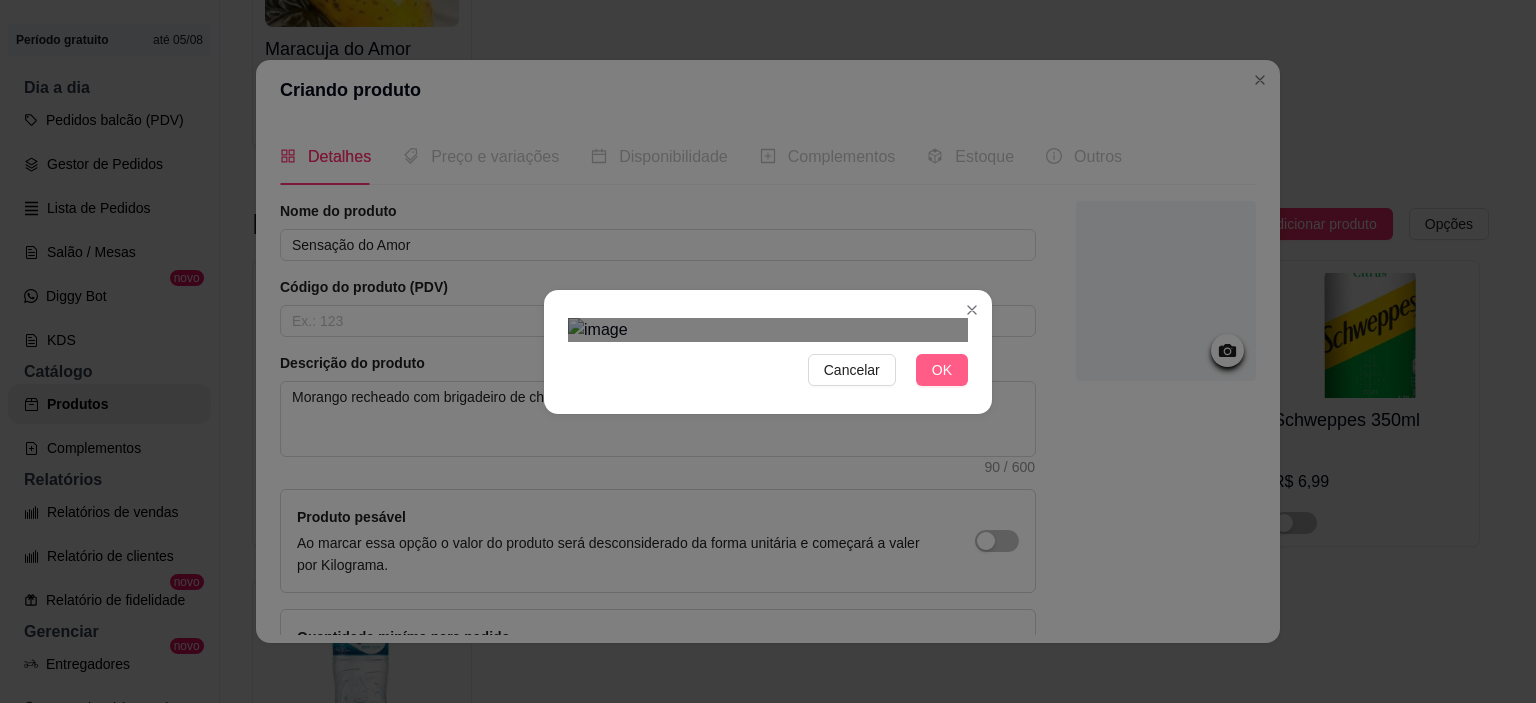 click on "OK" at bounding box center (942, 370) 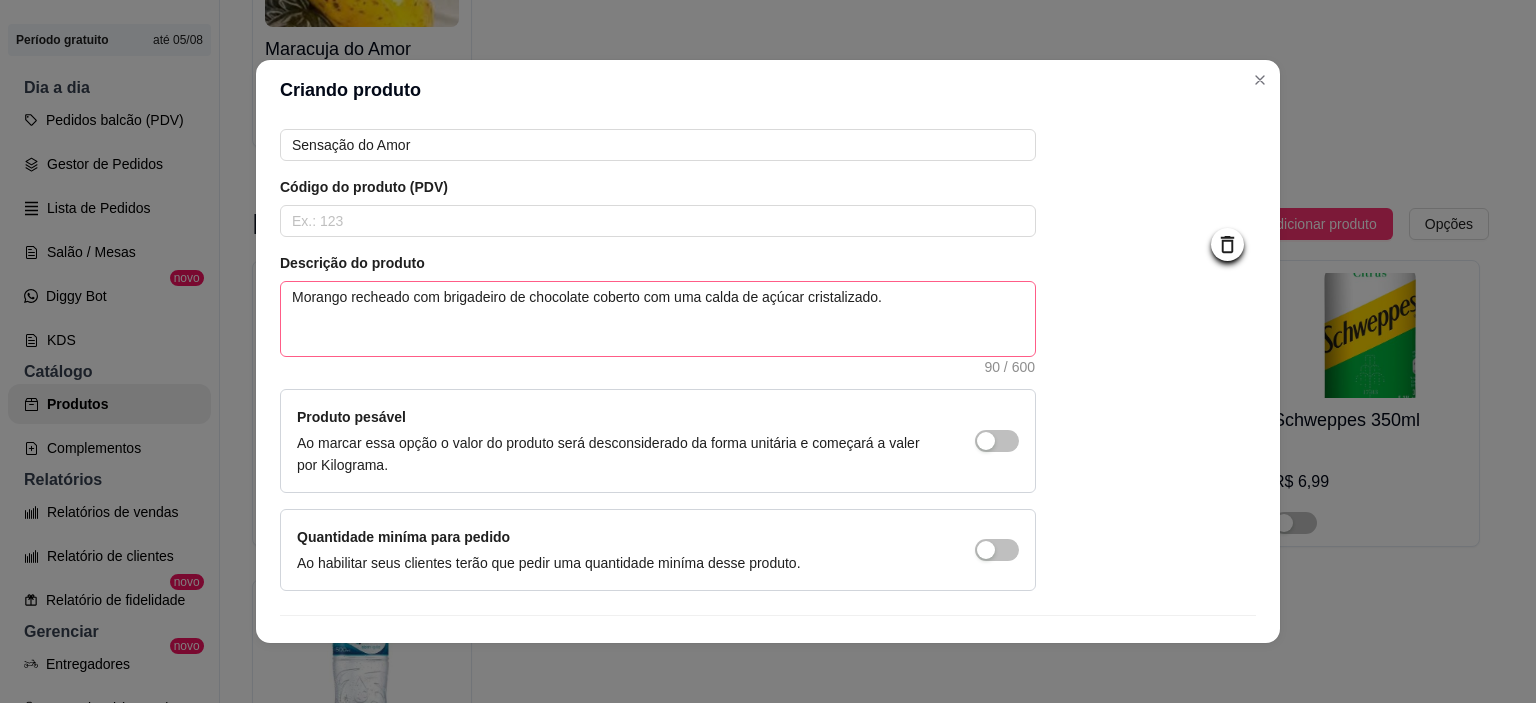 scroll, scrollTop: 142, scrollLeft: 0, axis: vertical 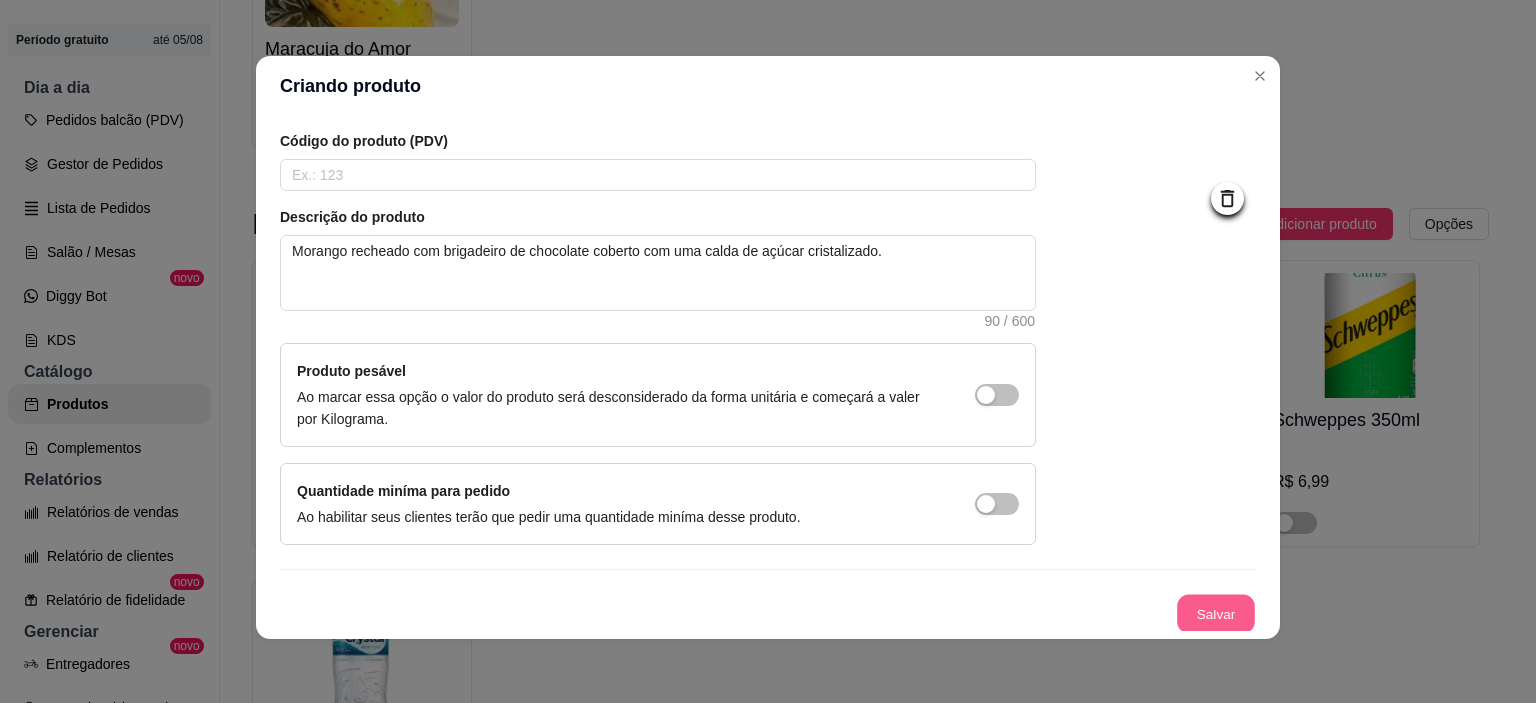 click on "Salvar" at bounding box center (1216, 614) 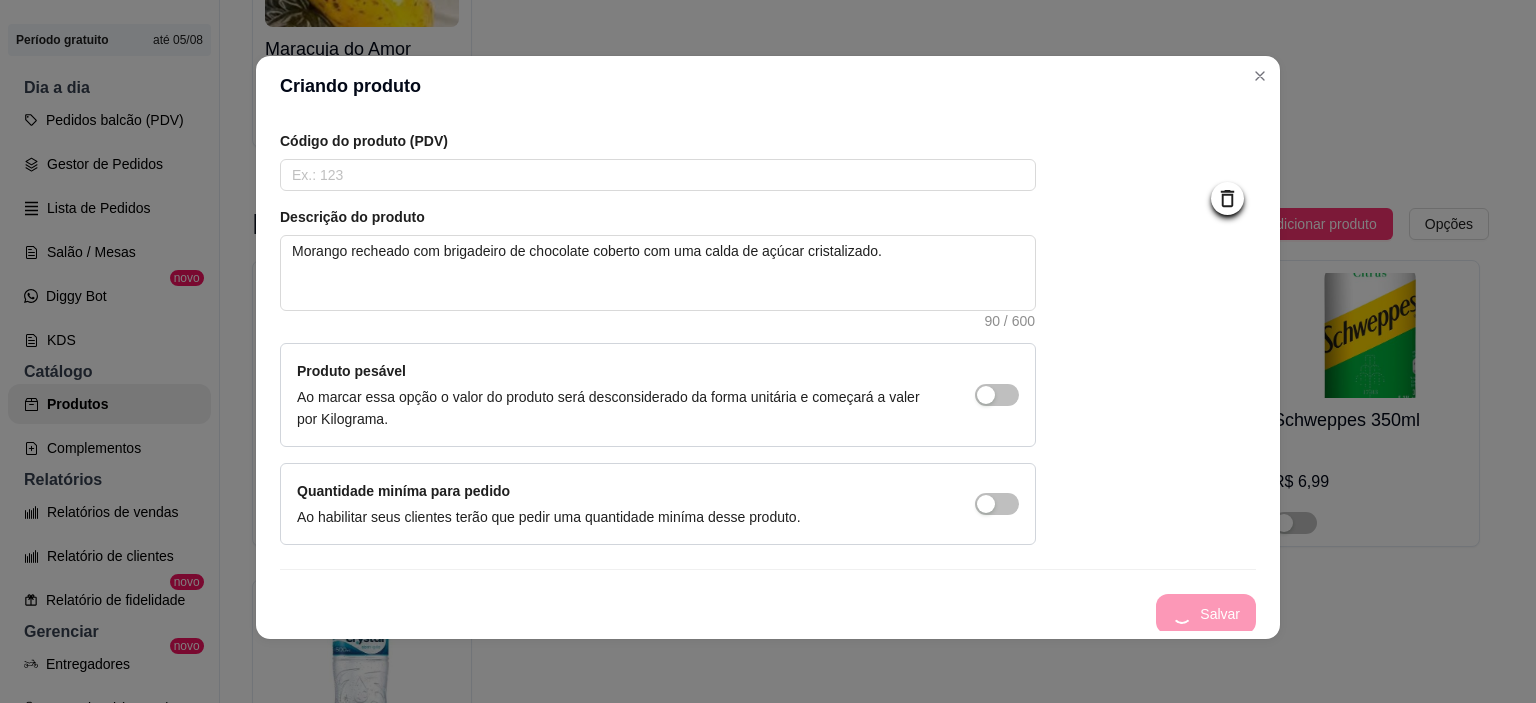 scroll, scrollTop: 0, scrollLeft: 0, axis: both 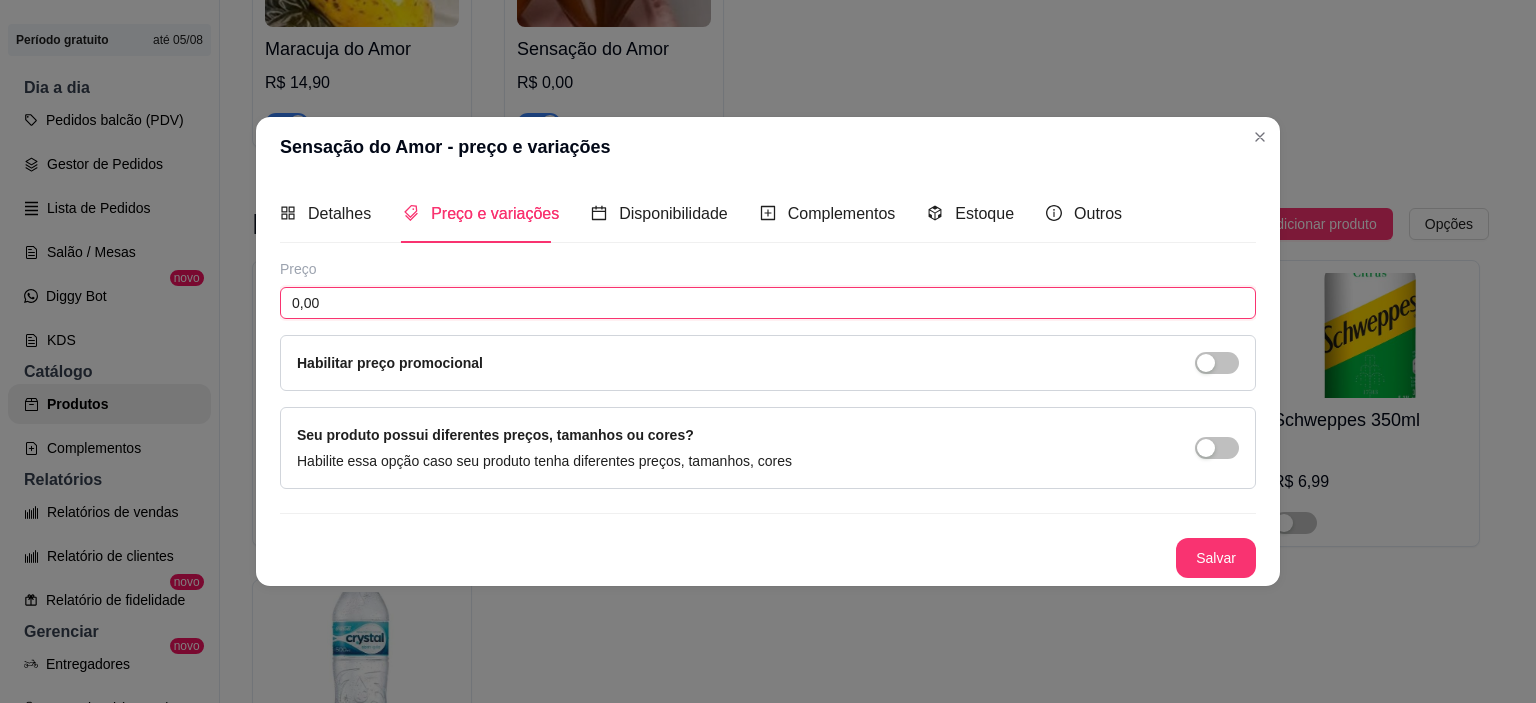 click on "0,00" at bounding box center [768, 303] 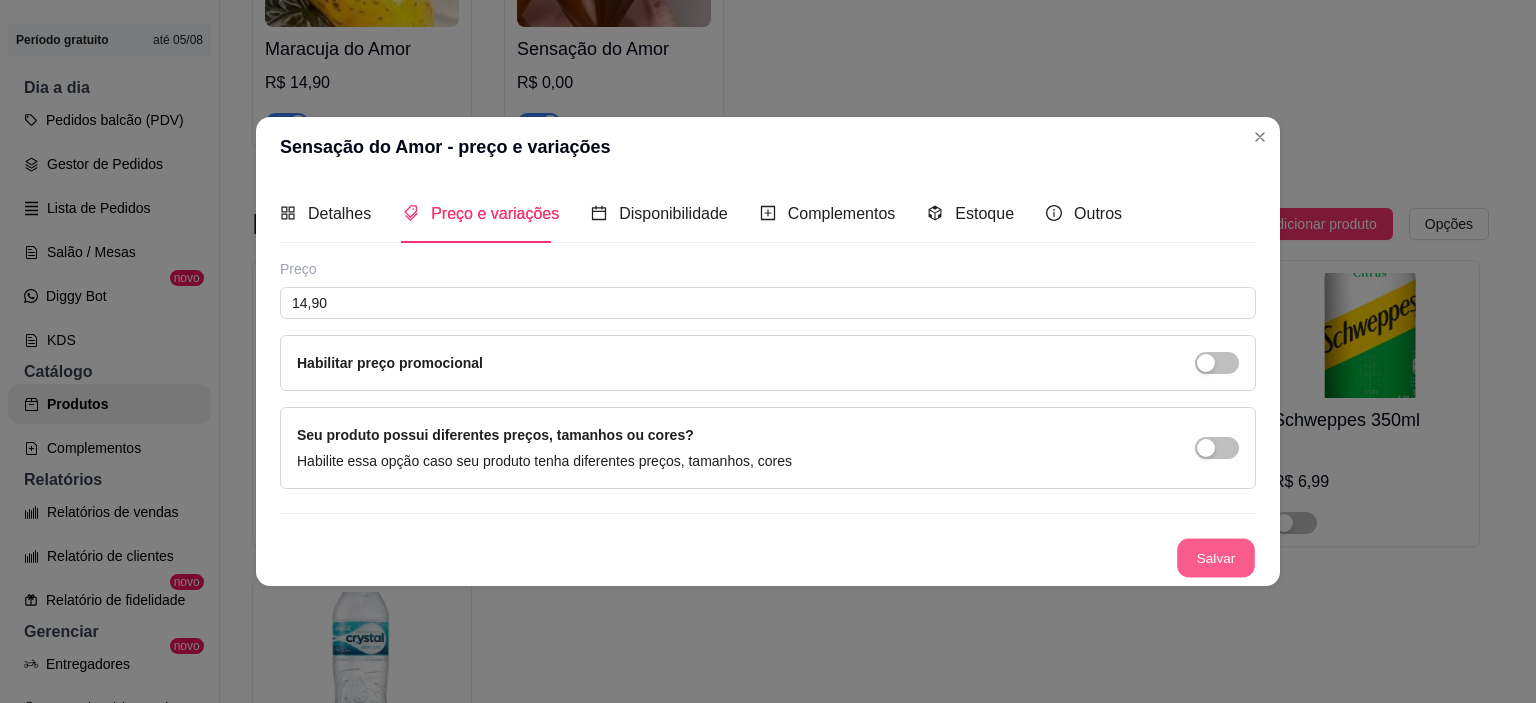 click on "Salvar" at bounding box center [1216, 557] 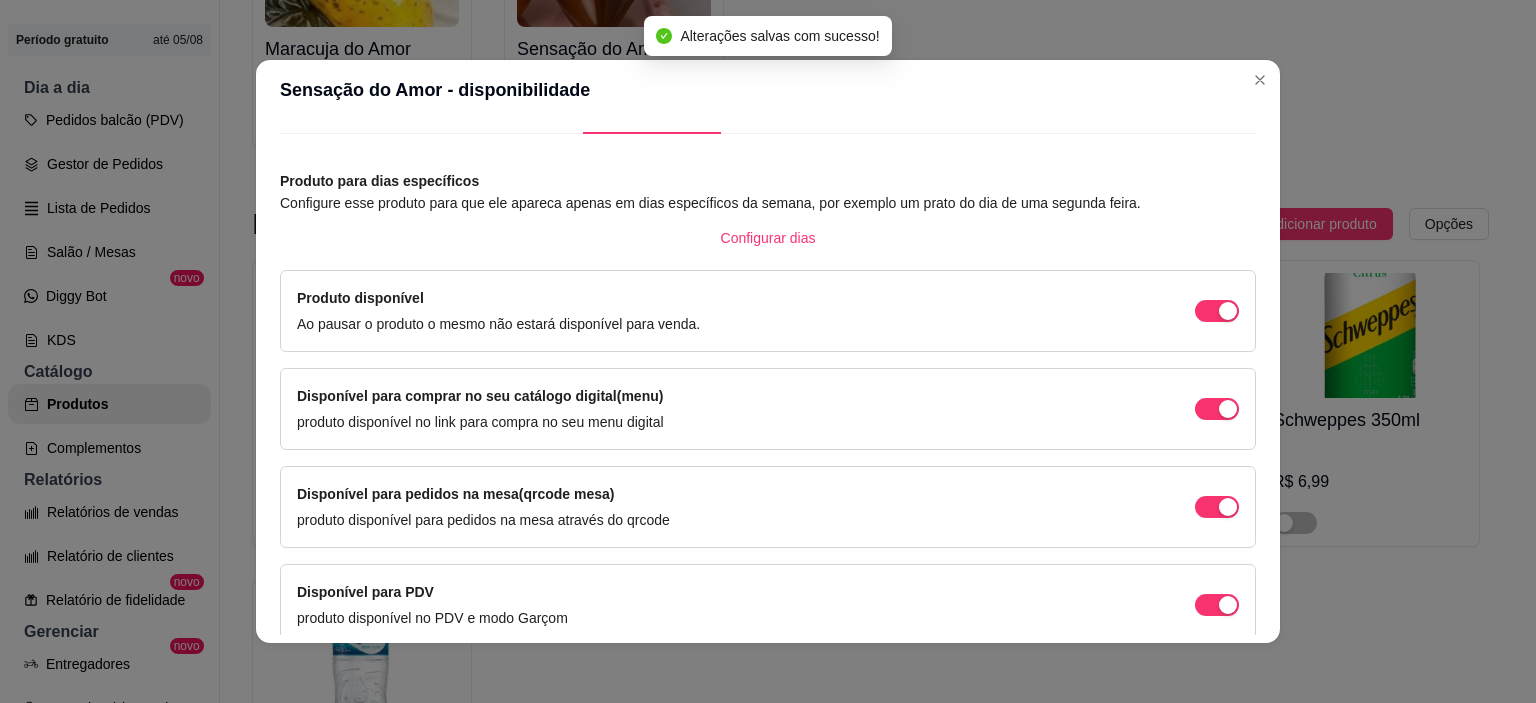 scroll, scrollTop: 140, scrollLeft: 0, axis: vertical 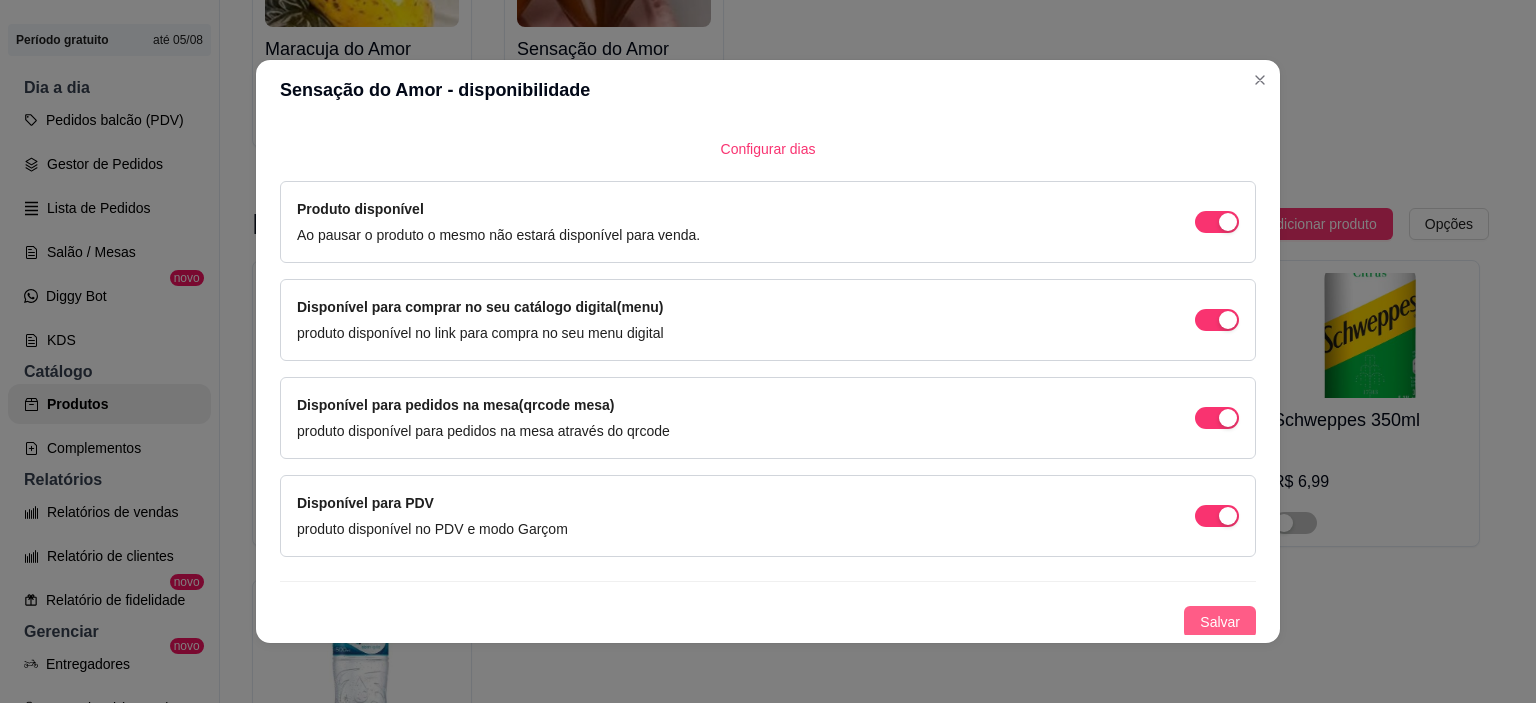 click on "Salvar" at bounding box center [1220, 622] 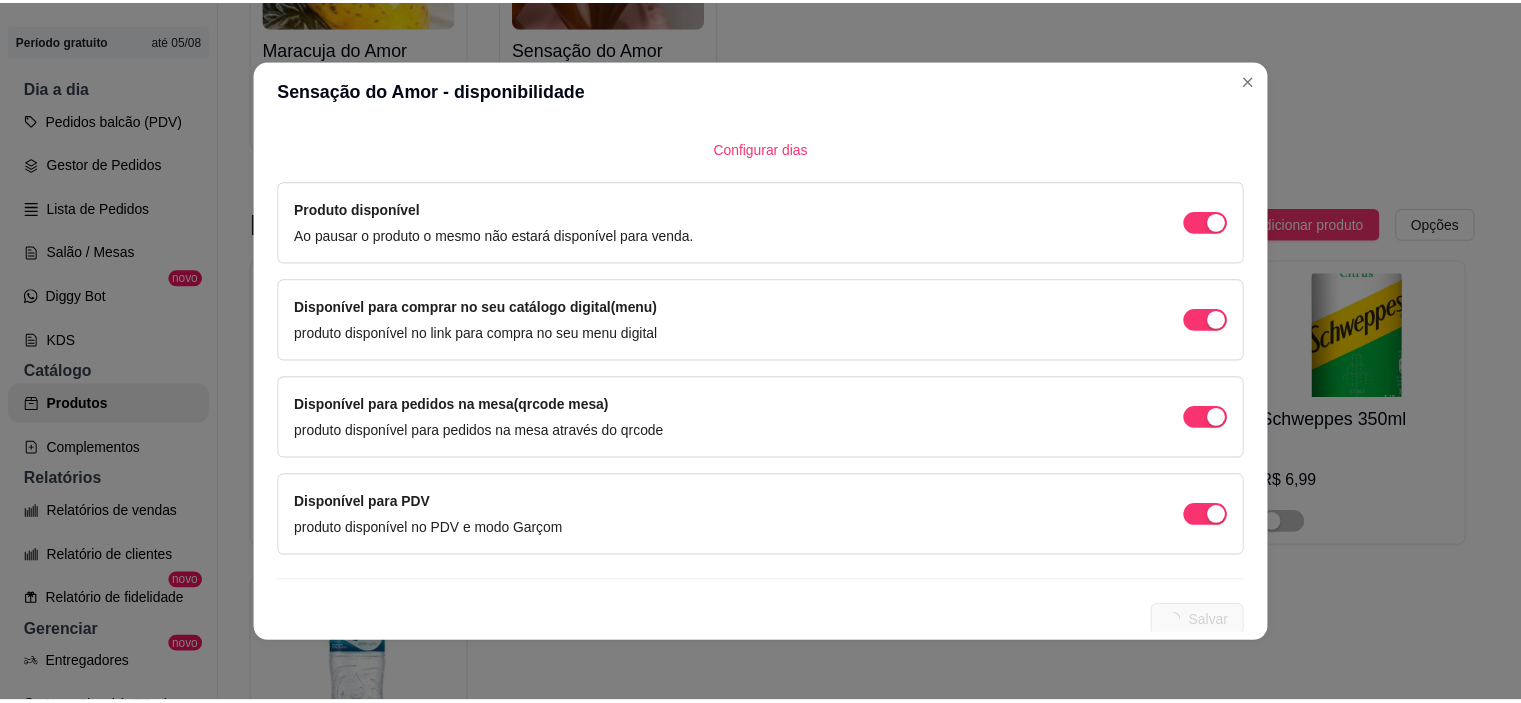 scroll, scrollTop: 0, scrollLeft: 0, axis: both 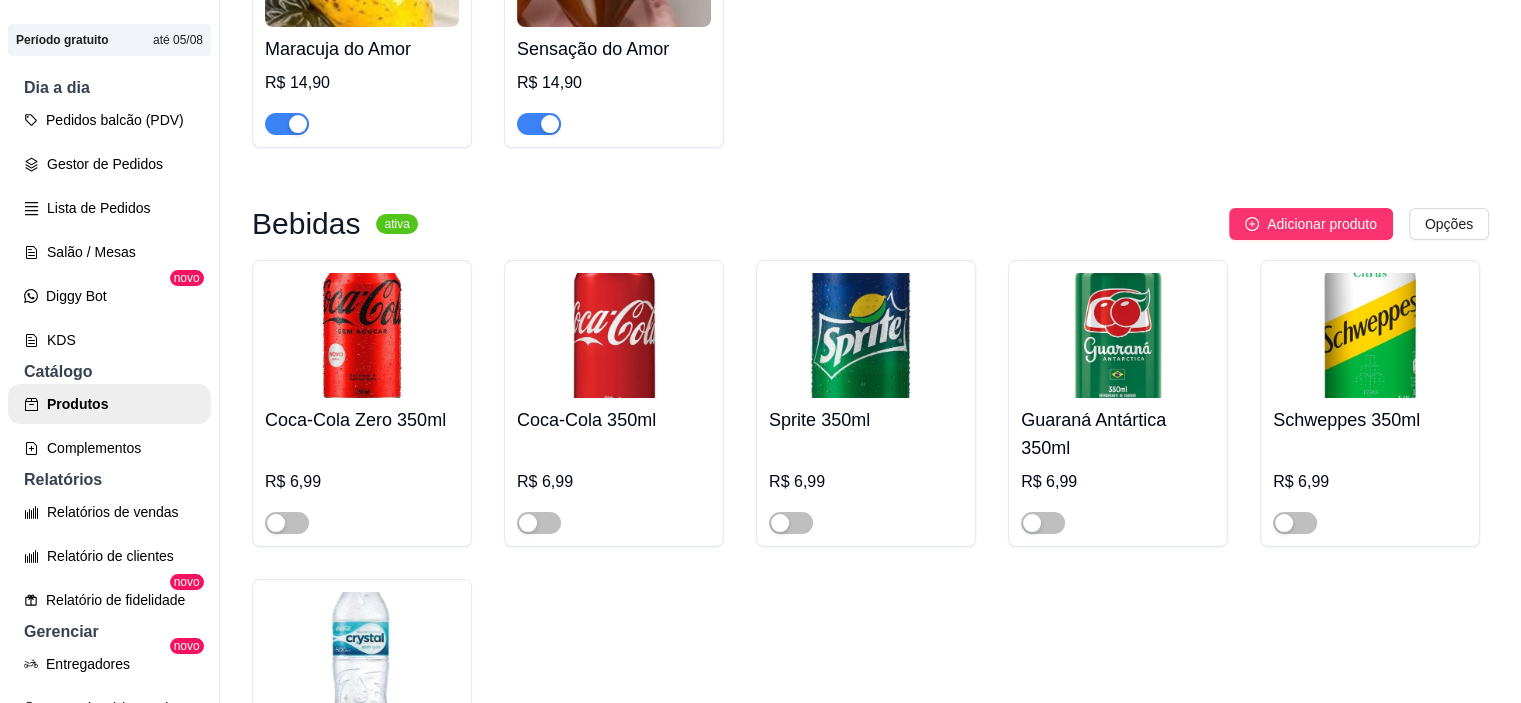 click at bounding box center [866, -355] 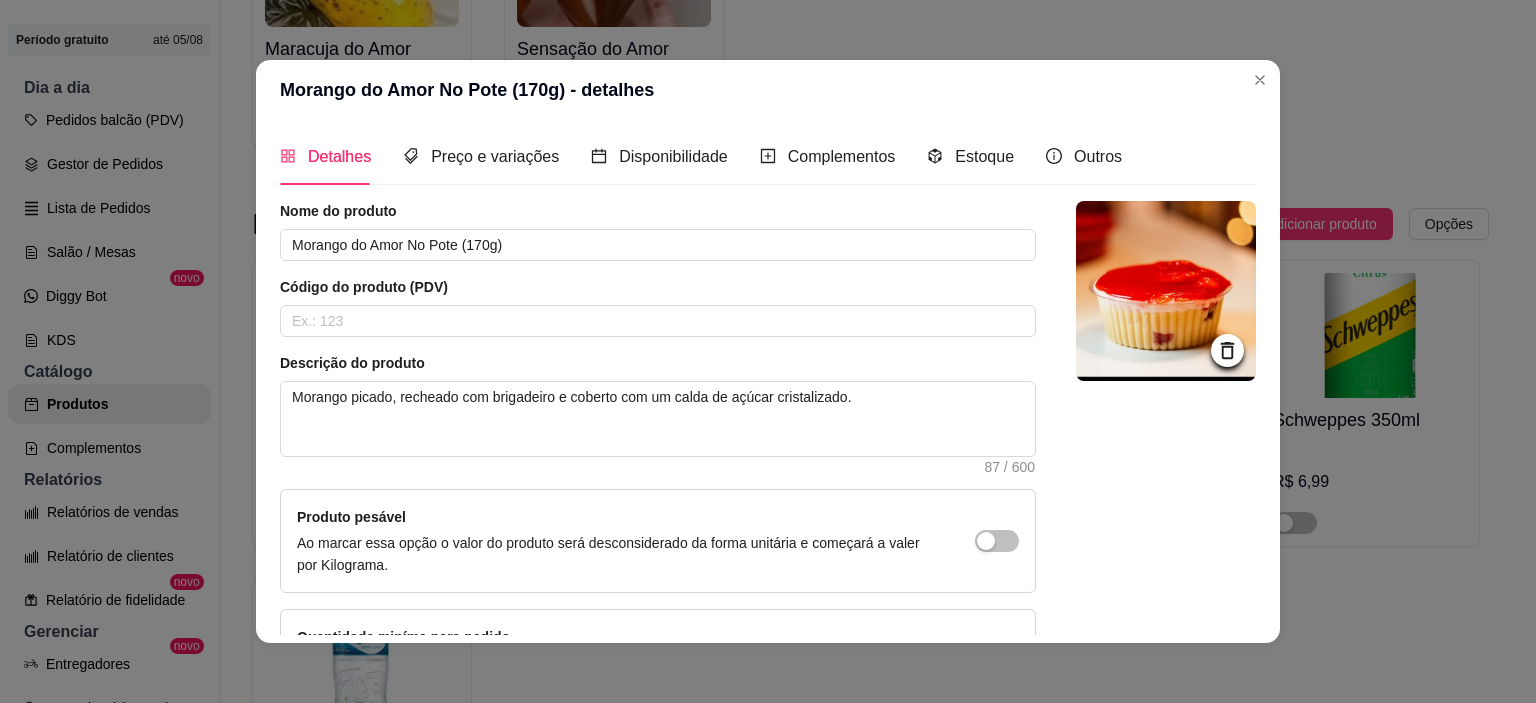 click 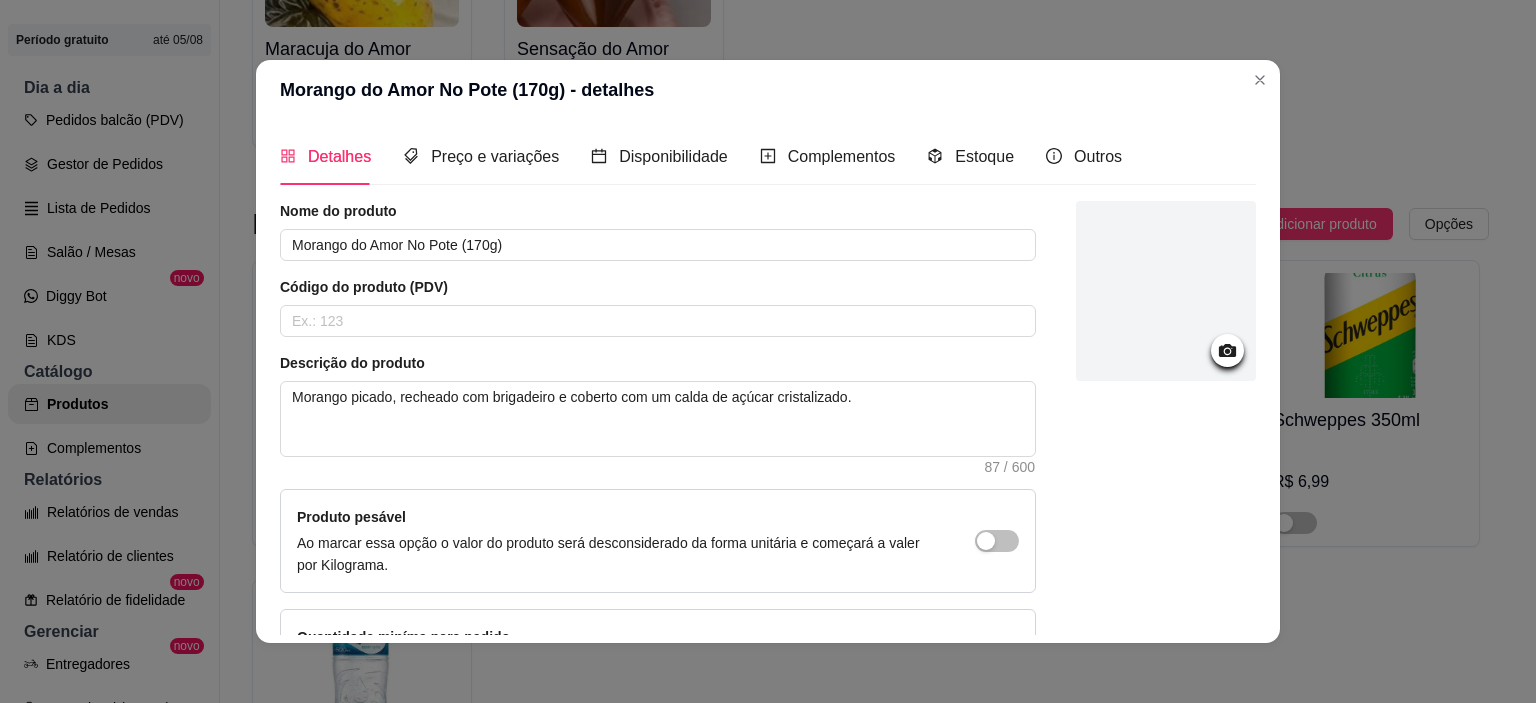 click 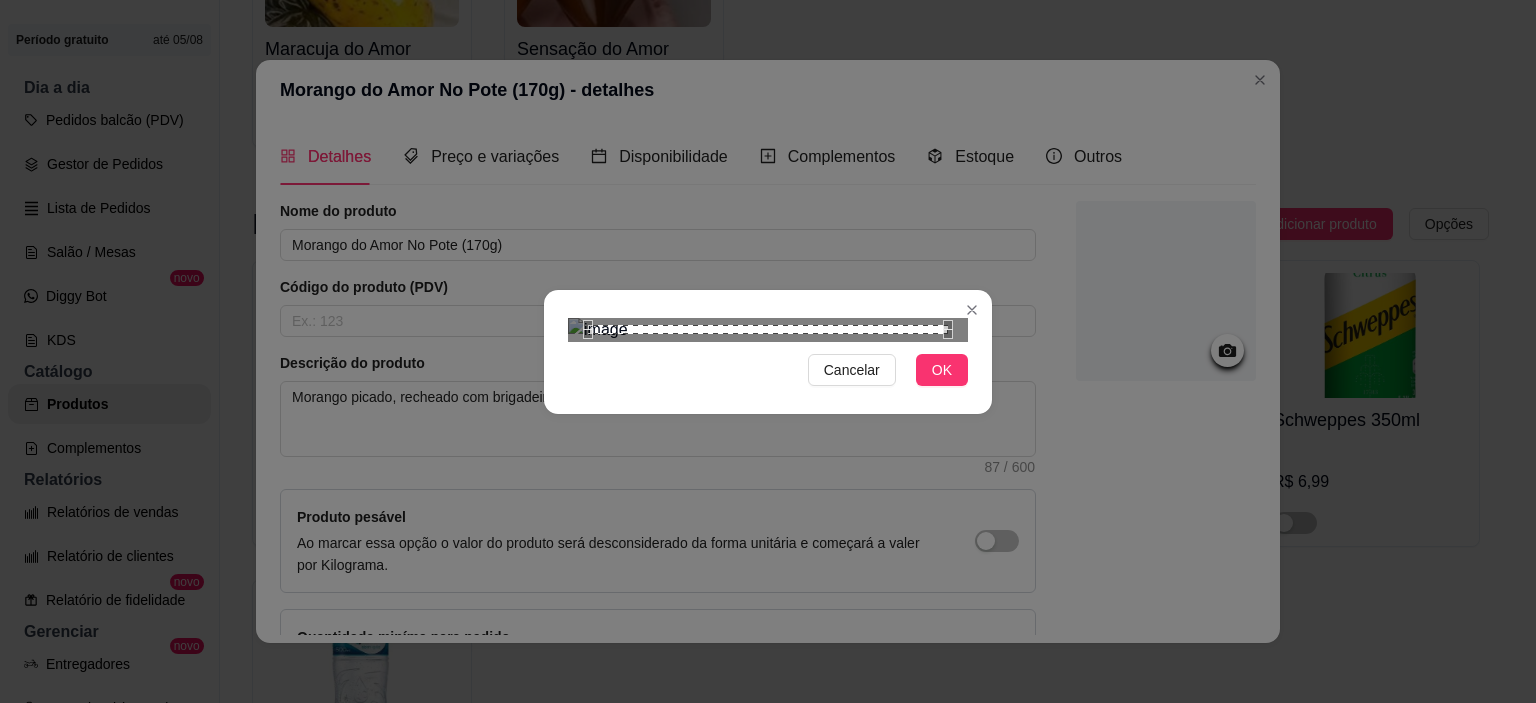 scroll, scrollTop: 196, scrollLeft: 0, axis: vertical 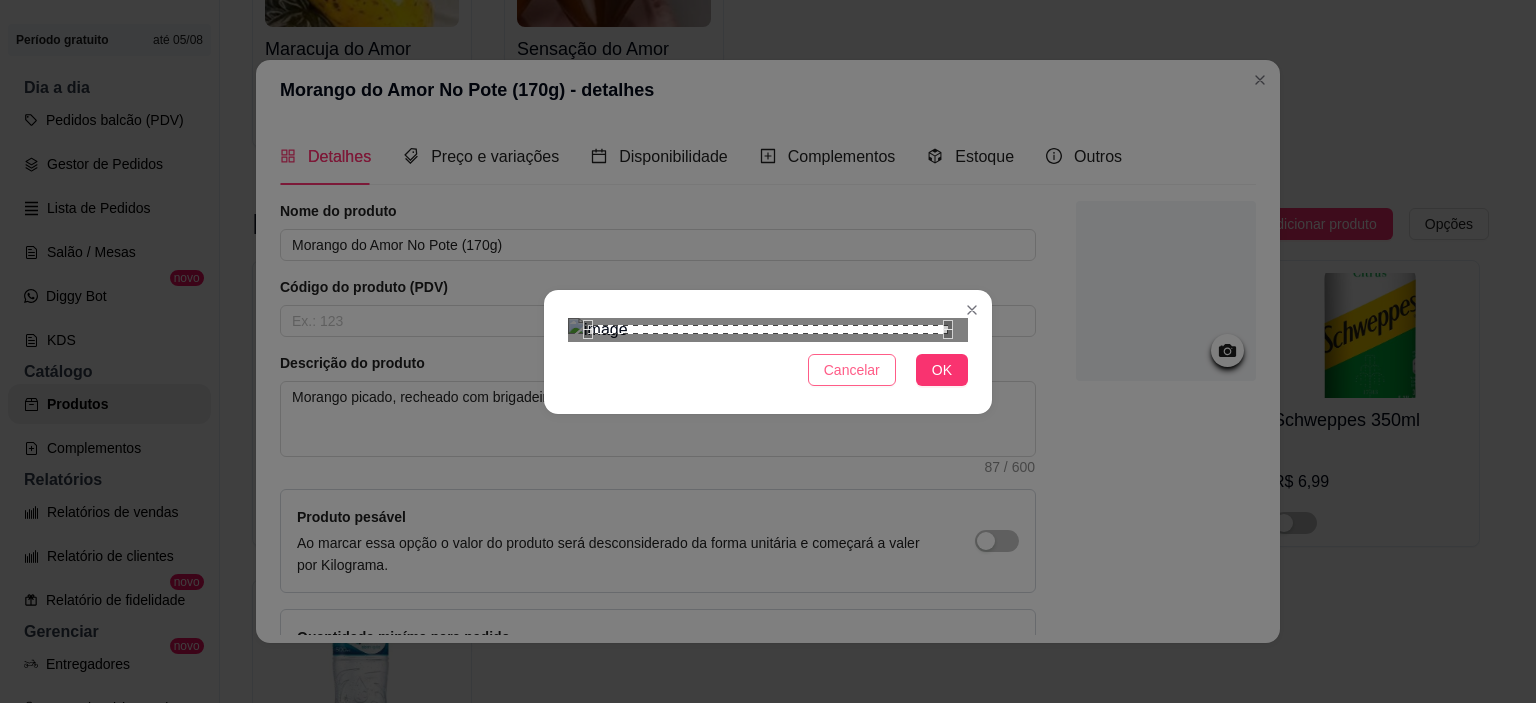 click on "Cancelar" at bounding box center (852, 370) 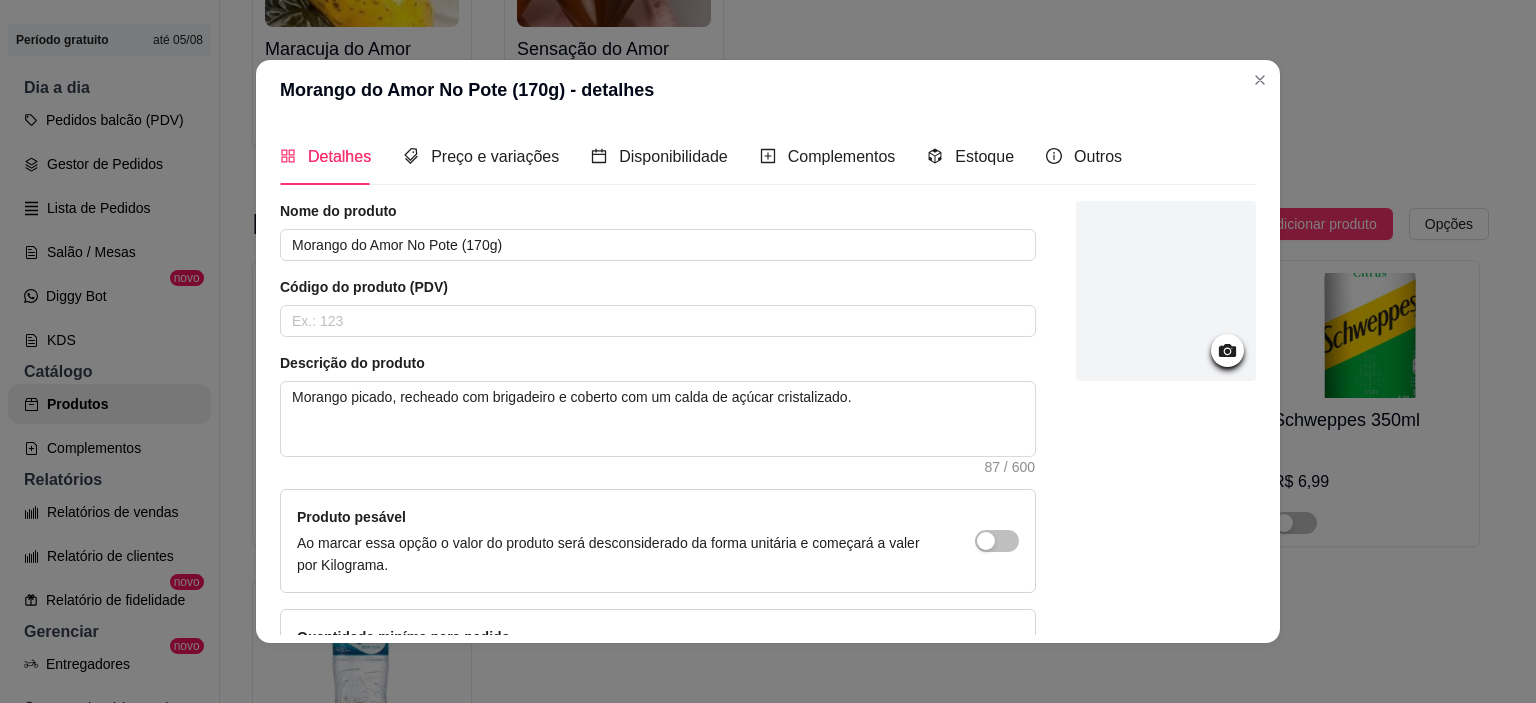 click 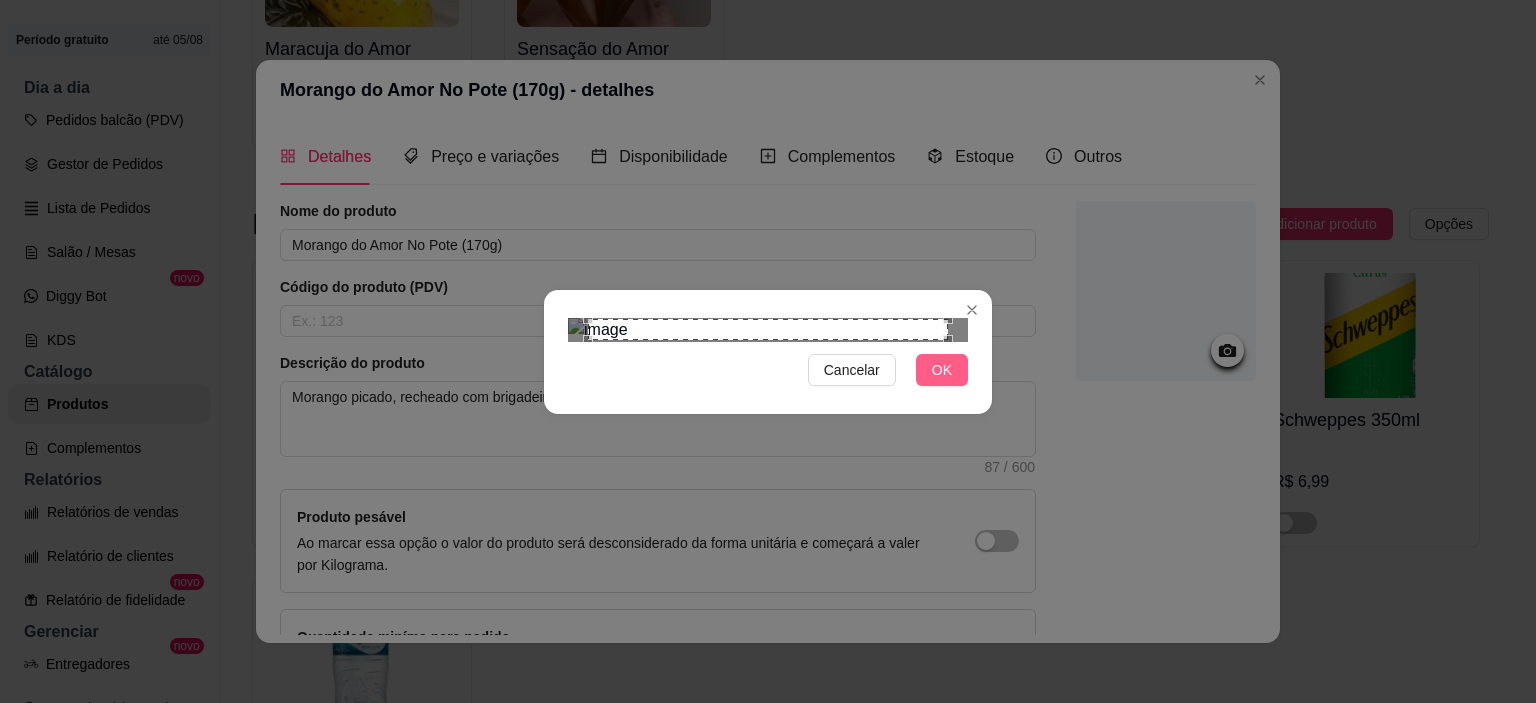 click on "OK" at bounding box center (942, 370) 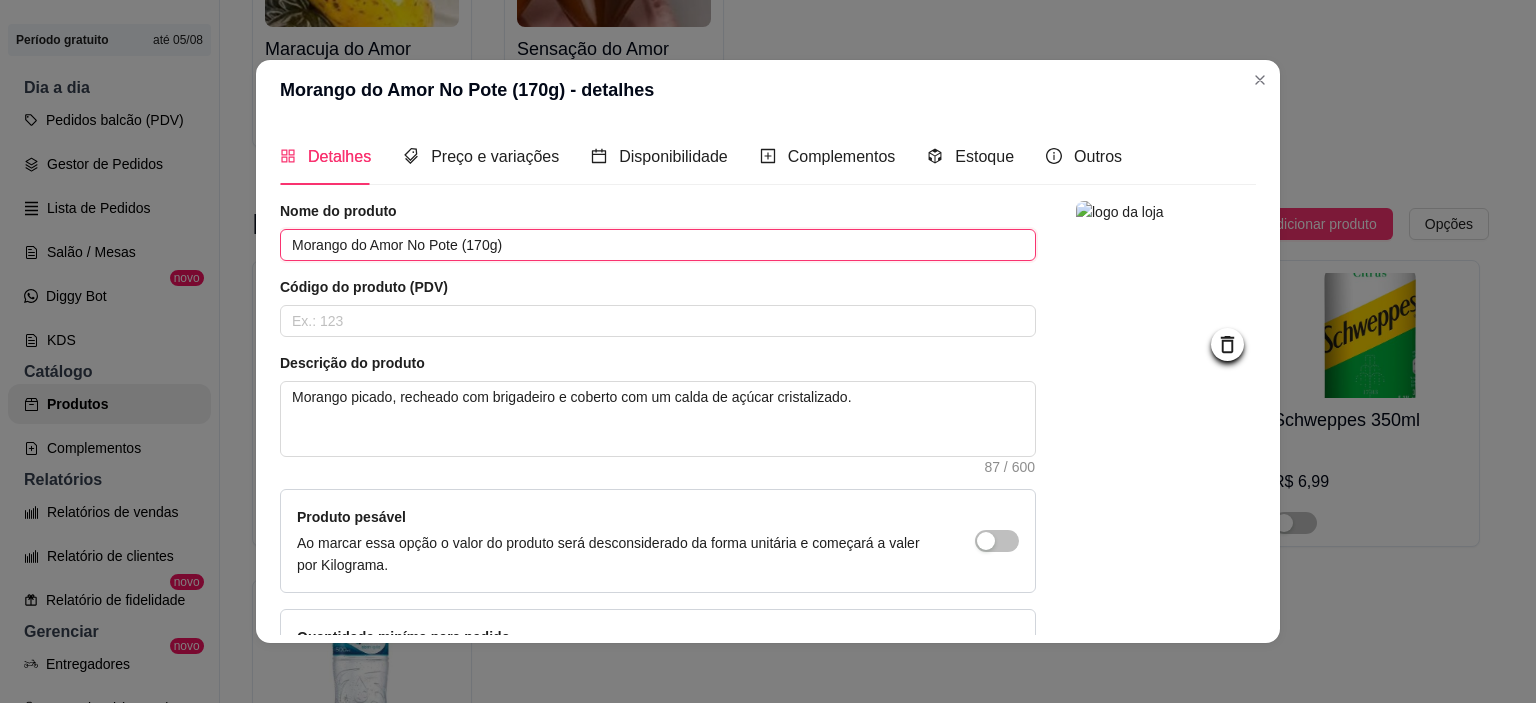 drag, startPoint x: 524, startPoint y: 243, endPoint x: 273, endPoint y: 248, distance: 251.04979 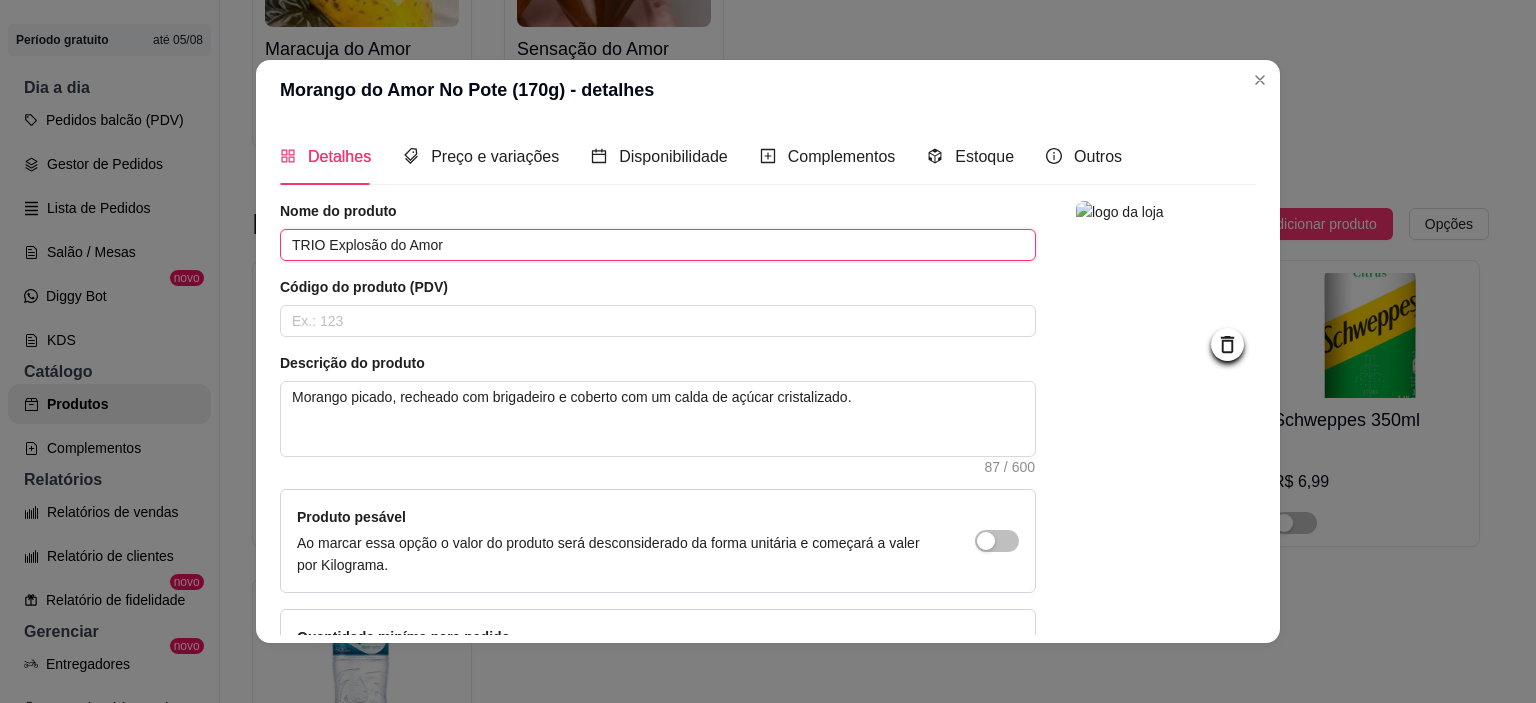 click on "TRIO Explosão do Amor" at bounding box center (658, 245) 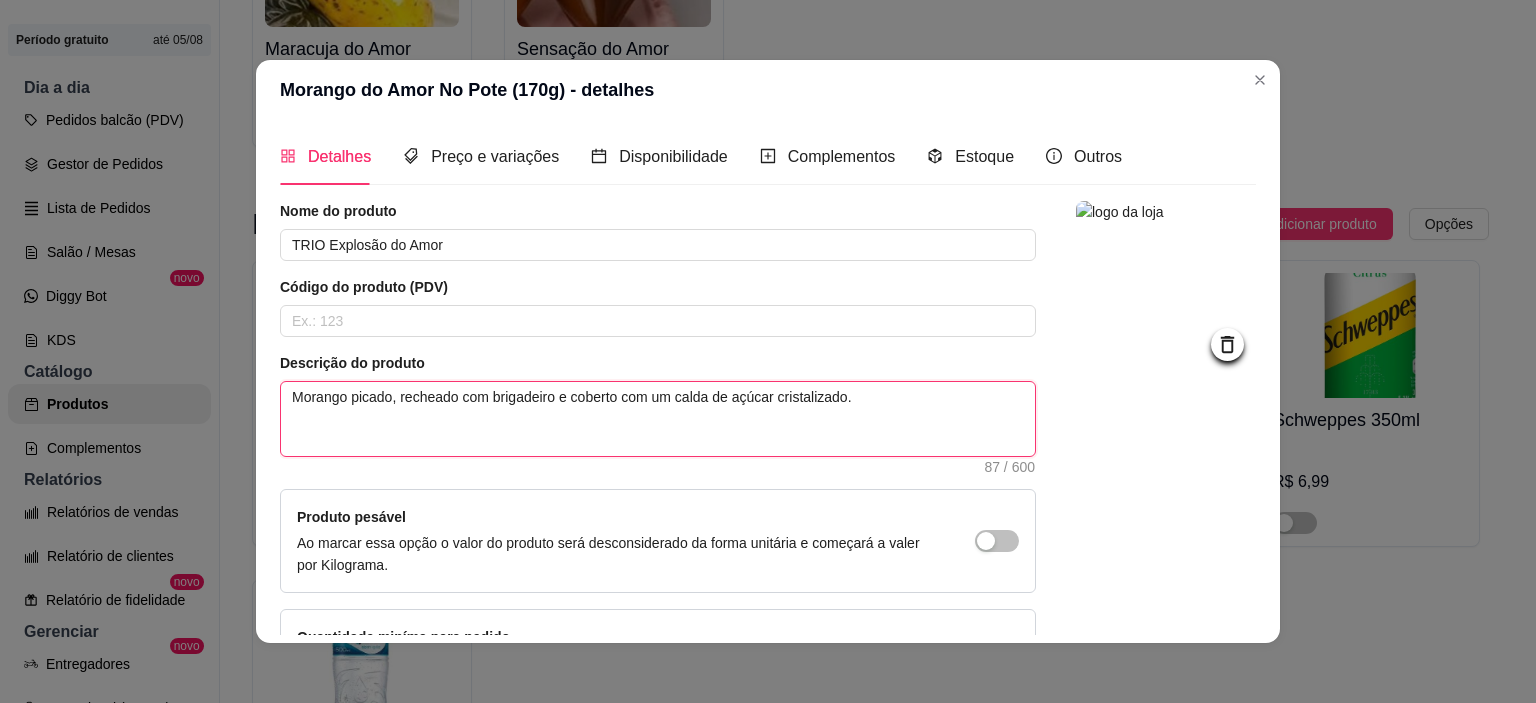 drag, startPoint x: 866, startPoint y: 394, endPoint x: 220, endPoint y: 425, distance: 646.7434 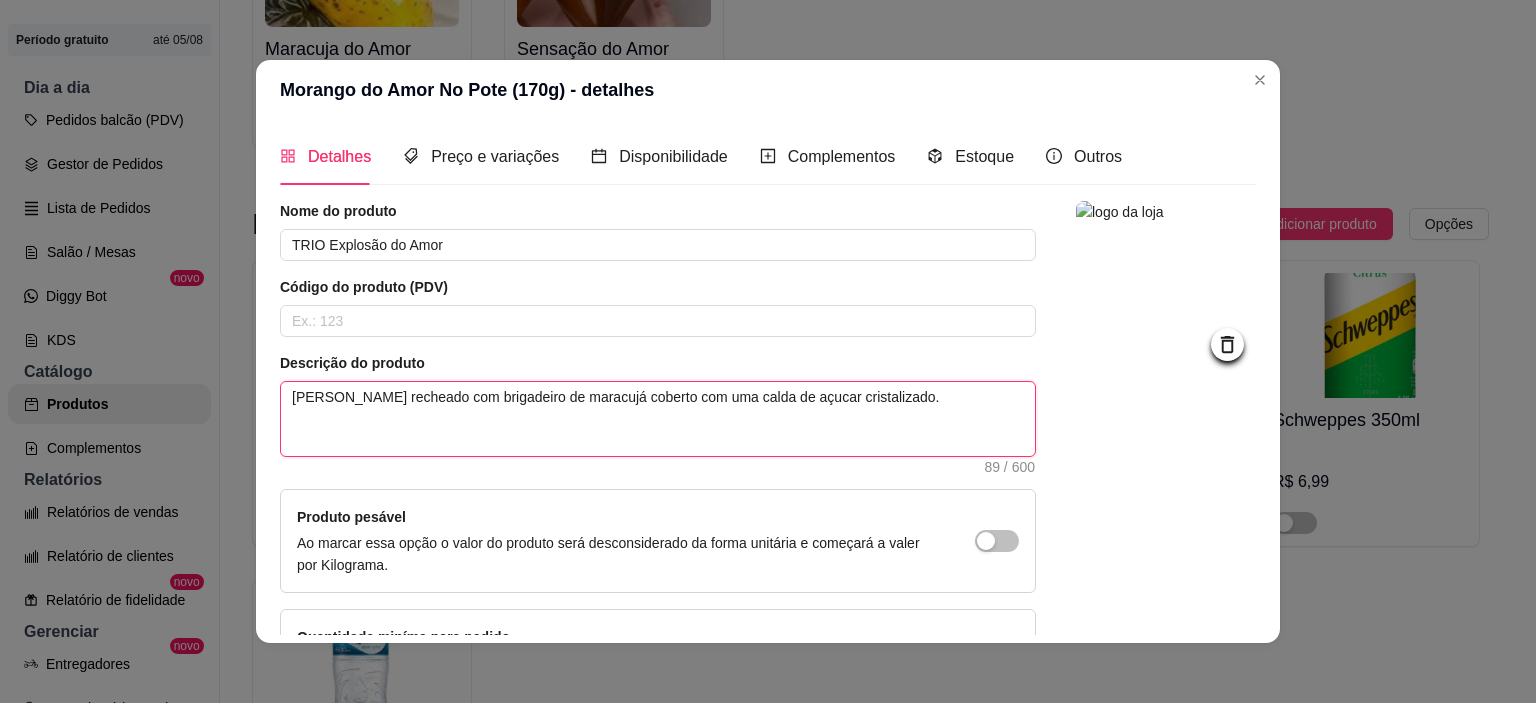 click on "Morango recheado com brigadeiro de maracujá coberto com uma calda de açucar cristalizado." at bounding box center [658, 419] 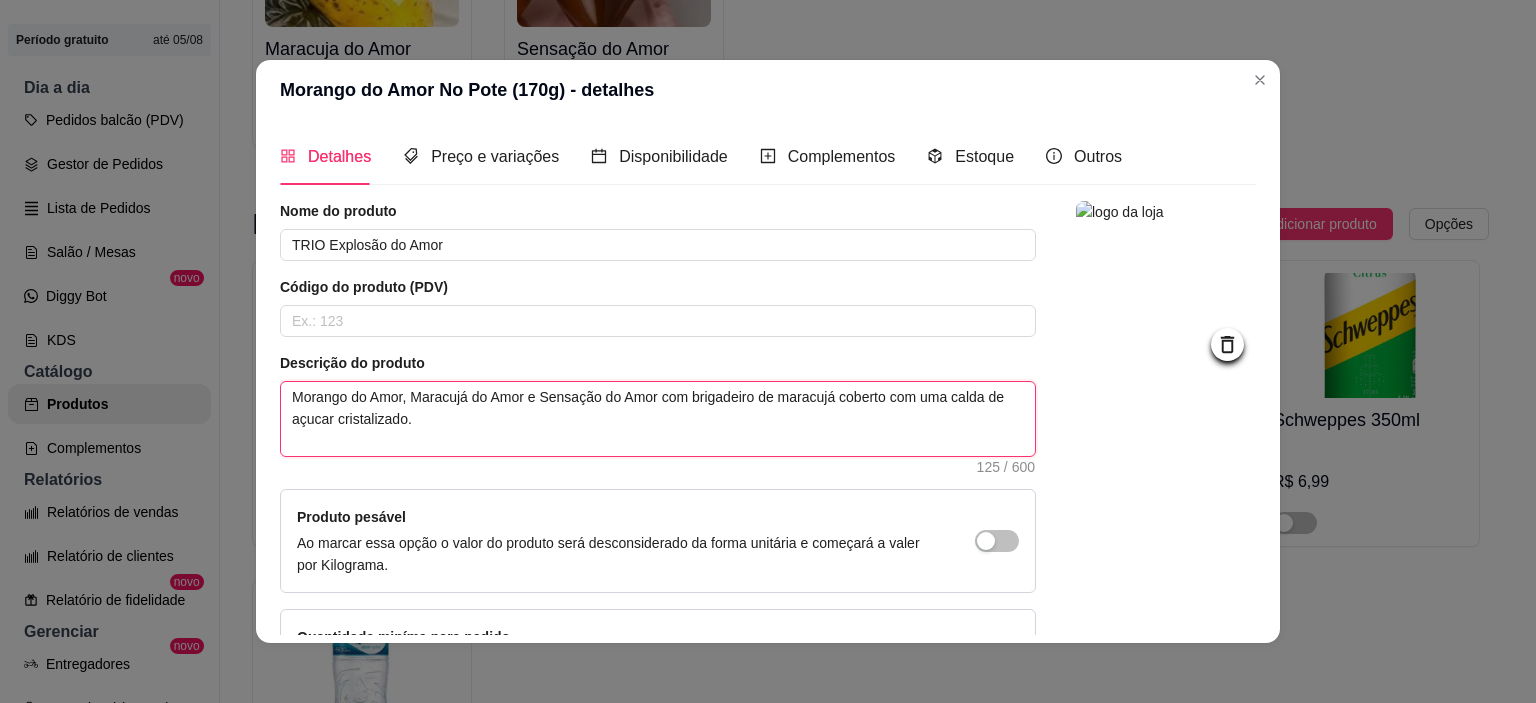 drag, startPoint x: 828, startPoint y: 397, endPoint x: 656, endPoint y: 380, distance: 172.83807 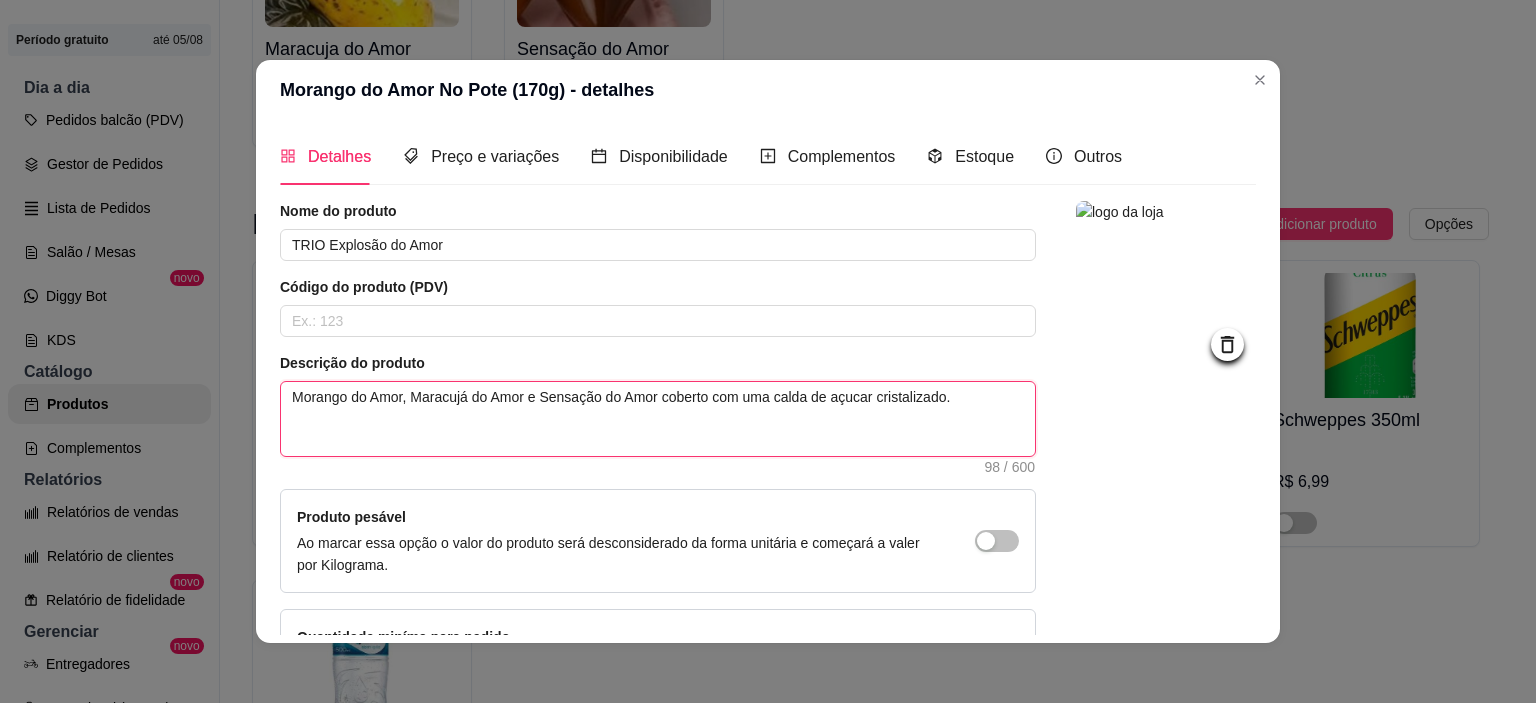 click on "Morango do Amor, Maracujá do Amor e Sensação do Amor coberto com uma calda de açucar cristalizado." at bounding box center [658, 419] 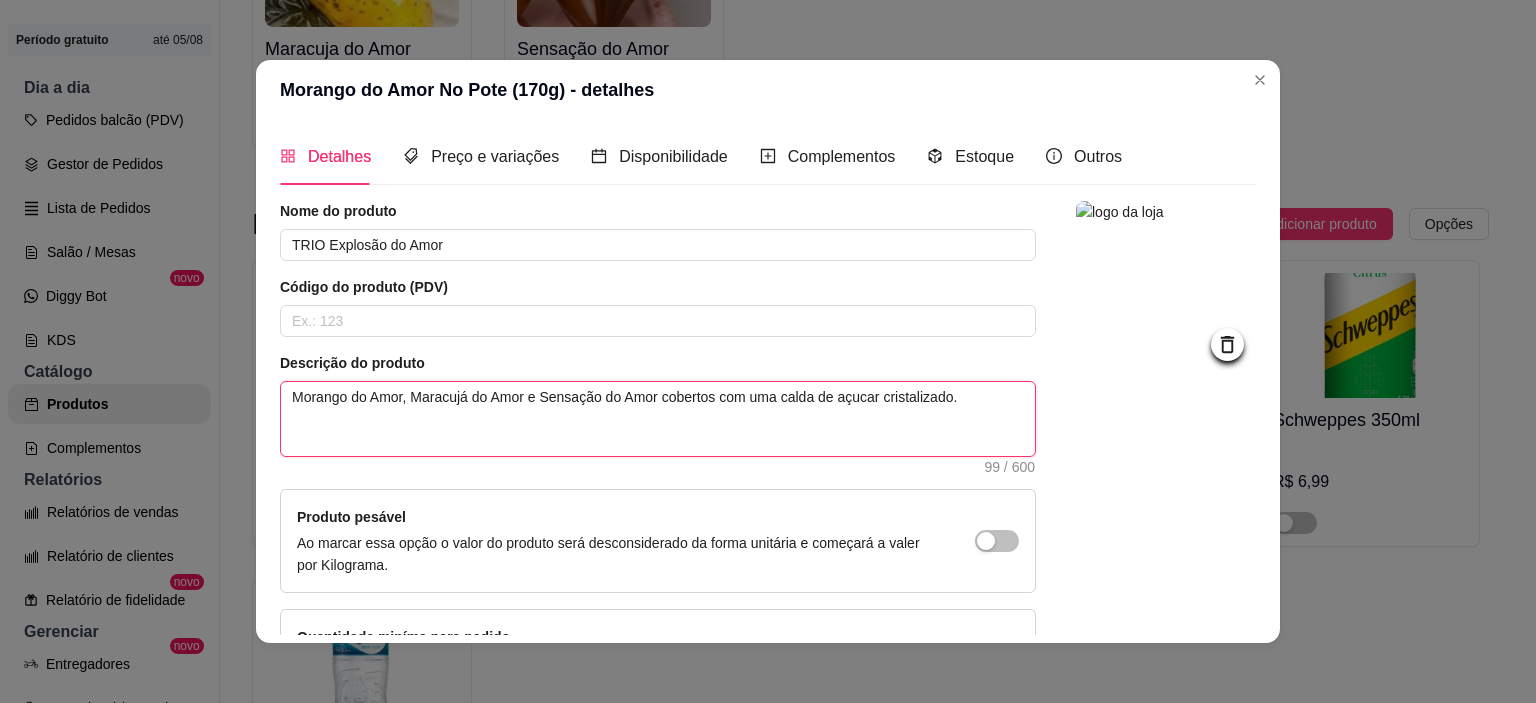 click on "Morango do Amor, Maracujá do Amor e Sensação do Amor cobertos com uma calda de açucar cristalizado." at bounding box center [658, 419] 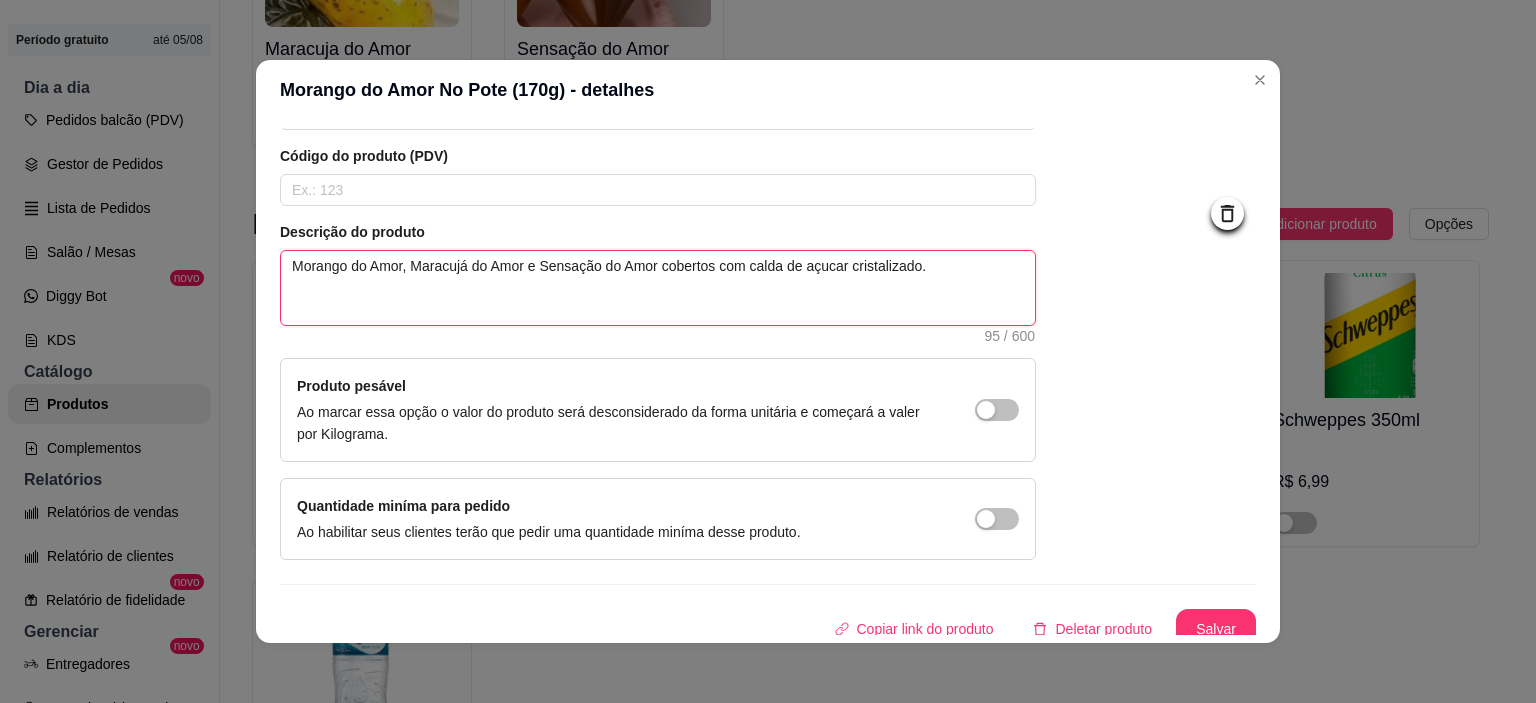 scroll, scrollTop: 142, scrollLeft: 0, axis: vertical 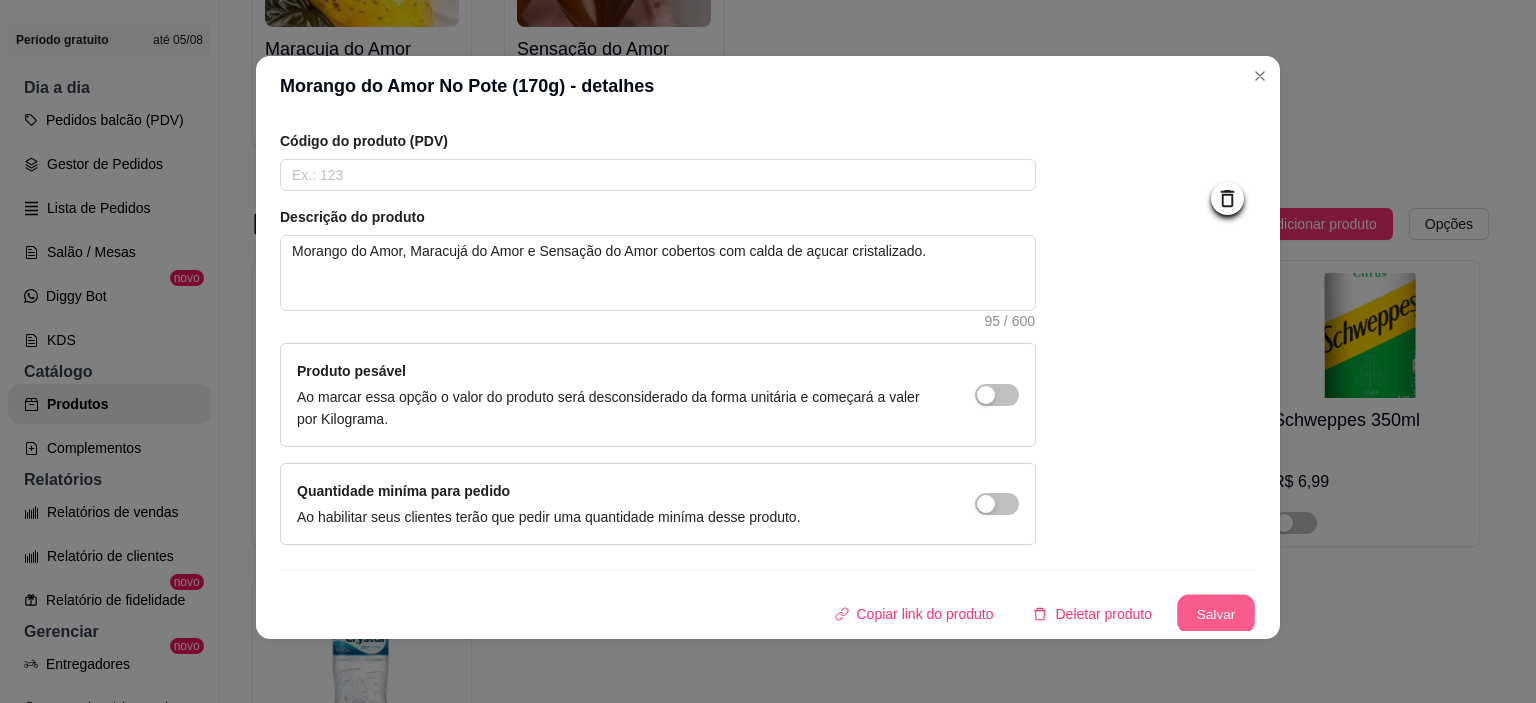 click on "Salvar" at bounding box center (1216, 614) 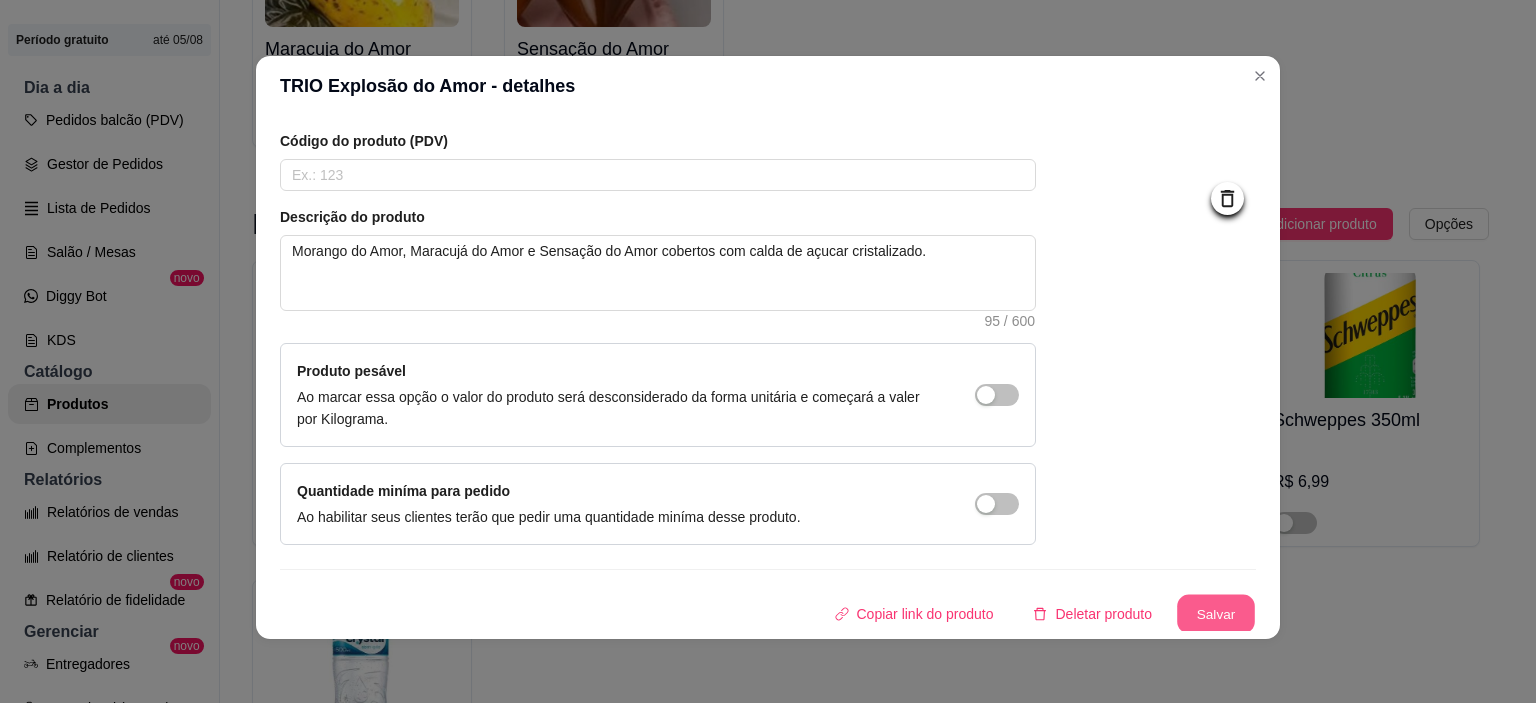 click on "Salvar" at bounding box center [1216, 614] 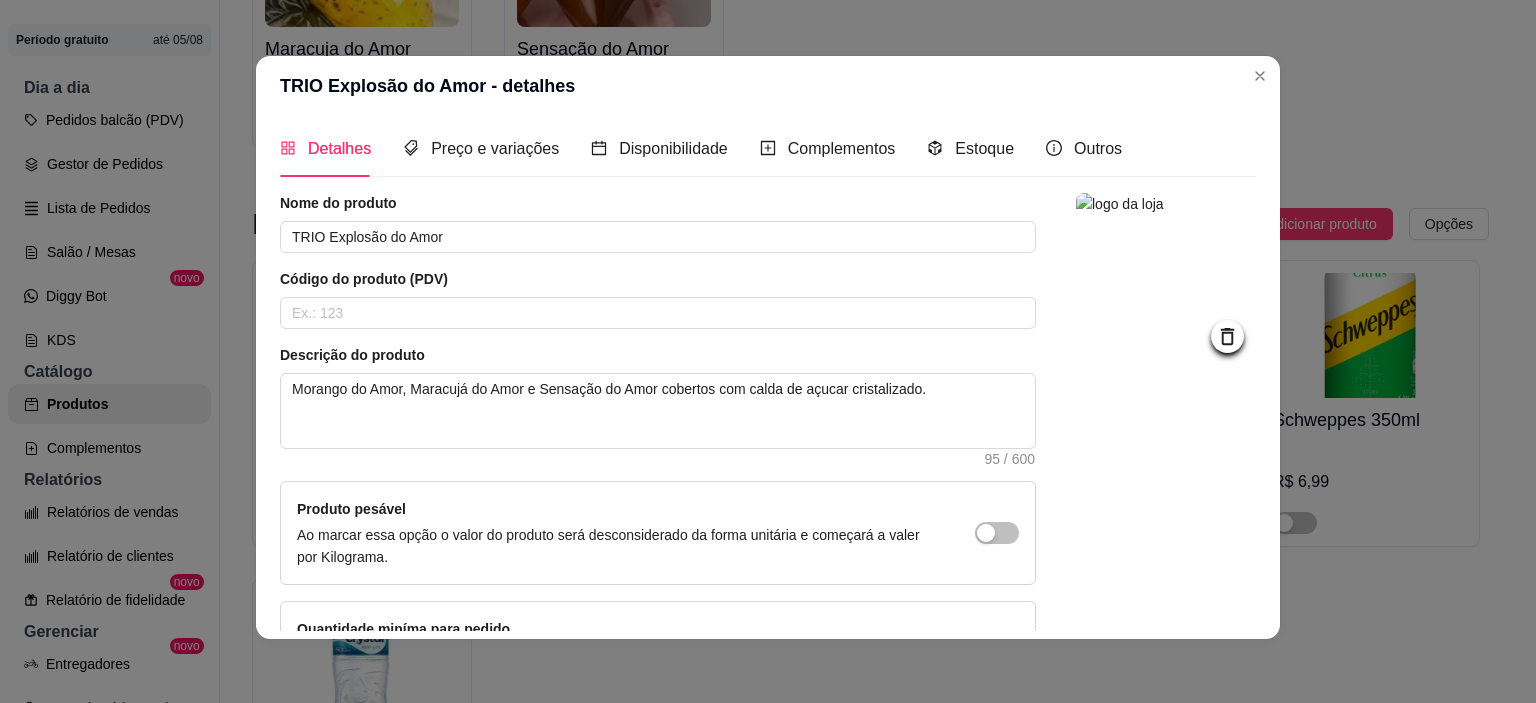 scroll, scrollTop: 0, scrollLeft: 0, axis: both 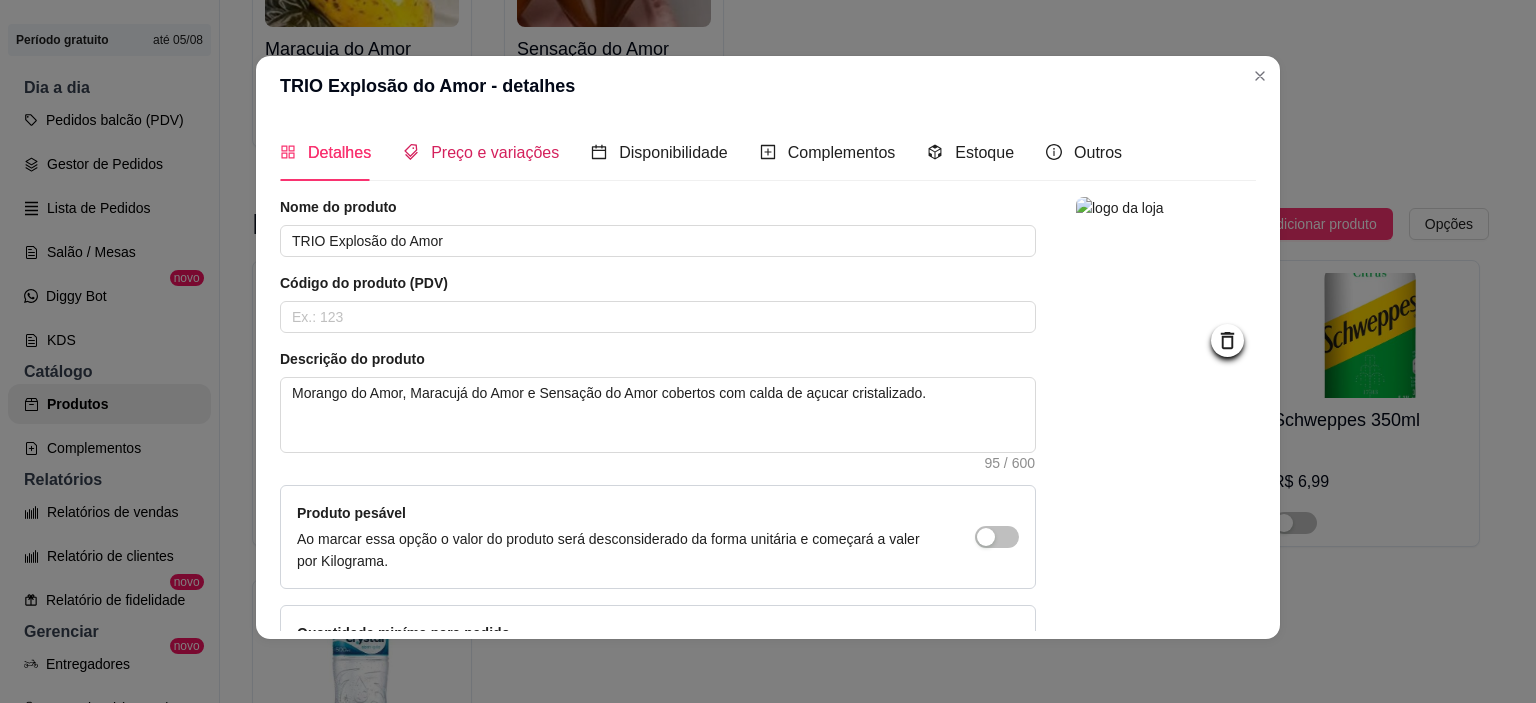 click on "Preço e variações" at bounding box center [495, 152] 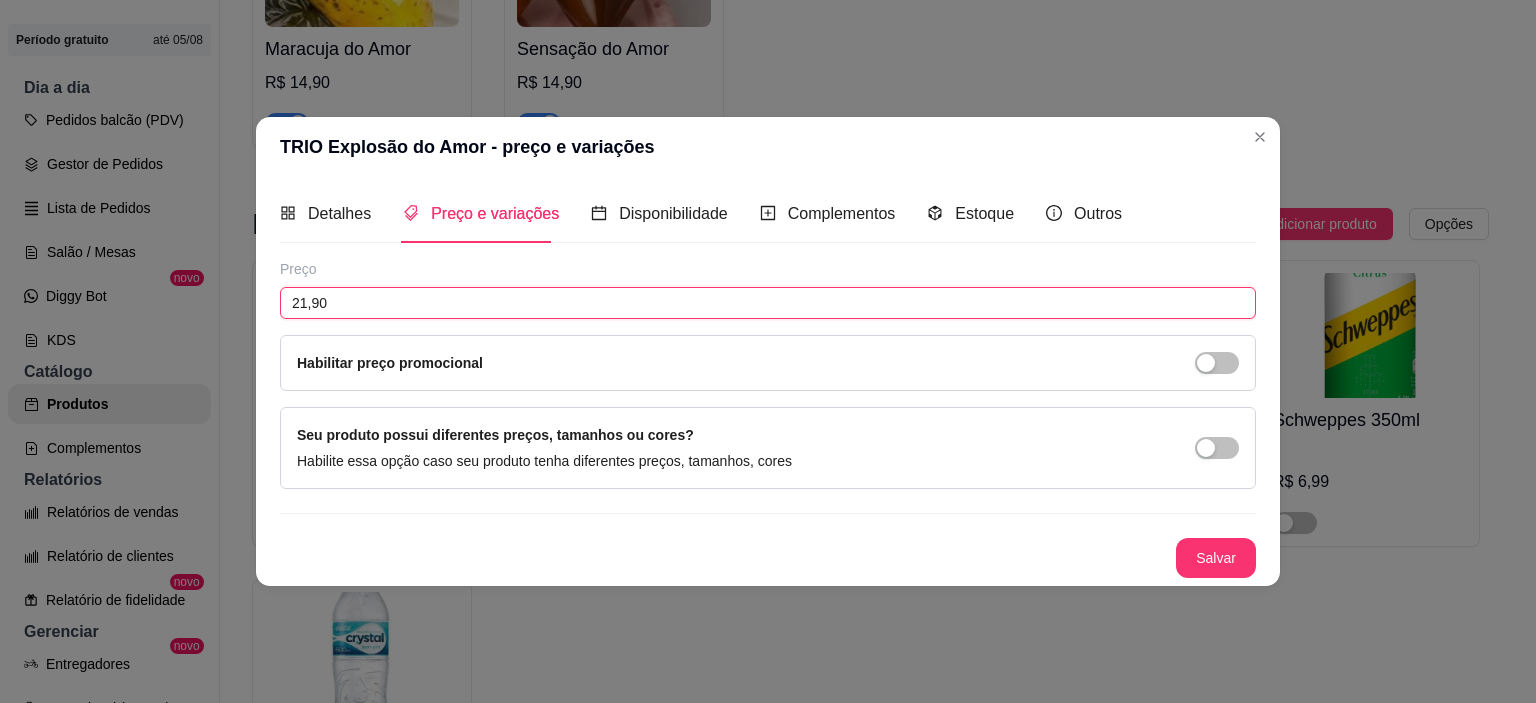 click on "21,90" at bounding box center (768, 303) 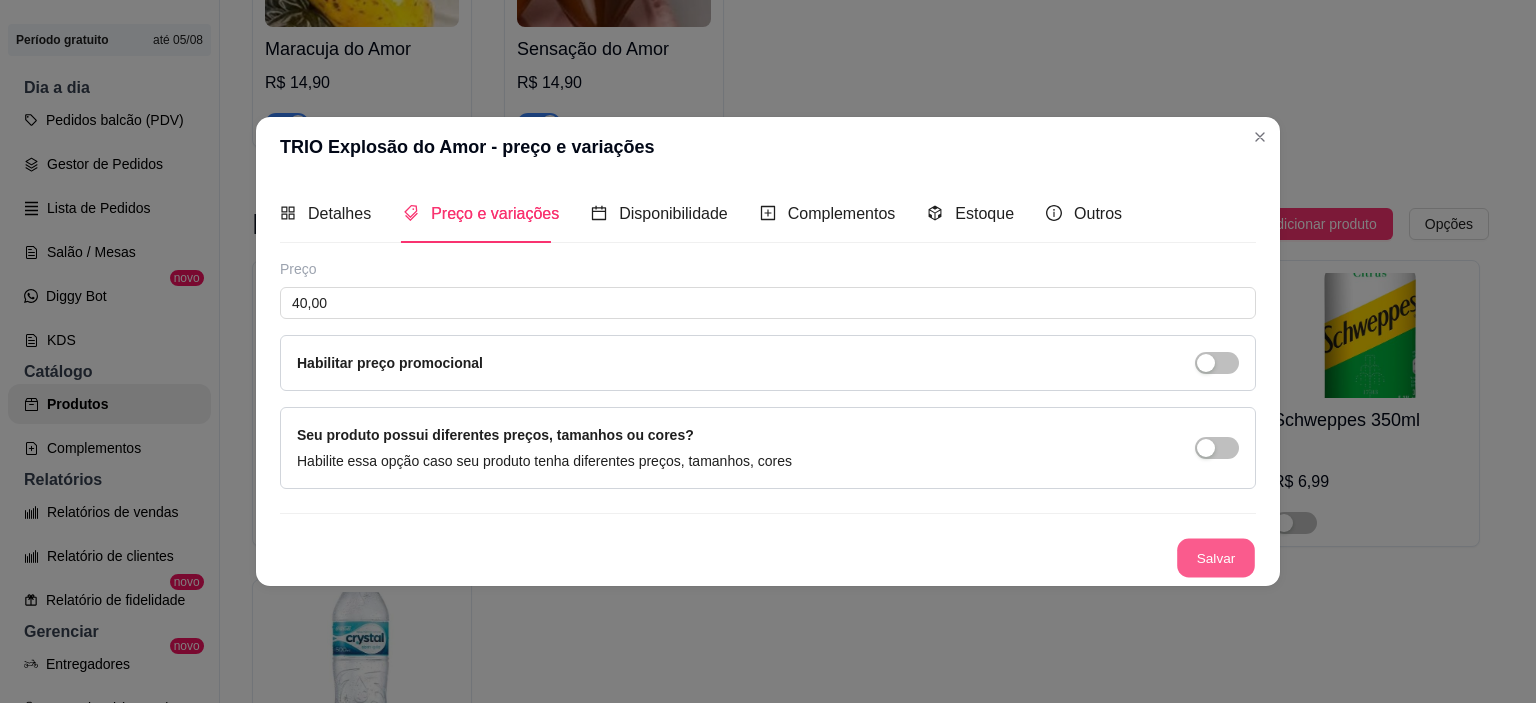click on "Salvar" at bounding box center [1216, 557] 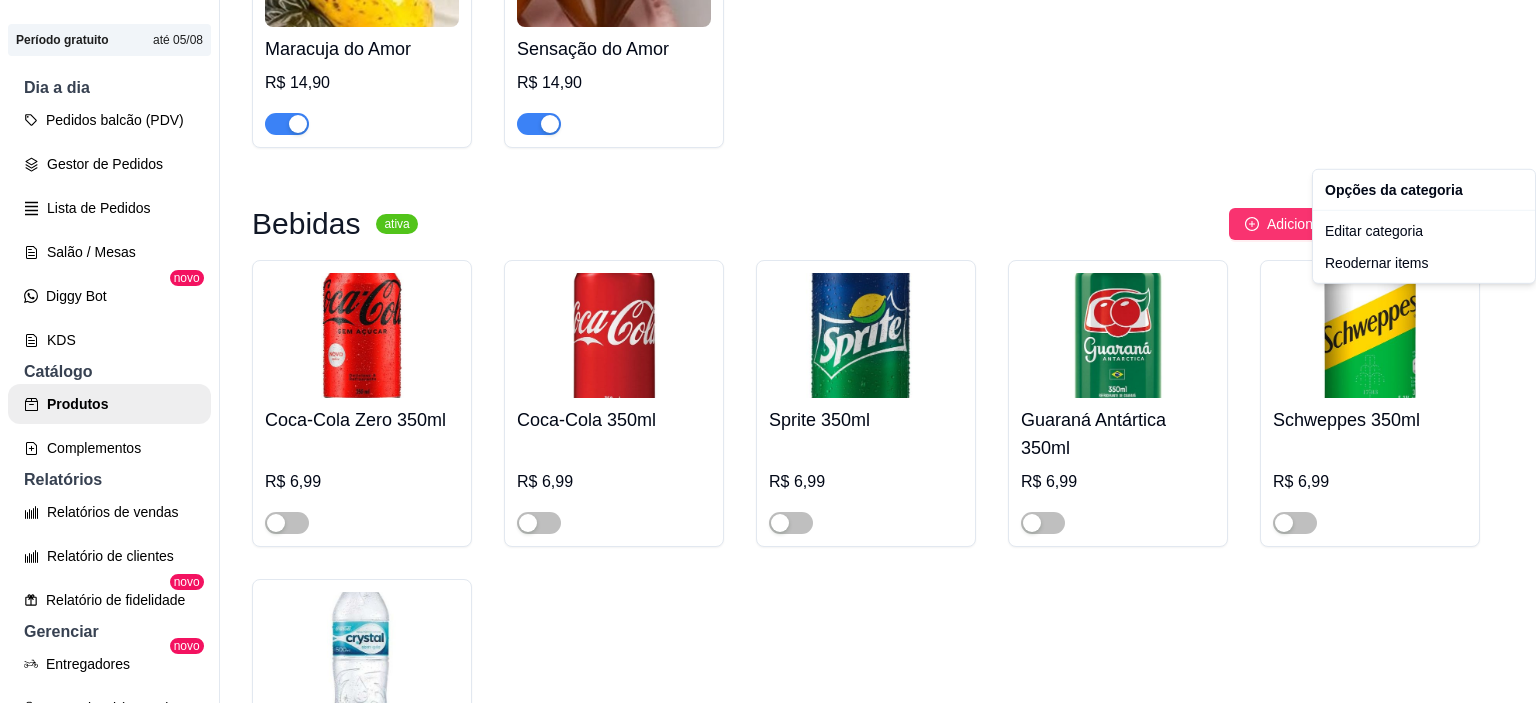 click on "A Ateliê Ju Pac ... Loja Aberta Loja Período gratuito até 05/08   Dia a dia Pedidos balcão (PDV) Gestor de Pedidos Lista de Pedidos Salão / Mesas Diggy Bot novo KDS Catálogo Produtos Complementos Relatórios Relatórios de vendas Relatório de clientes Relatório de fidelidade novo Gerenciar Entregadores novo Nota Fiscal (NFC-e) Controle de caixa Controle de fiado Cupons Clientes Estoque Configurações Diggy Planos Precisa de ajuda? Sair Produtos Adicionar categoria Reodernar categorias Aqui você cadastra e gerencia seu produtos e categorias Baguete (Sanduíche no pão de alho) ativa Adicionar produto Opções Alcatra (Baguete 25cm)   R$ 44,90 Fraldinha (Baguete 25cm)   R$ 42,90 Calabresa e bacon (Baguete 25cm)   R$ 46,90 Picanha (Baguete 25cm)   R$ 54,90 Coraçãozinho (Baguete 25cm)   R$ 44,90 Toscana (Baguete 25cm)   R$ 42,90 Frango (Baguete 25cm)   R$ 42,90 Frango com bacon (Baguete 25cm)   R$ 44,90 Costela (Baguete 25cm)   R$ 41,90 Pernil (Baguete 25cm)   R$ 41,90 Yakisoba (Almoço)" at bounding box center (768, 351) 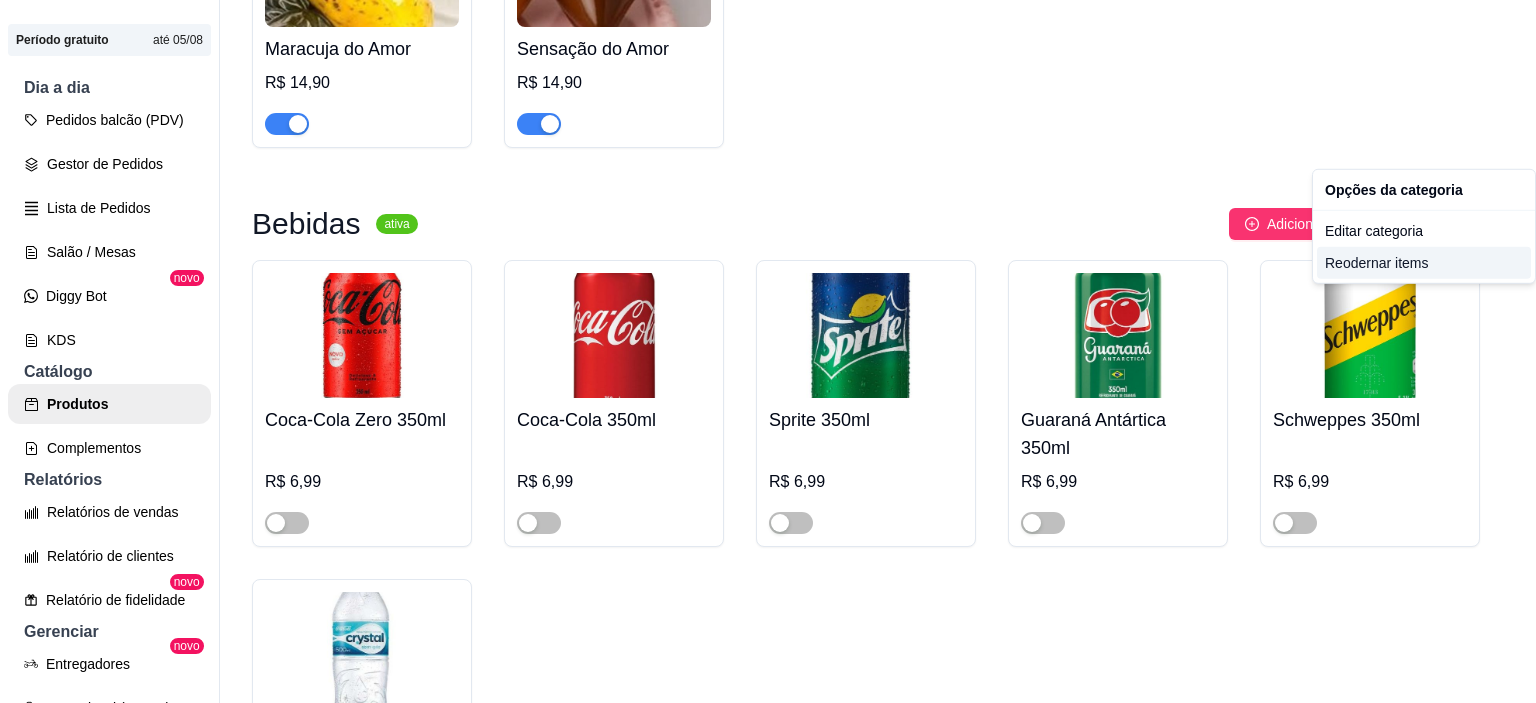 click on "Reodernar items" at bounding box center [1424, 263] 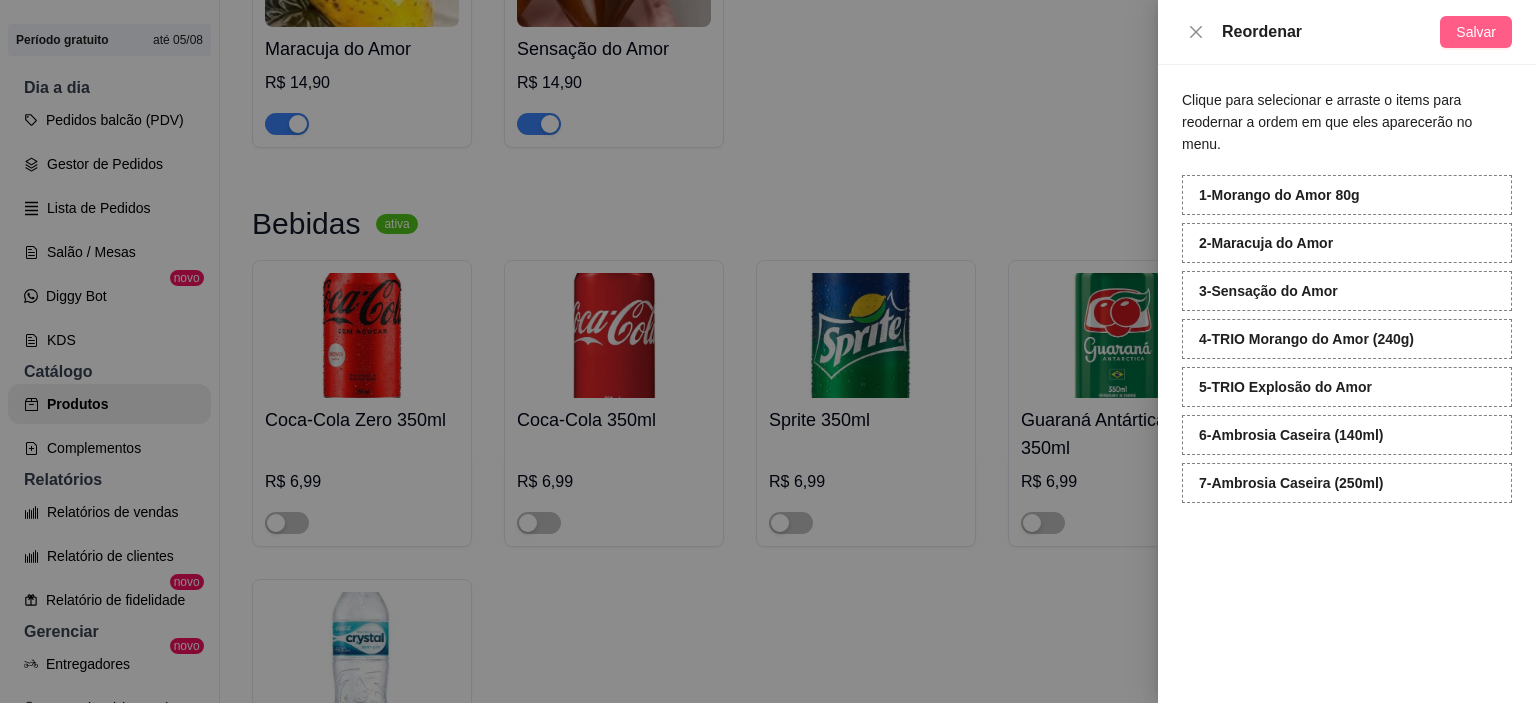 click on "Salvar" at bounding box center [1476, 32] 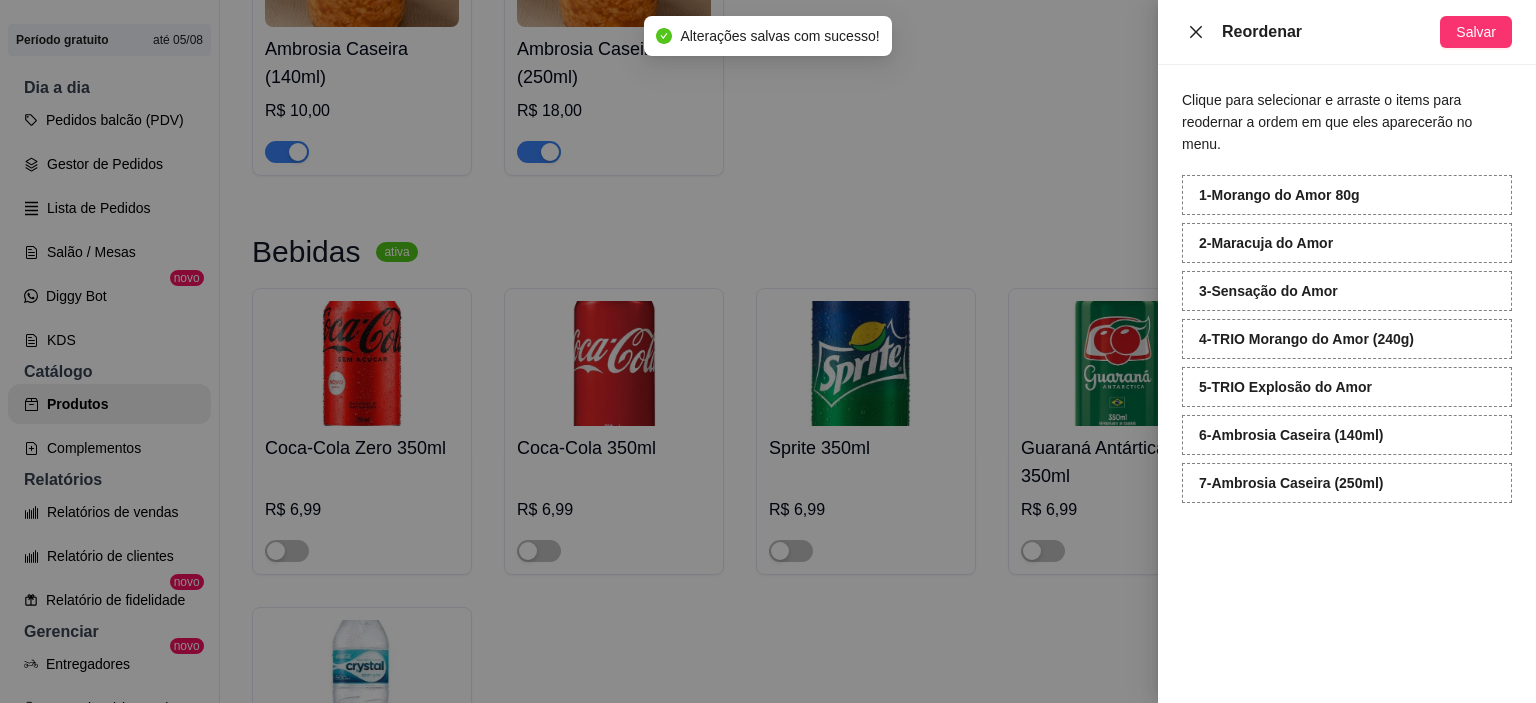 click 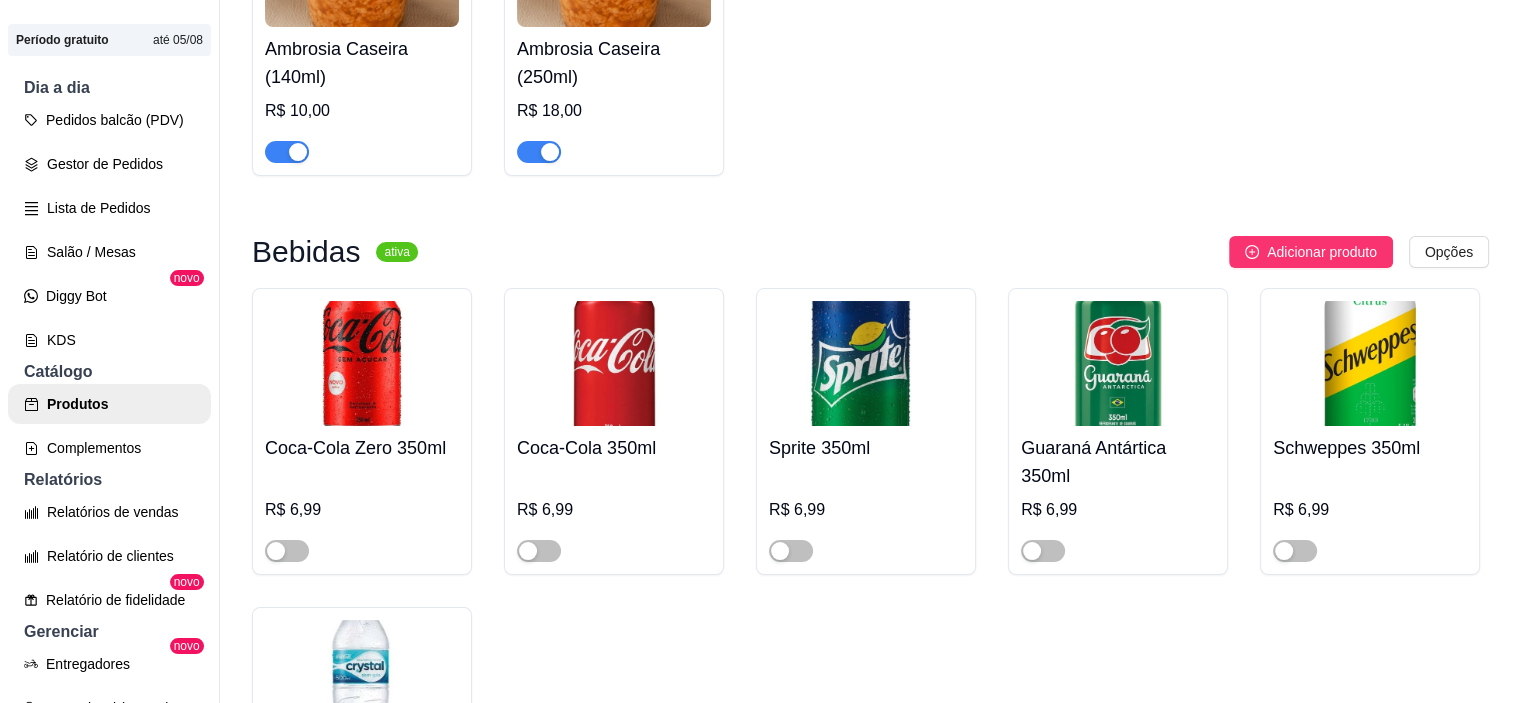 click at bounding box center [614, -355] 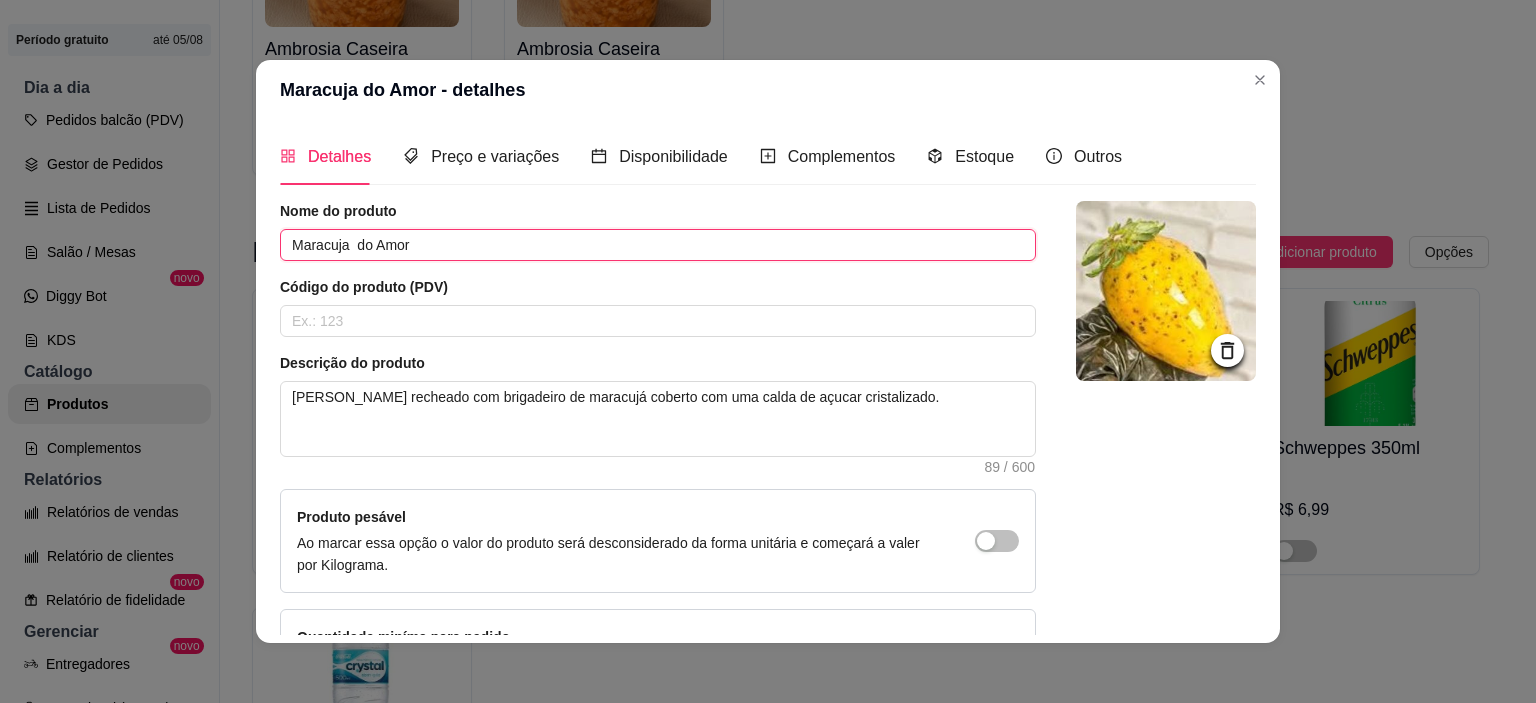click on "Maracuja  do Amor" at bounding box center (658, 245) 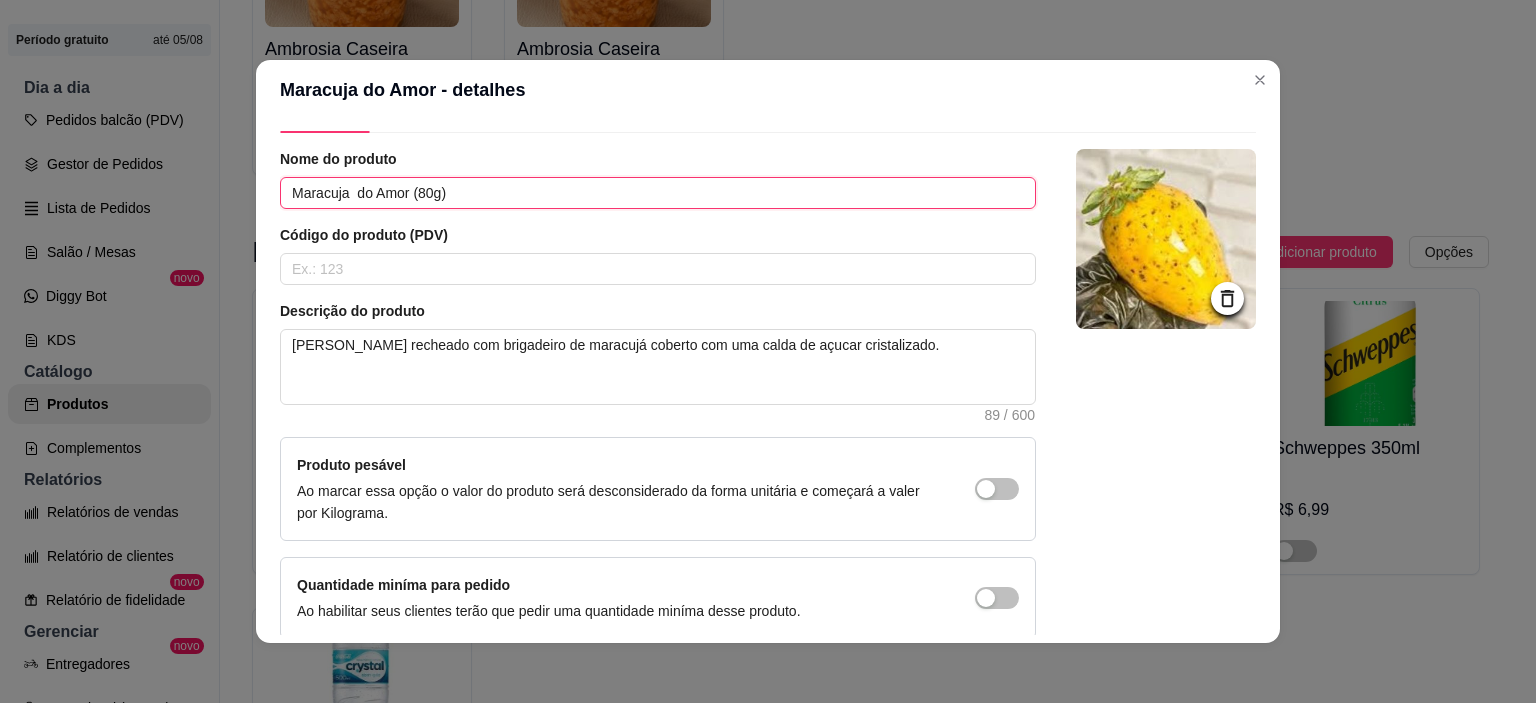 scroll, scrollTop: 142, scrollLeft: 0, axis: vertical 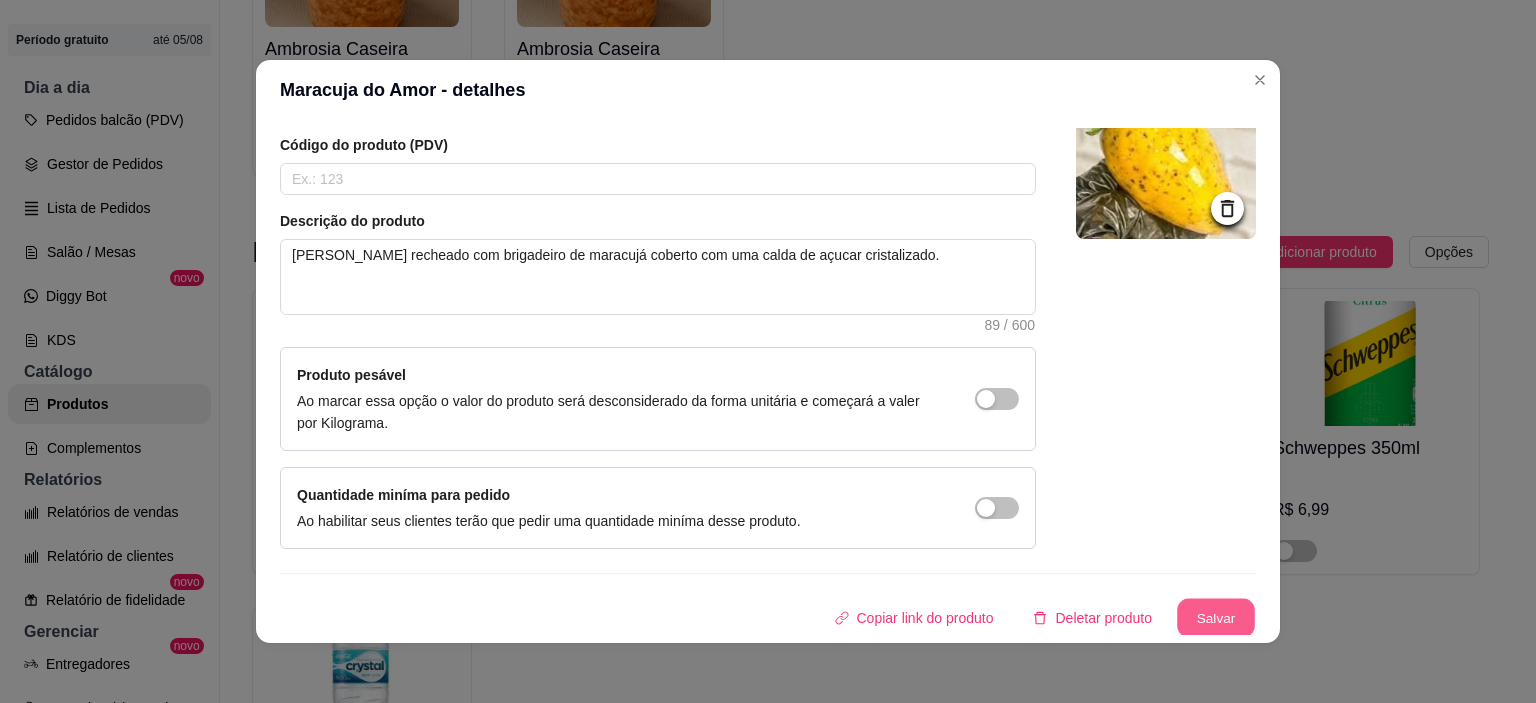 click on "Salvar" at bounding box center [1216, 618] 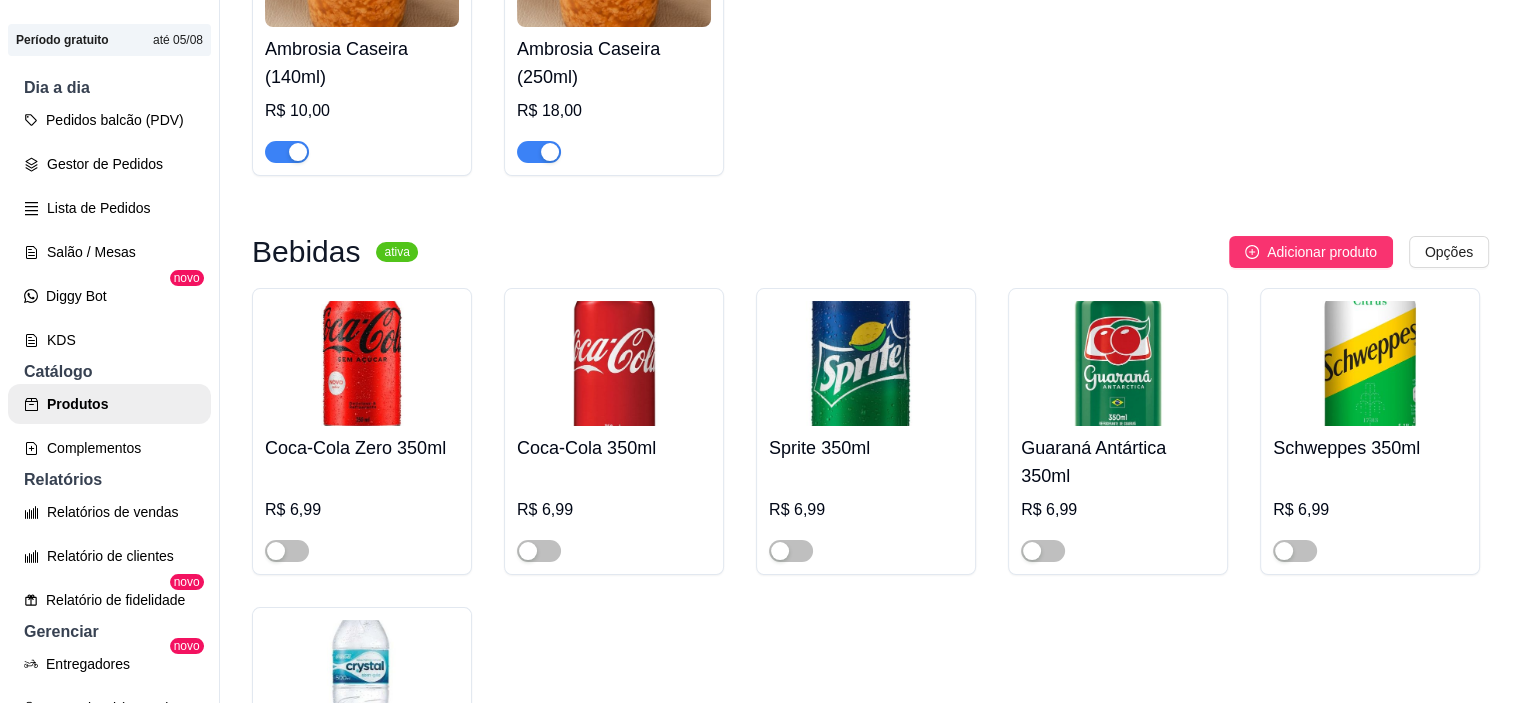 click on "Maracuja  do Amor (80g)" at bounding box center (614, -270) 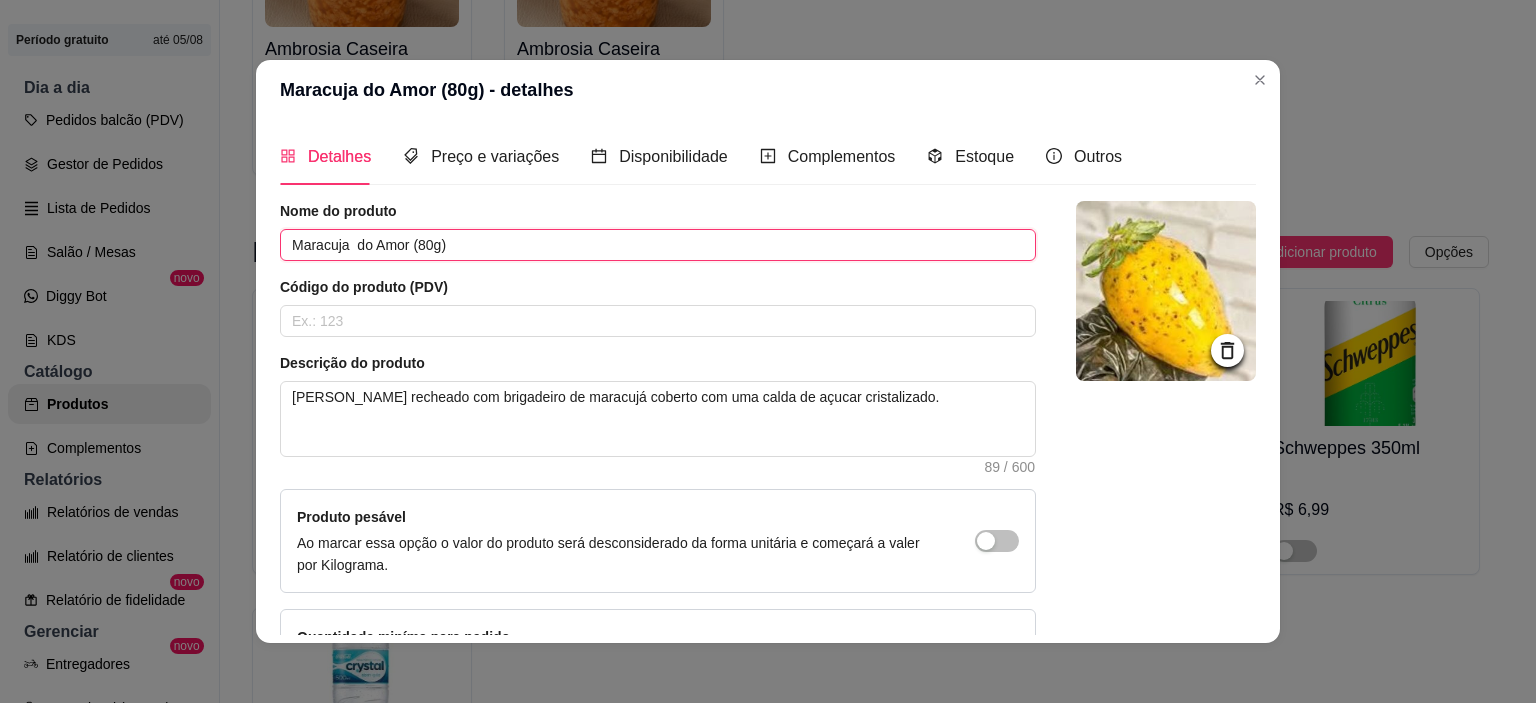 click on "Maracuja  do Amor (80g)" at bounding box center (658, 245) 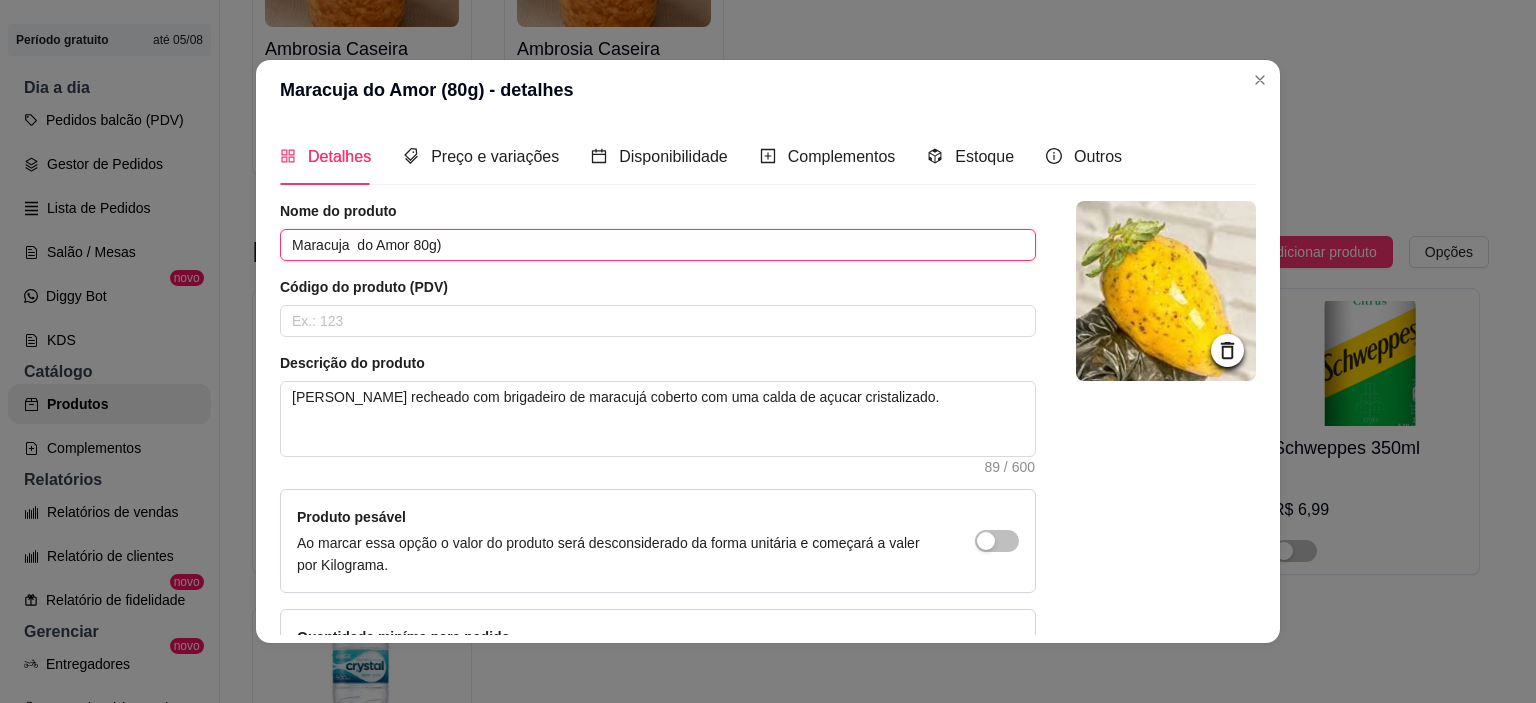 click on "Maracuja  do Amor 80g)" at bounding box center [658, 245] 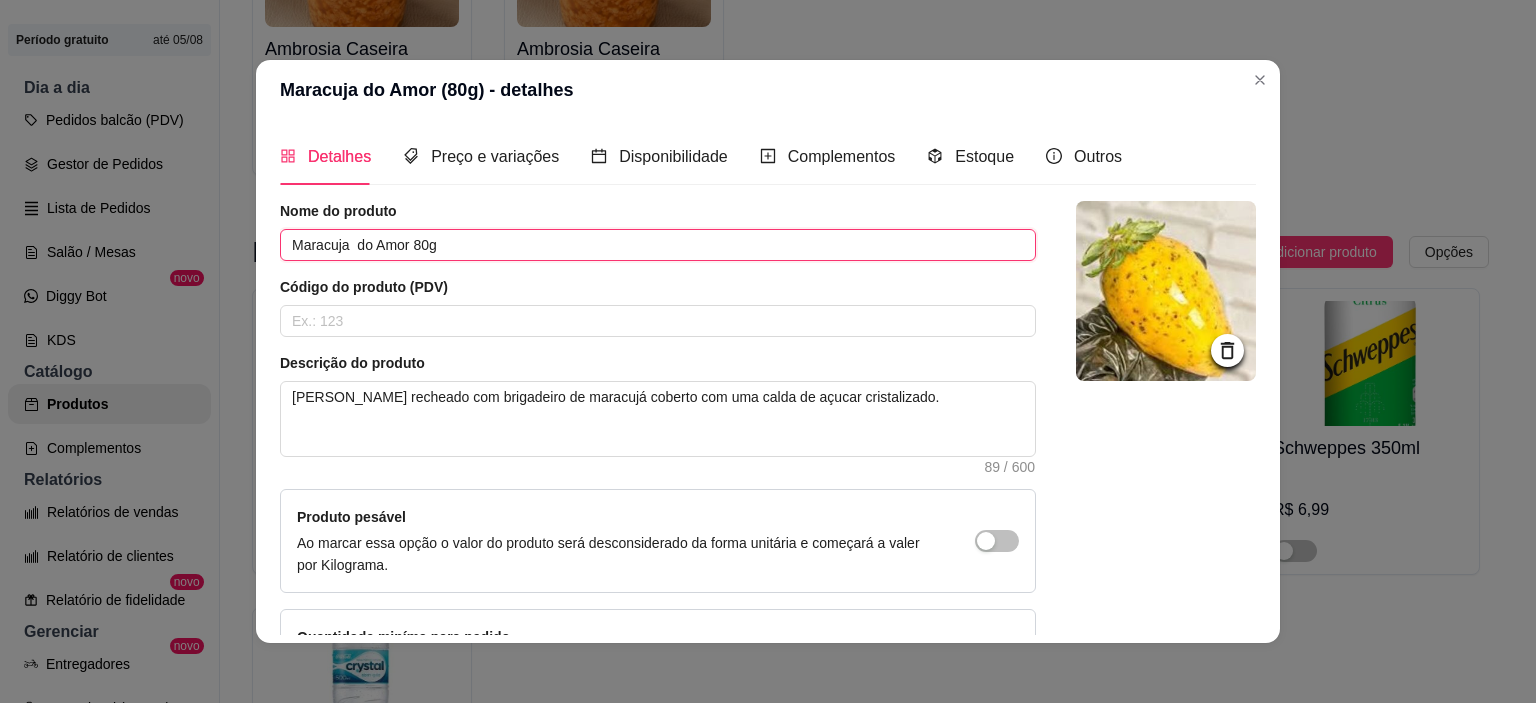 scroll, scrollTop: 142, scrollLeft: 0, axis: vertical 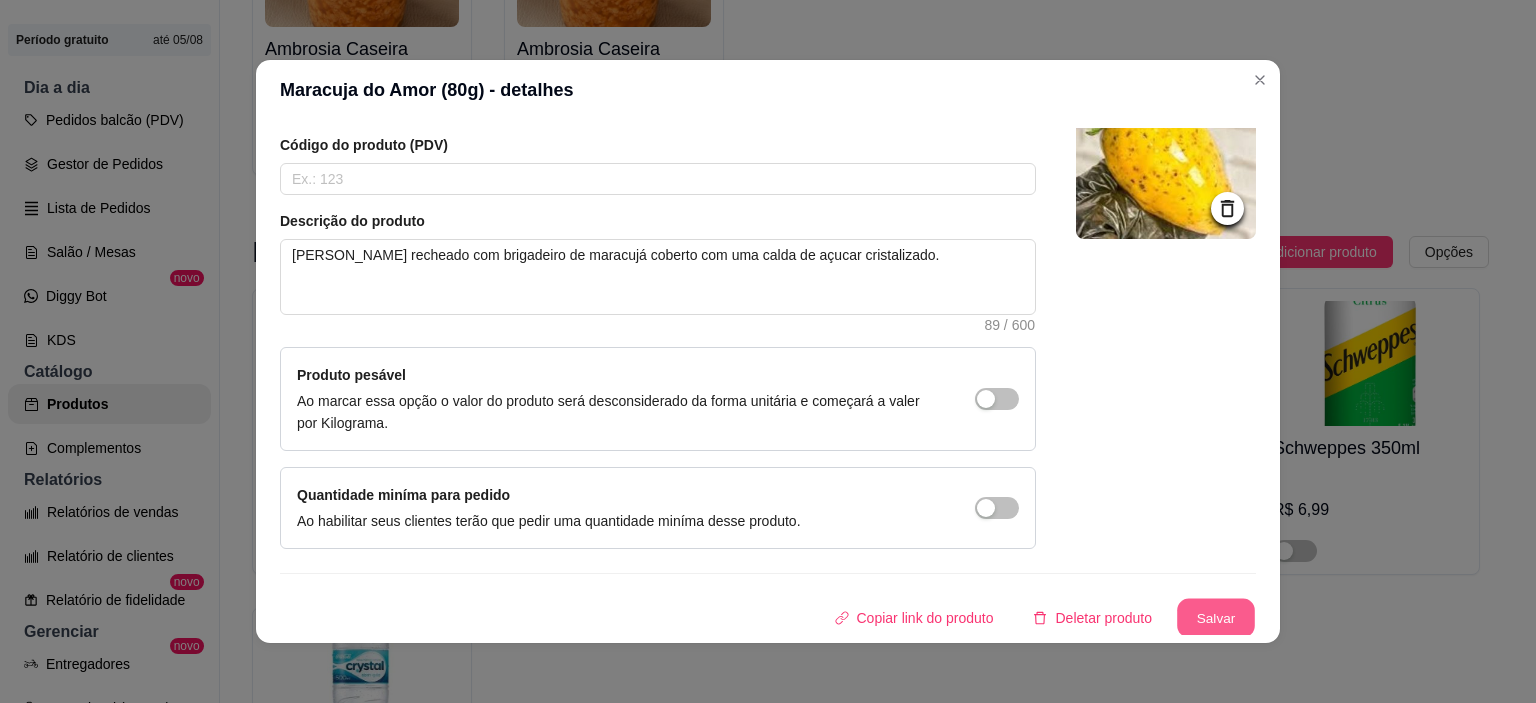 click on "Salvar" at bounding box center (1216, 618) 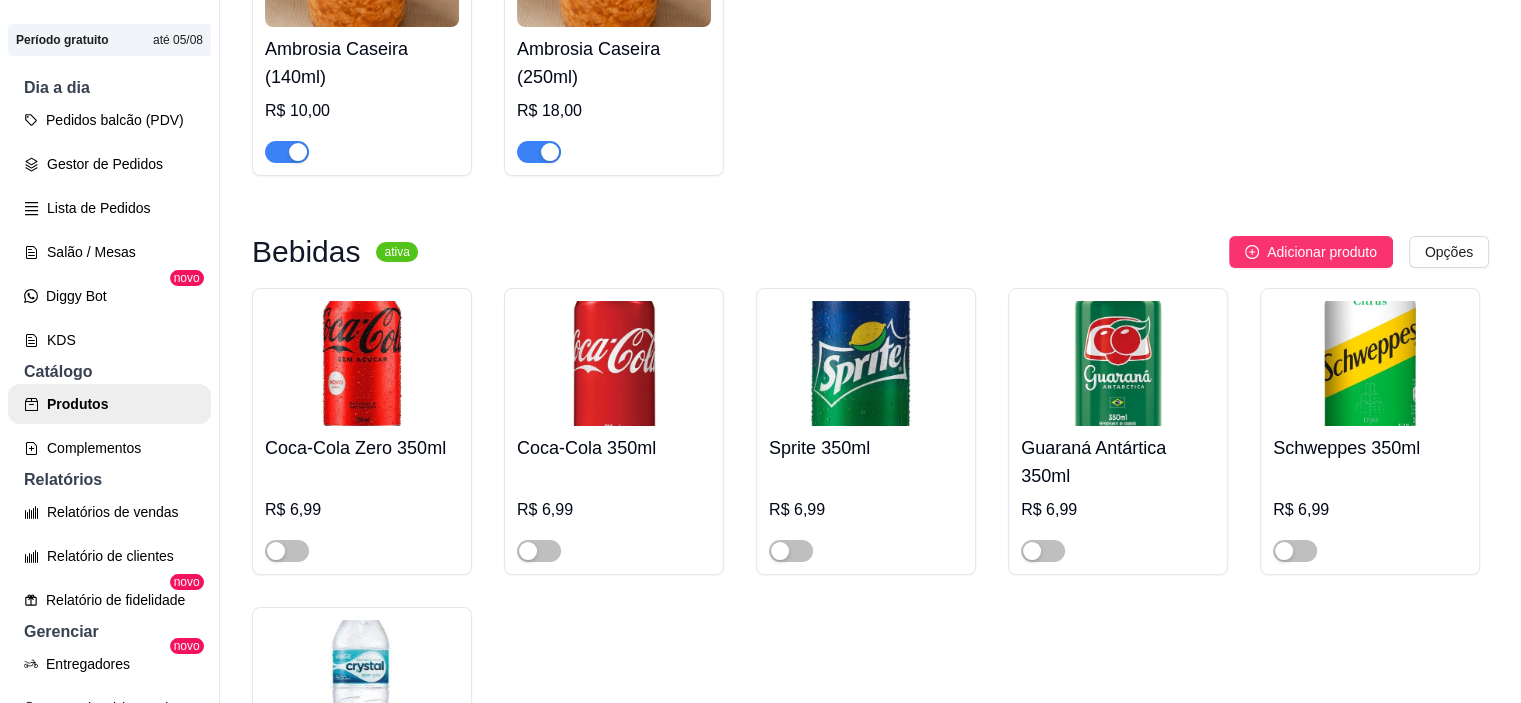 click on "Sensação do Amor" at bounding box center [866, -270] 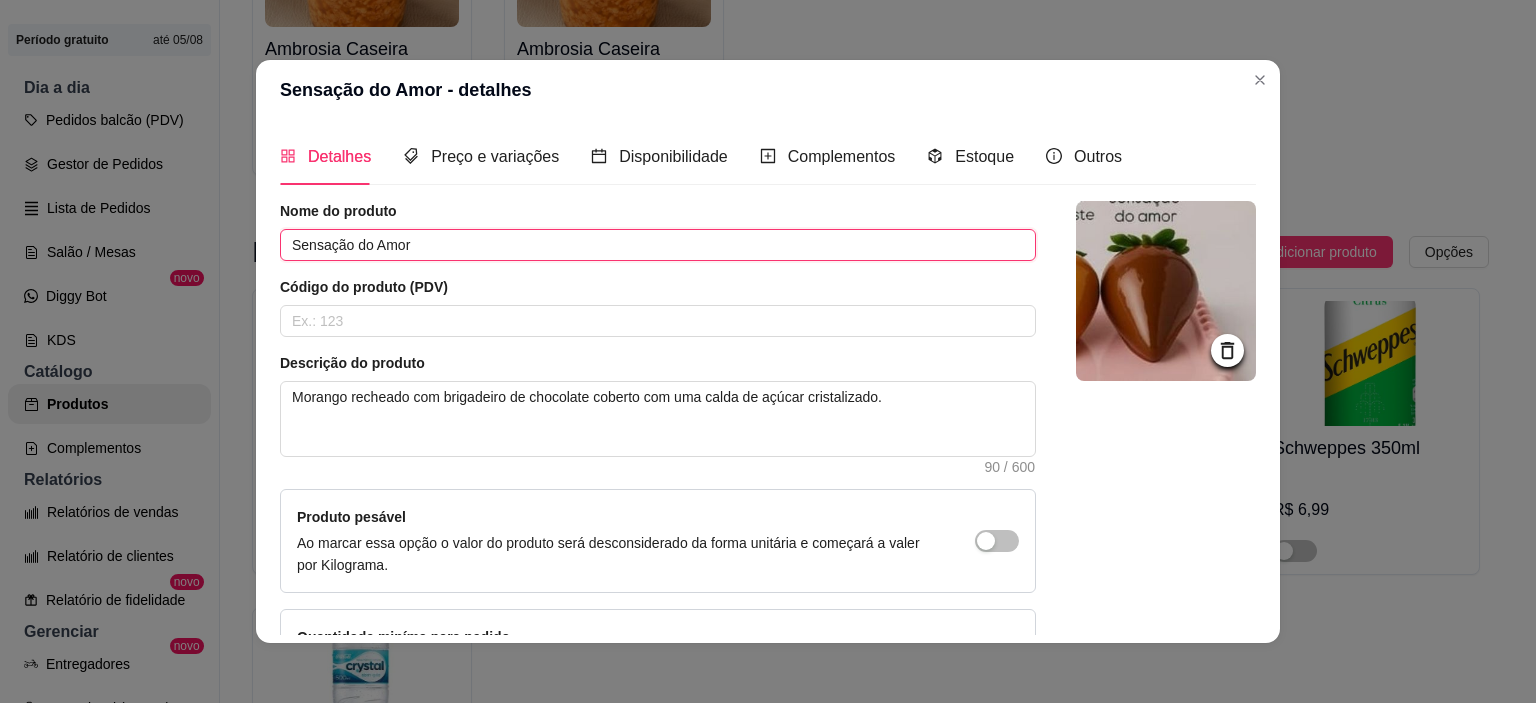 click on "Sensação do Amor" at bounding box center [658, 245] 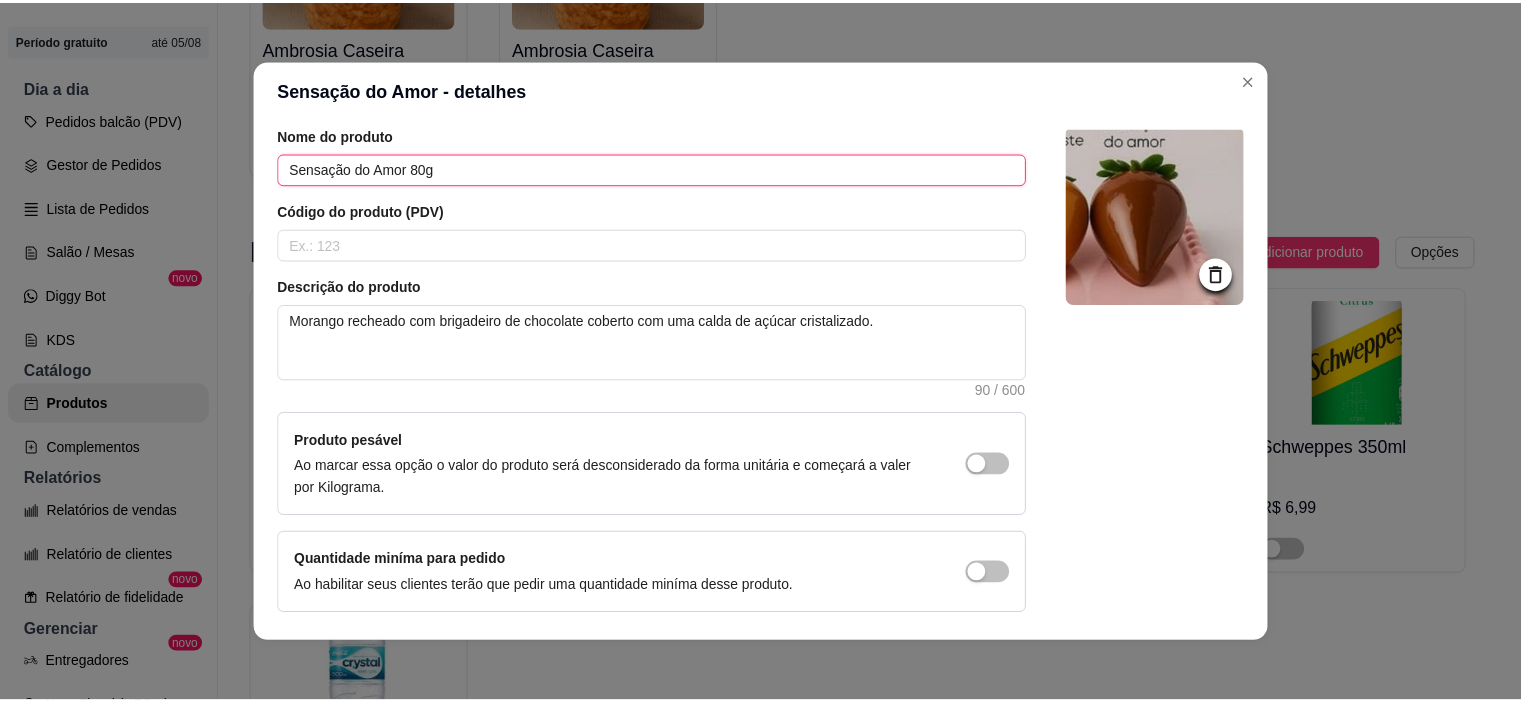 scroll, scrollTop: 142, scrollLeft: 0, axis: vertical 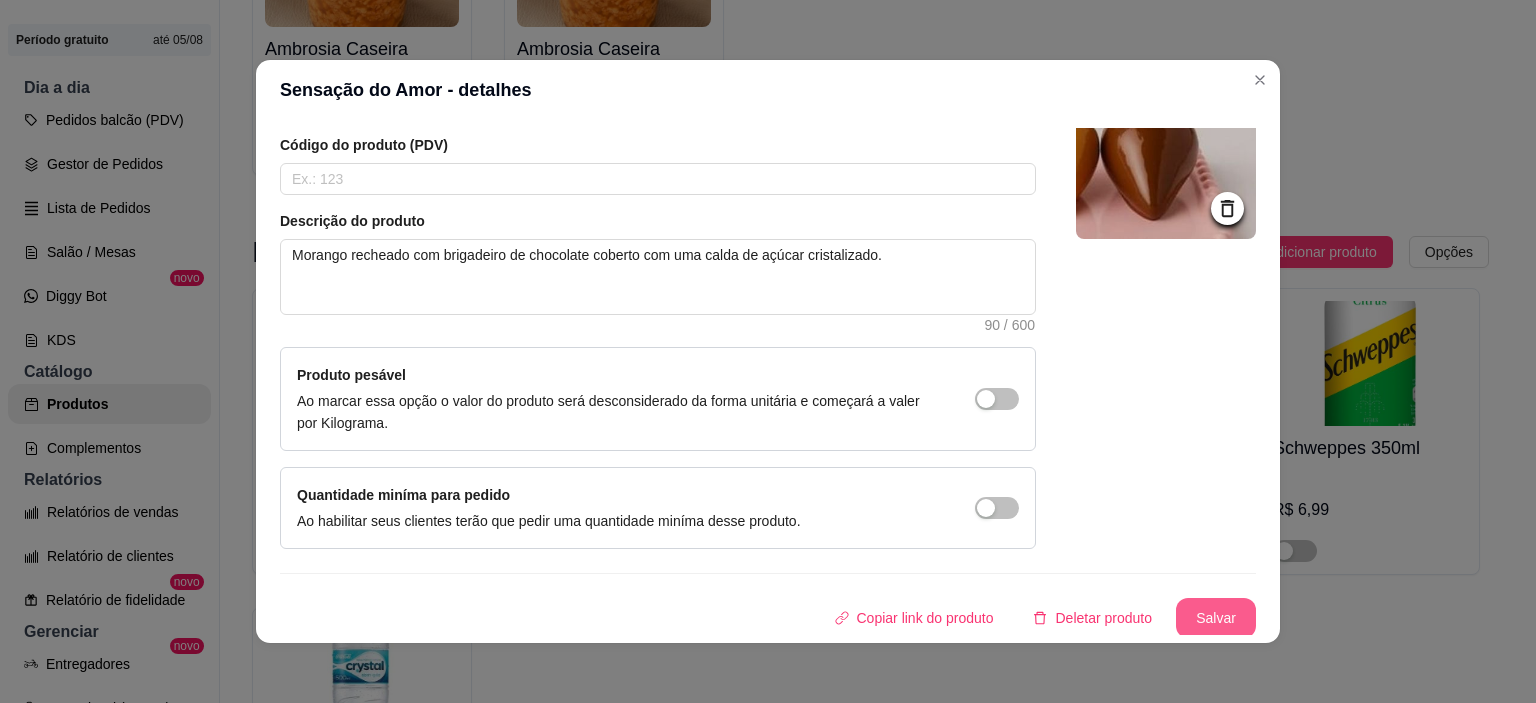 click on "Salvar" at bounding box center (1216, 618) 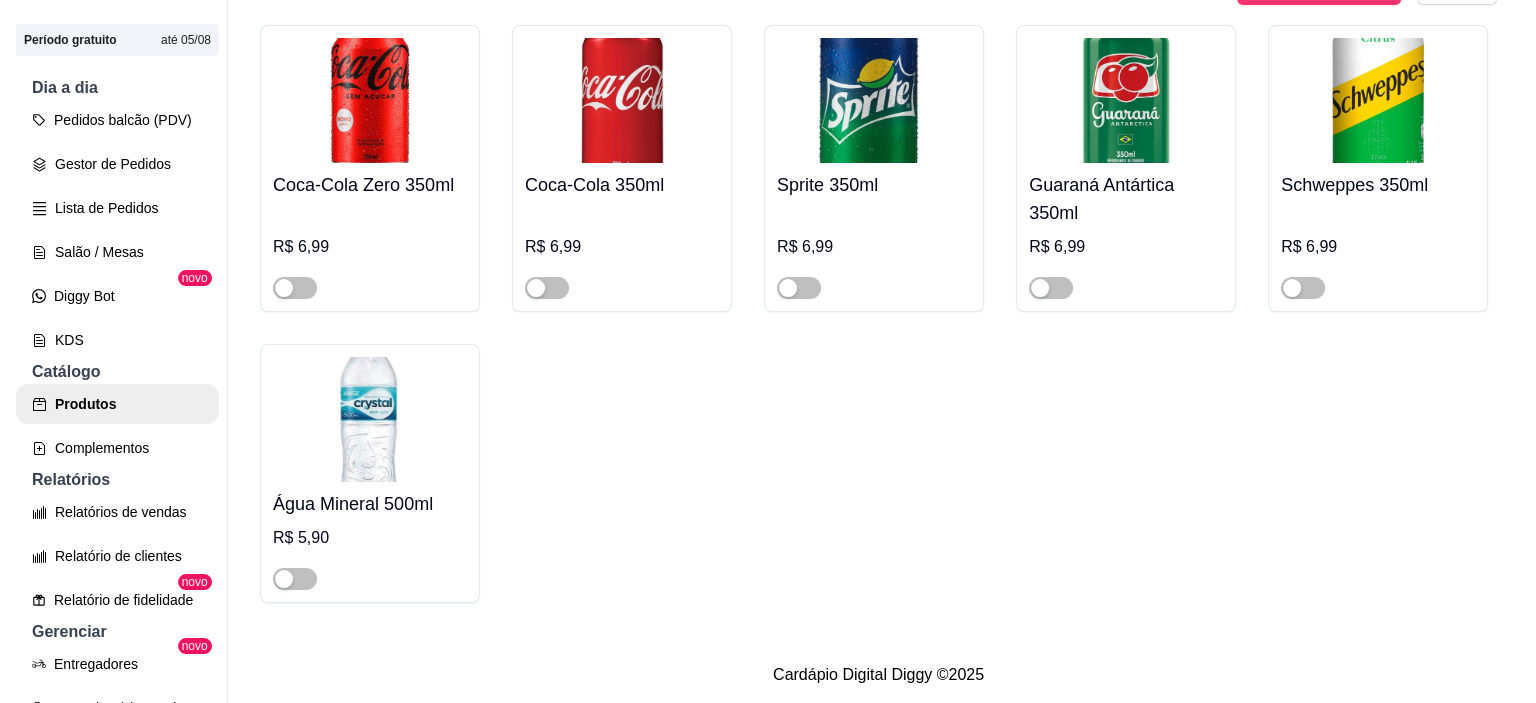 scroll, scrollTop: 2099, scrollLeft: 0, axis: vertical 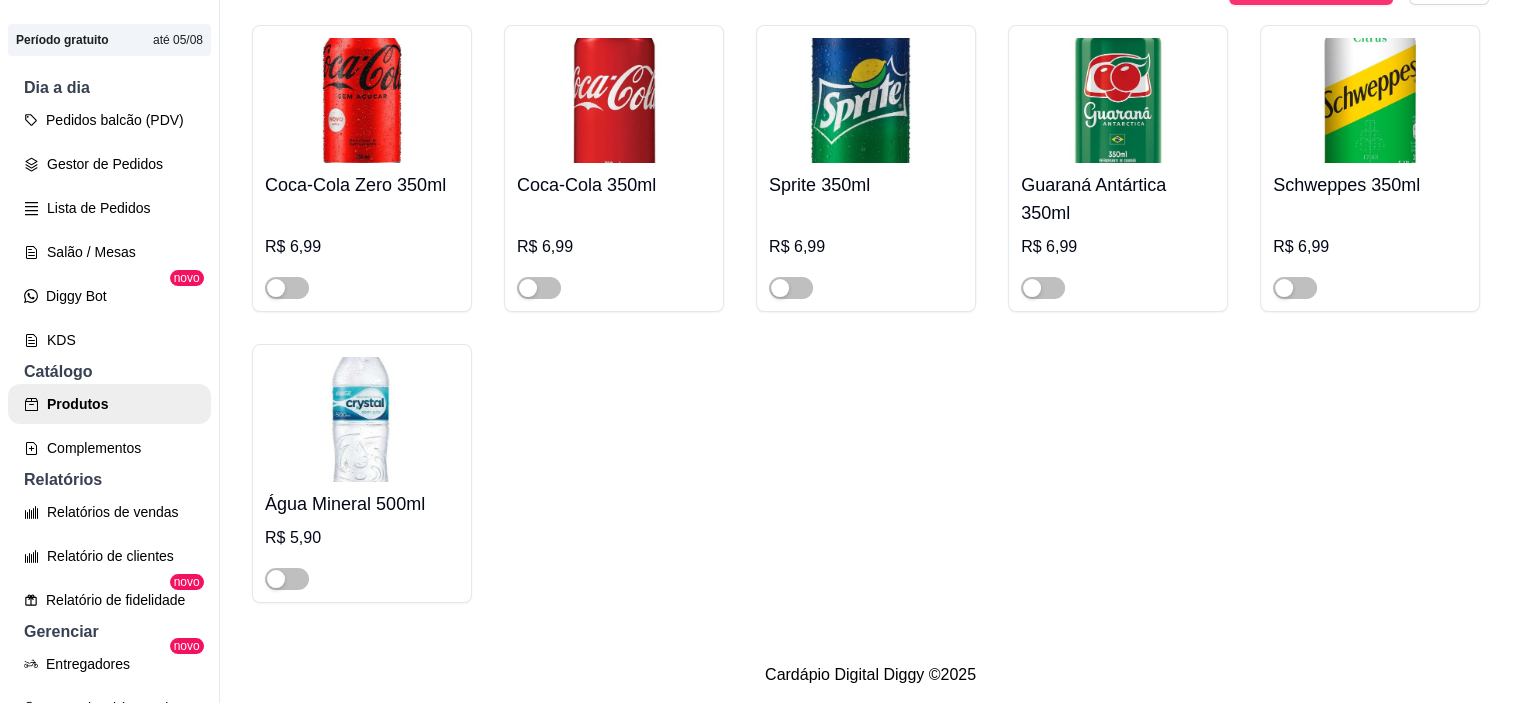 click on "TRIO Explosão do Amor" at bounding box center [1370, -519] 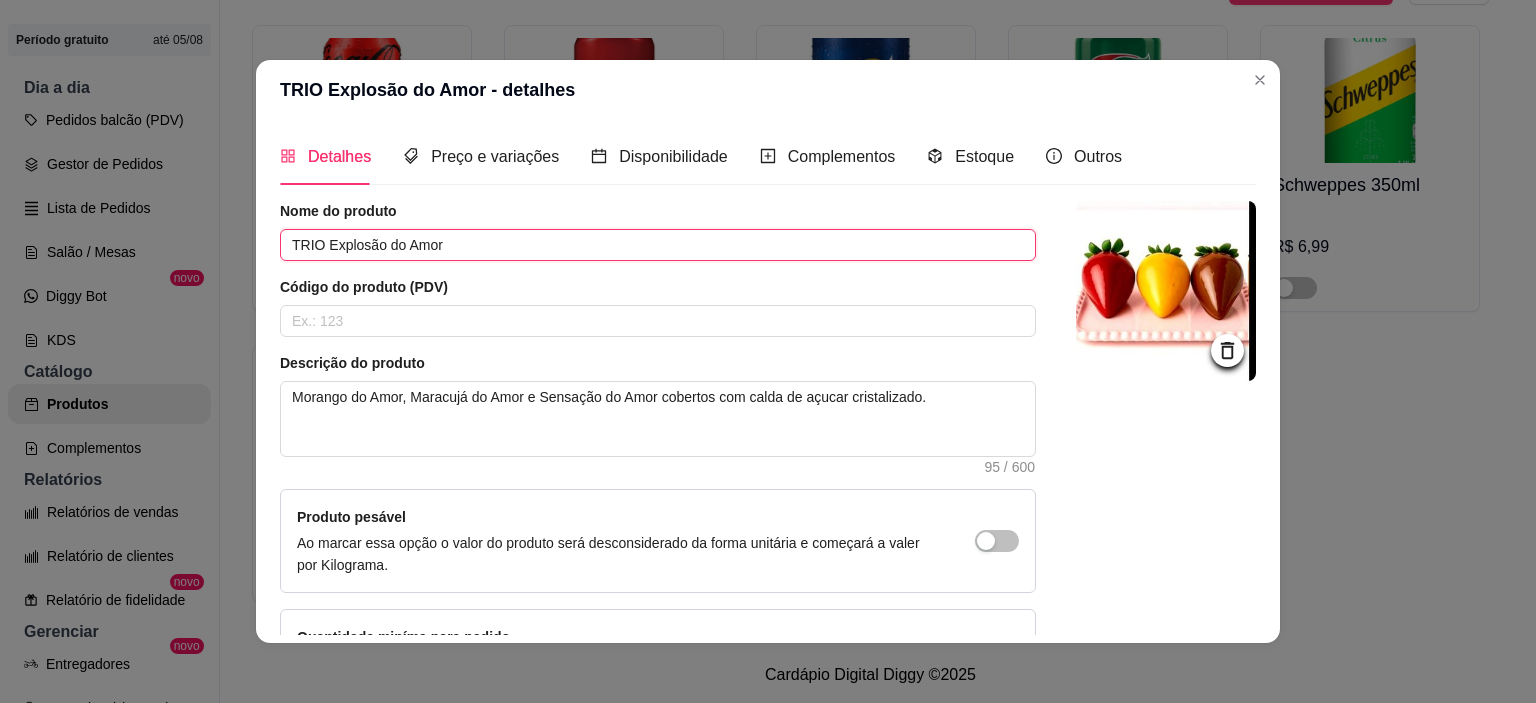 click on "TRIO Explosão do Amor" at bounding box center [658, 245] 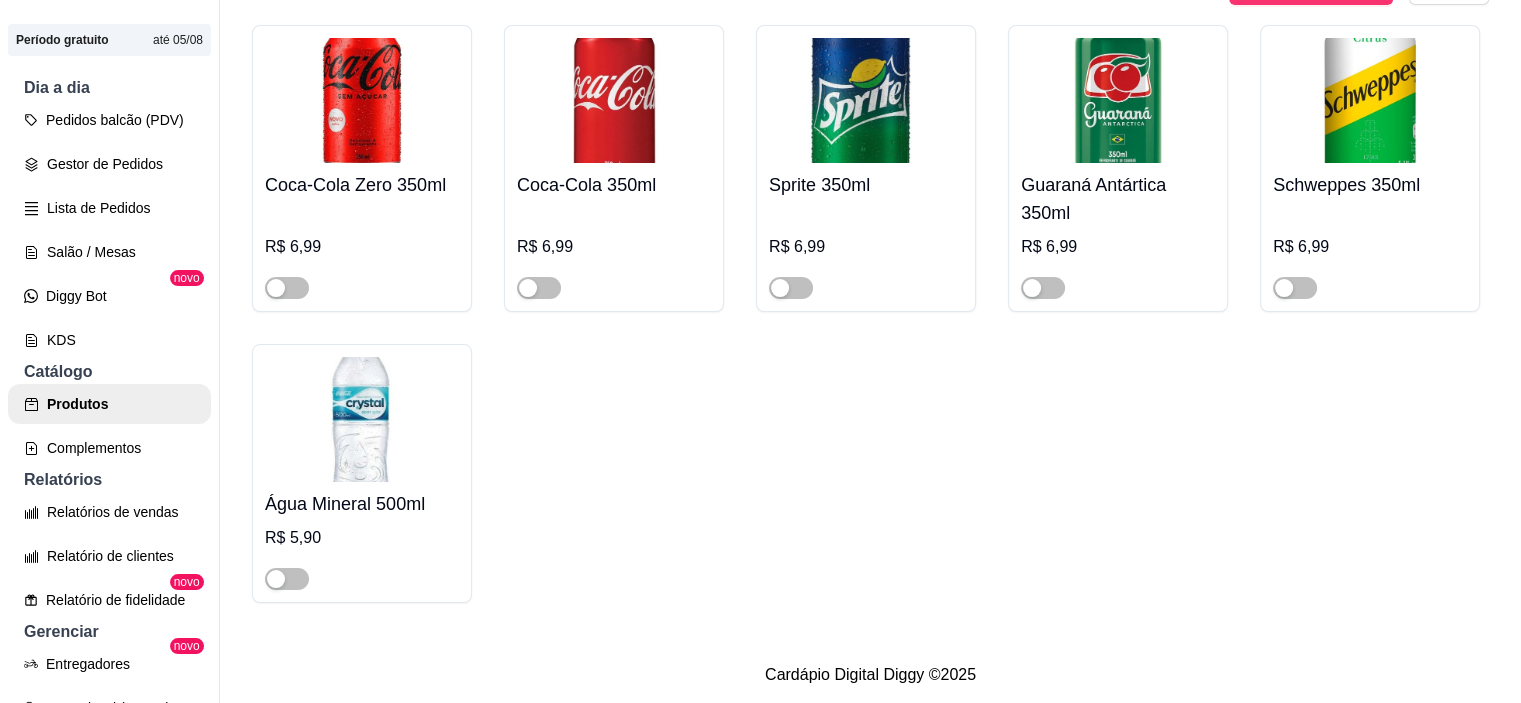 click on "R$ 40,00" at bounding box center [1370, -451] 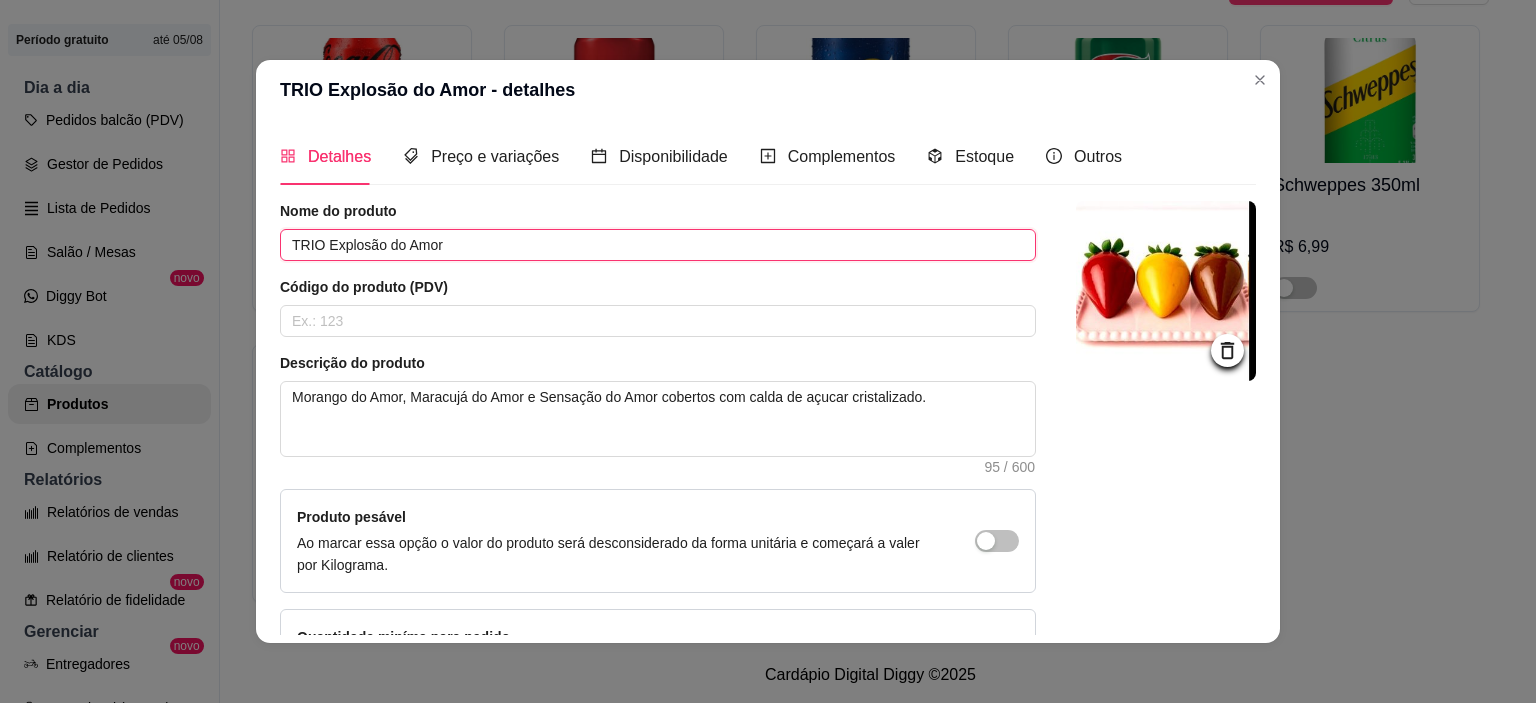 click on "TRIO Explosão do Amor" at bounding box center [658, 245] 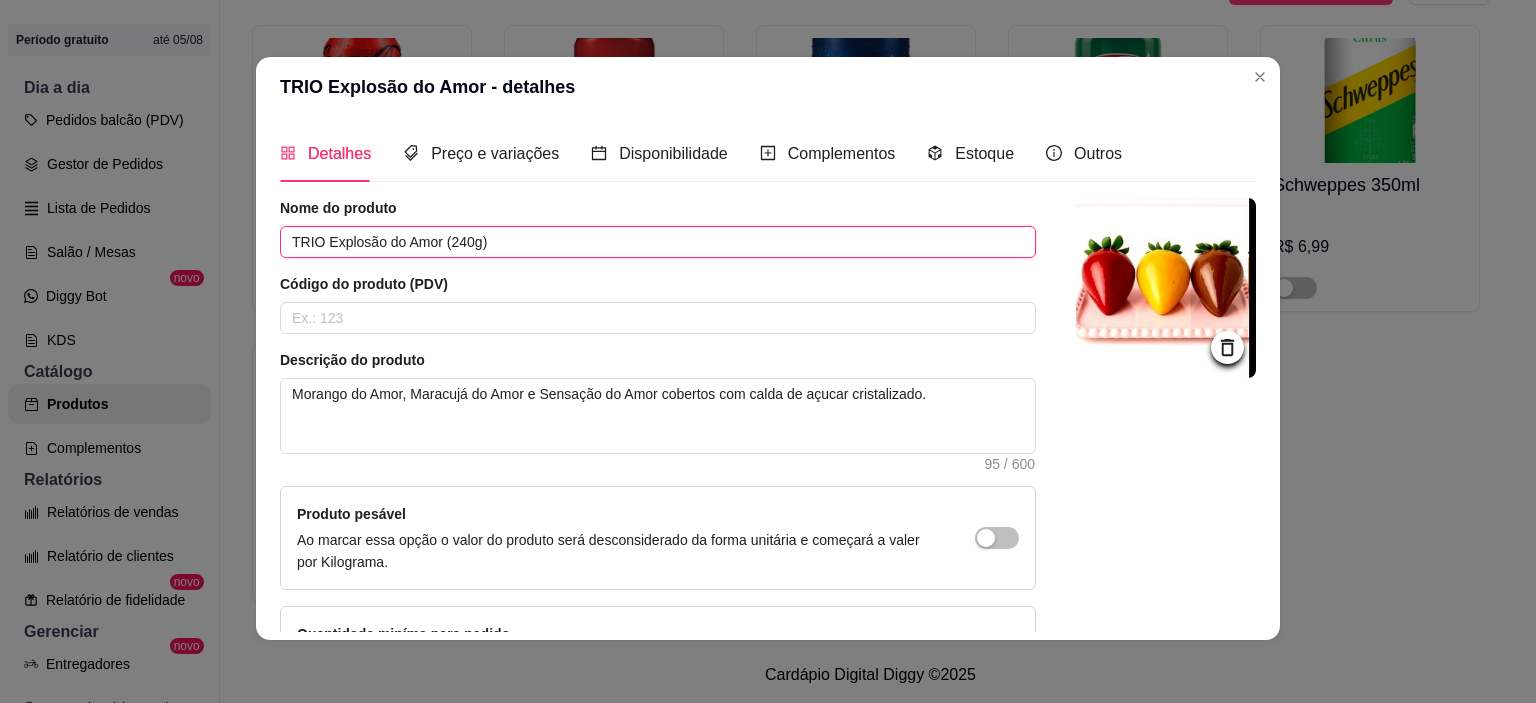 scroll, scrollTop: 4, scrollLeft: 0, axis: vertical 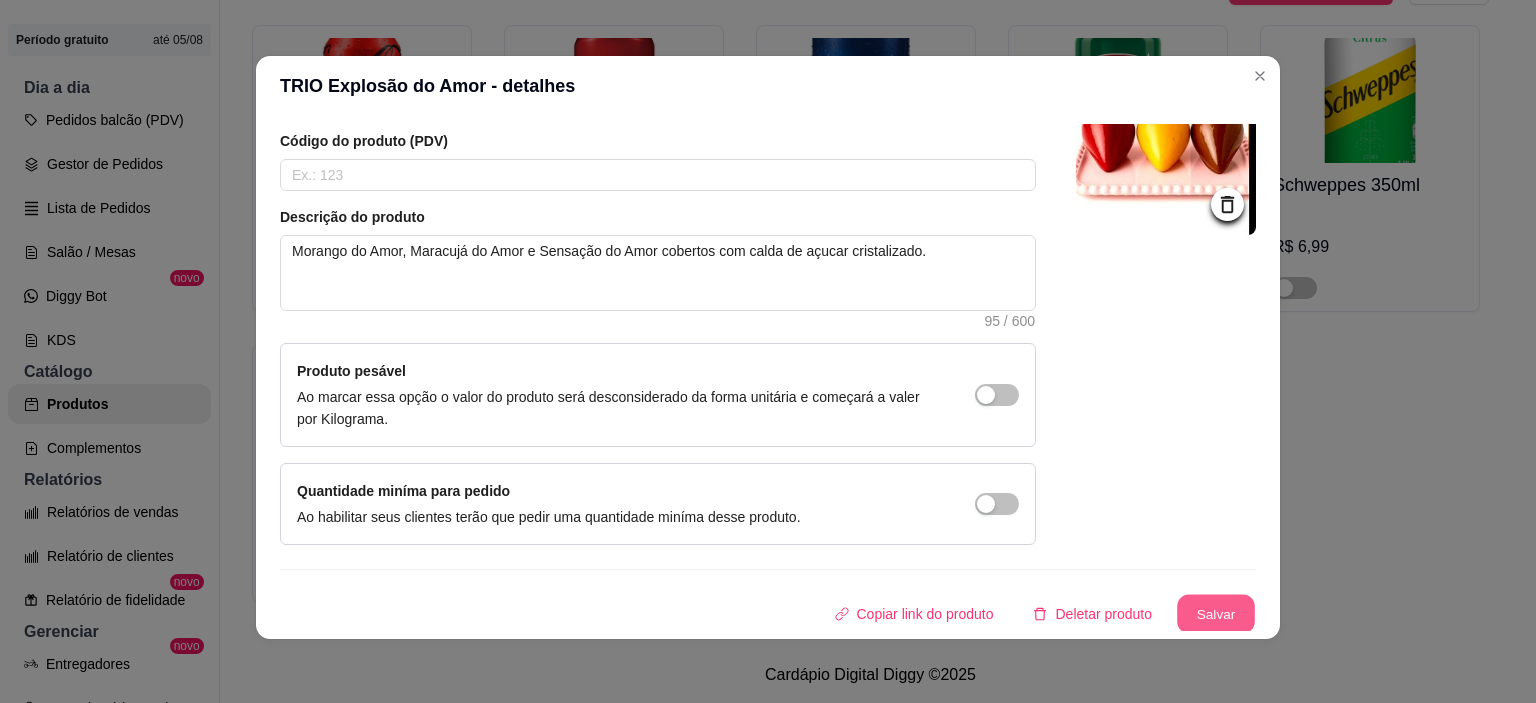 click on "Salvar" at bounding box center (1216, 614) 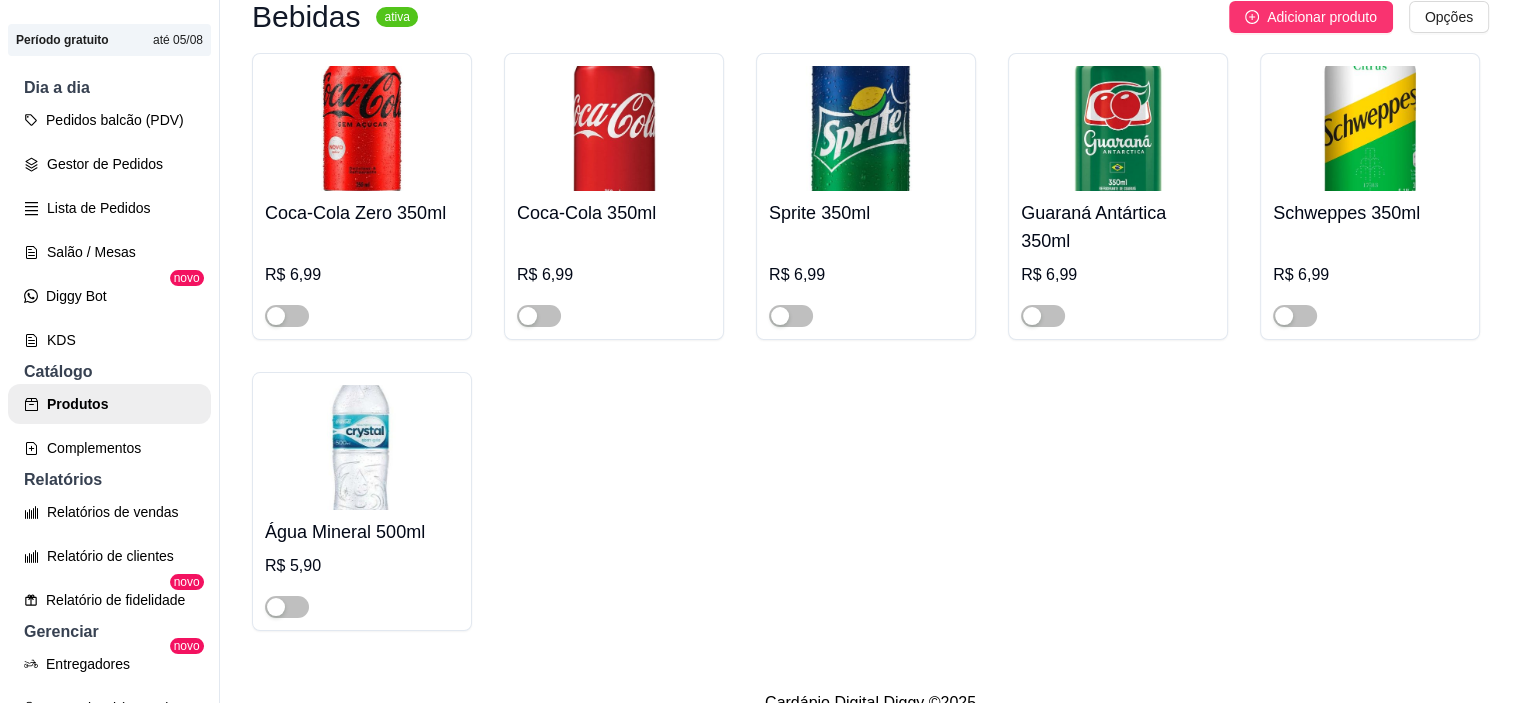 scroll, scrollTop: 1999, scrollLeft: 0, axis: vertical 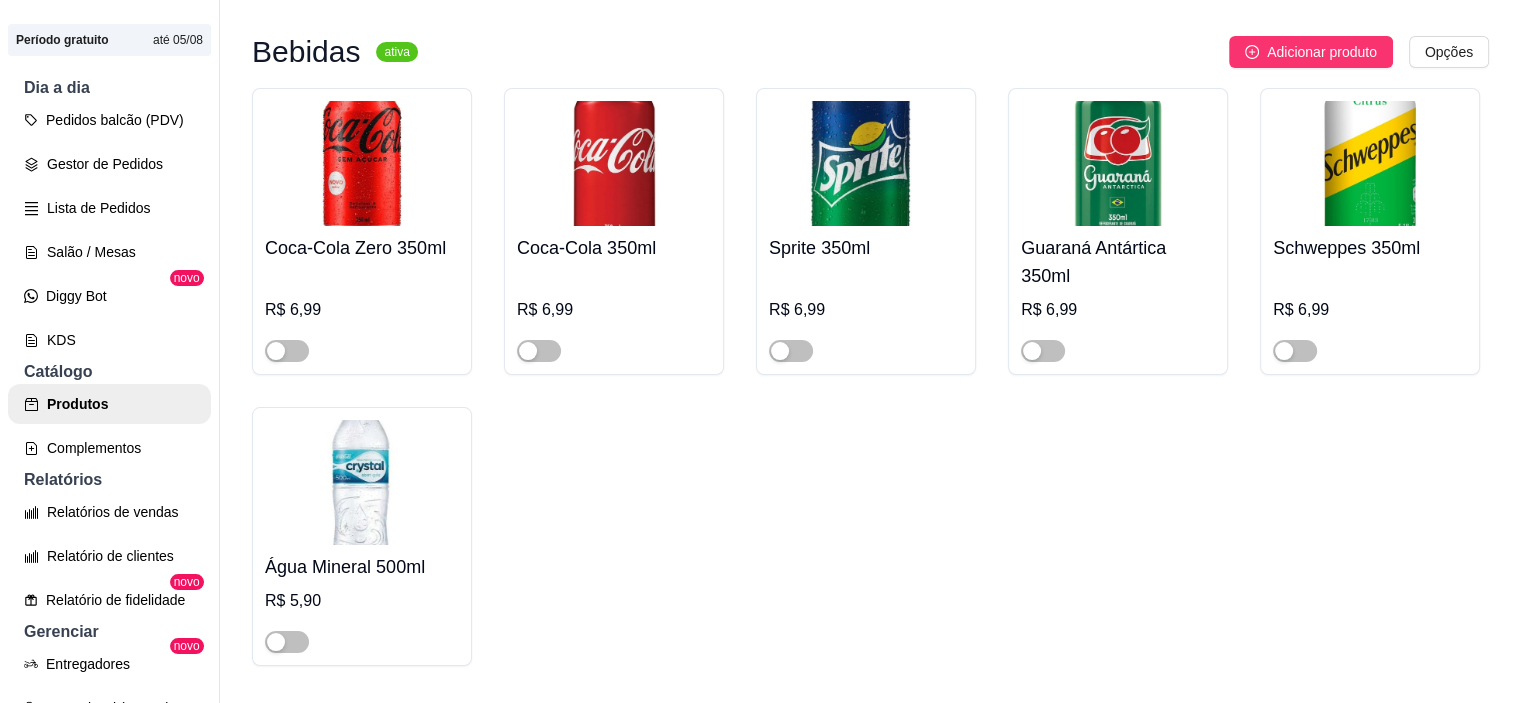 click at bounding box center [1284, -367] 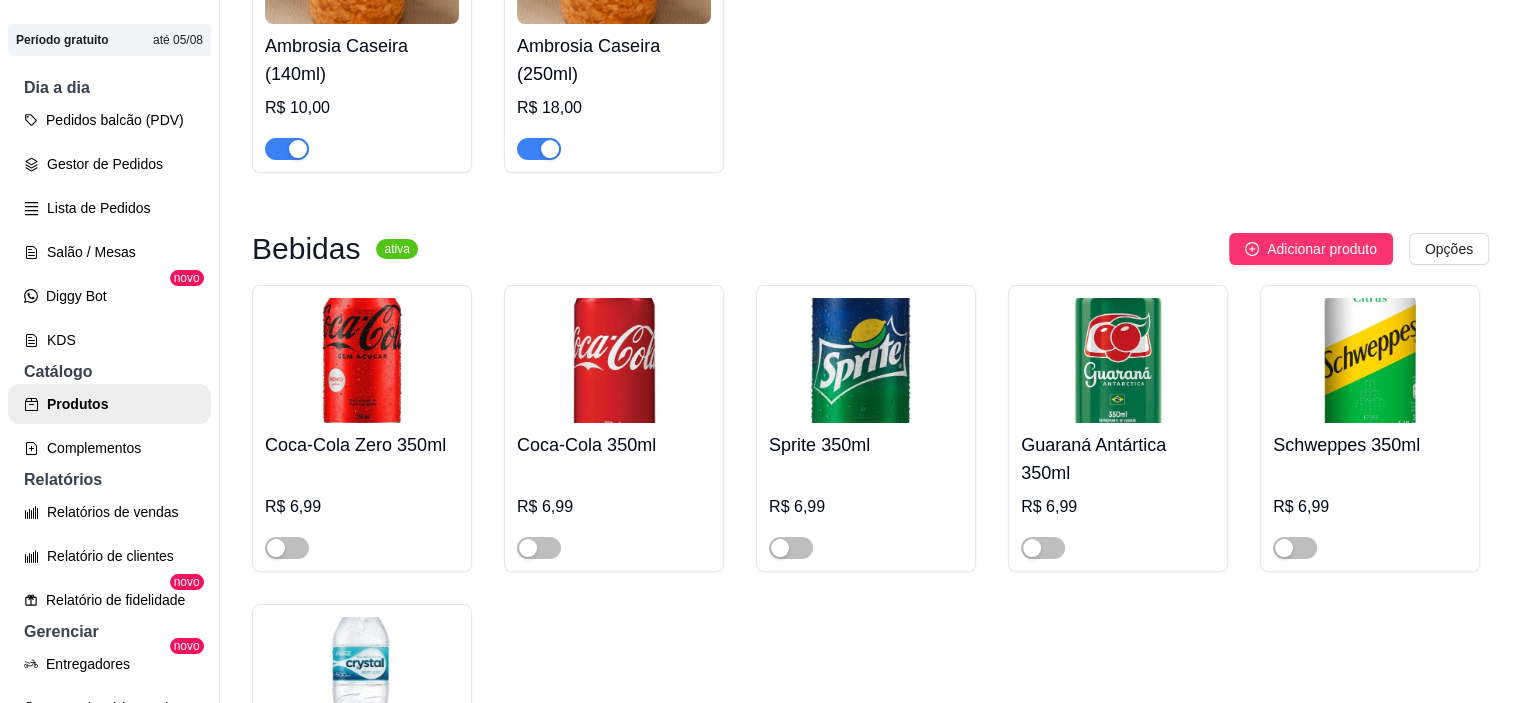 scroll, scrollTop: 1799, scrollLeft: 0, axis: vertical 